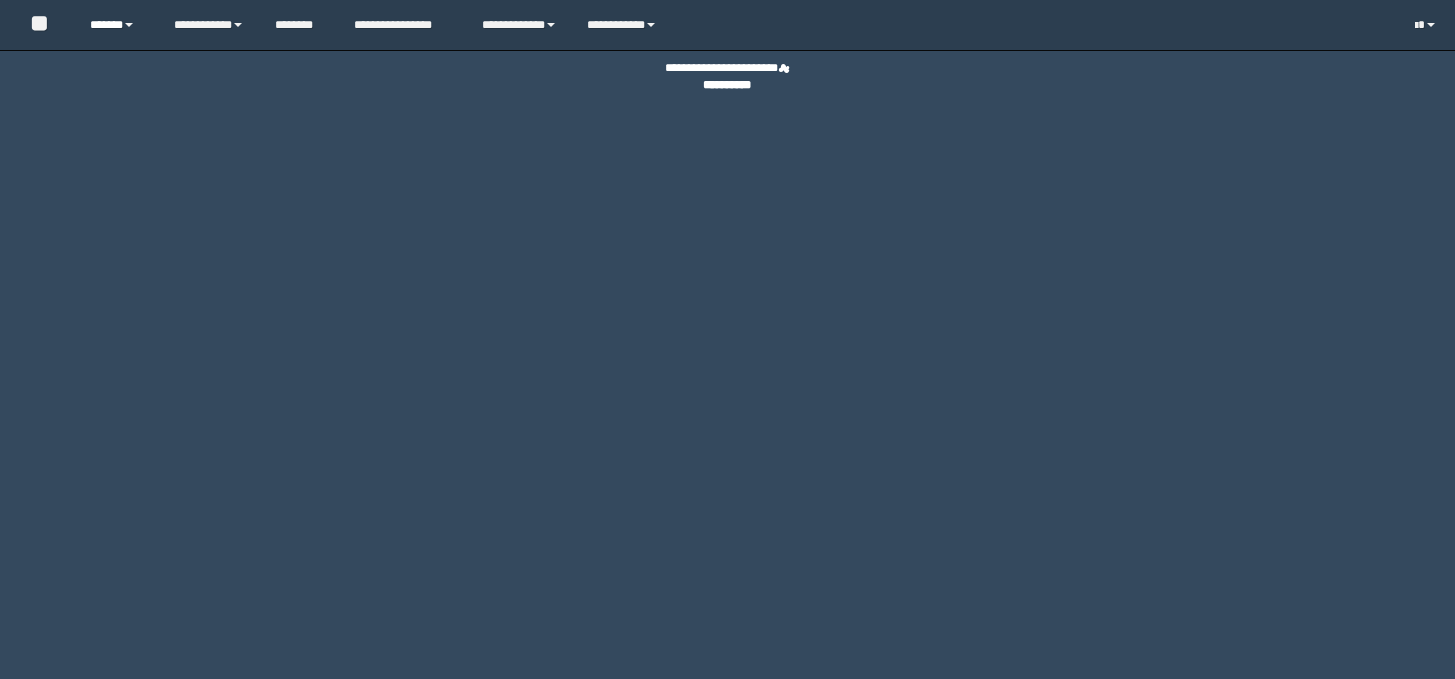 scroll, scrollTop: 0, scrollLeft: 0, axis: both 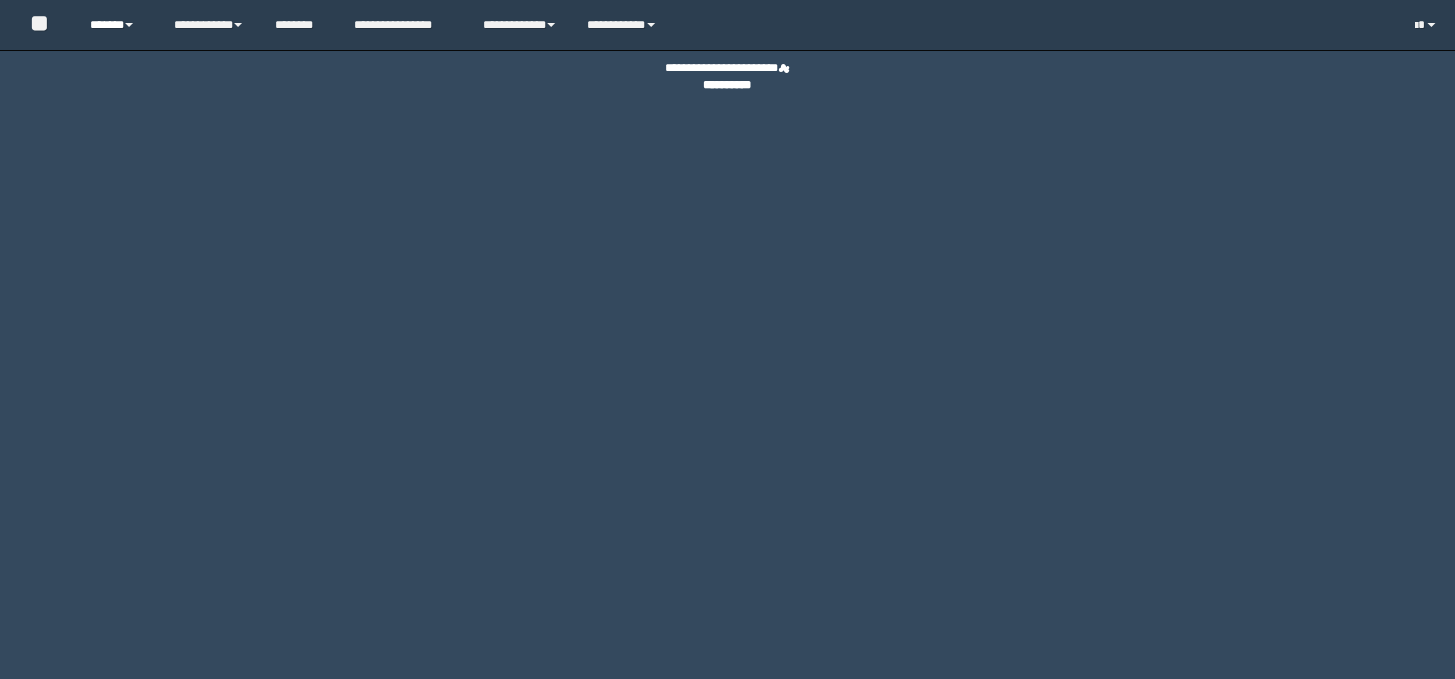 click on "******" at bounding box center [117, 25] 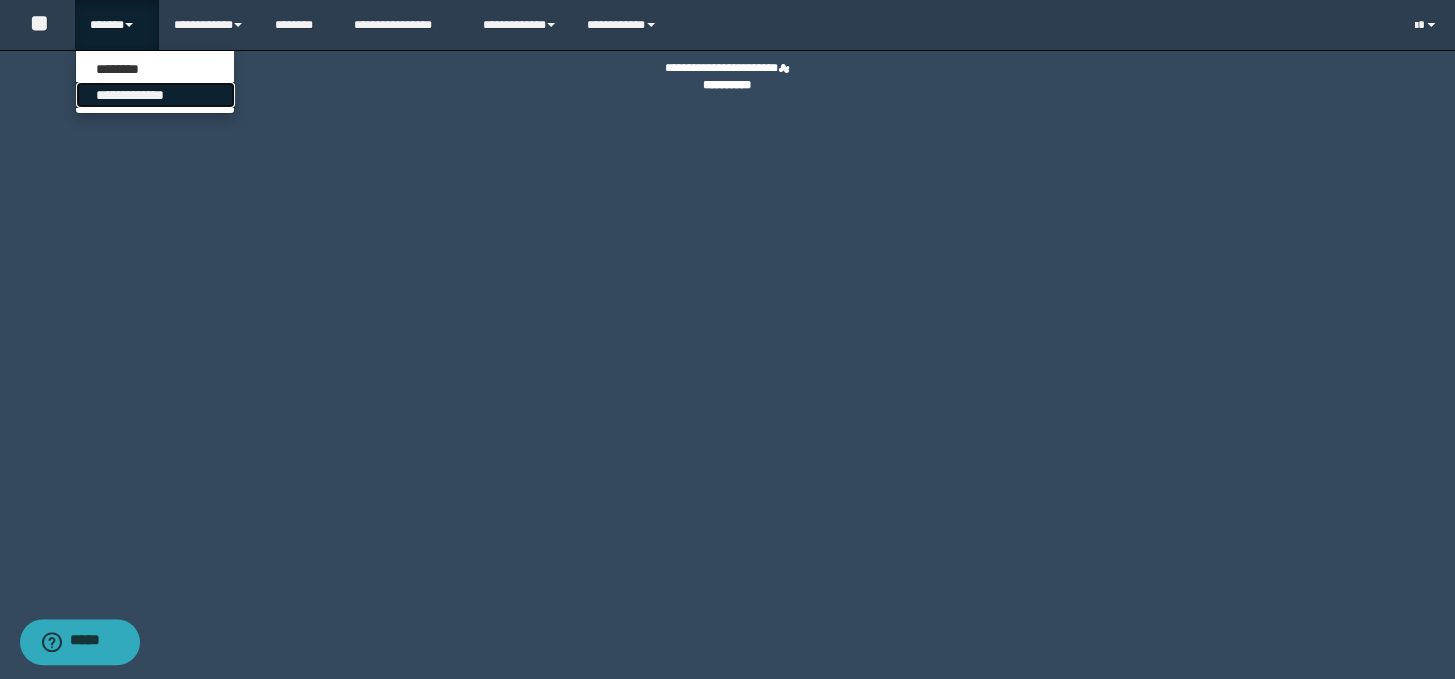click on "**********" at bounding box center (155, 95) 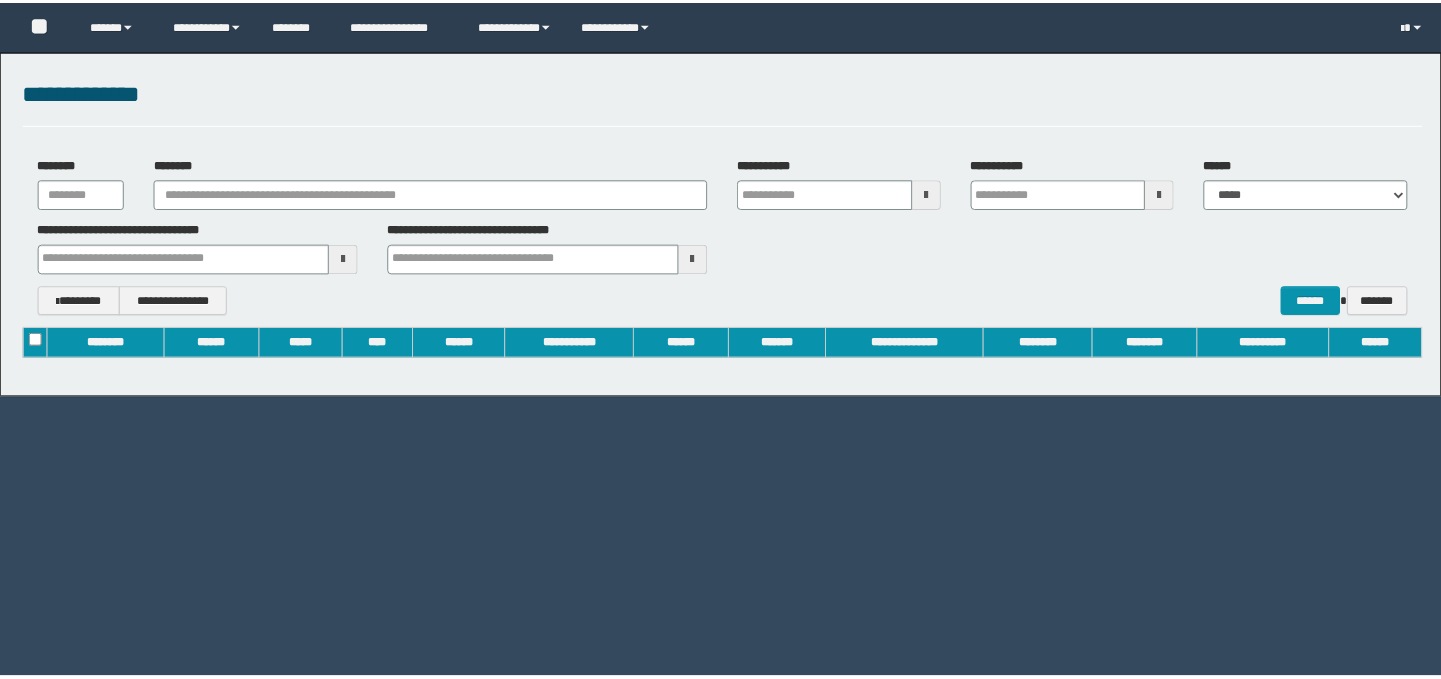 scroll, scrollTop: 0, scrollLeft: 0, axis: both 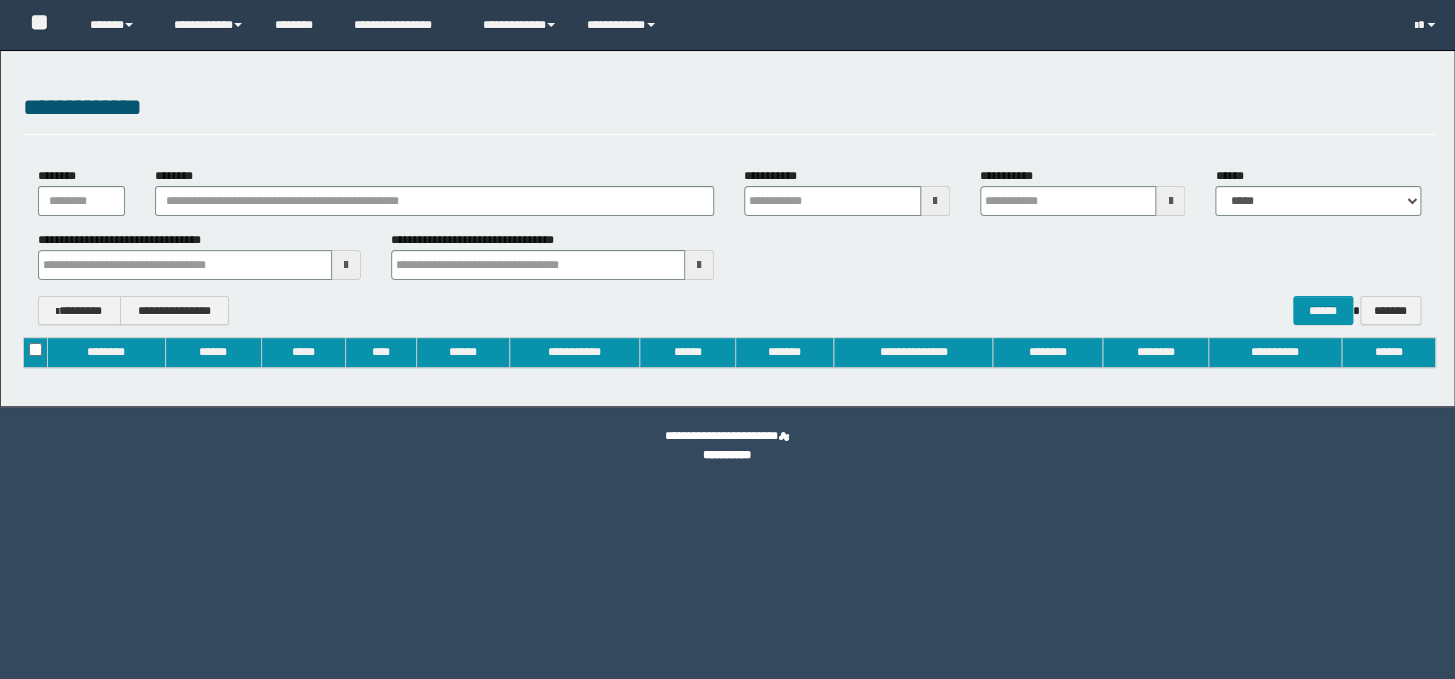 type on "**********" 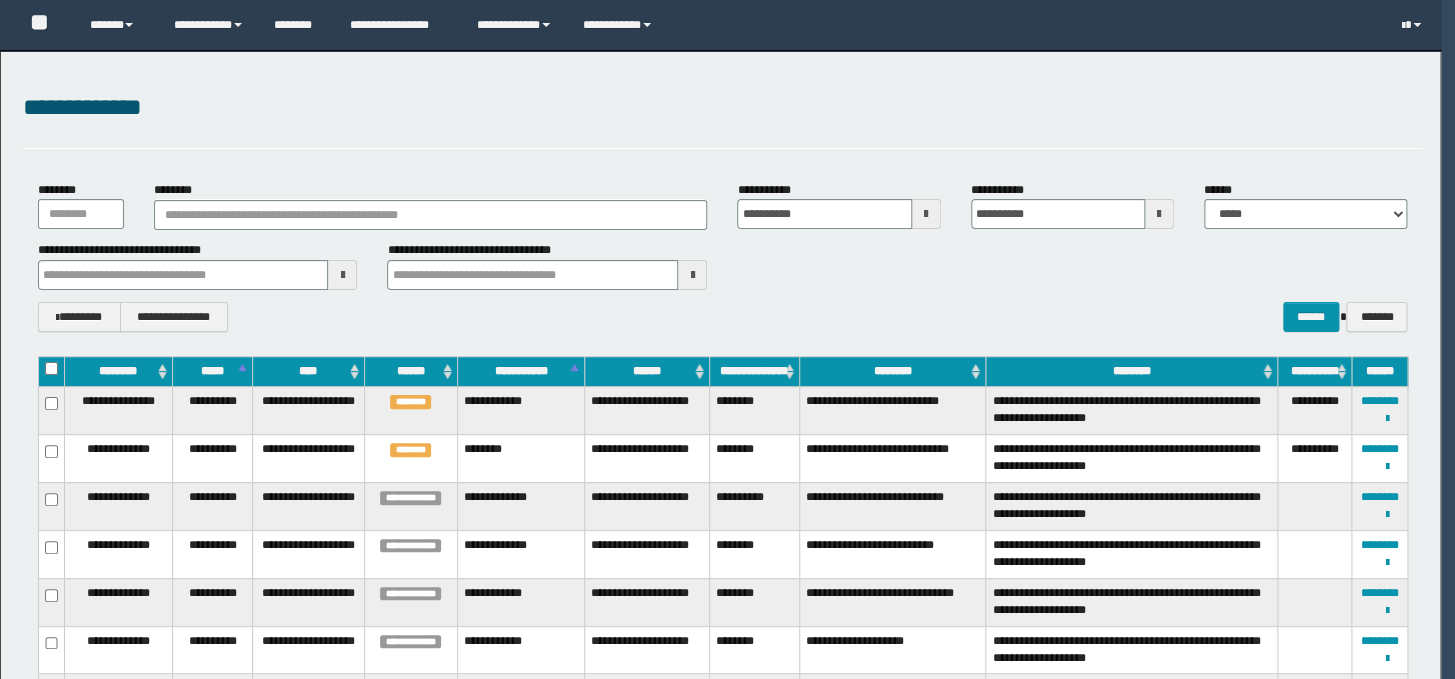 type 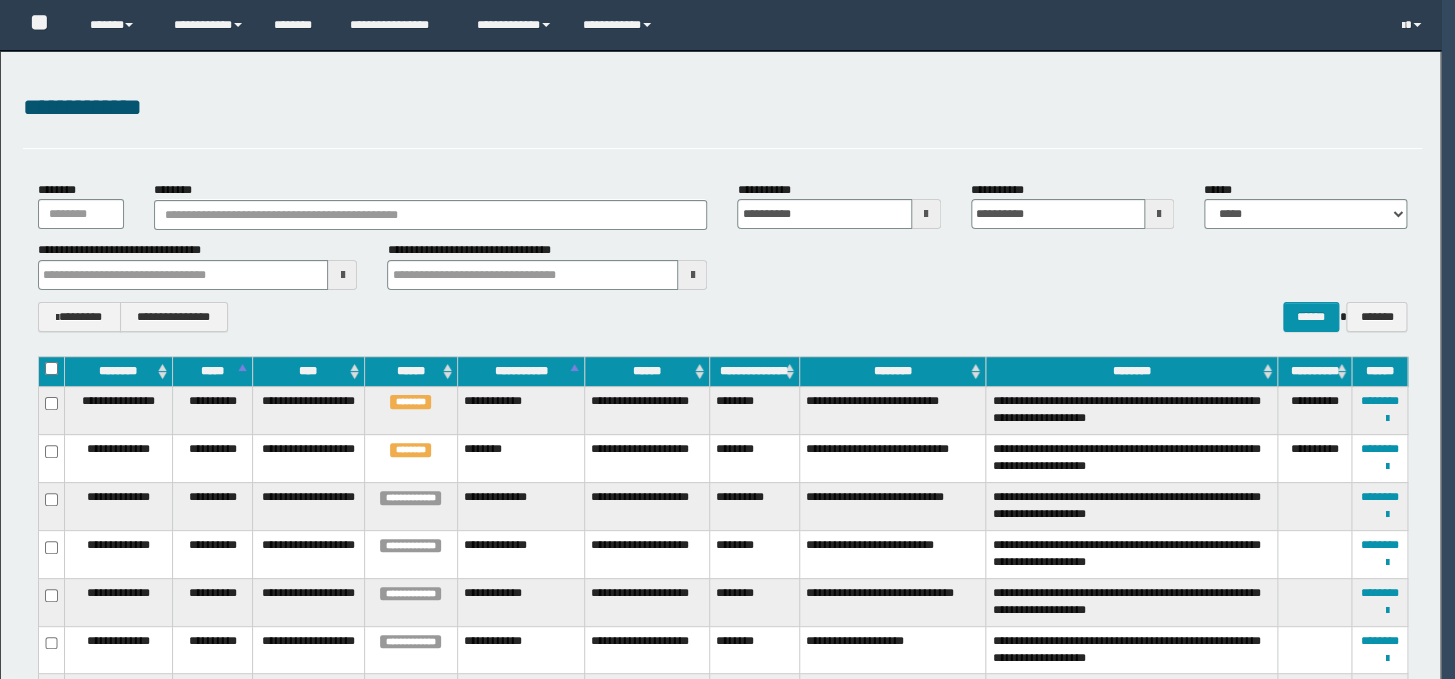 type 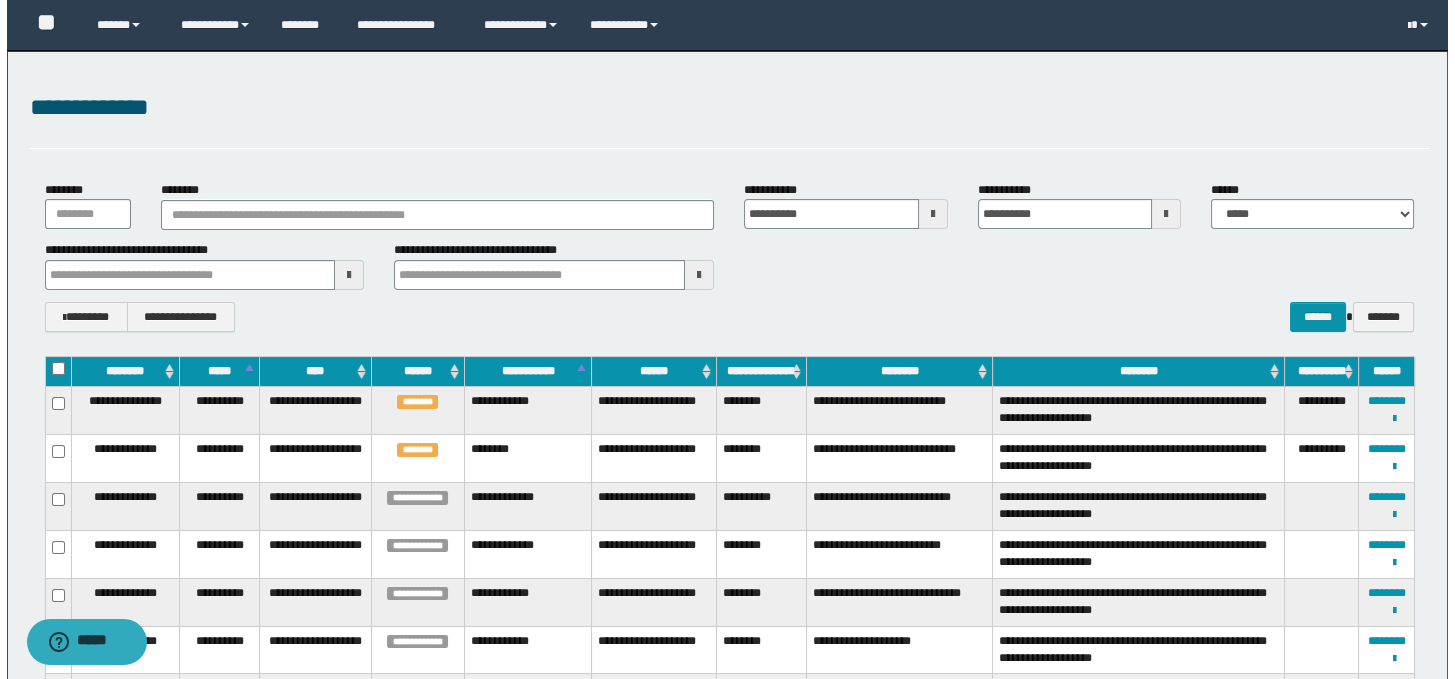 scroll, scrollTop: 0, scrollLeft: 0, axis: both 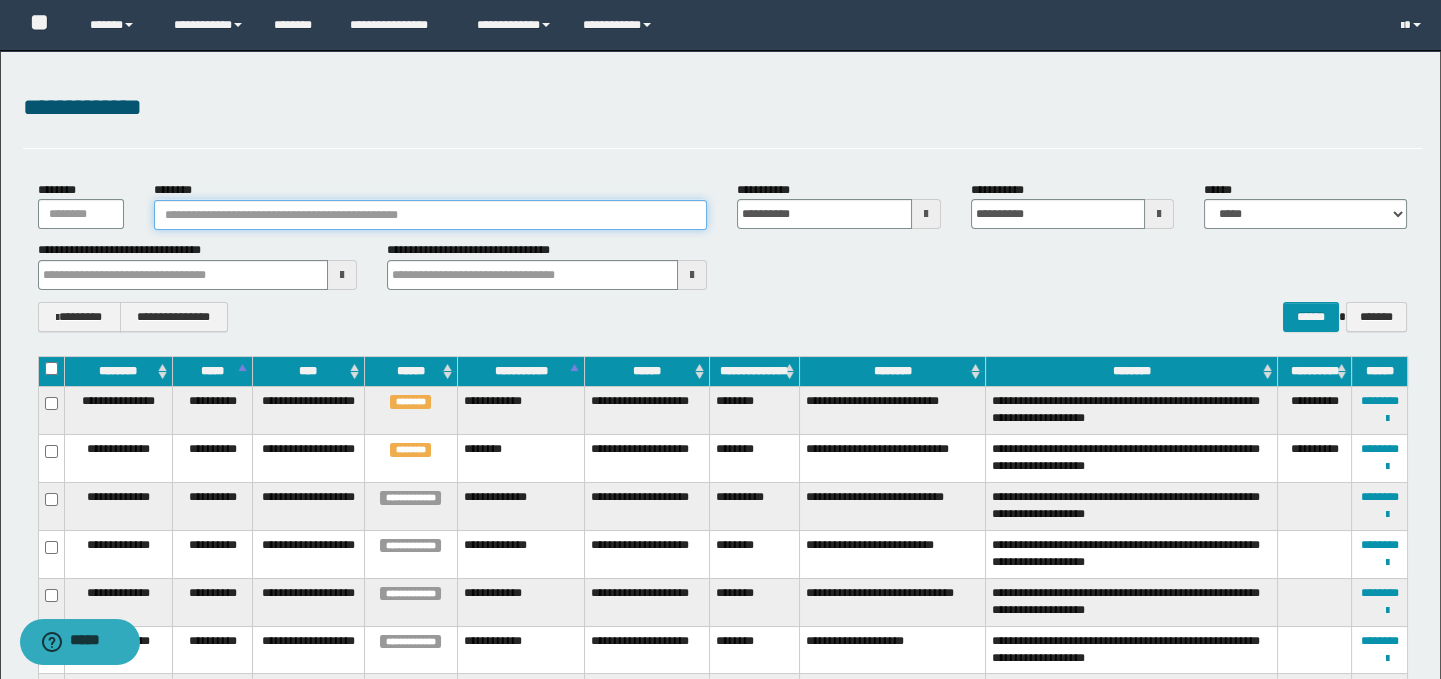 click on "********" at bounding box center [430, 215] 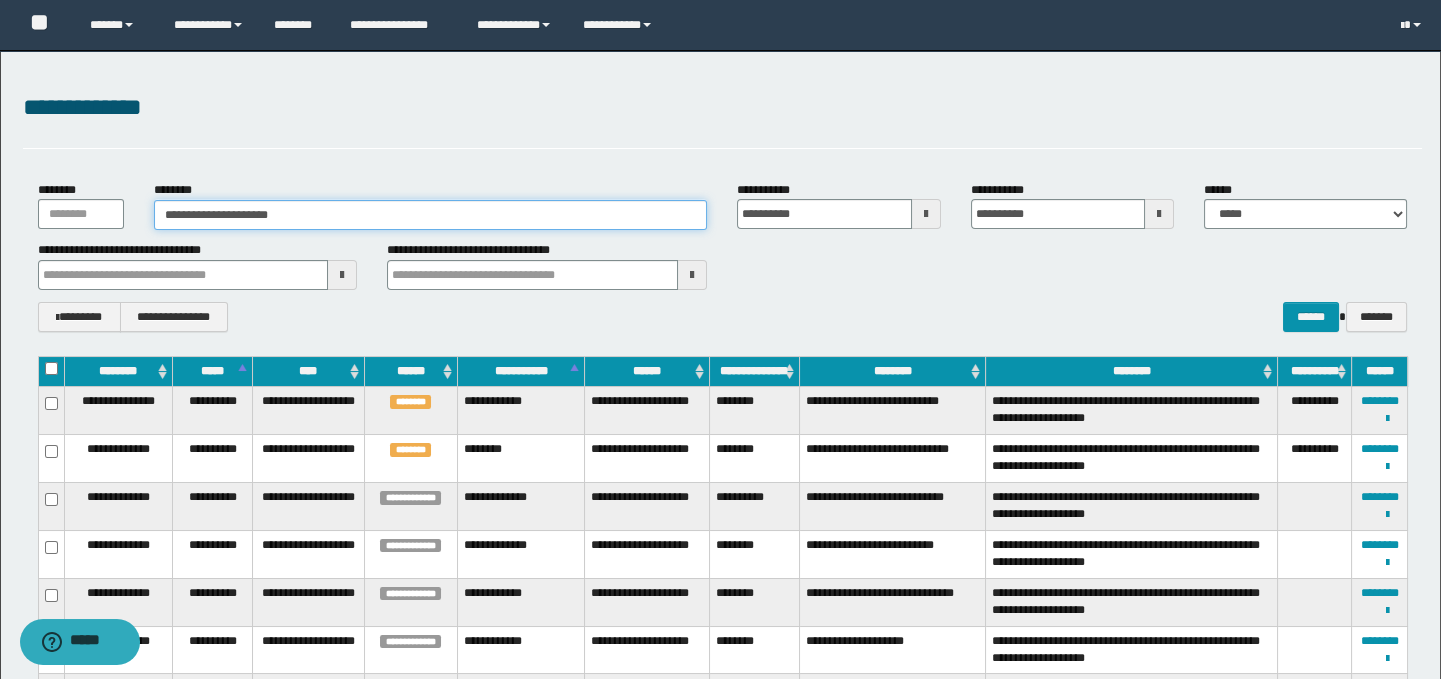 type 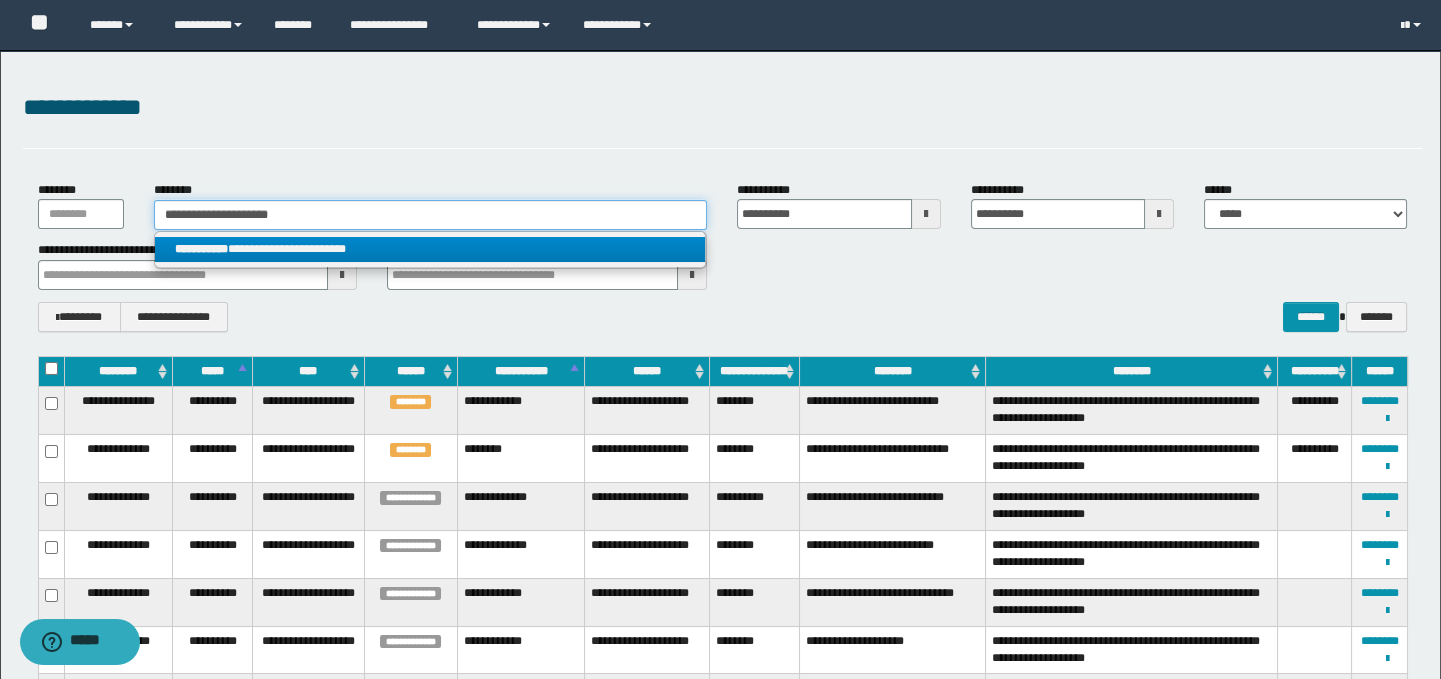 type on "**********" 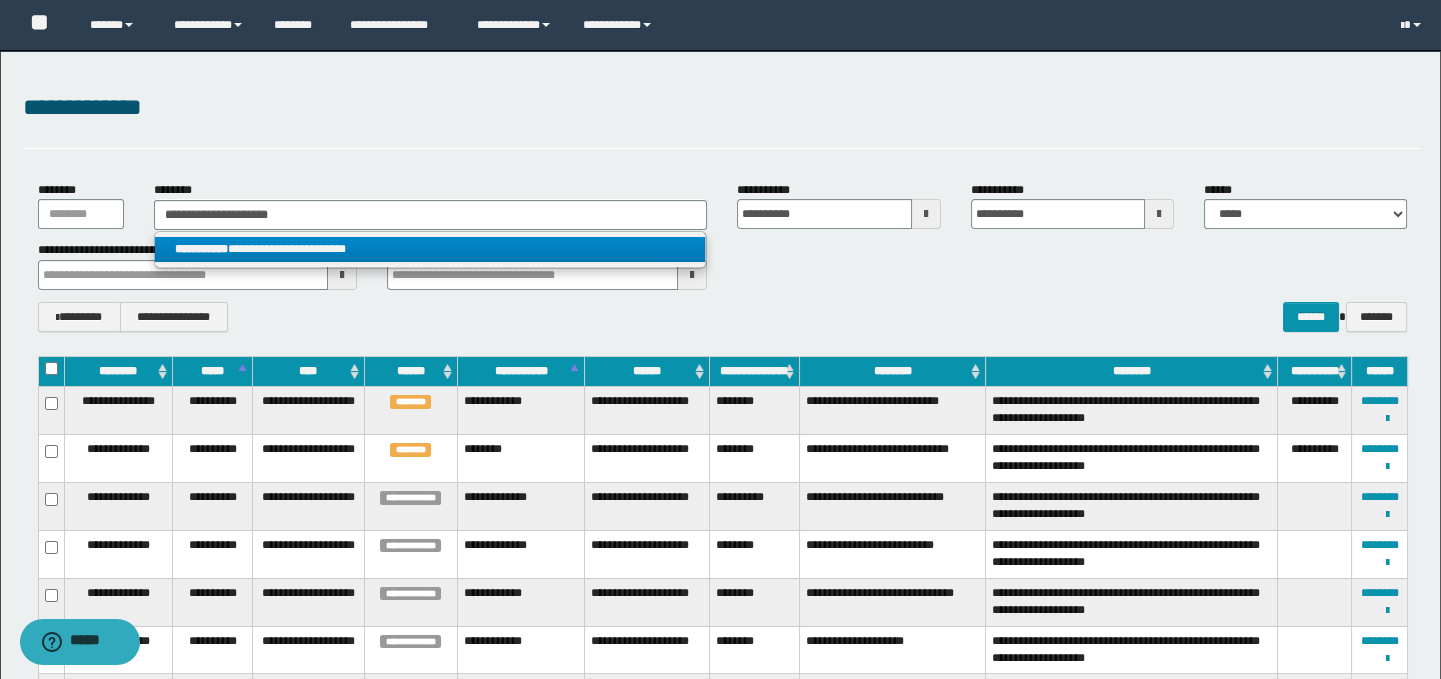 click on "**********" at bounding box center (430, 249) 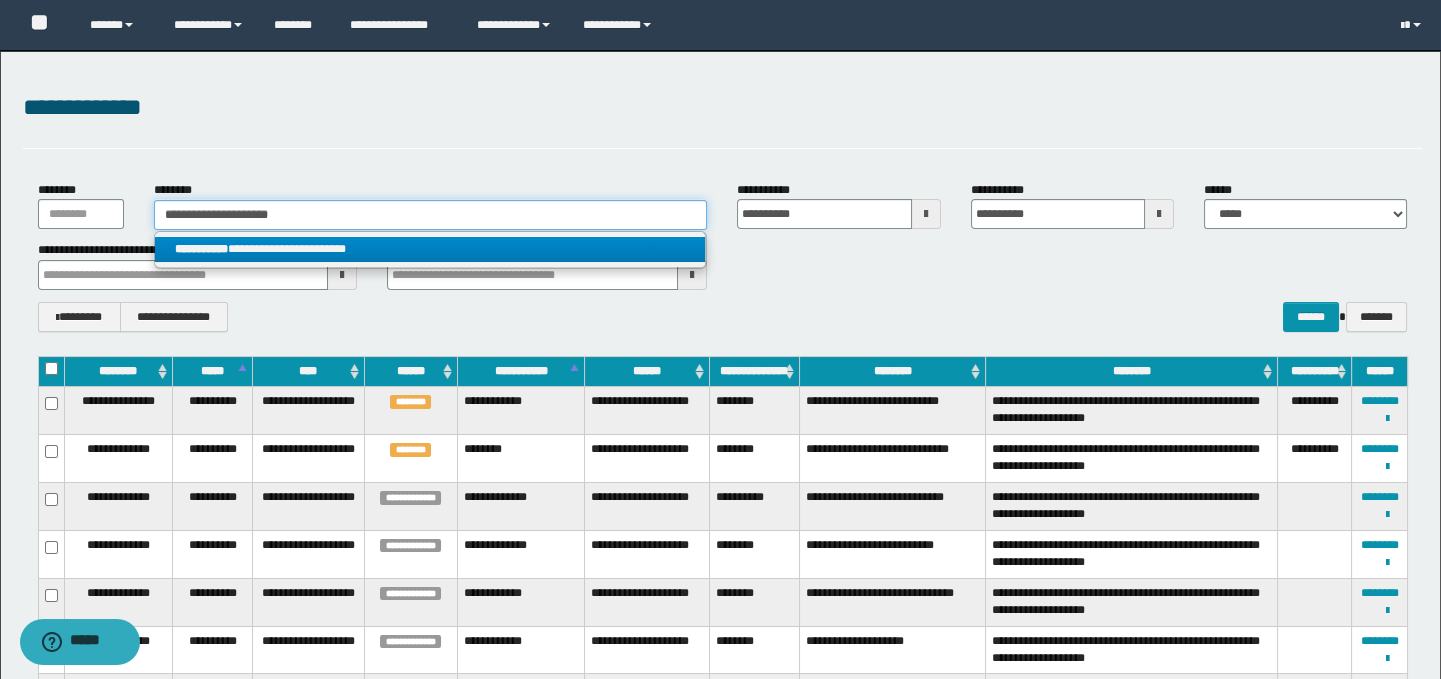 type 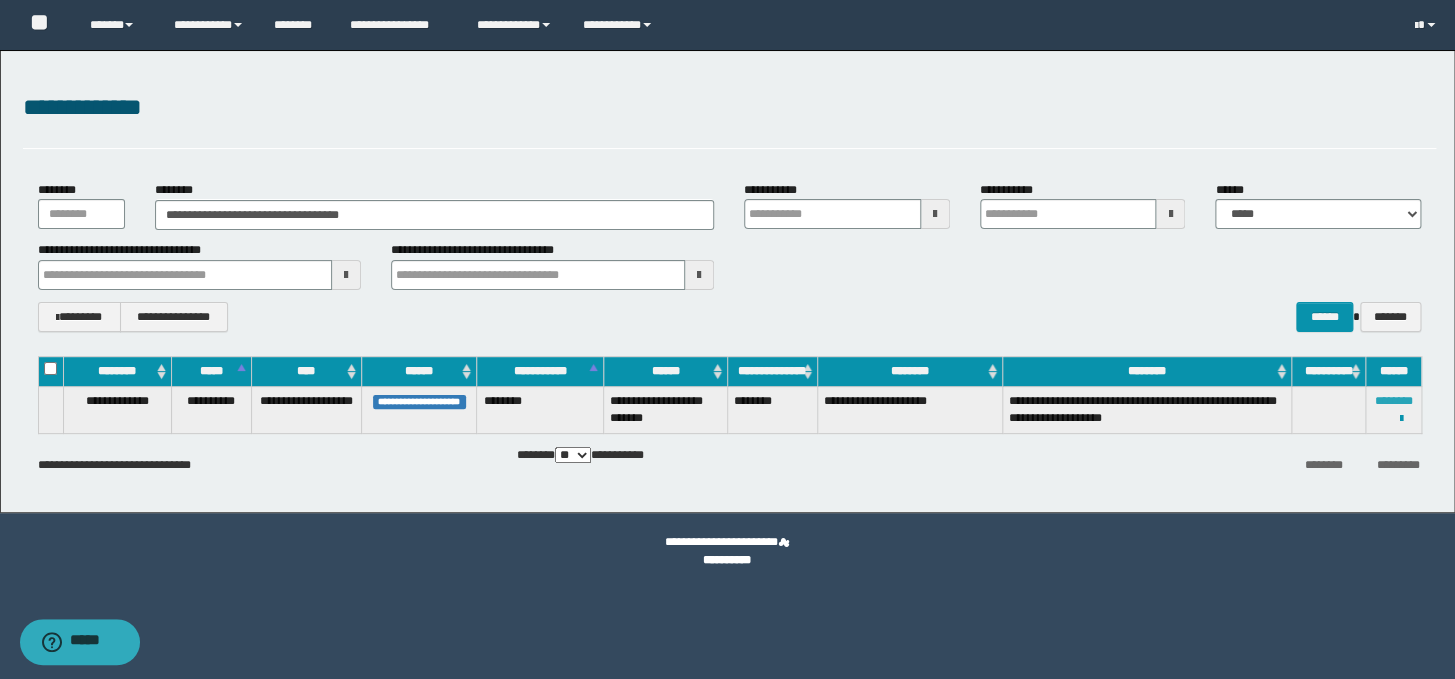 click on "********" at bounding box center (1393, 401) 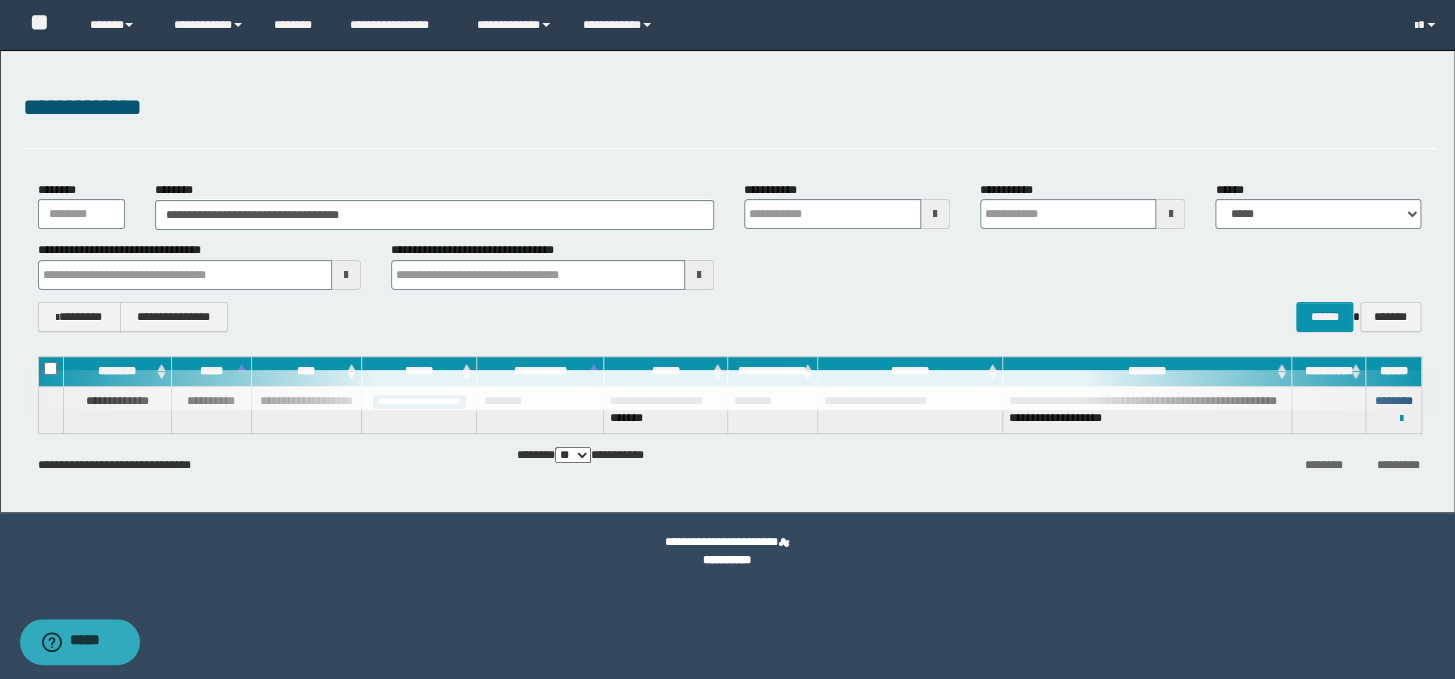 type 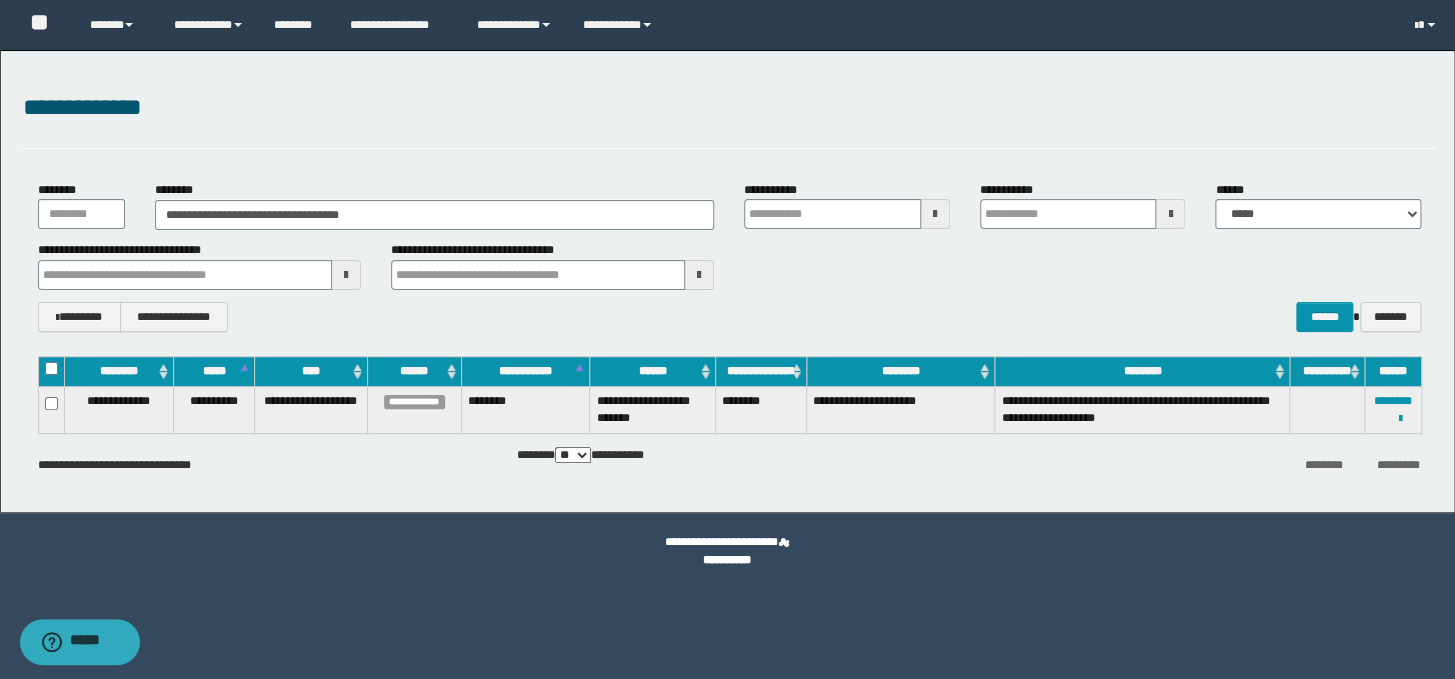type 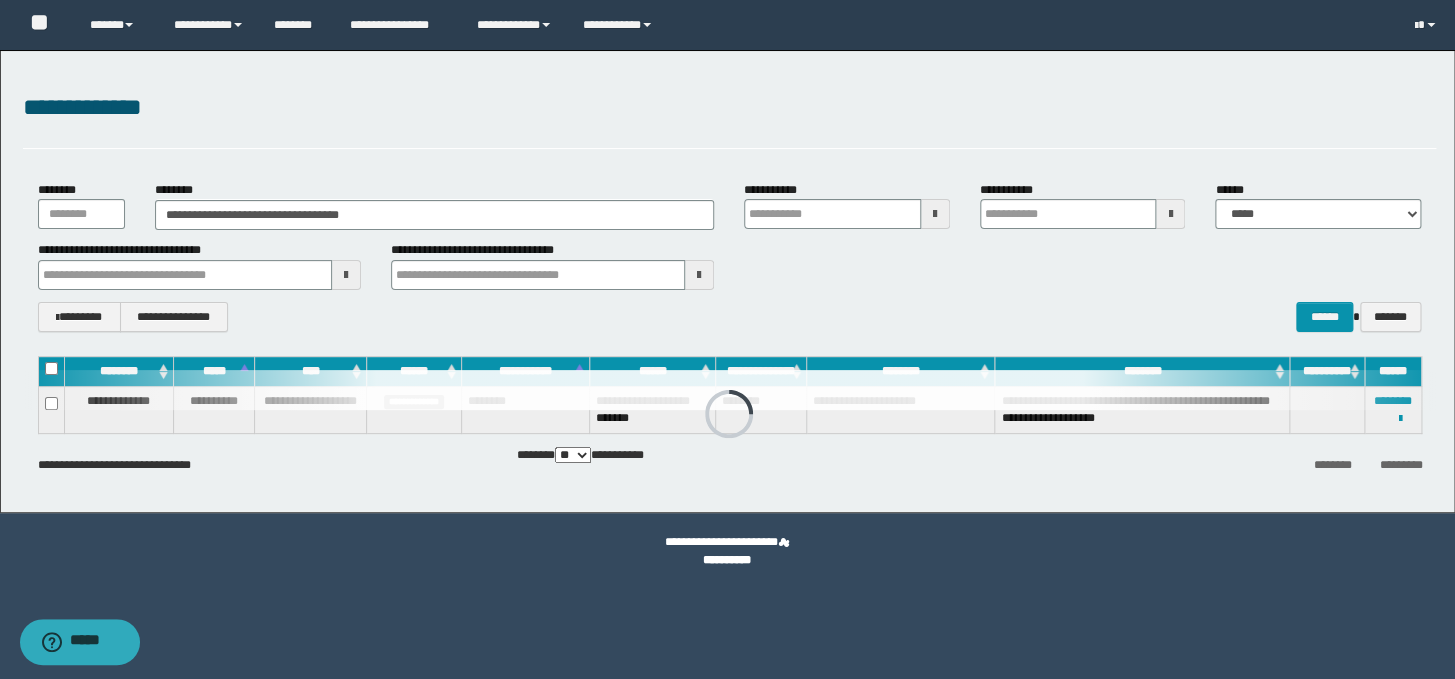 type 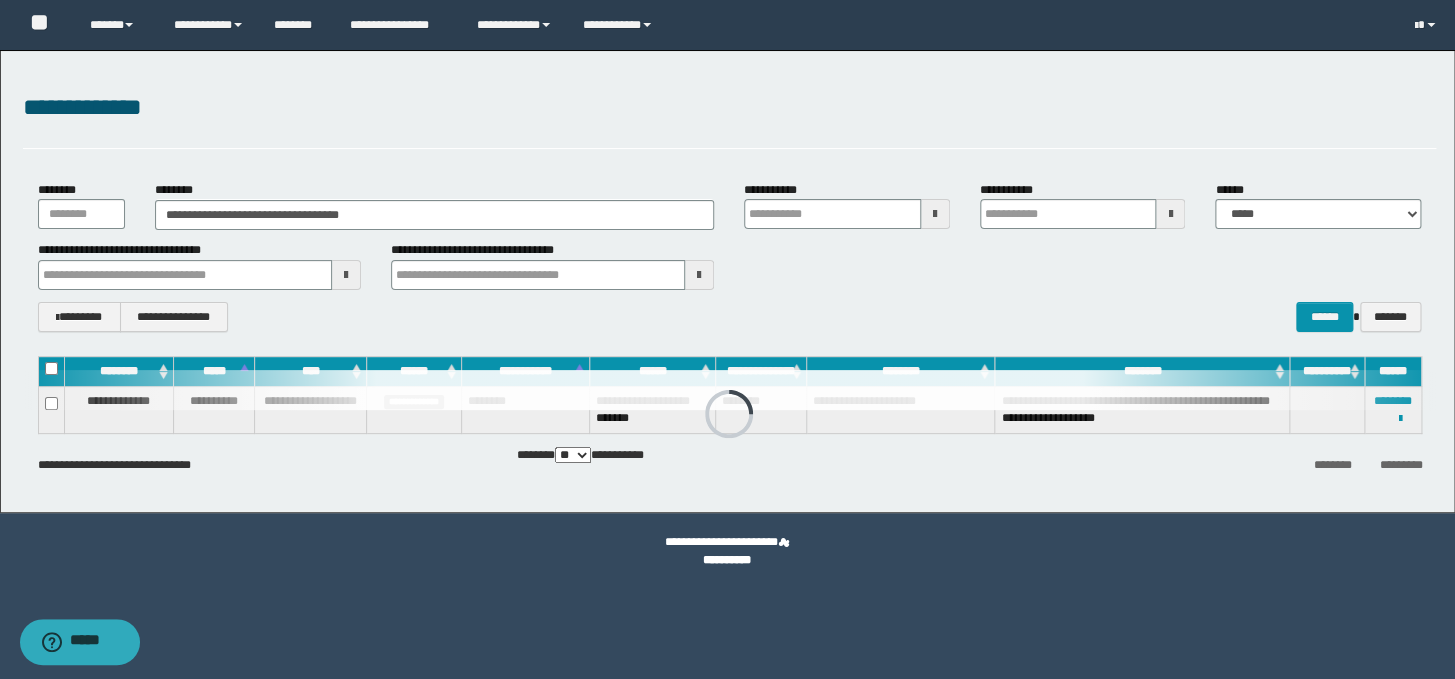 type 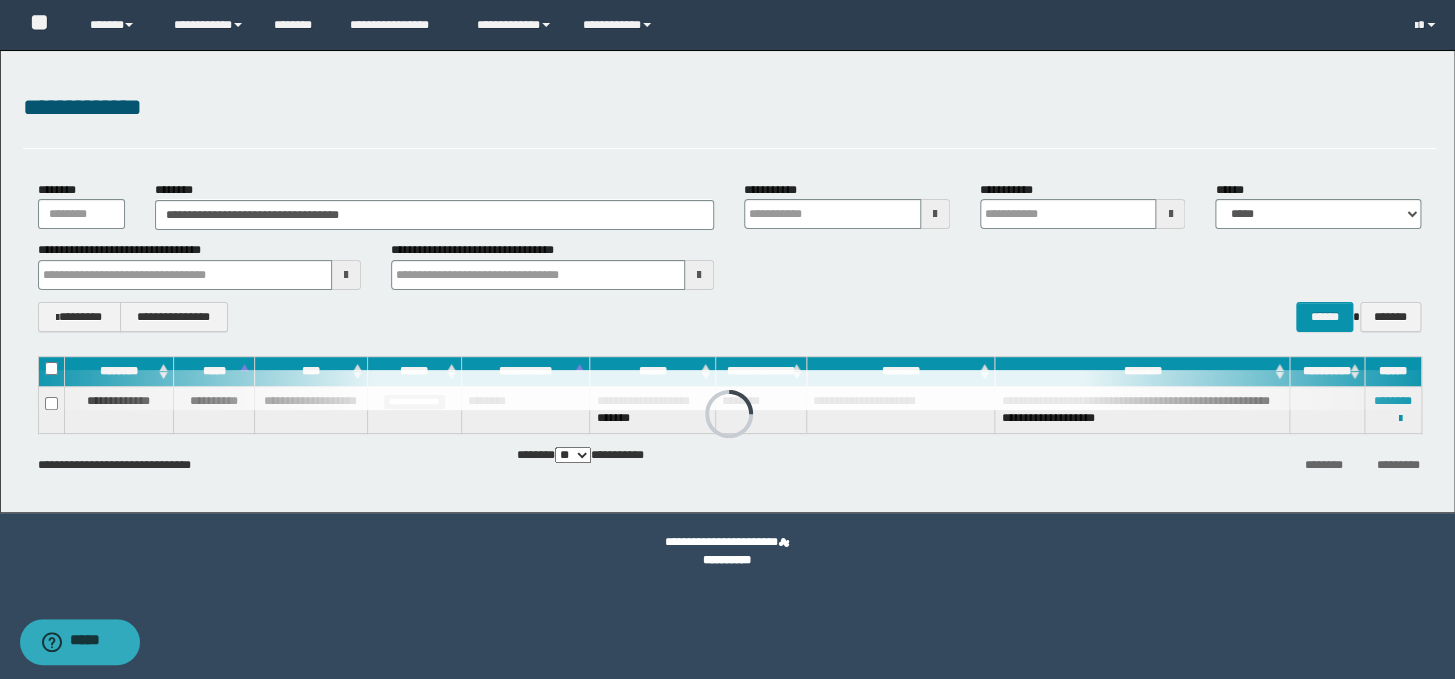 type 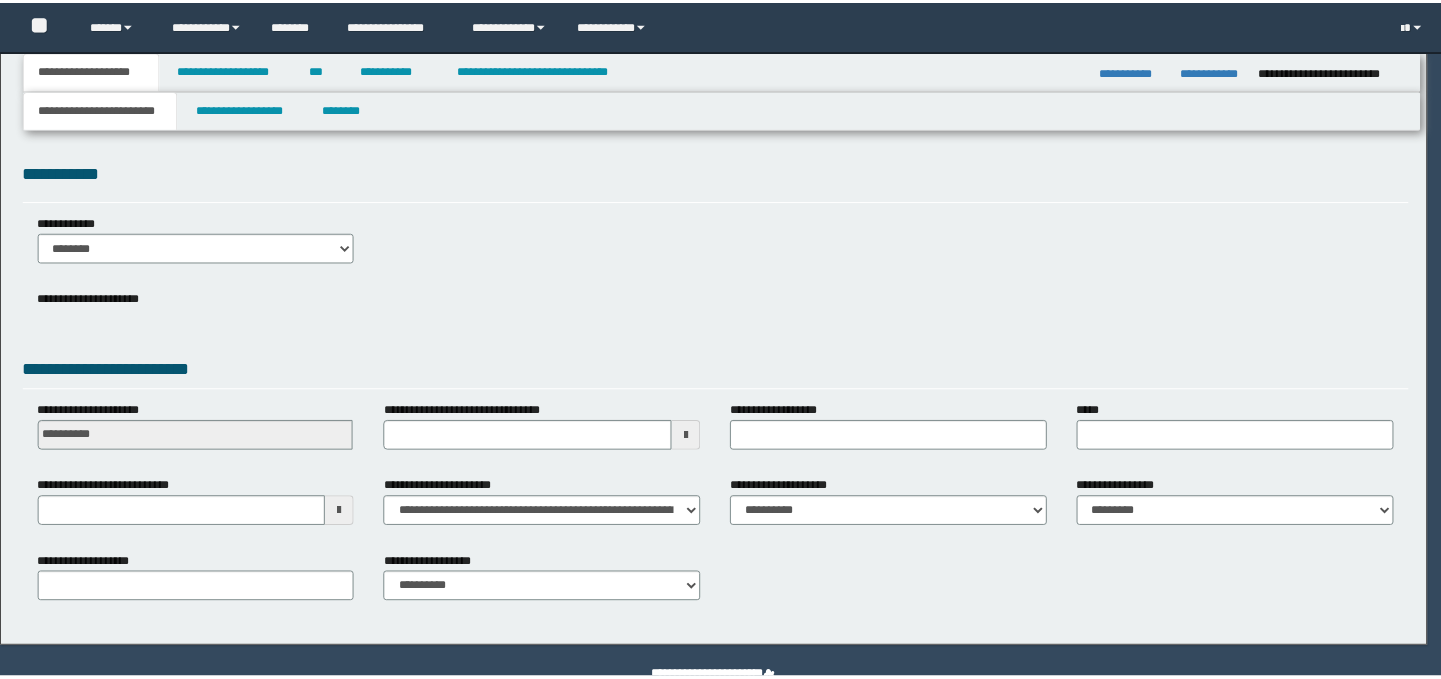 scroll, scrollTop: 0, scrollLeft: 0, axis: both 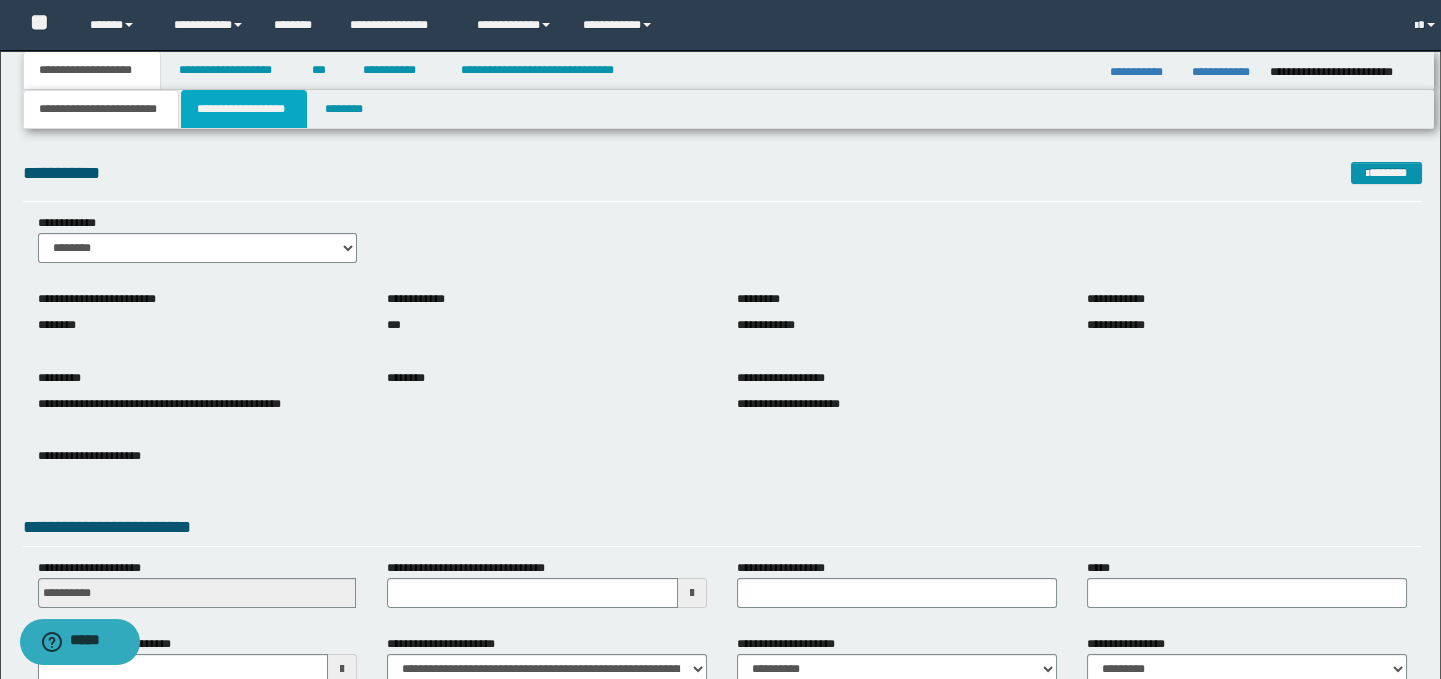 click on "**********" at bounding box center (244, 109) 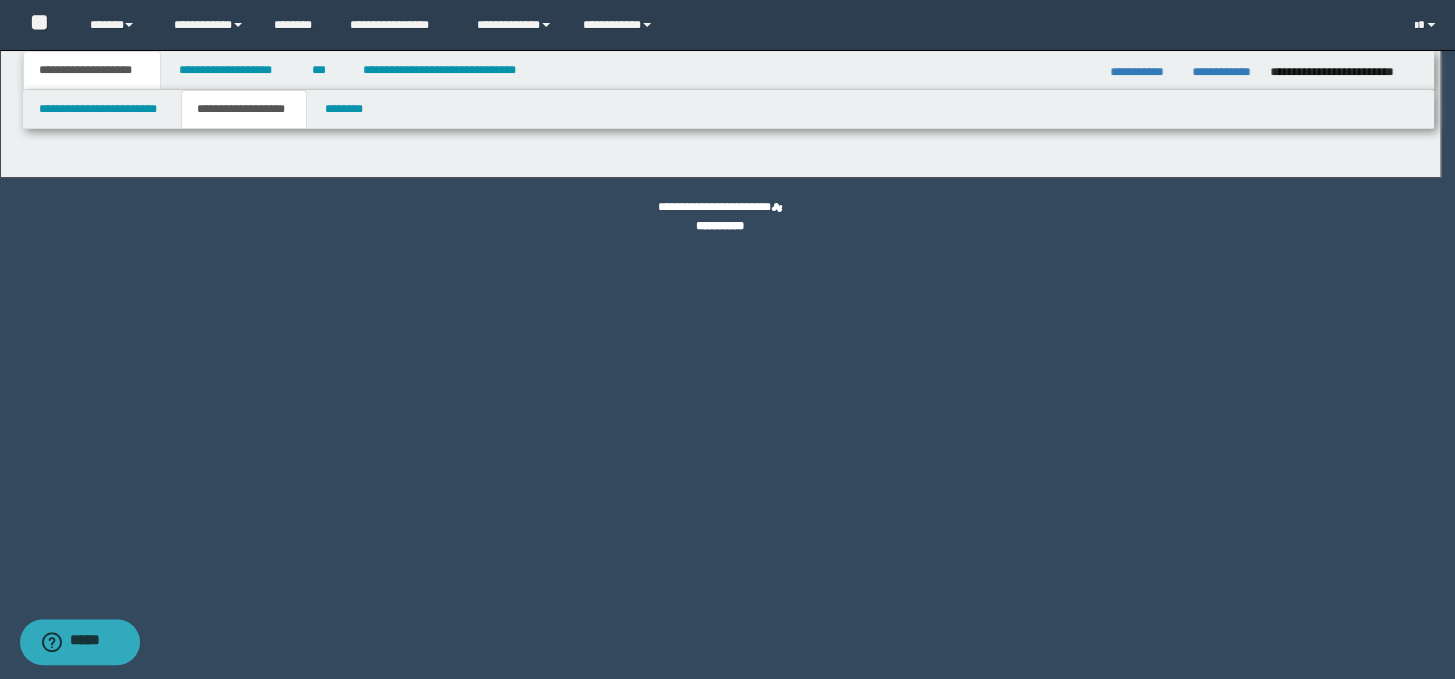 type on "********" 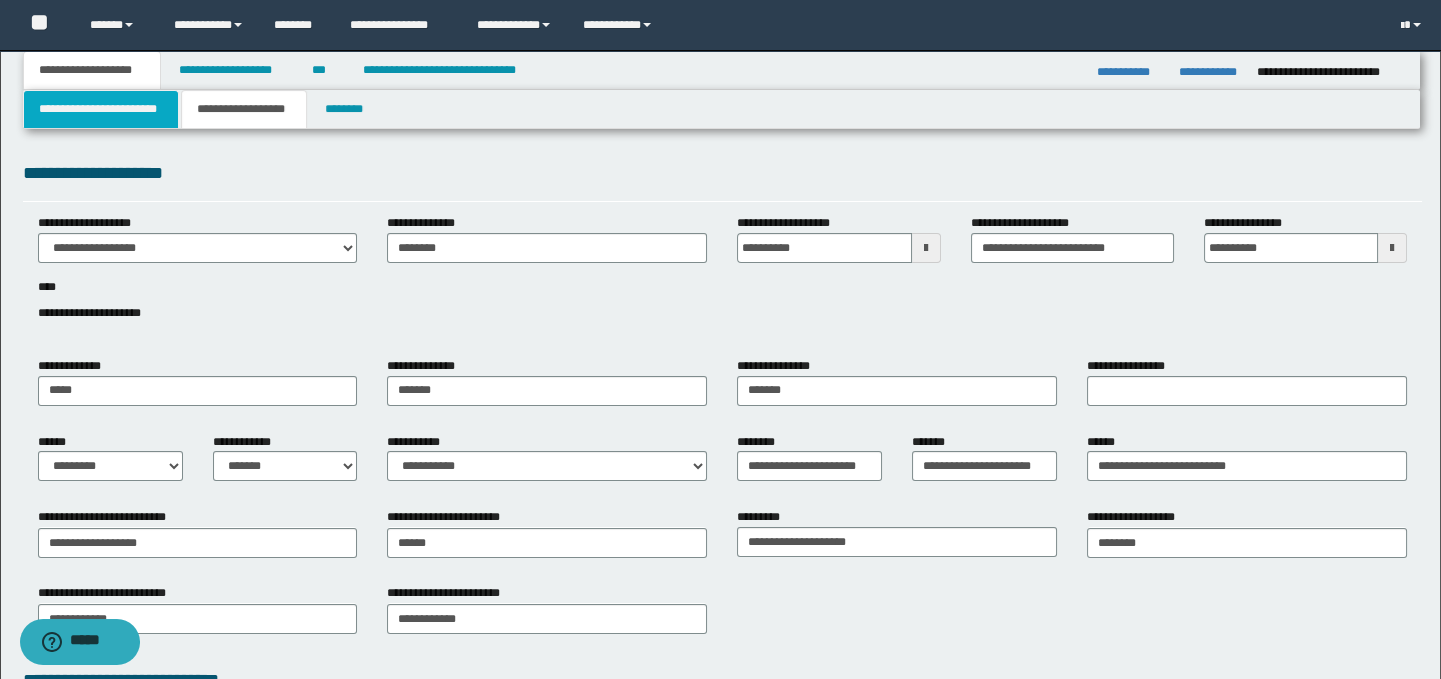 click on "**********" at bounding box center (101, 109) 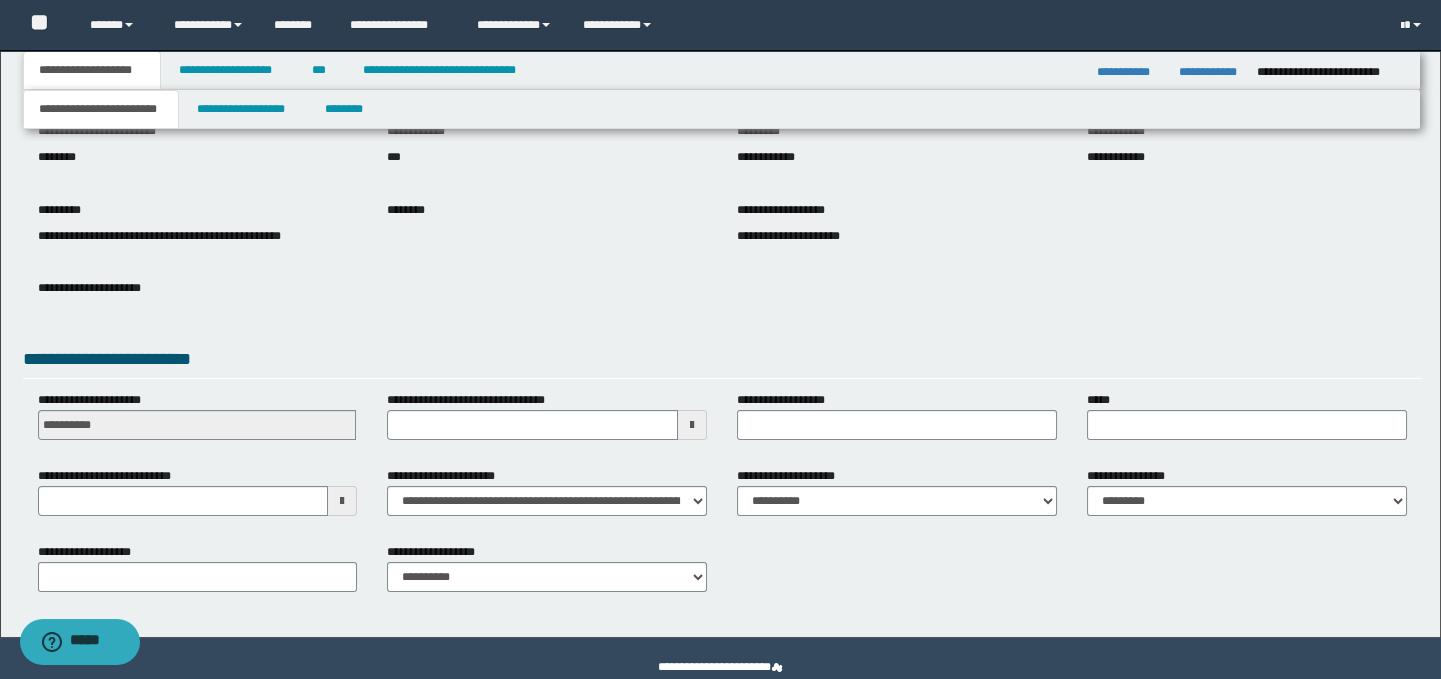 scroll, scrollTop: 193, scrollLeft: 0, axis: vertical 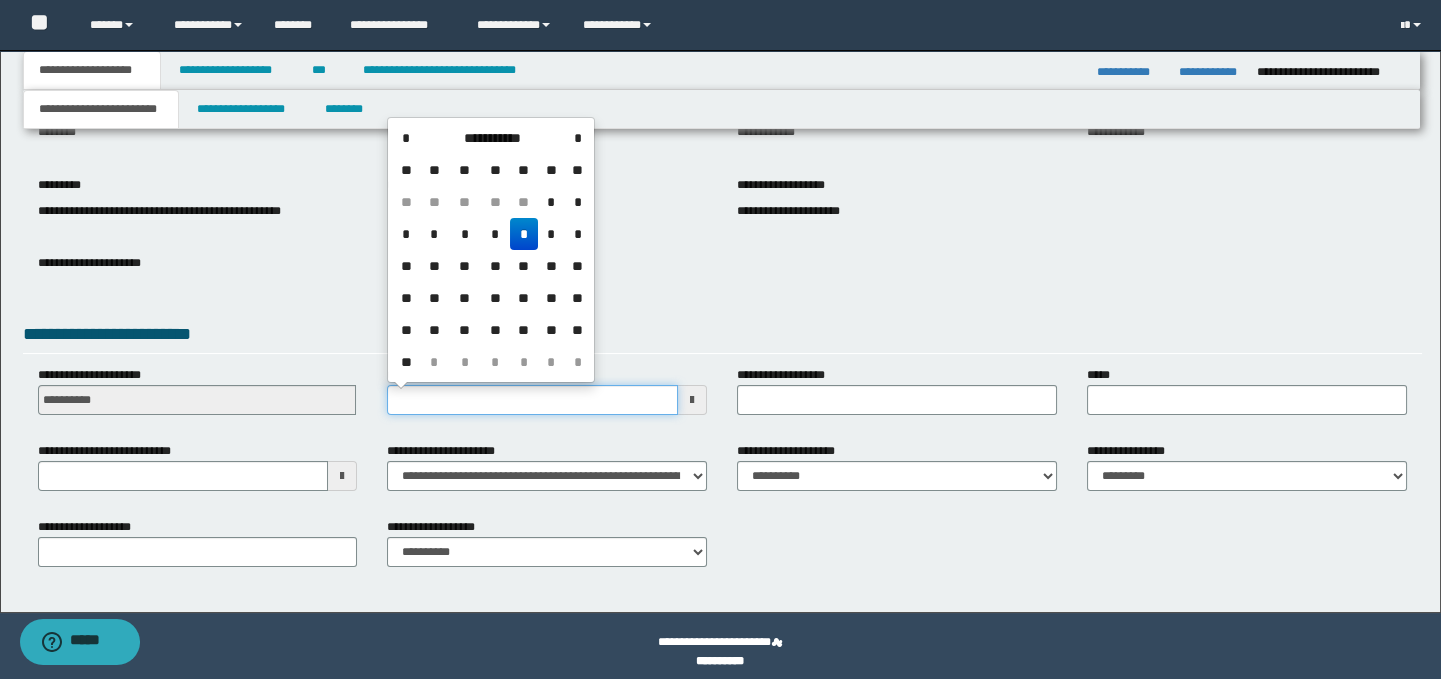 click on "**********" at bounding box center [532, 400] 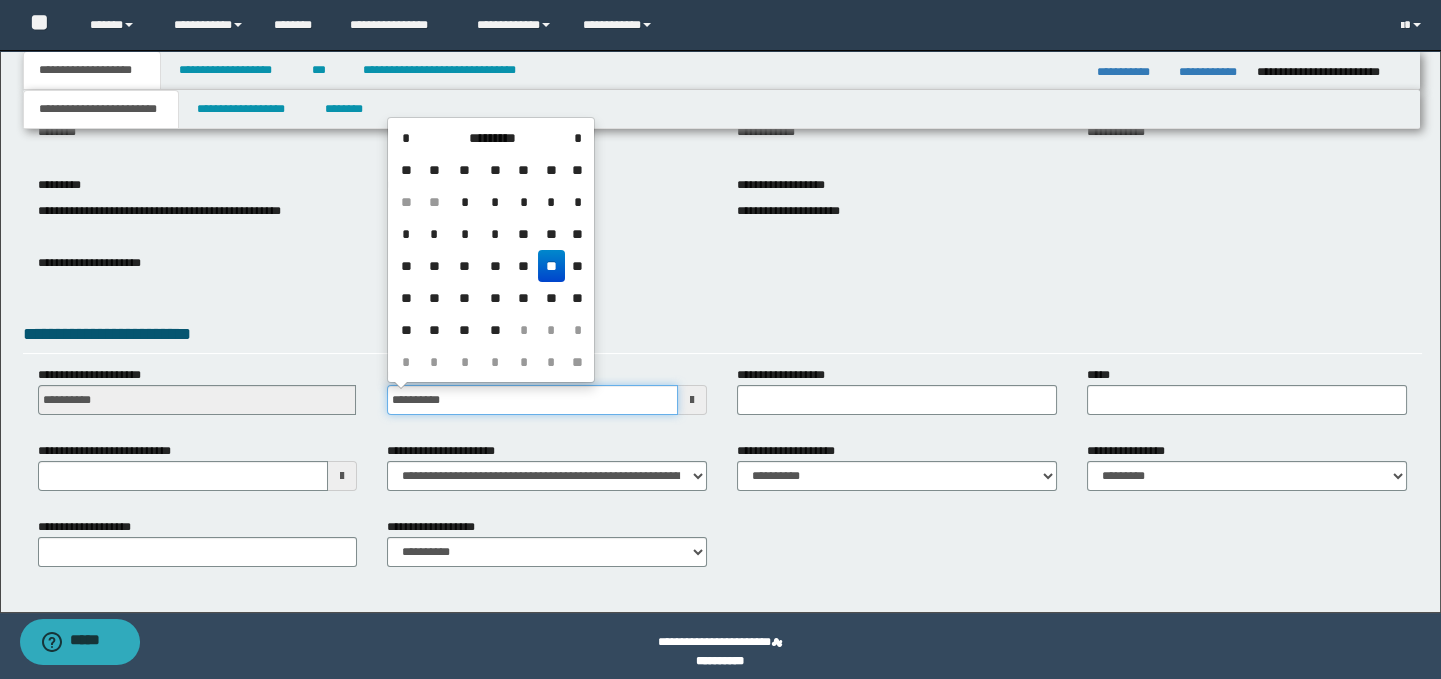 type on "**********" 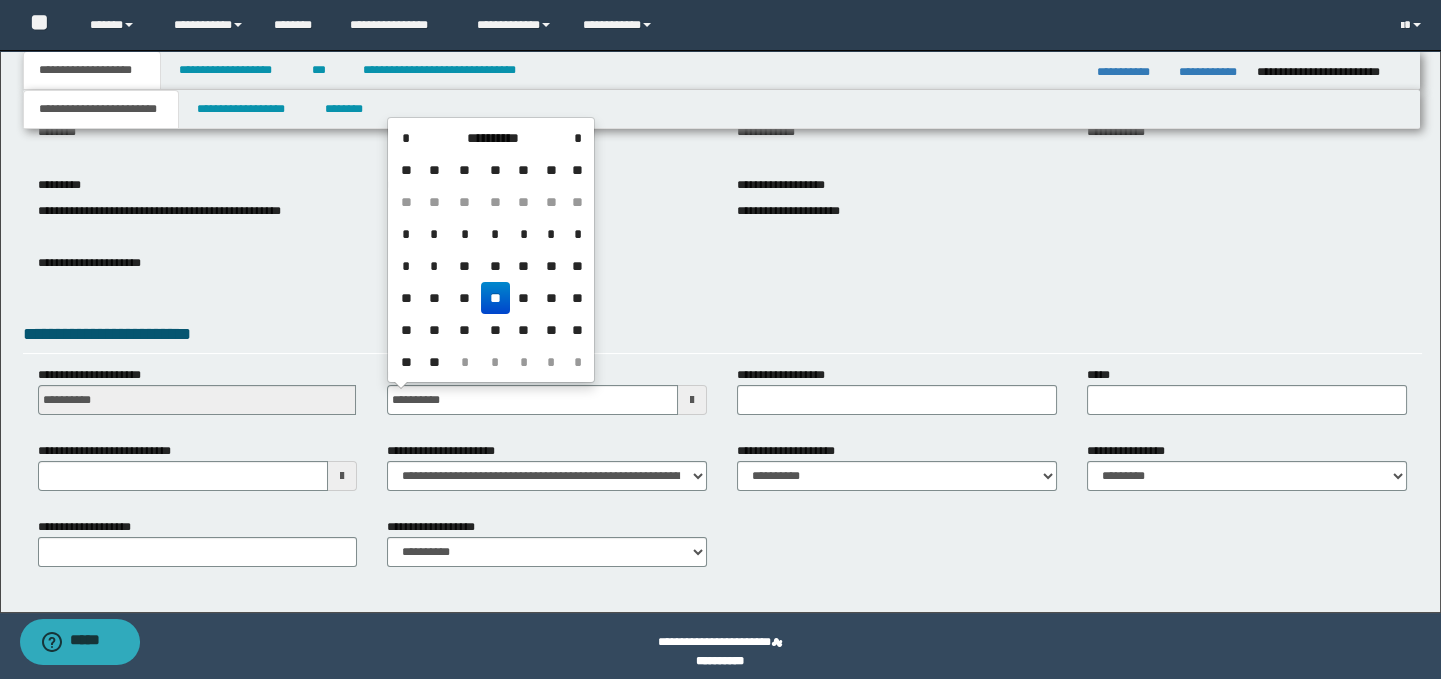 click on "**" at bounding box center (495, 298) 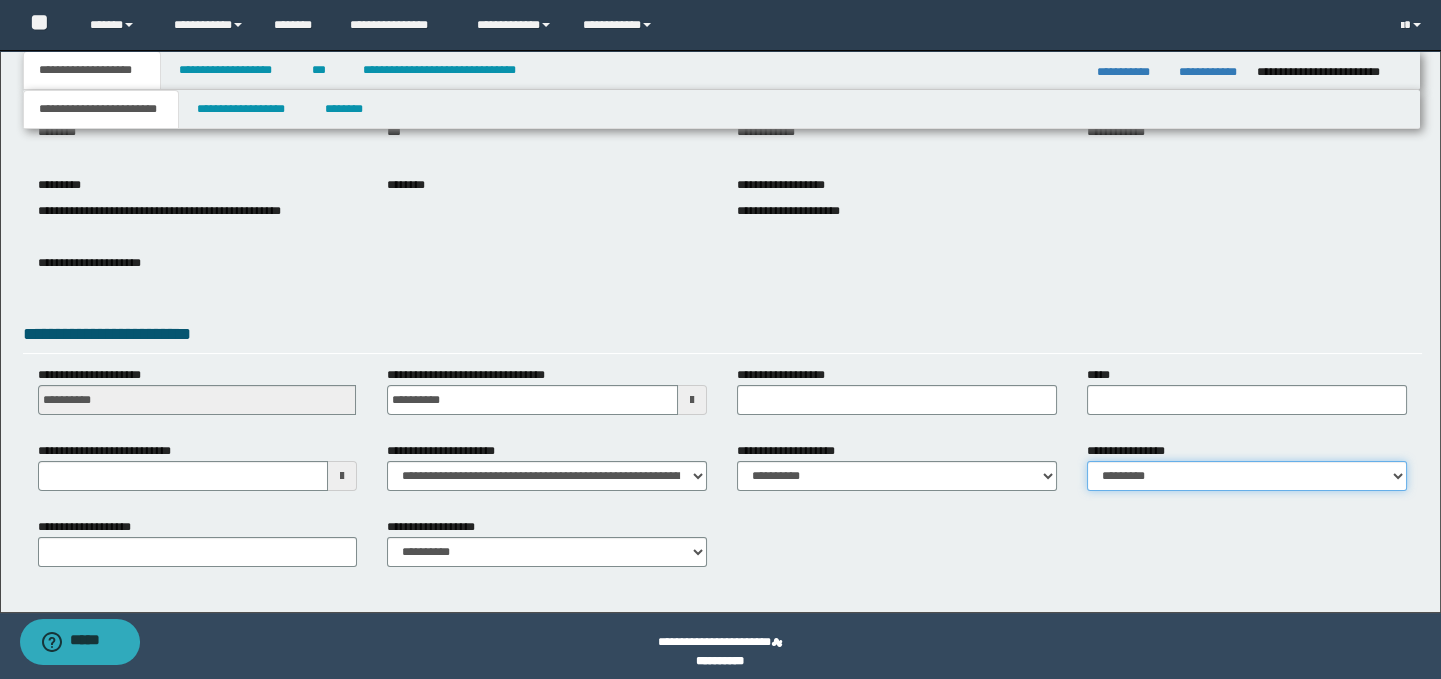 click on "**********" at bounding box center (1247, 476) 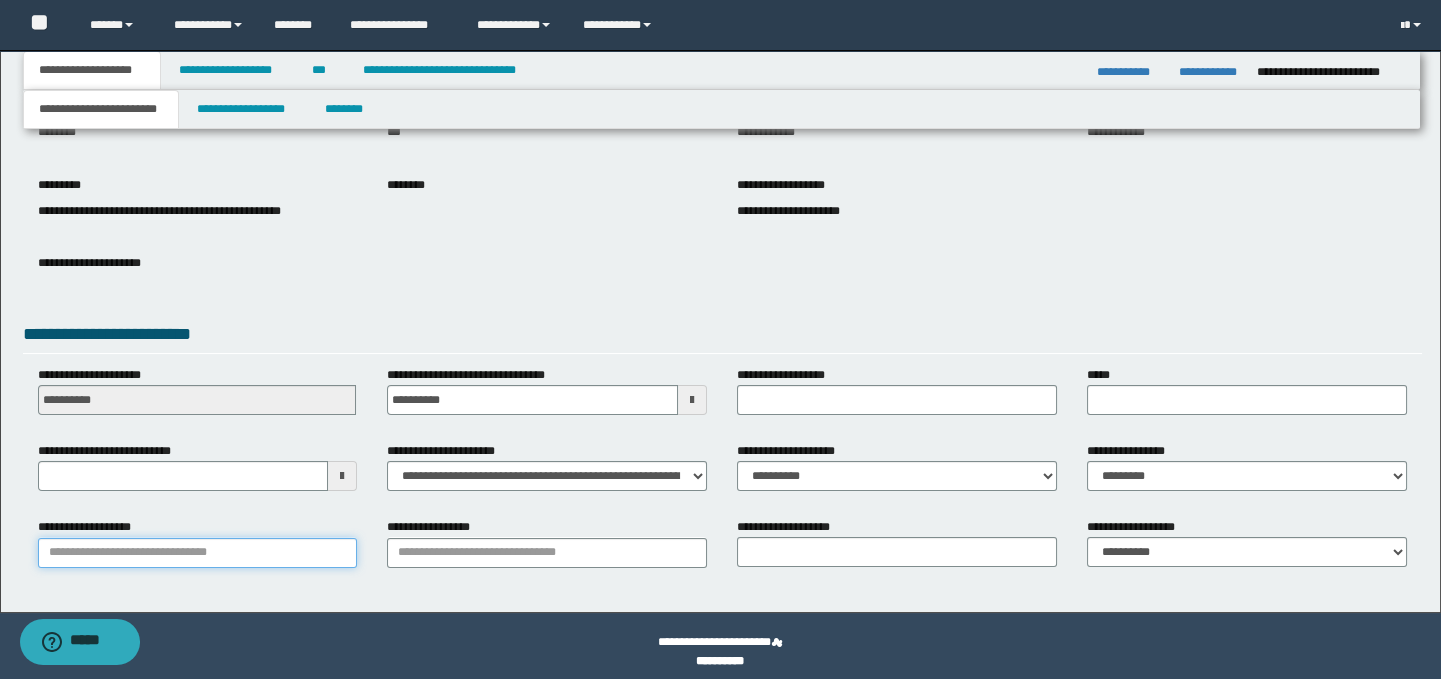 click on "**********" at bounding box center [198, 553] 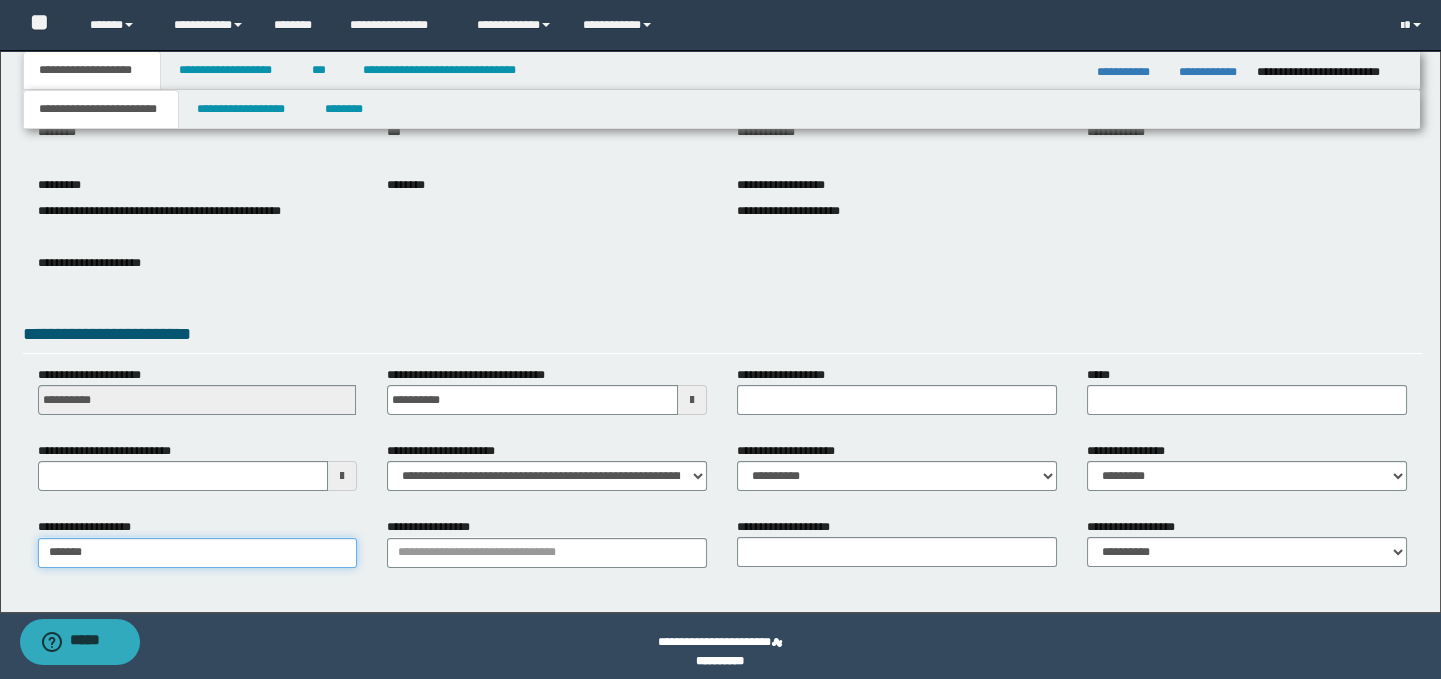 type on "********" 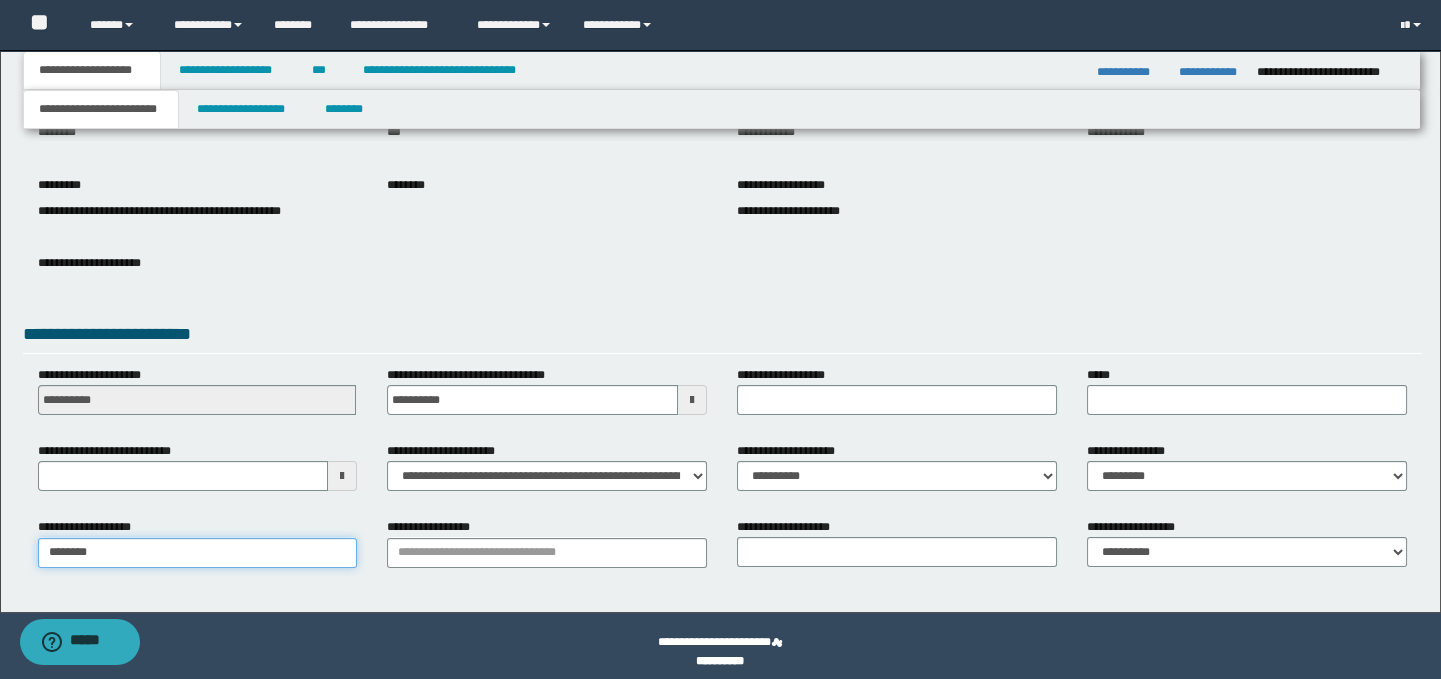 type on "********" 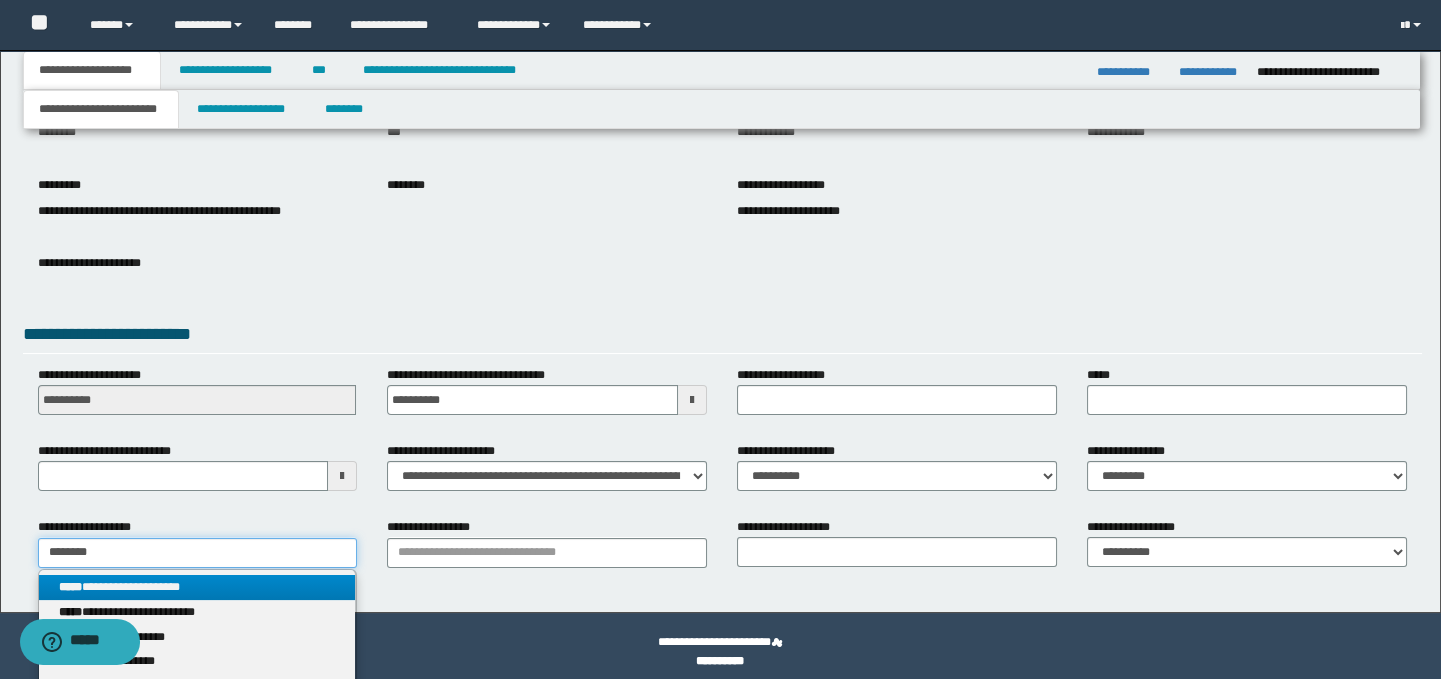 type on "********" 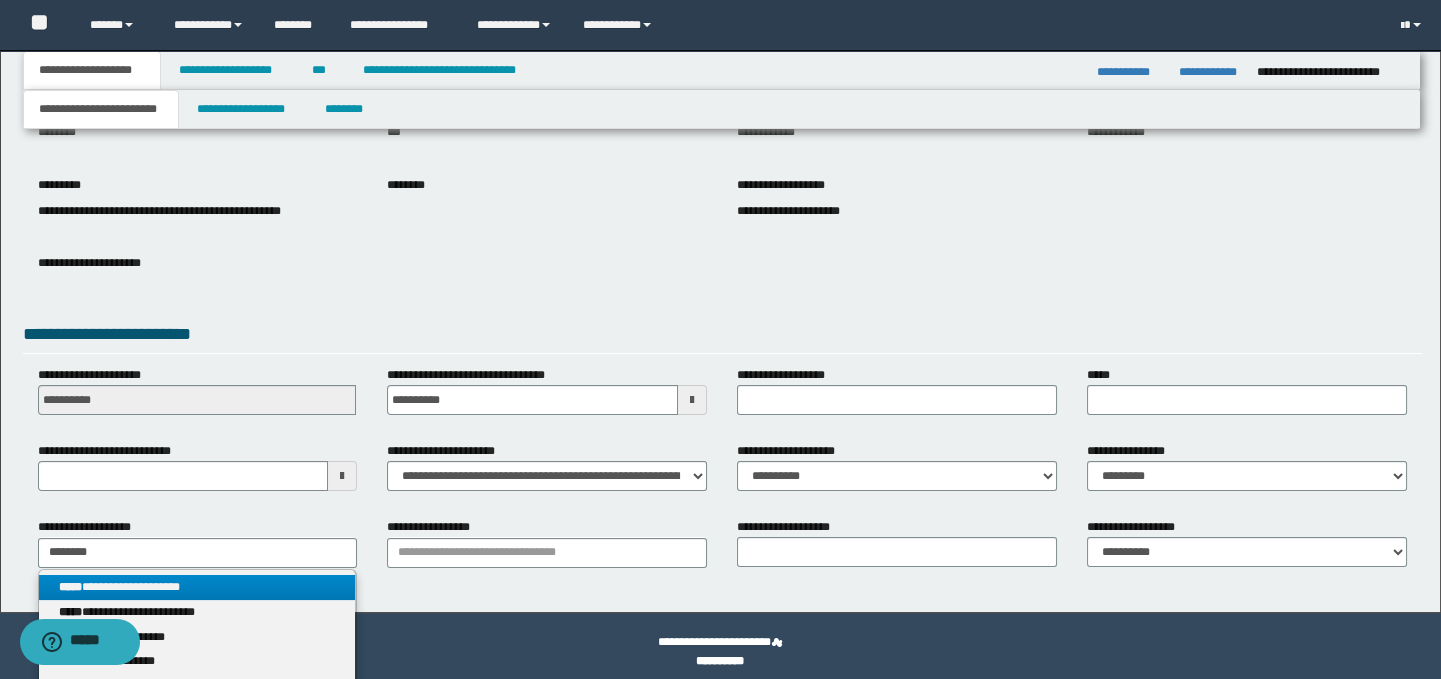 click on "**********" at bounding box center (197, 587) 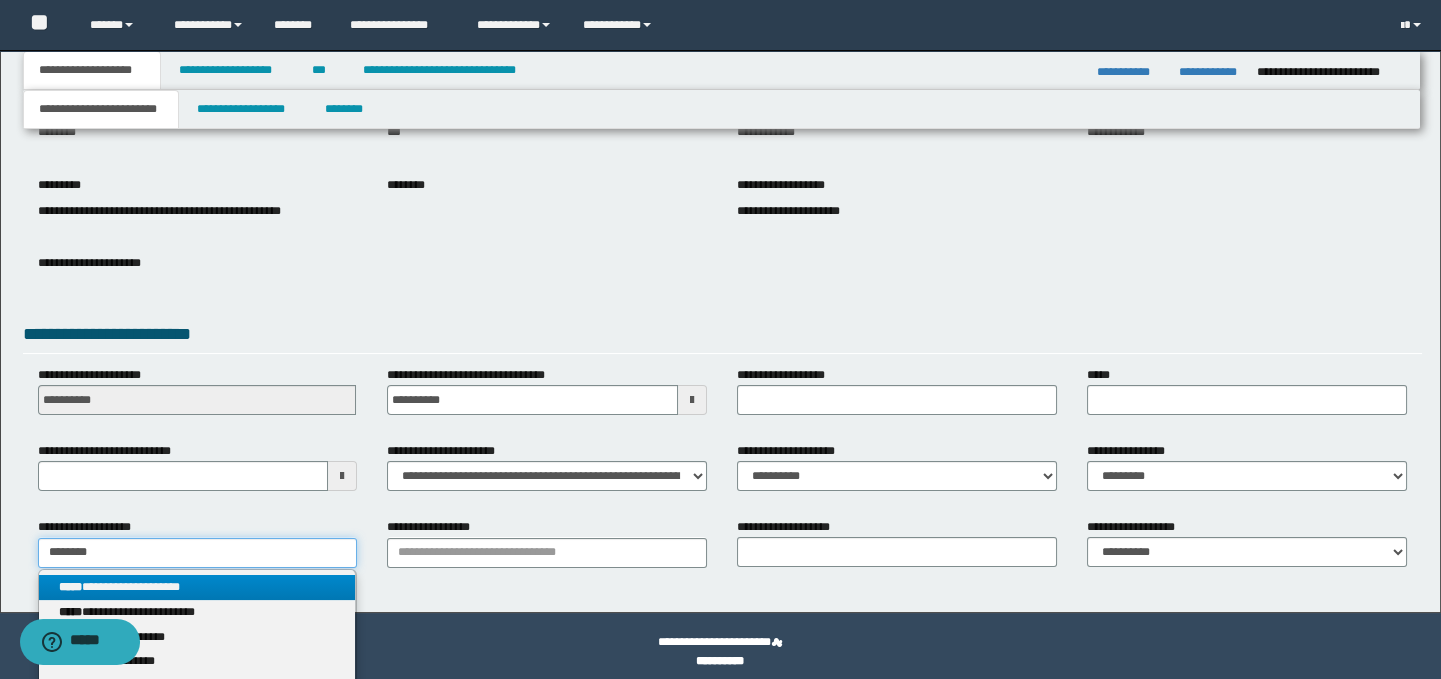 type 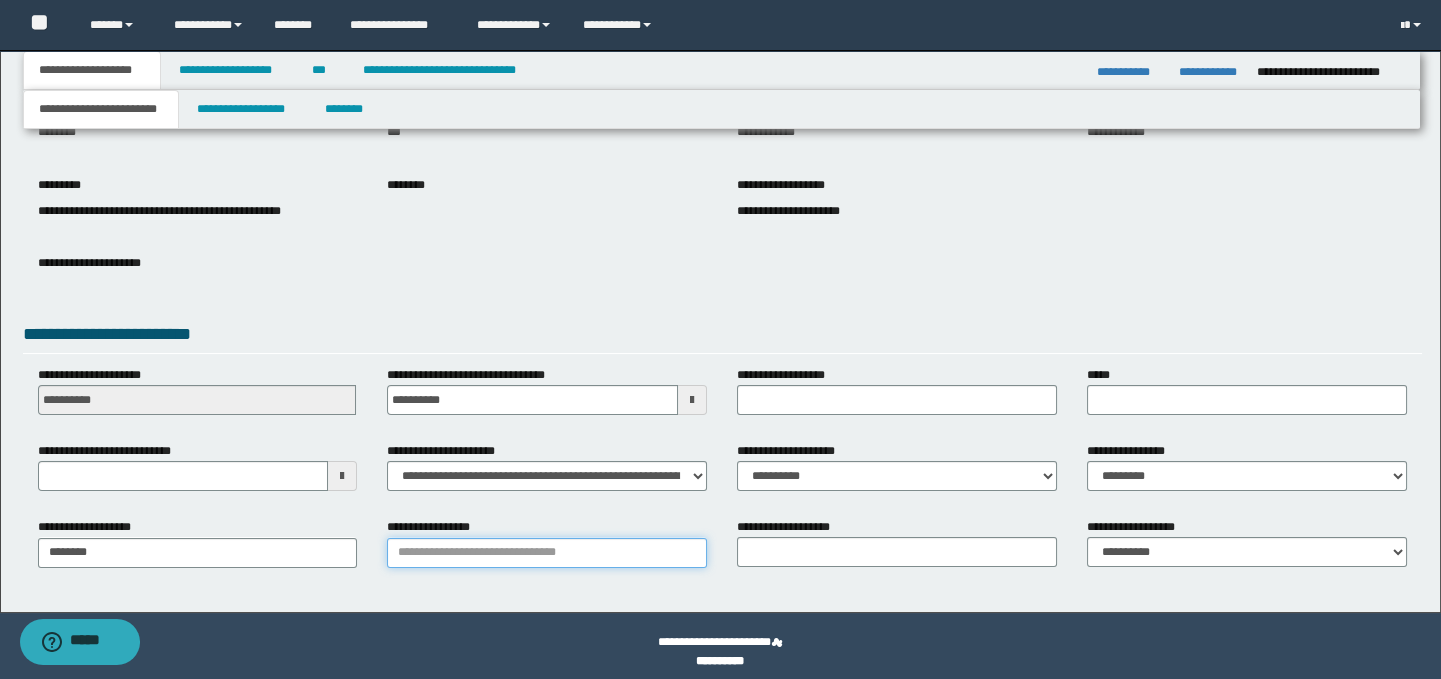 click on "**********" at bounding box center [547, 553] 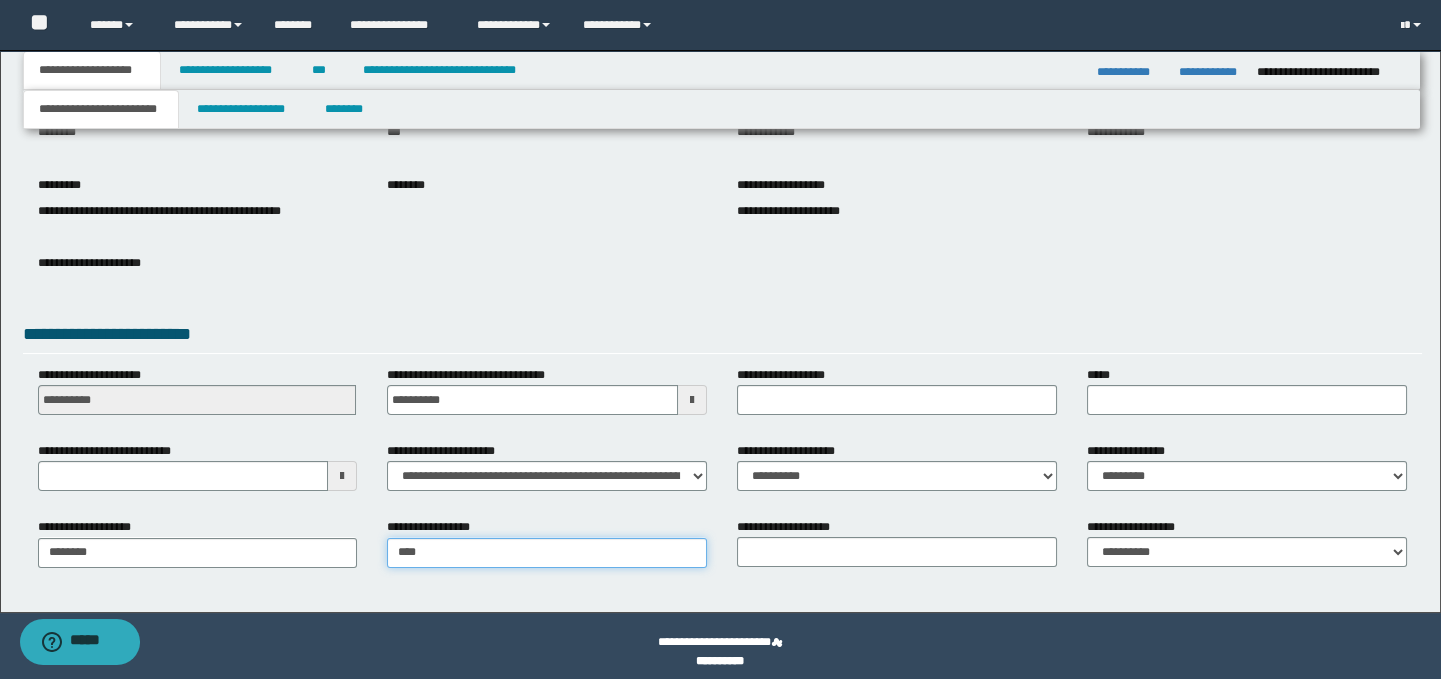 type on "***" 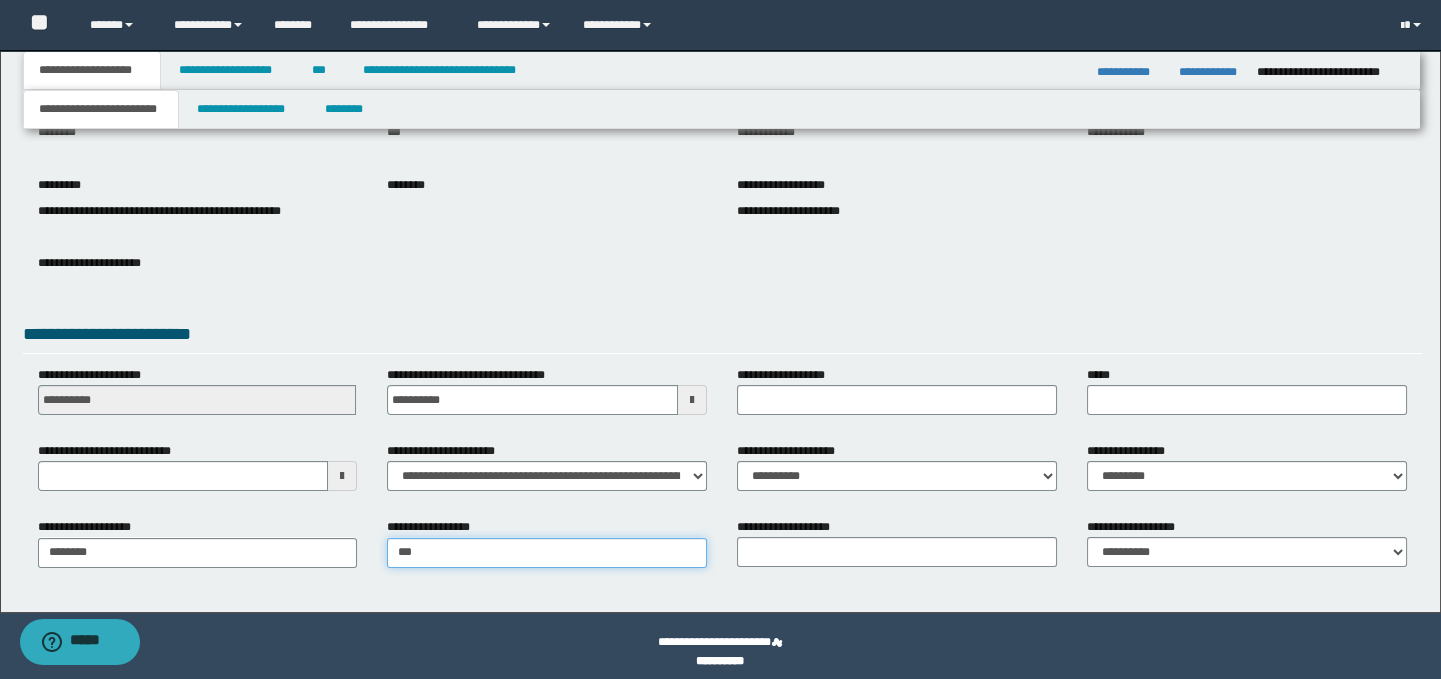 type on "*********" 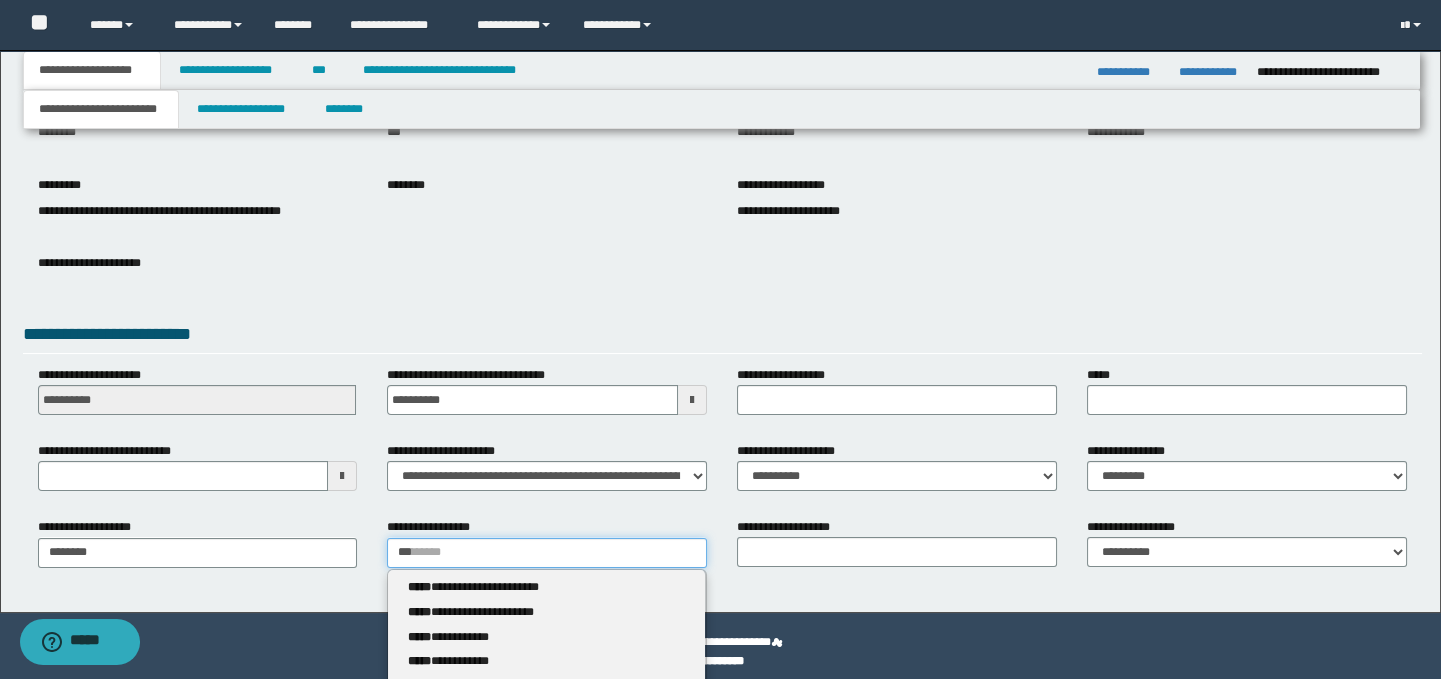 type 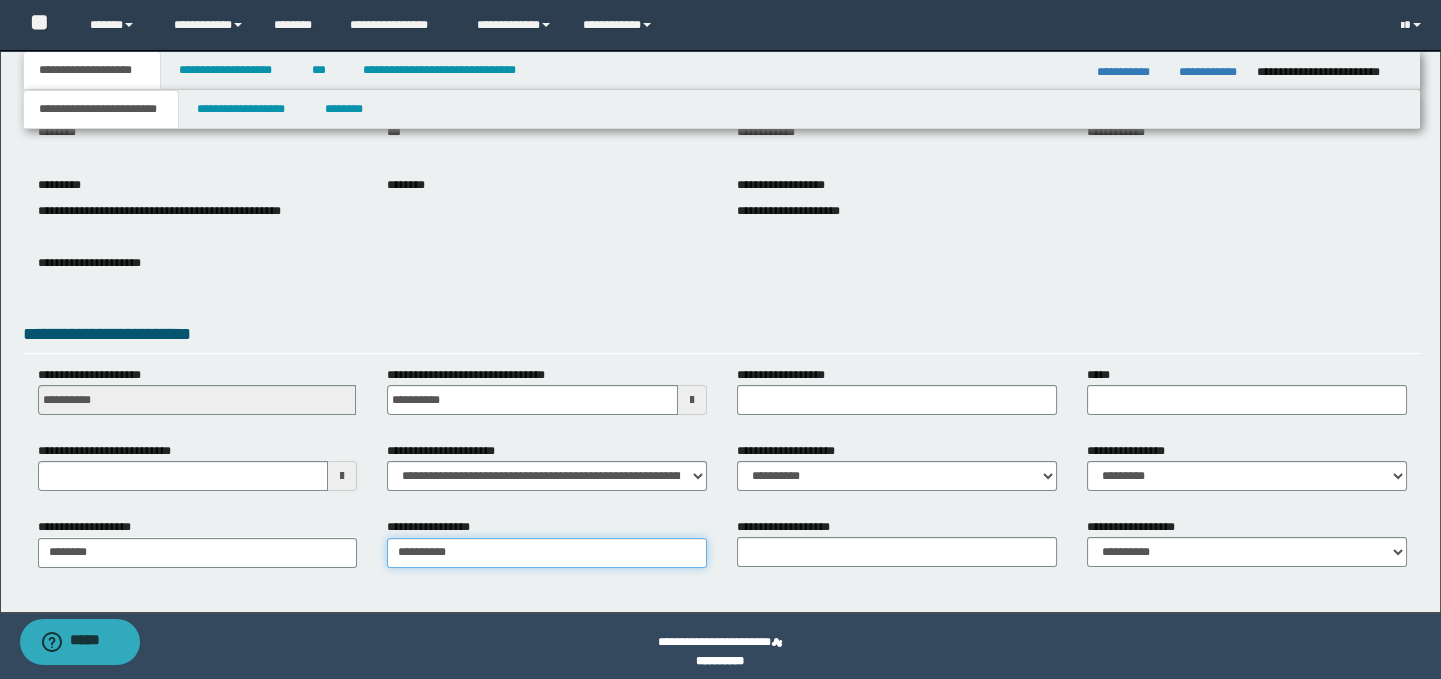 type on "**********" 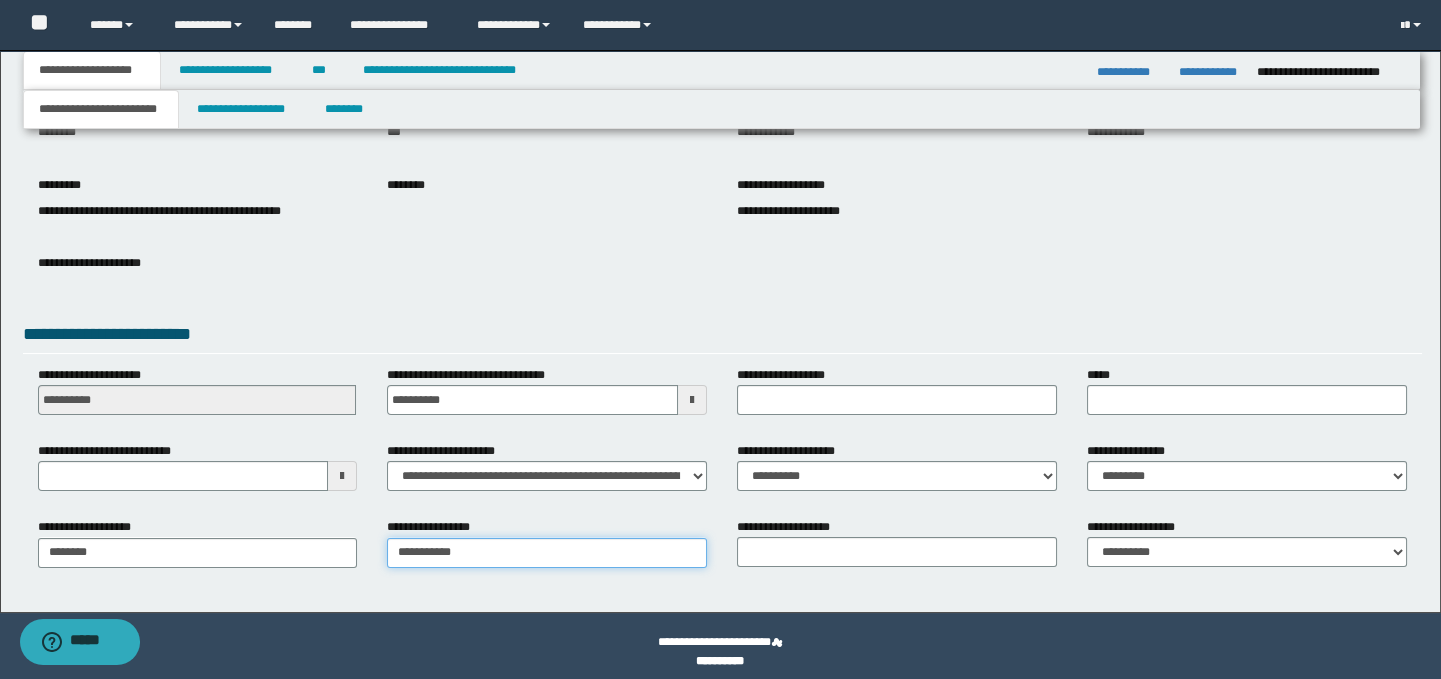 type on "**********" 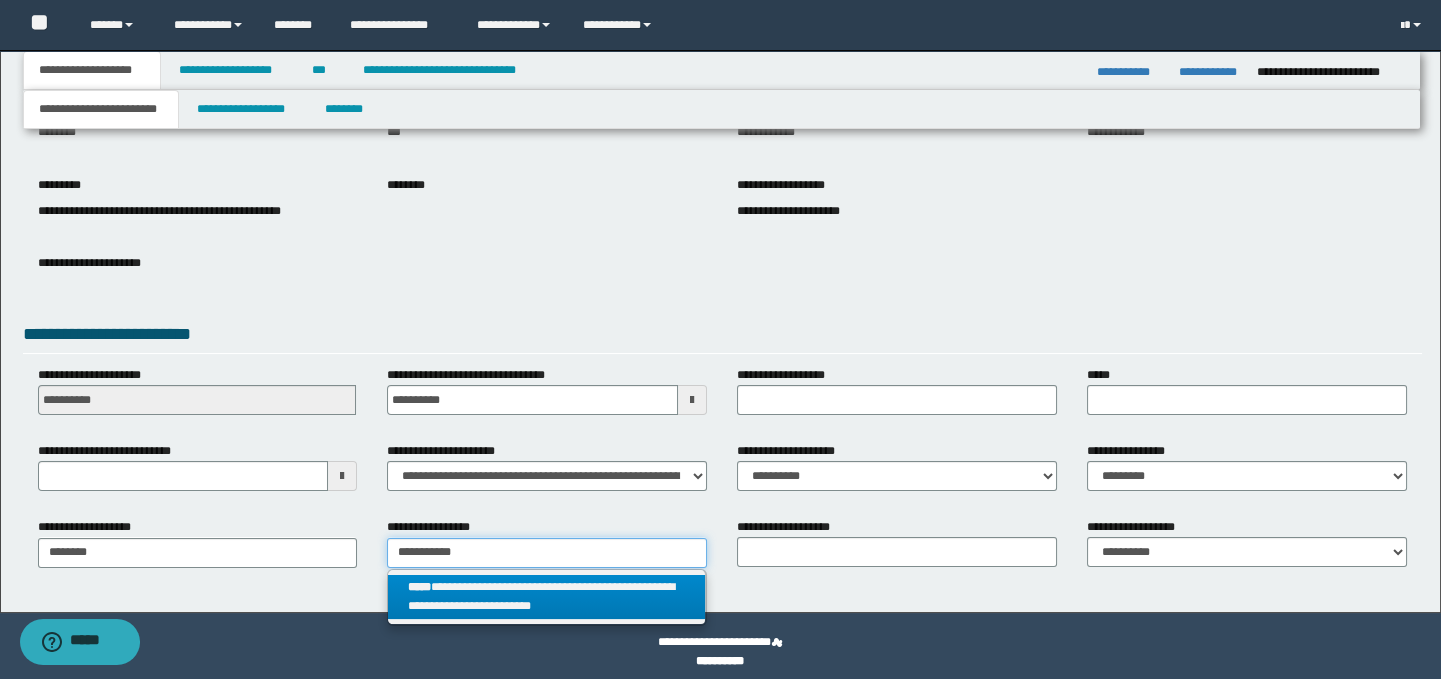 type on "**********" 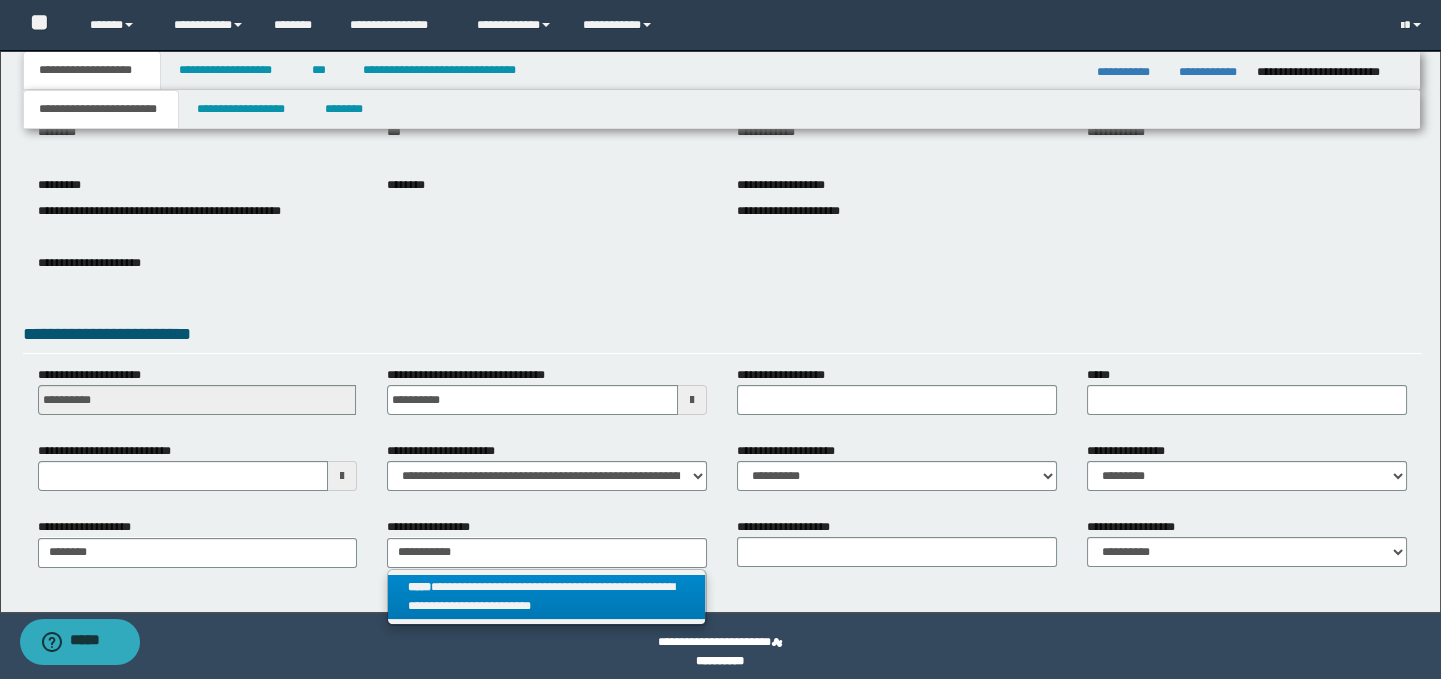 click on "**********" at bounding box center [546, 597] 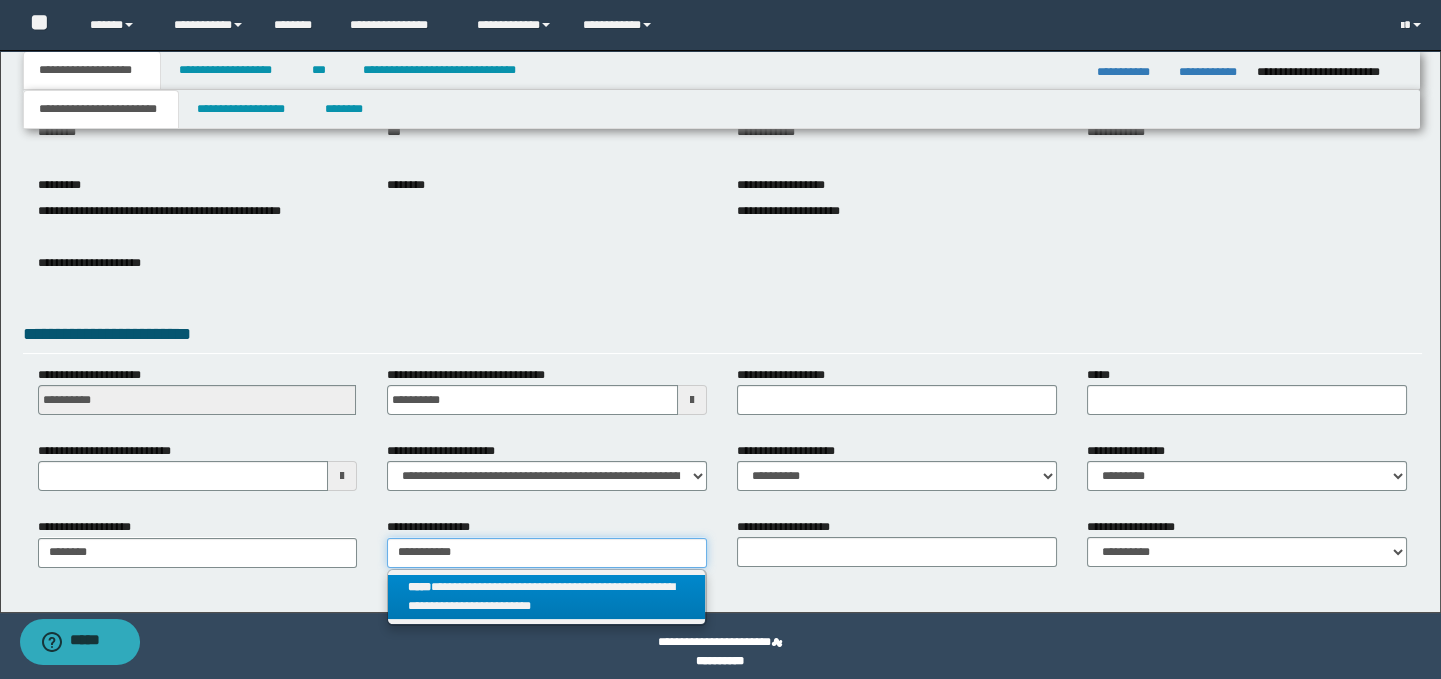 type 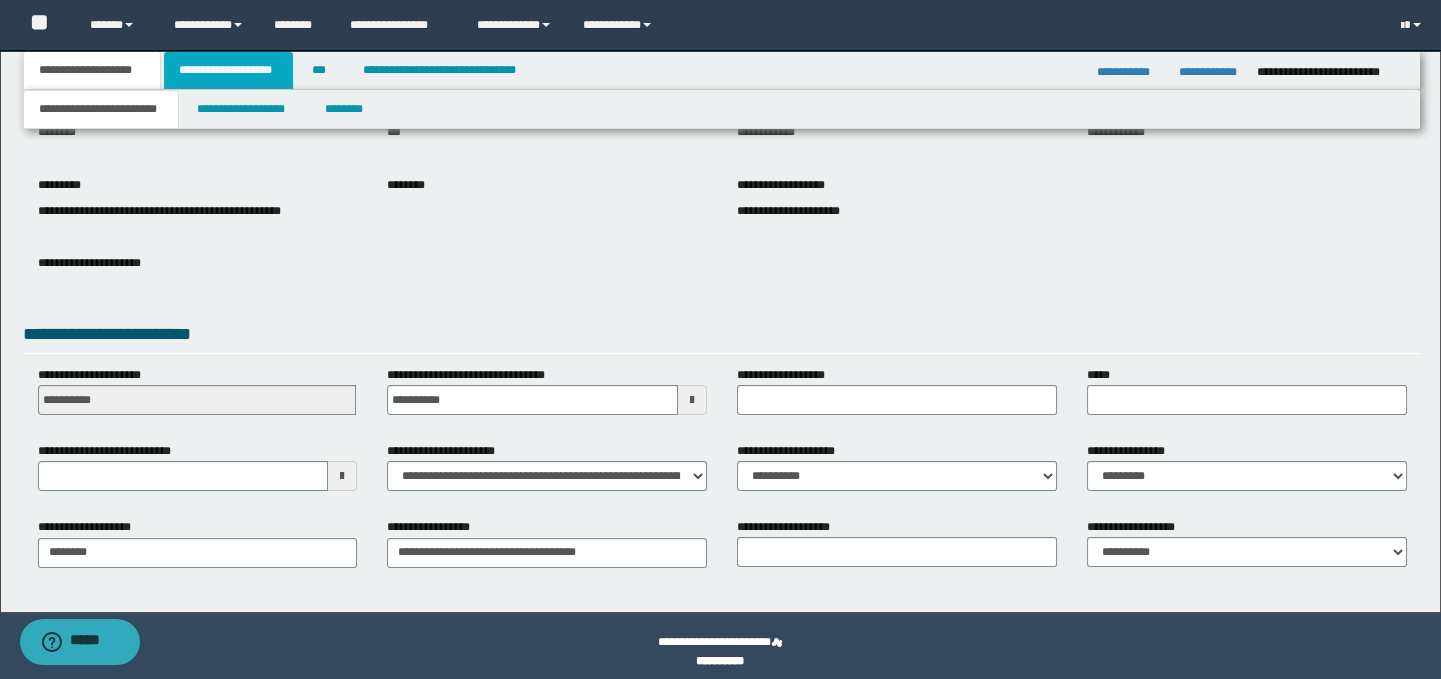 click on "**********" at bounding box center (228, 70) 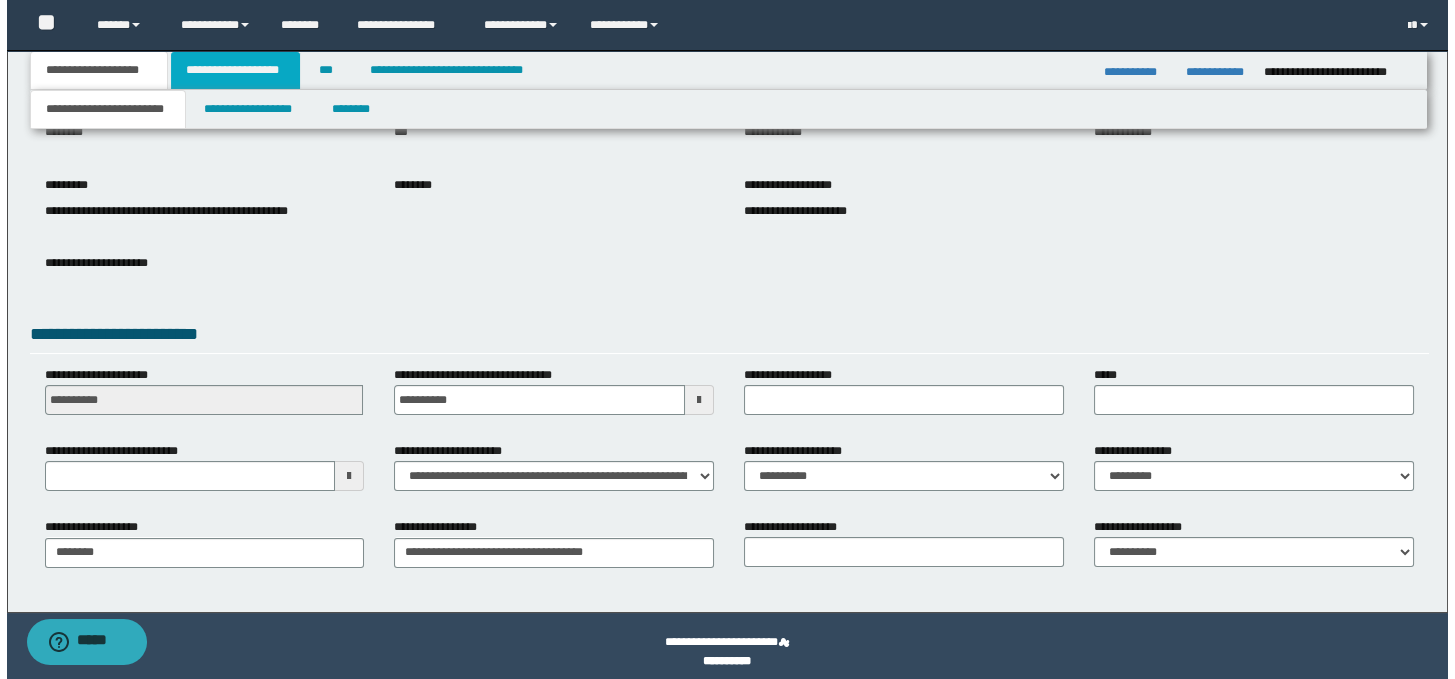 scroll, scrollTop: 0, scrollLeft: 0, axis: both 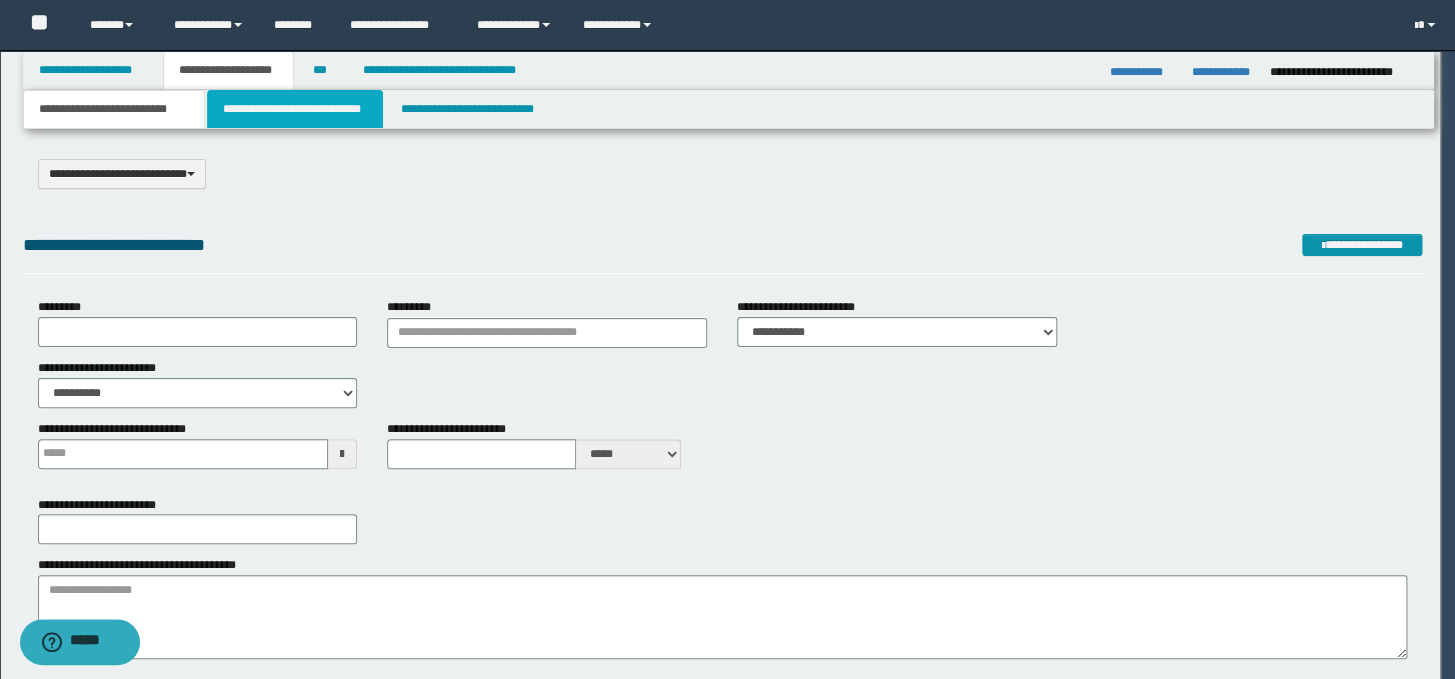 type on "**********" 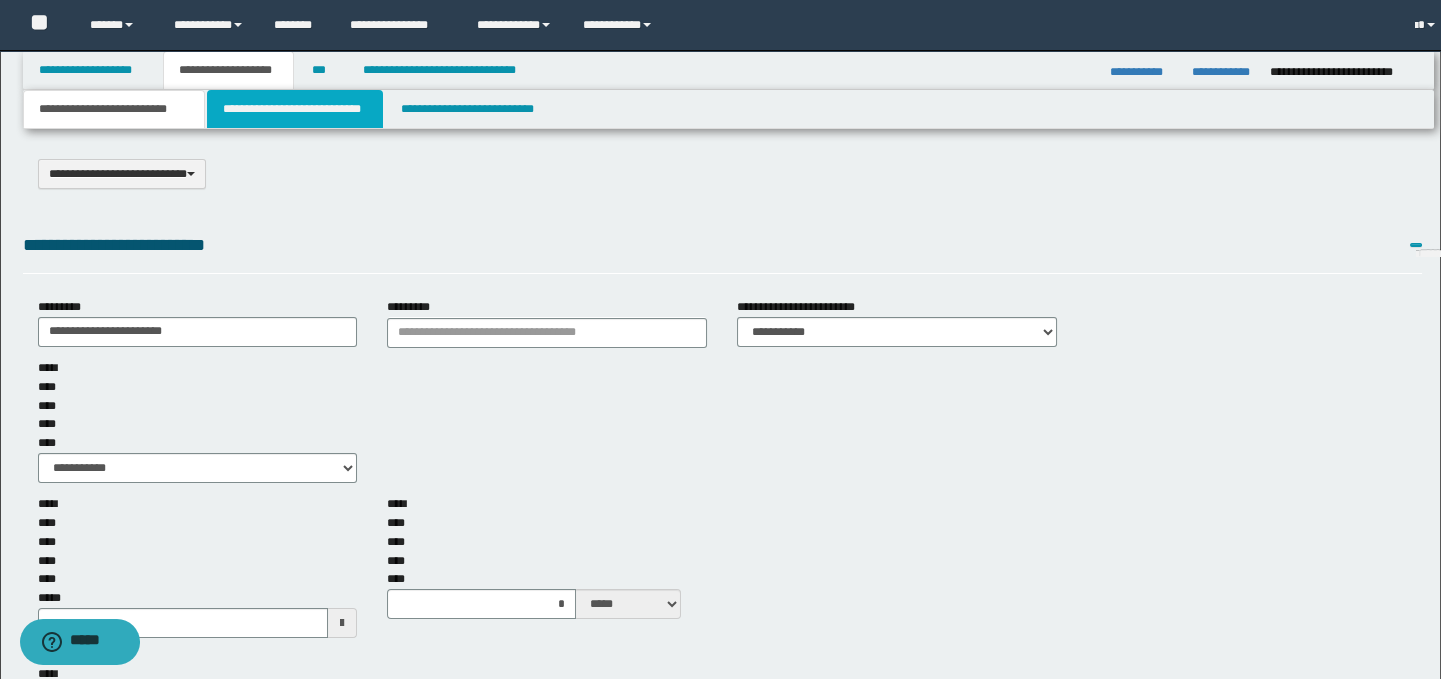 click on "**********" at bounding box center [294, 109] 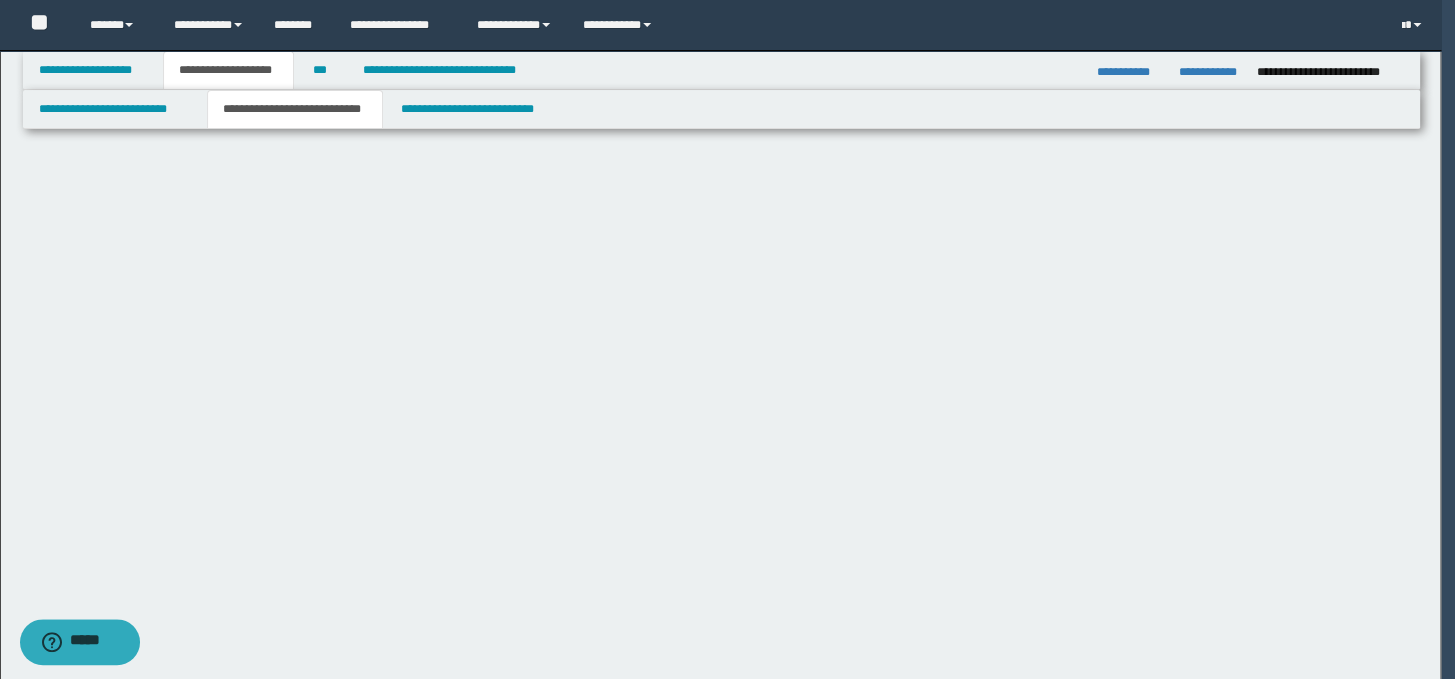 scroll, scrollTop: 0, scrollLeft: 0, axis: both 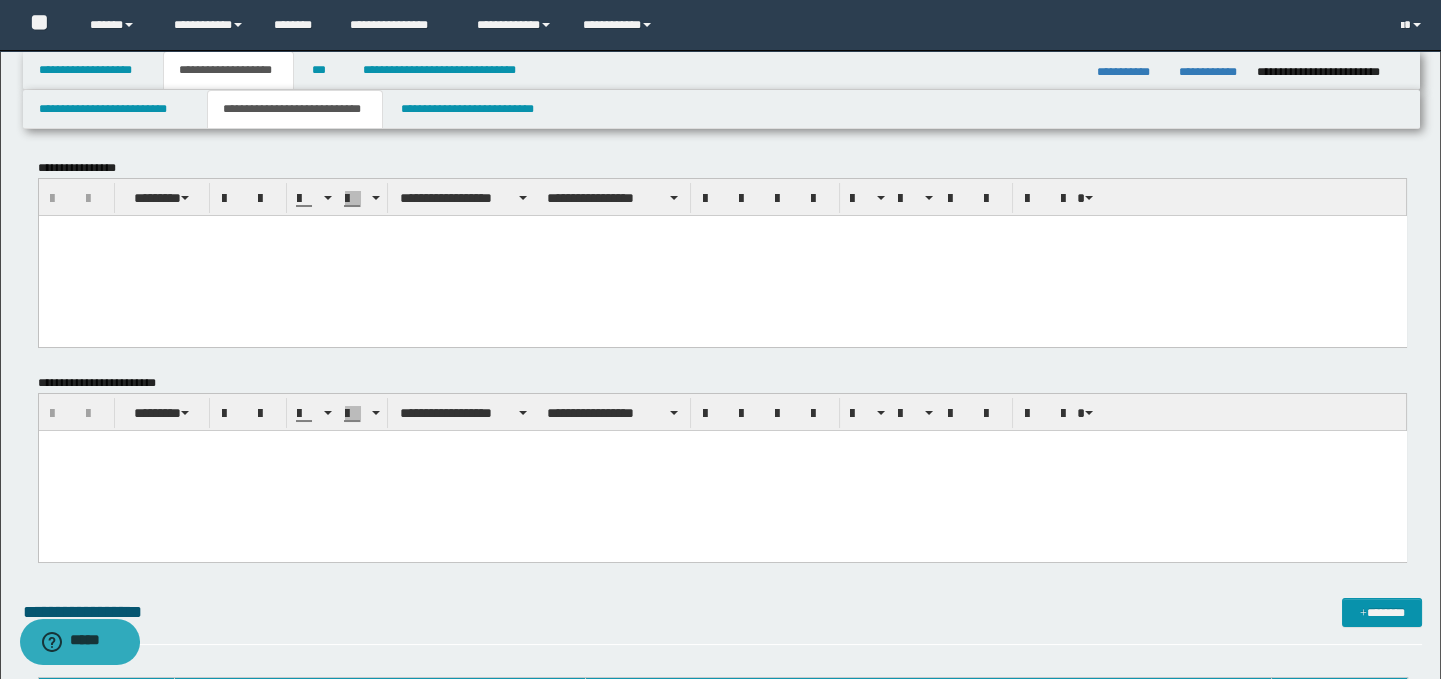 click at bounding box center (722, 255) 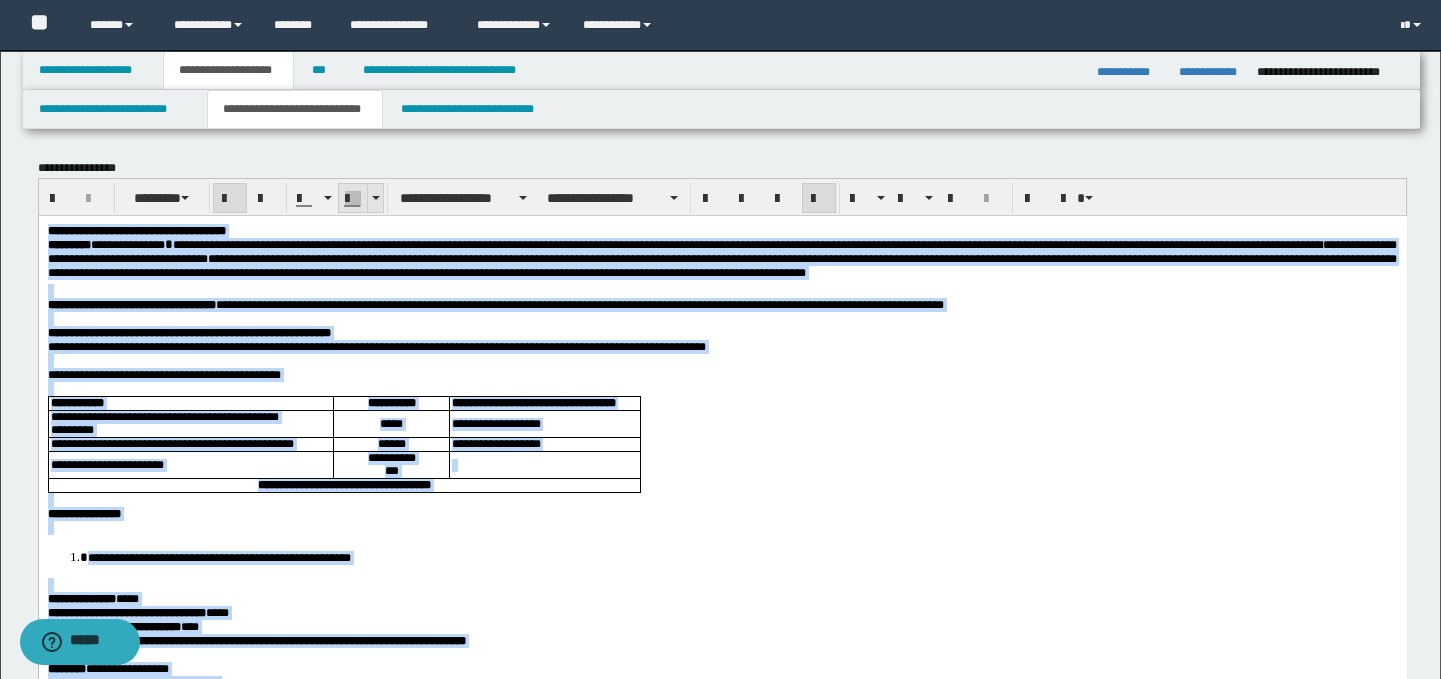 click at bounding box center (375, 198) 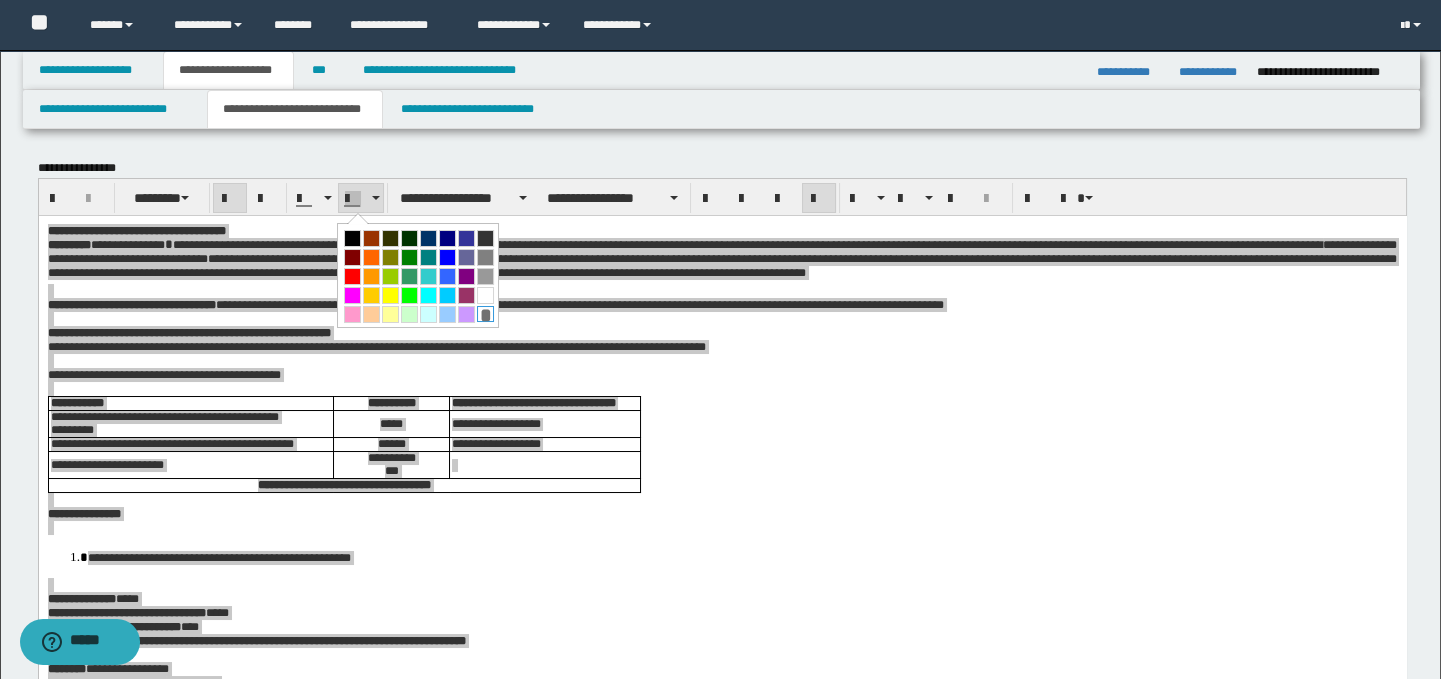 click on "*" at bounding box center [485, 314] 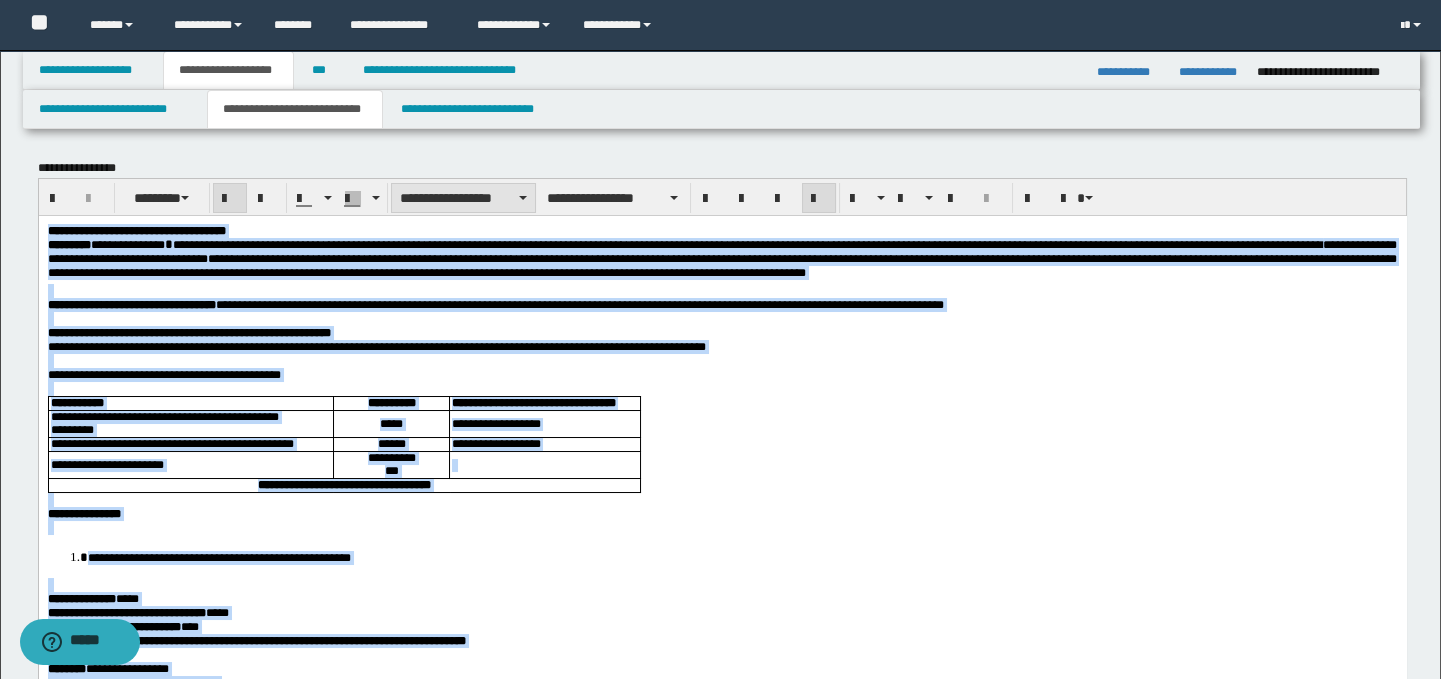 click on "**********" at bounding box center [463, 198] 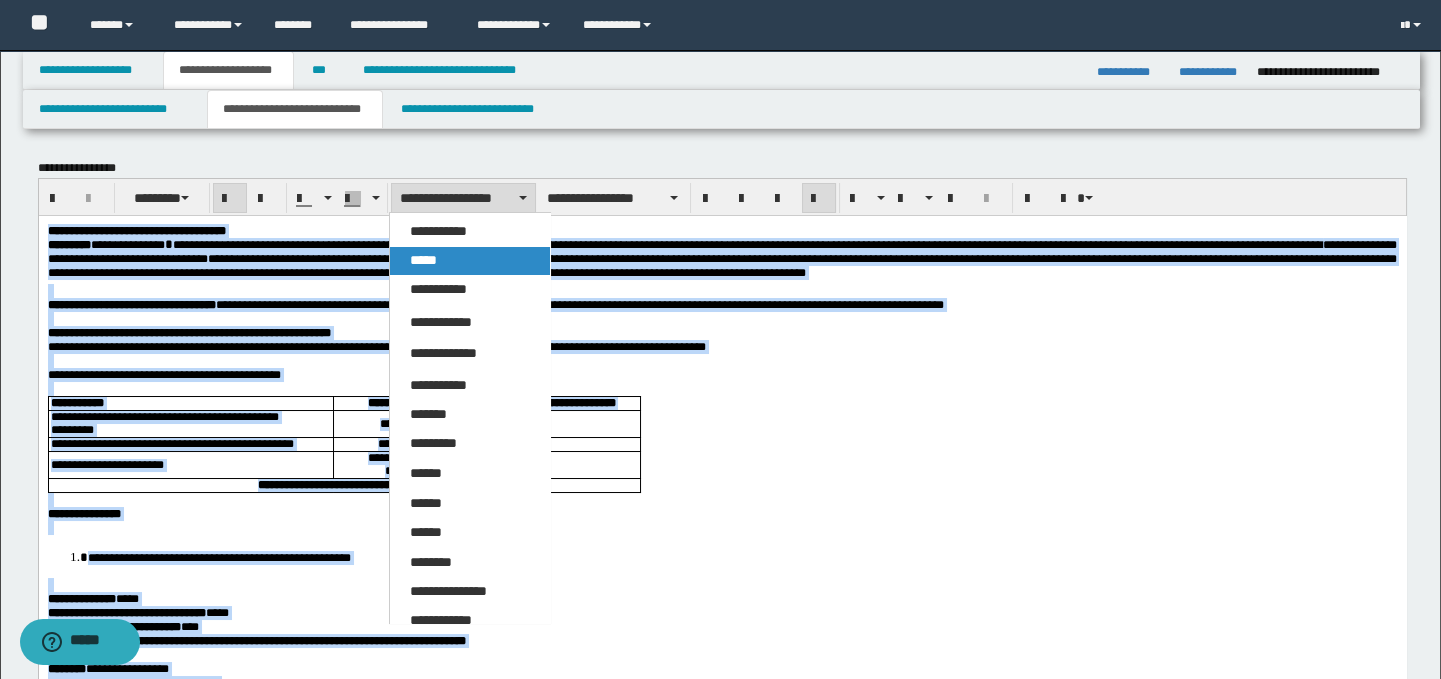 click on "*****" at bounding box center [470, 261] 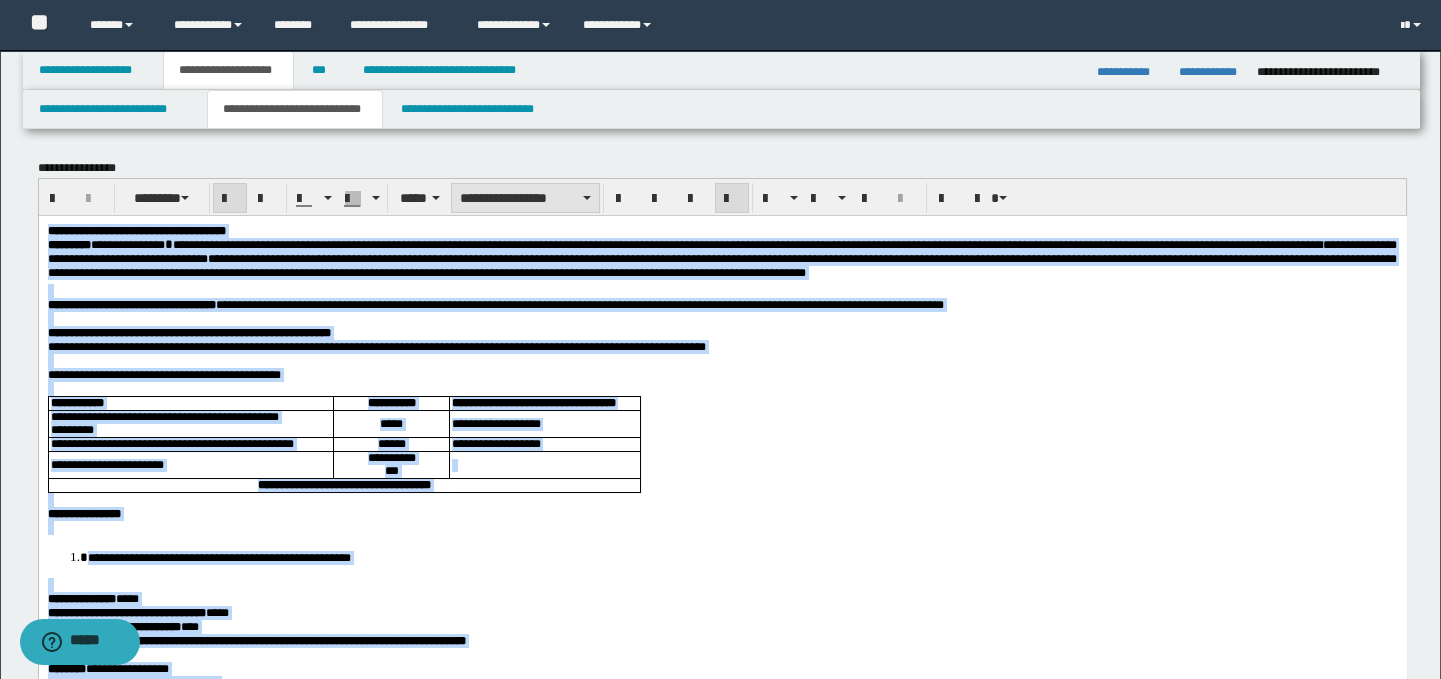 click on "**********" at bounding box center [525, 198] 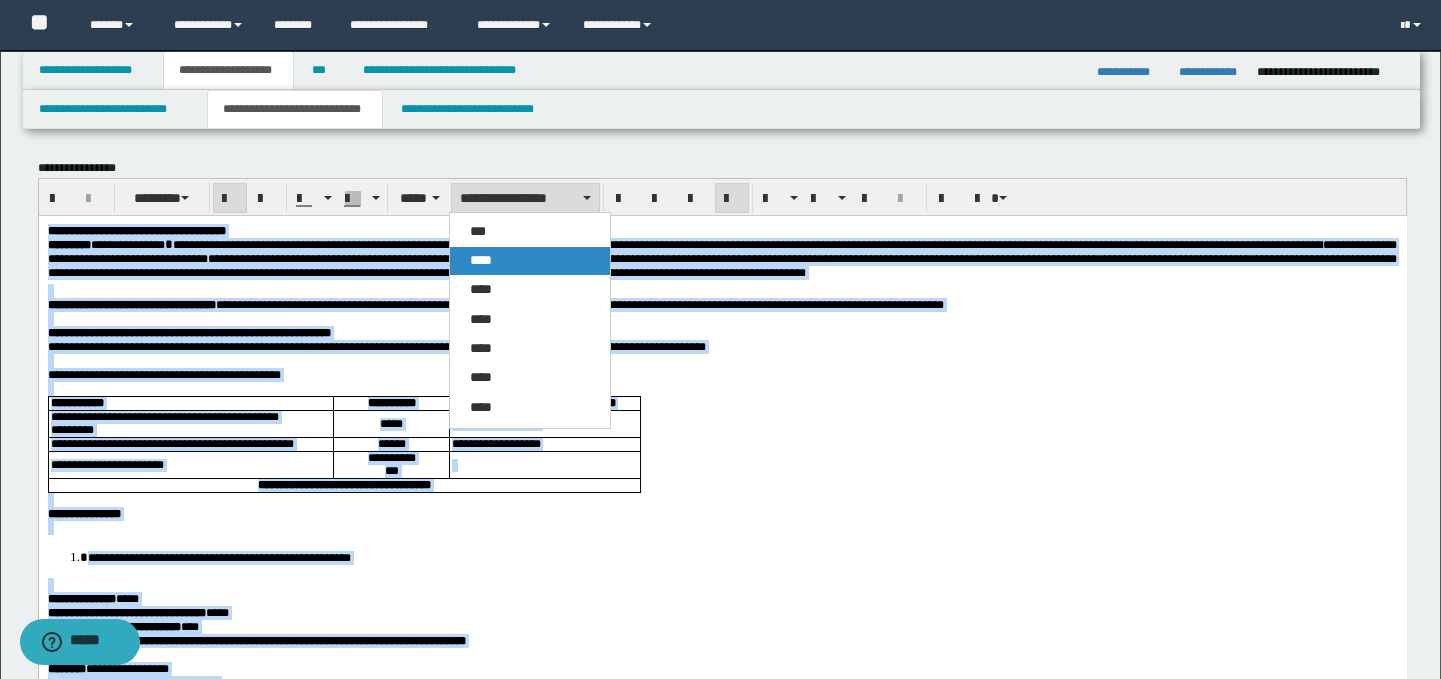 click on "****" at bounding box center (530, 261) 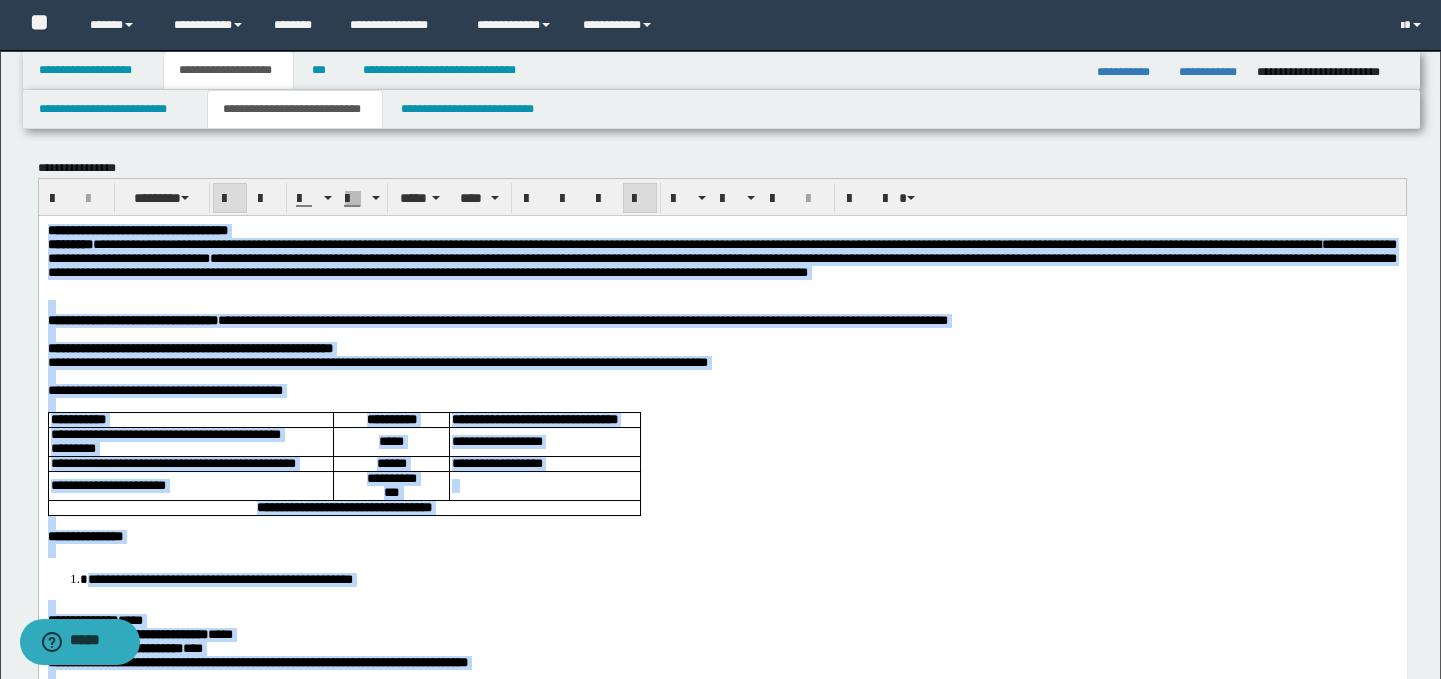 click on "**********" at bounding box center (722, 758) 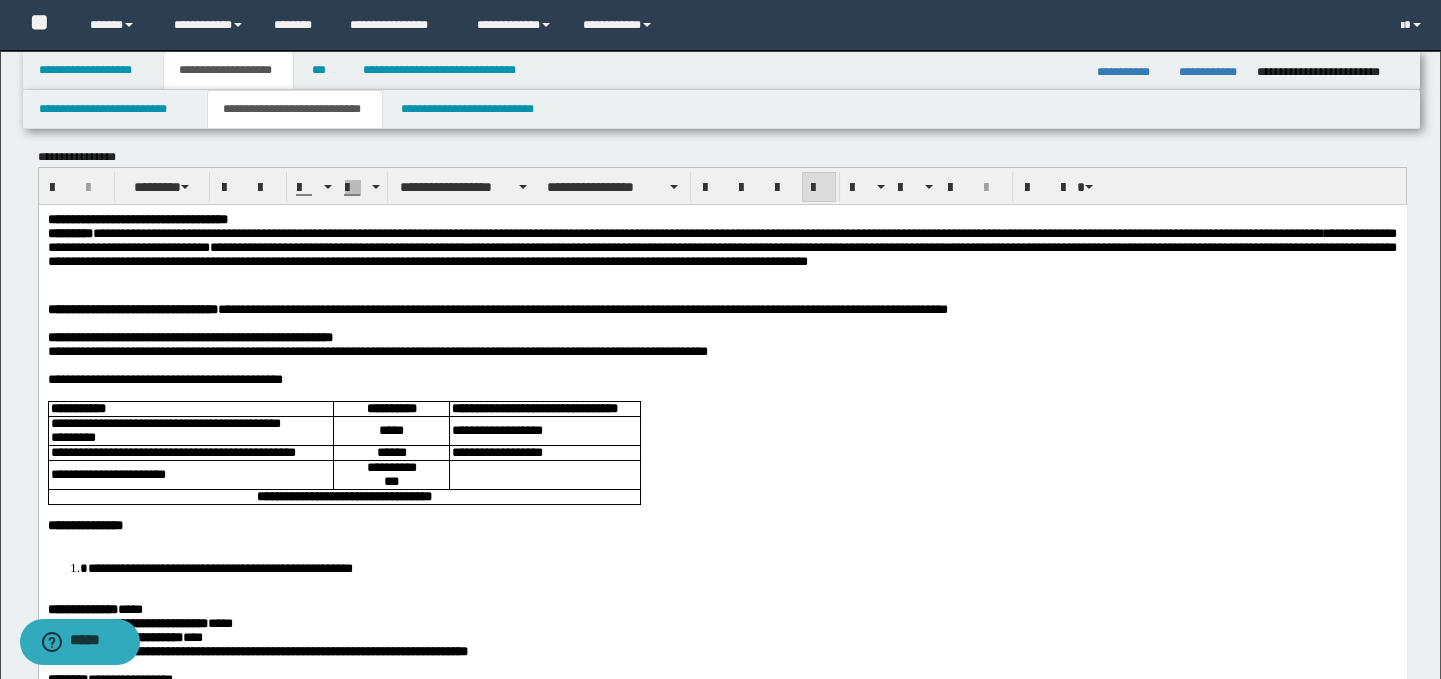 scroll, scrollTop: 0, scrollLeft: 0, axis: both 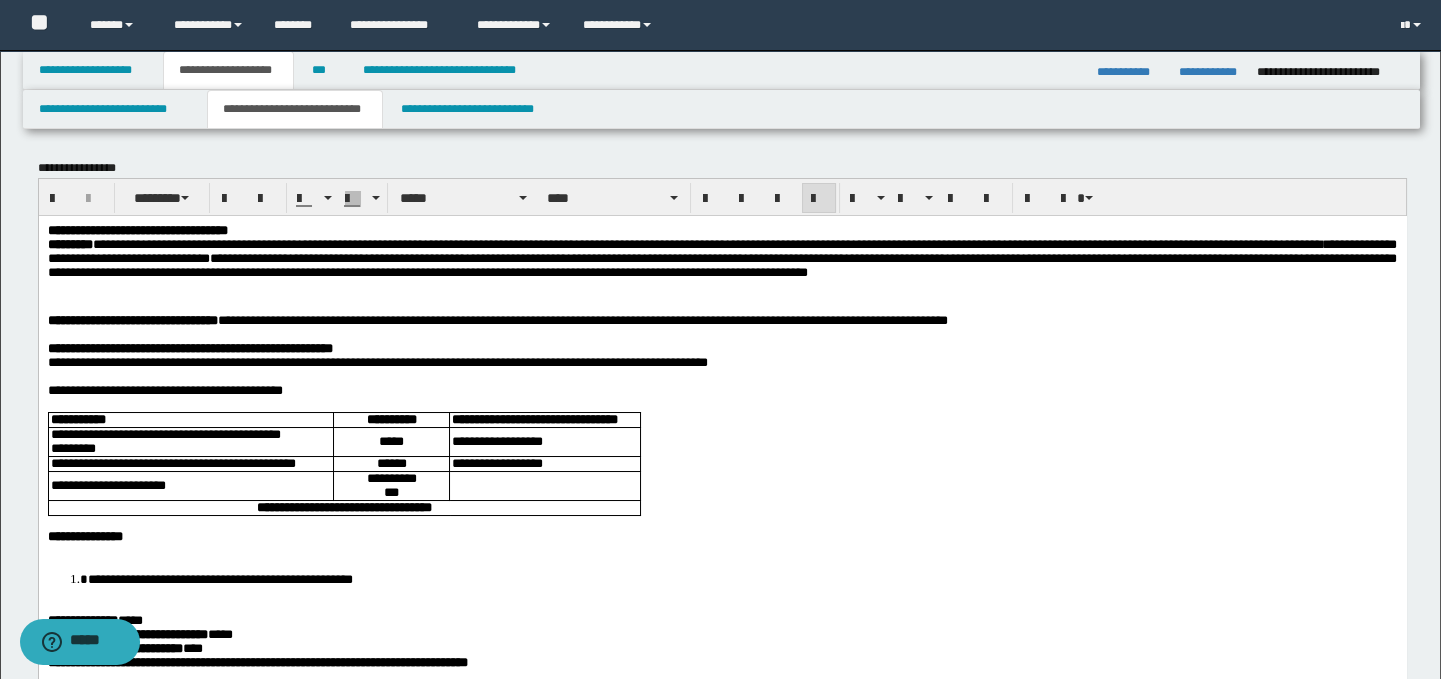 click at bounding box center [722, 404] 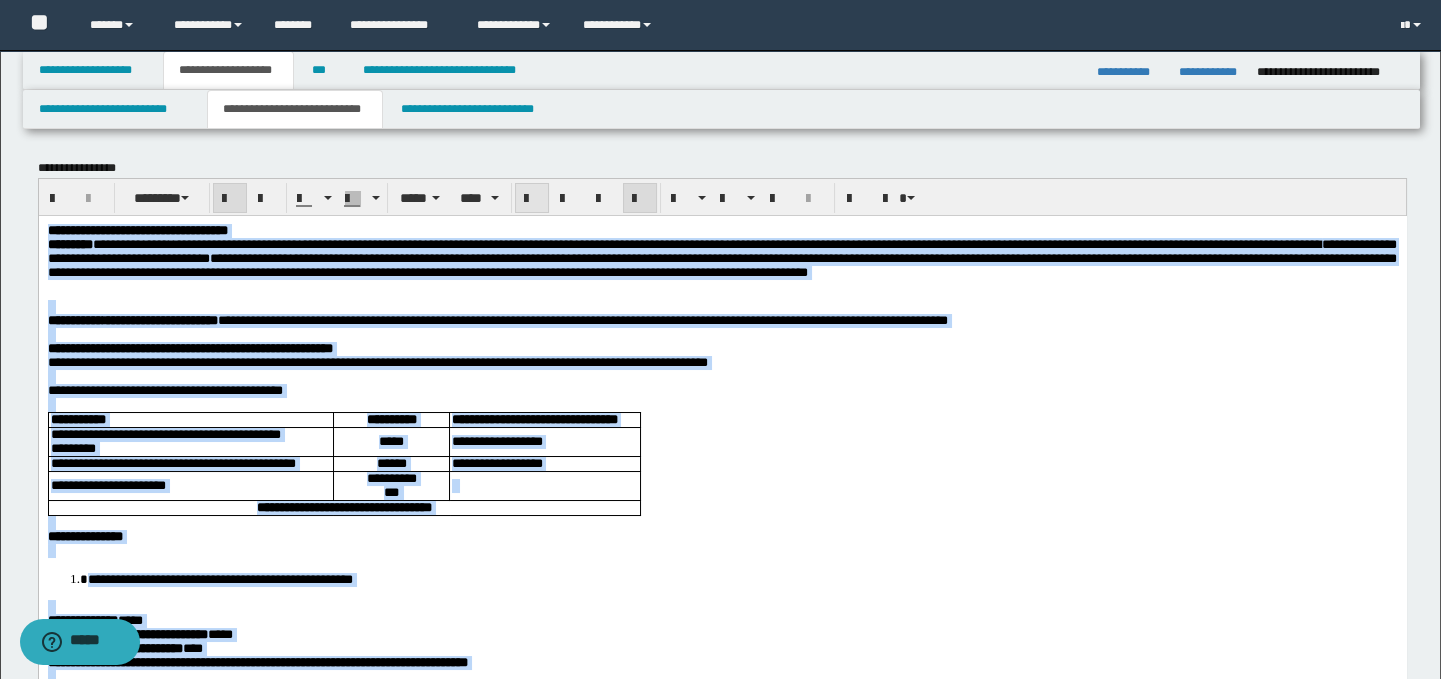click at bounding box center (532, 198) 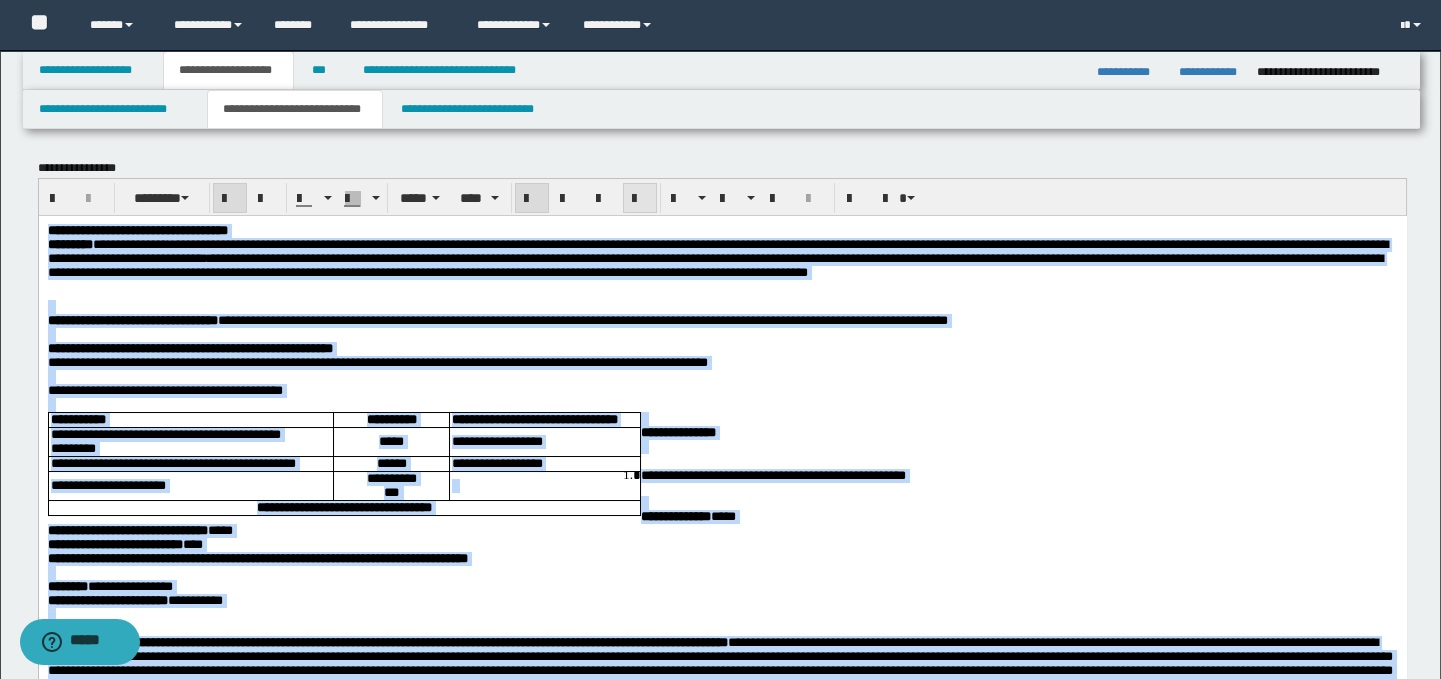 click at bounding box center (640, 199) 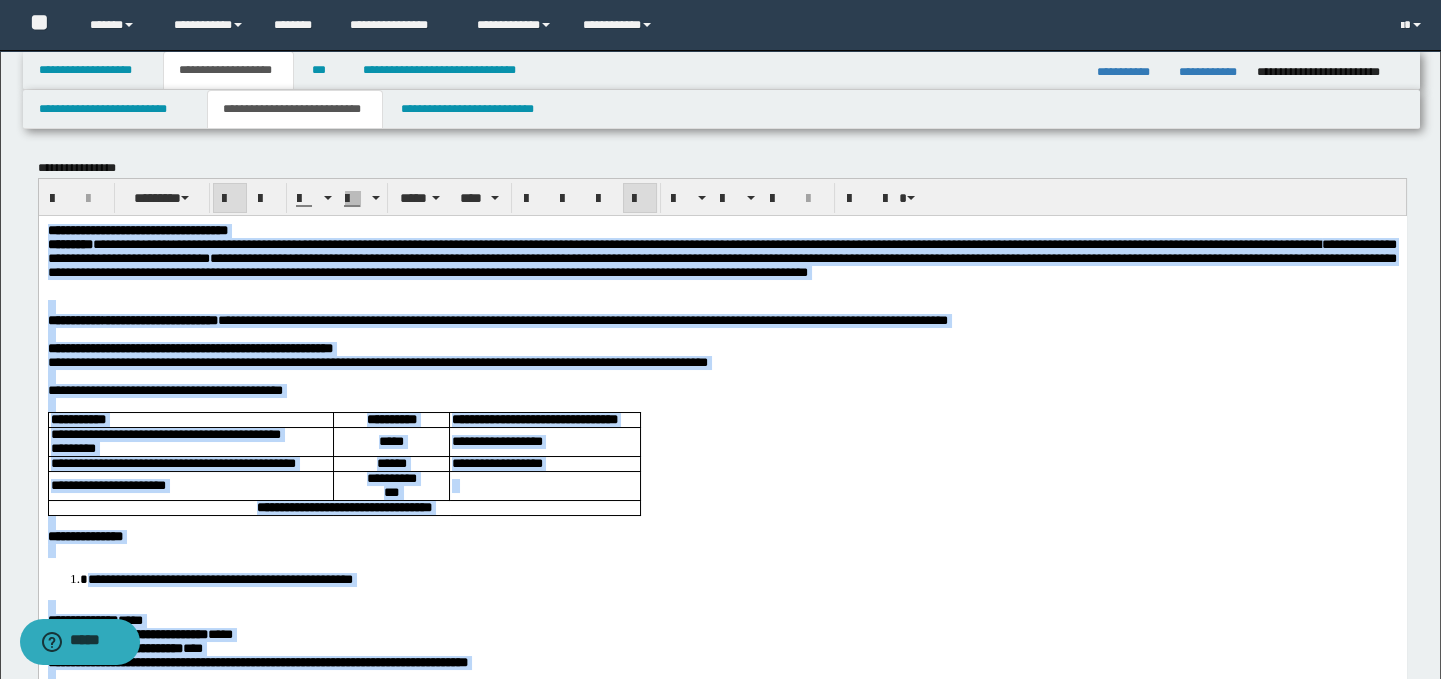 click on "**********" at bounding box center (722, 348) 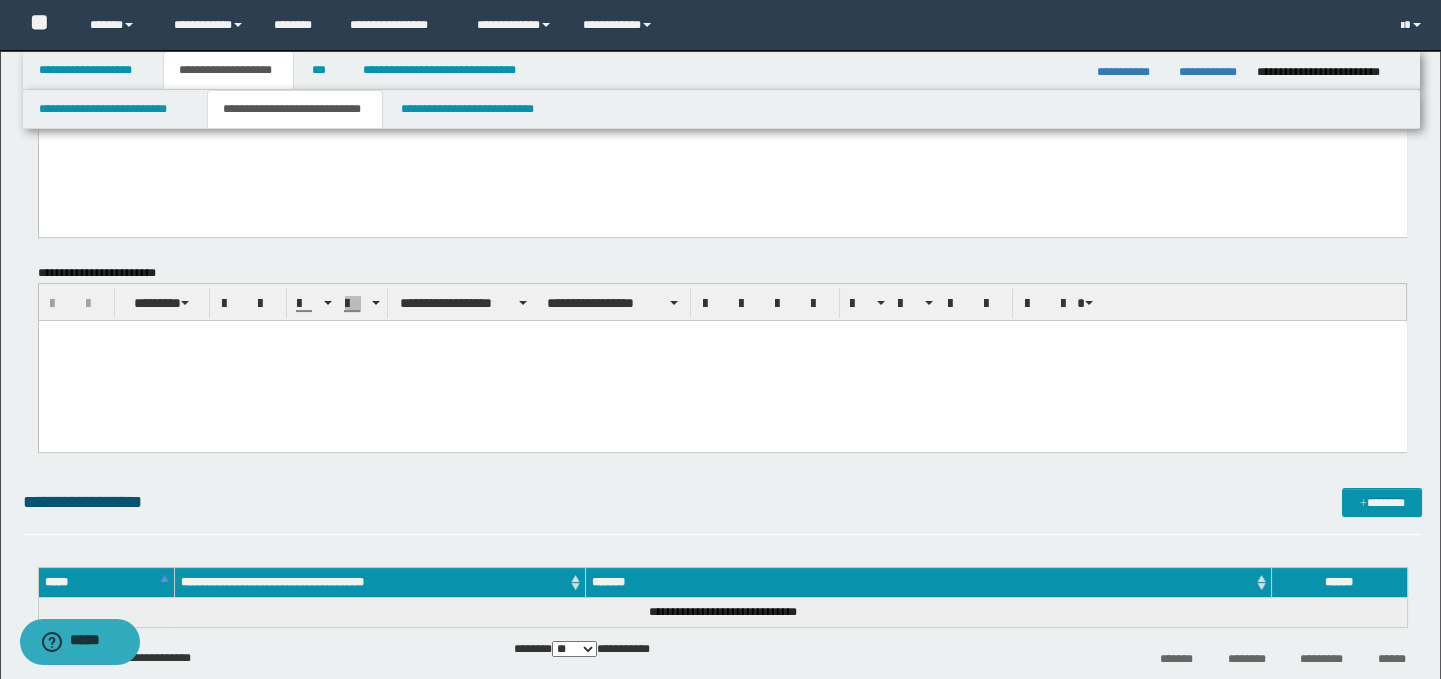 scroll, scrollTop: 1317, scrollLeft: 0, axis: vertical 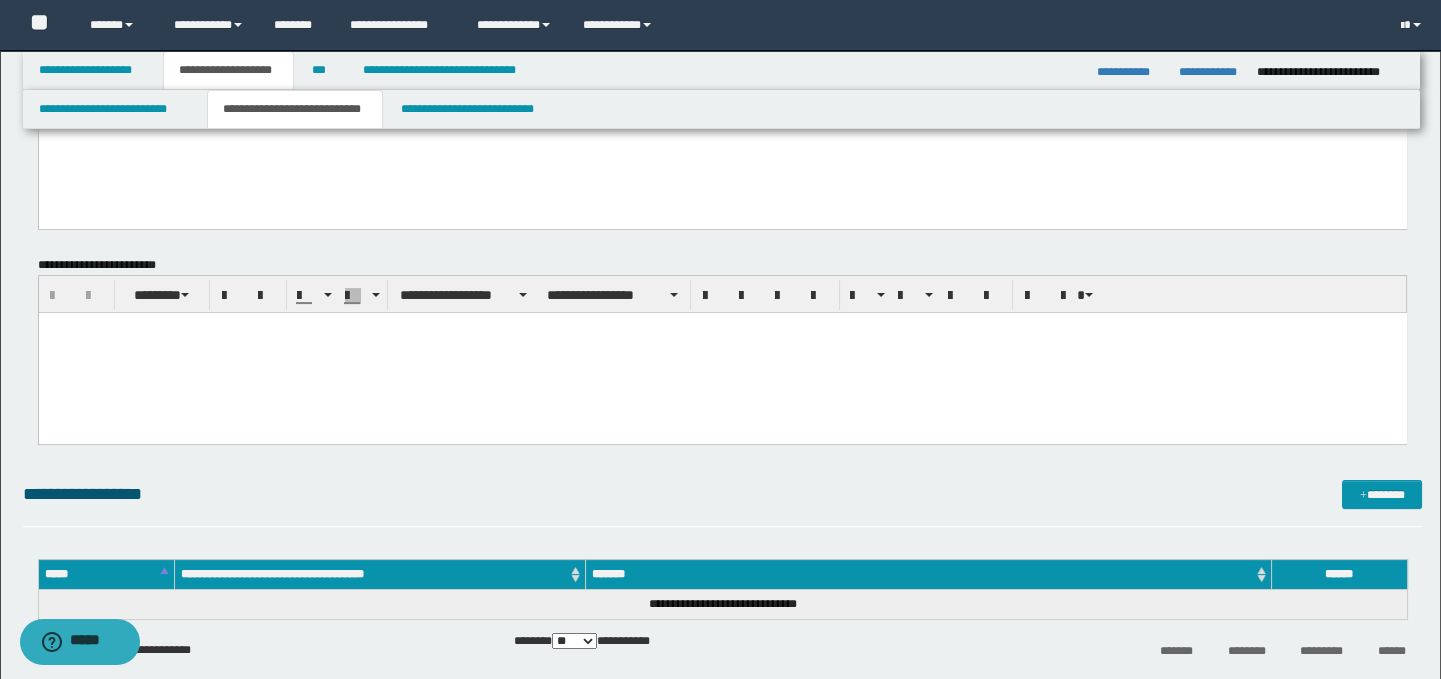 drag, startPoint x: 344, startPoint y: 335, endPoint x: 436, endPoint y: 982, distance: 653.50824 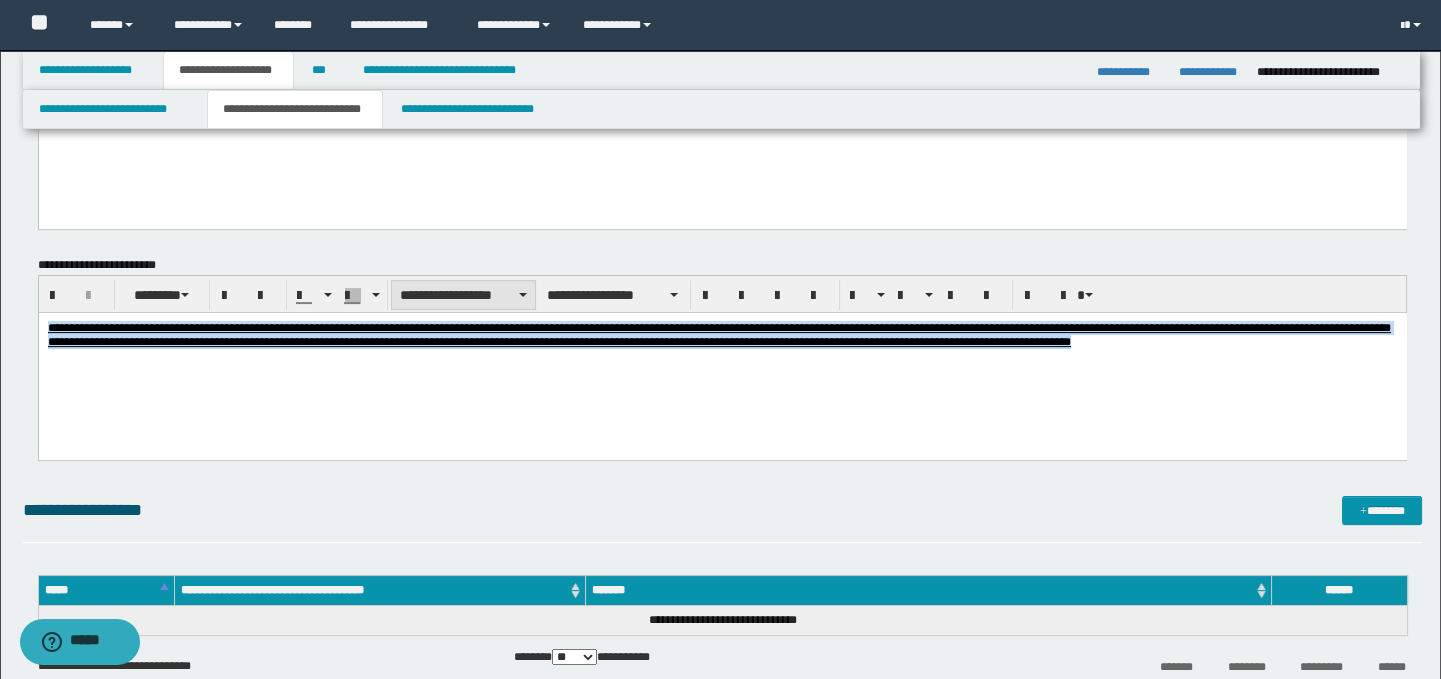 click on "**********" at bounding box center [463, 295] 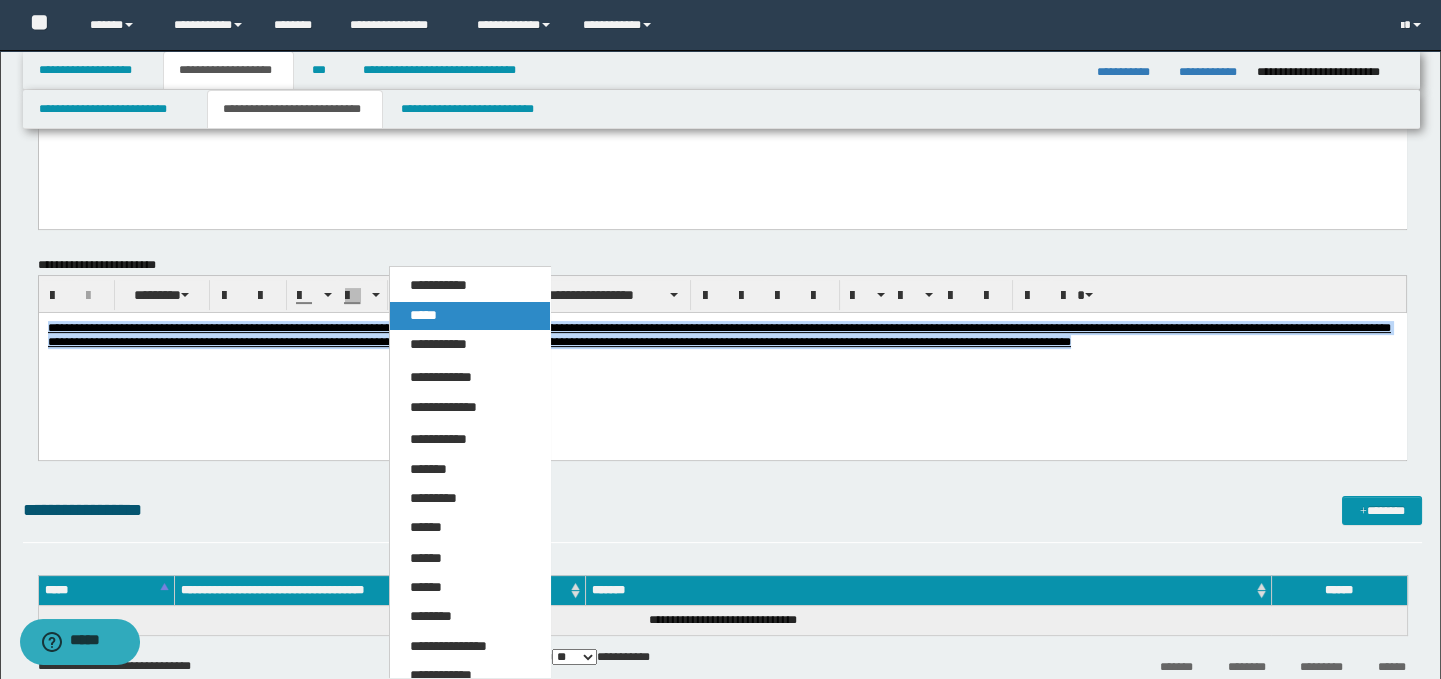 click on "*****" at bounding box center (470, 316) 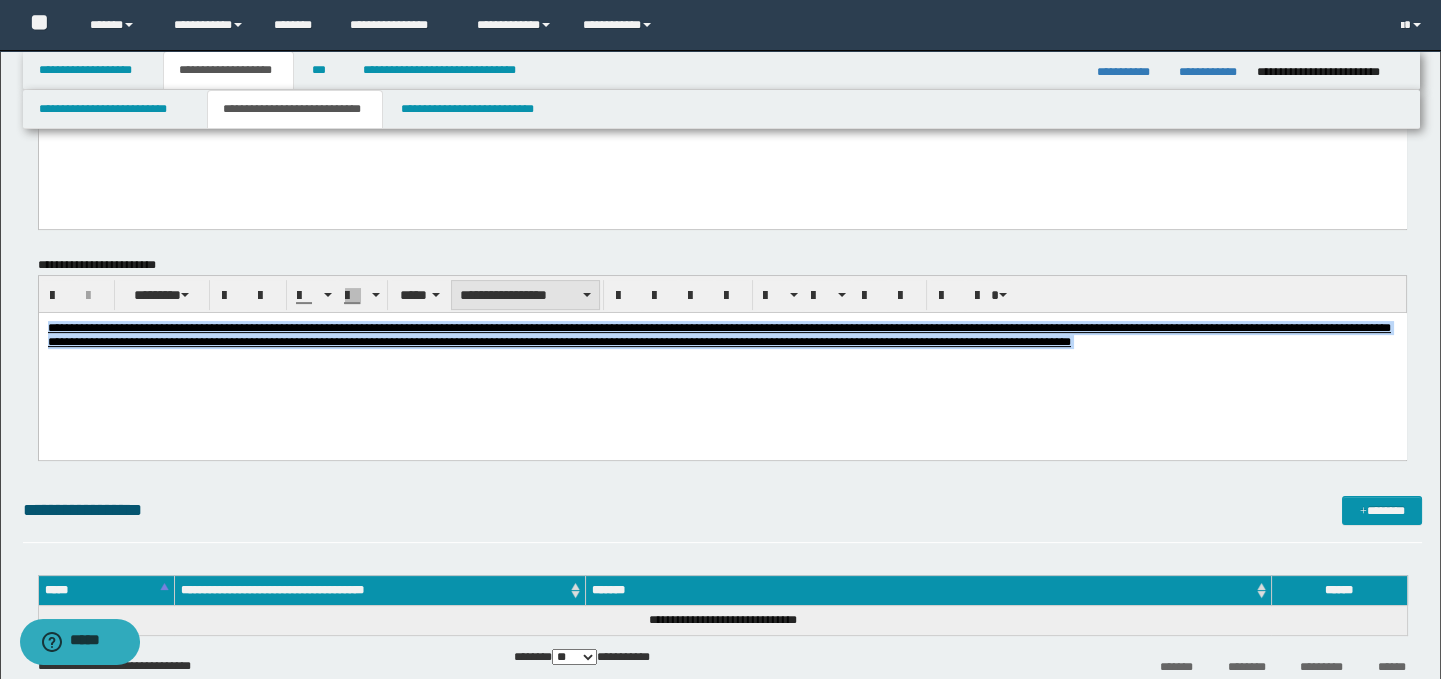 click on "**********" at bounding box center [525, 295] 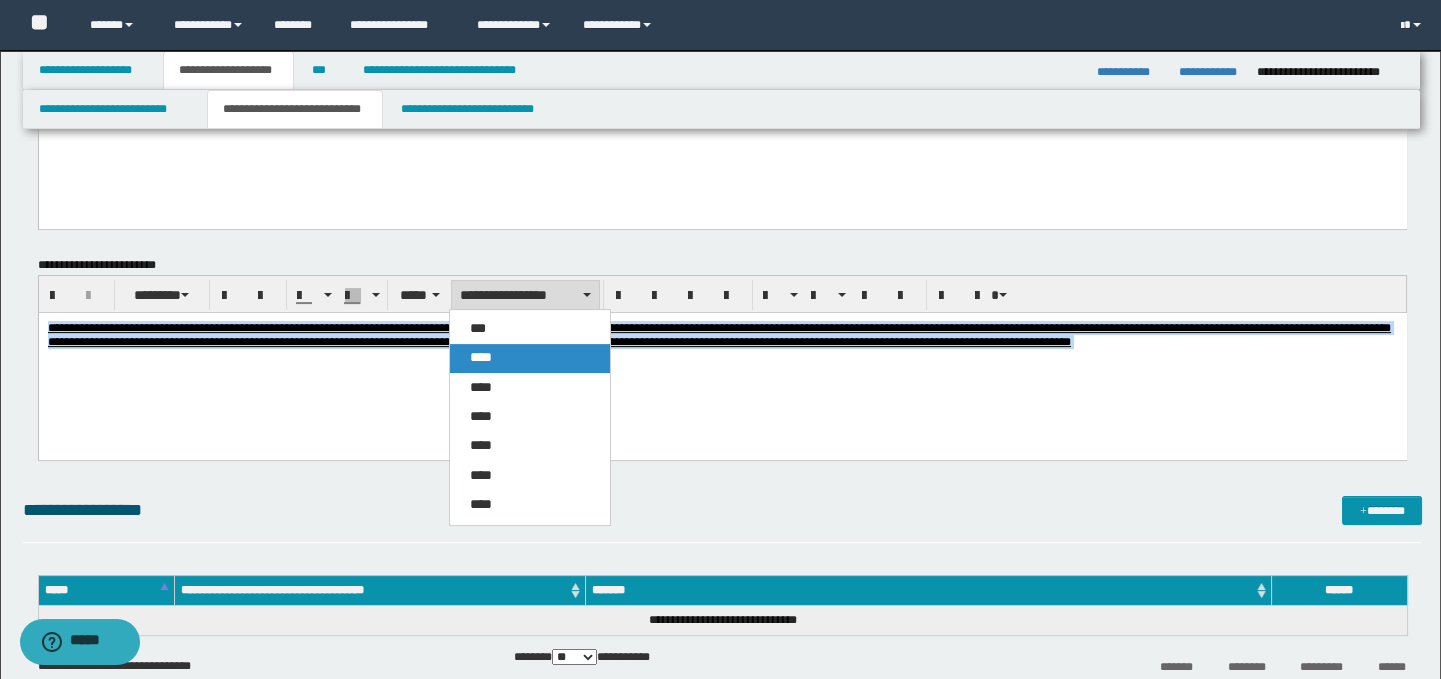 click on "****" at bounding box center [530, 358] 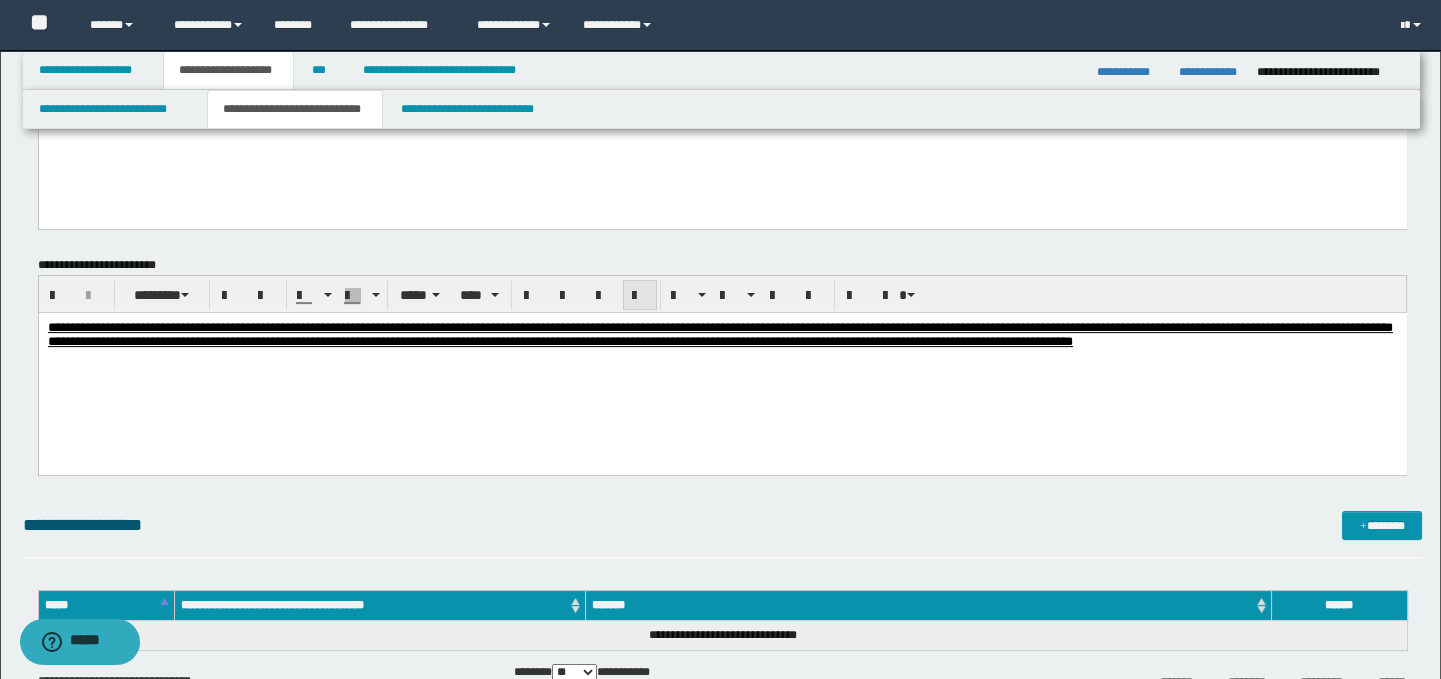 click at bounding box center (640, 295) 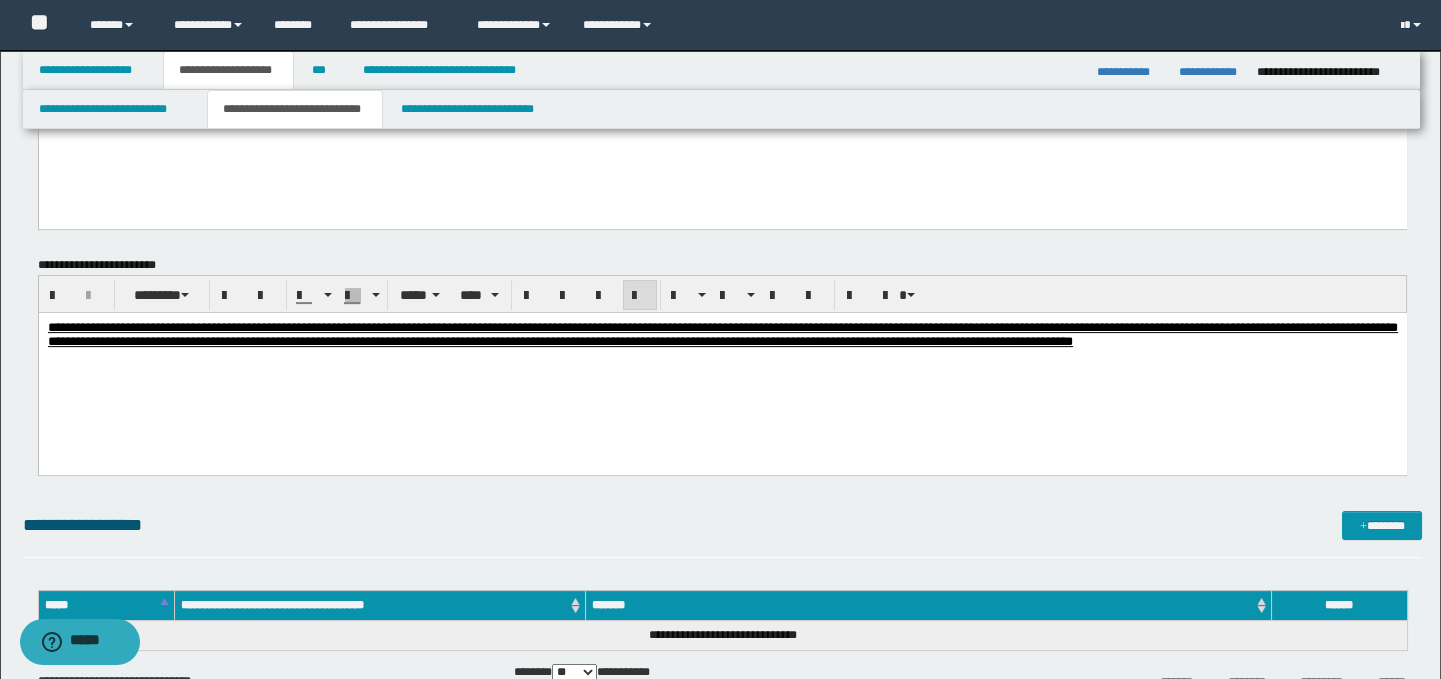 click on "**********" at bounding box center [722, 360] 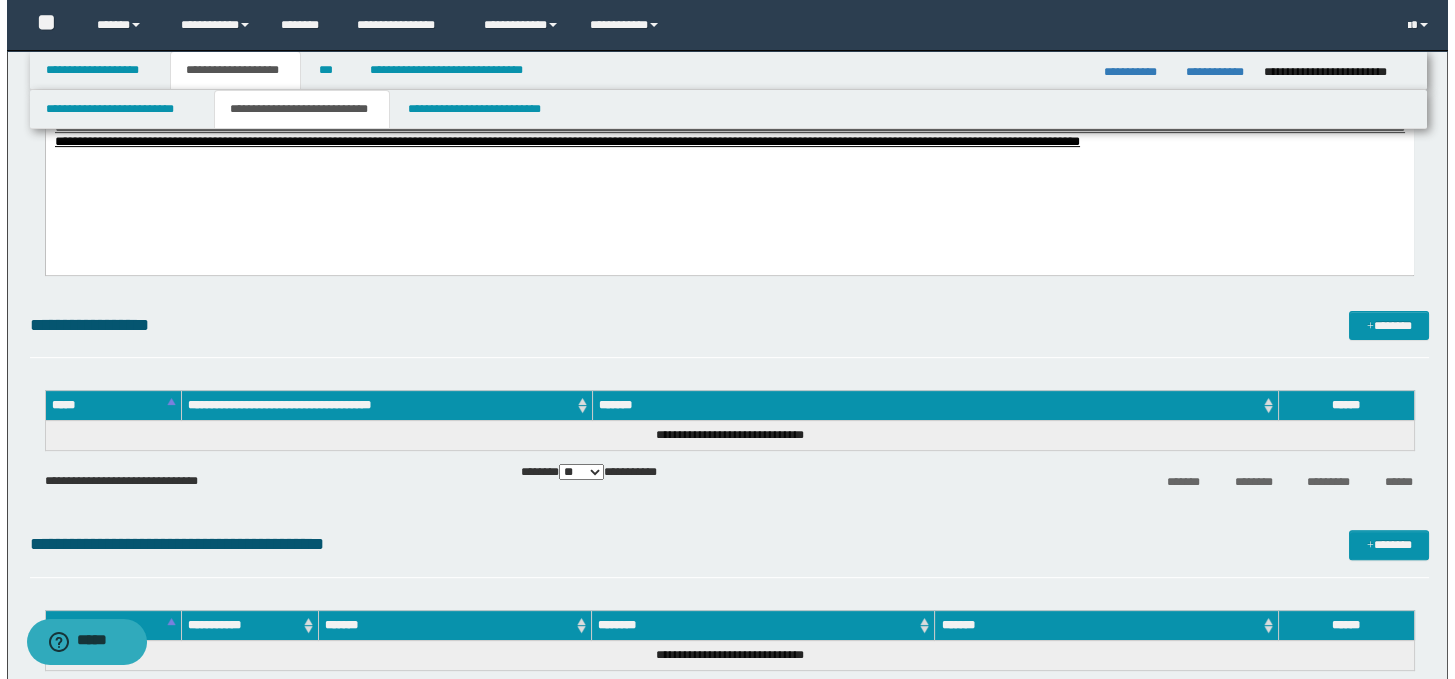 scroll, scrollTop: 1529, scrollLeft: 0, axis: vertical 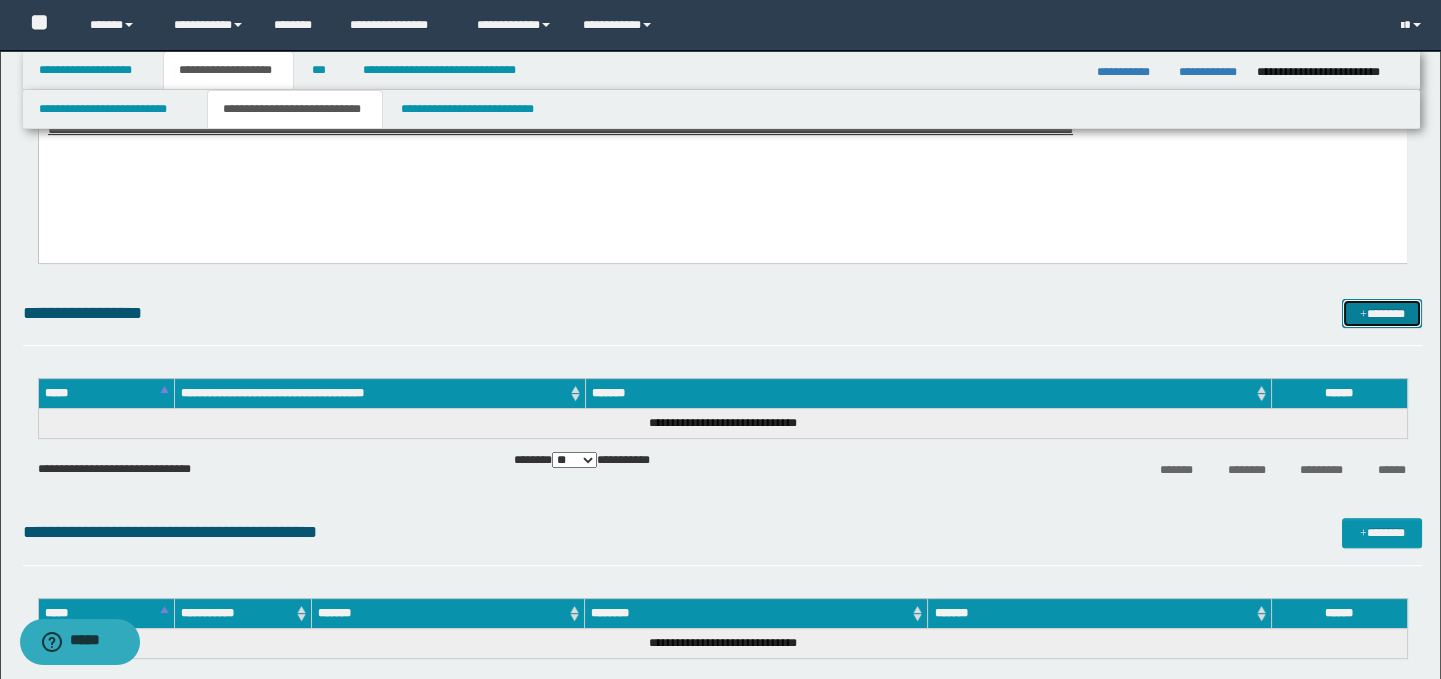 click on "*******" at bounding box center [1382, 314] 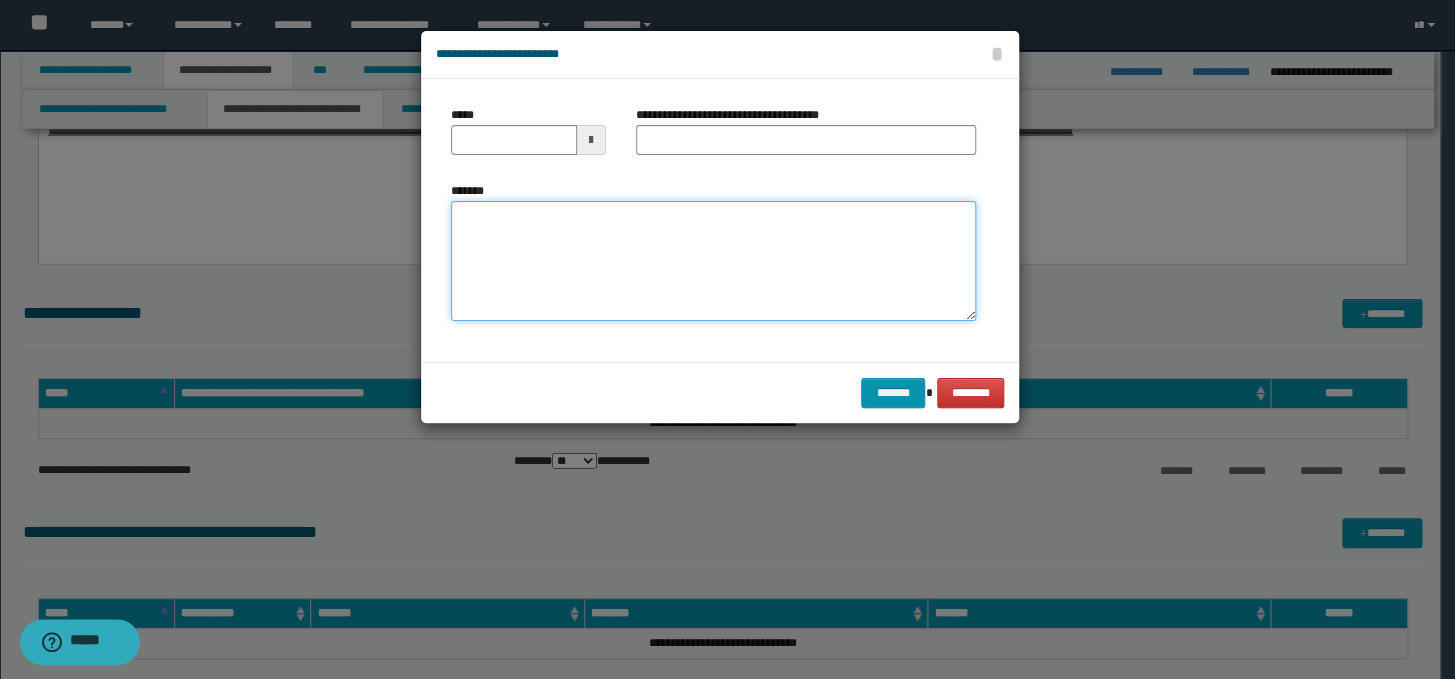 click on "*******" at bounding box center [713, 261] 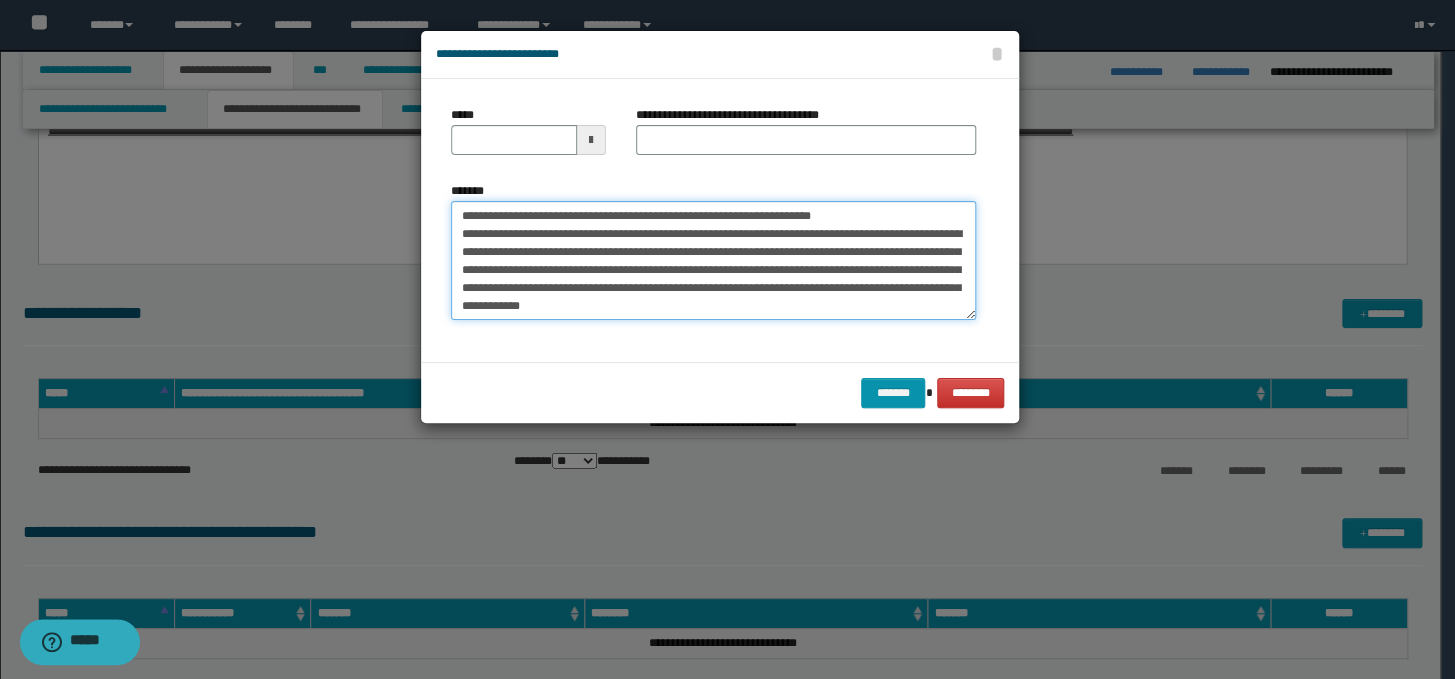 scroll, scrollTop: 0, scrollLeft: 0, axis: both 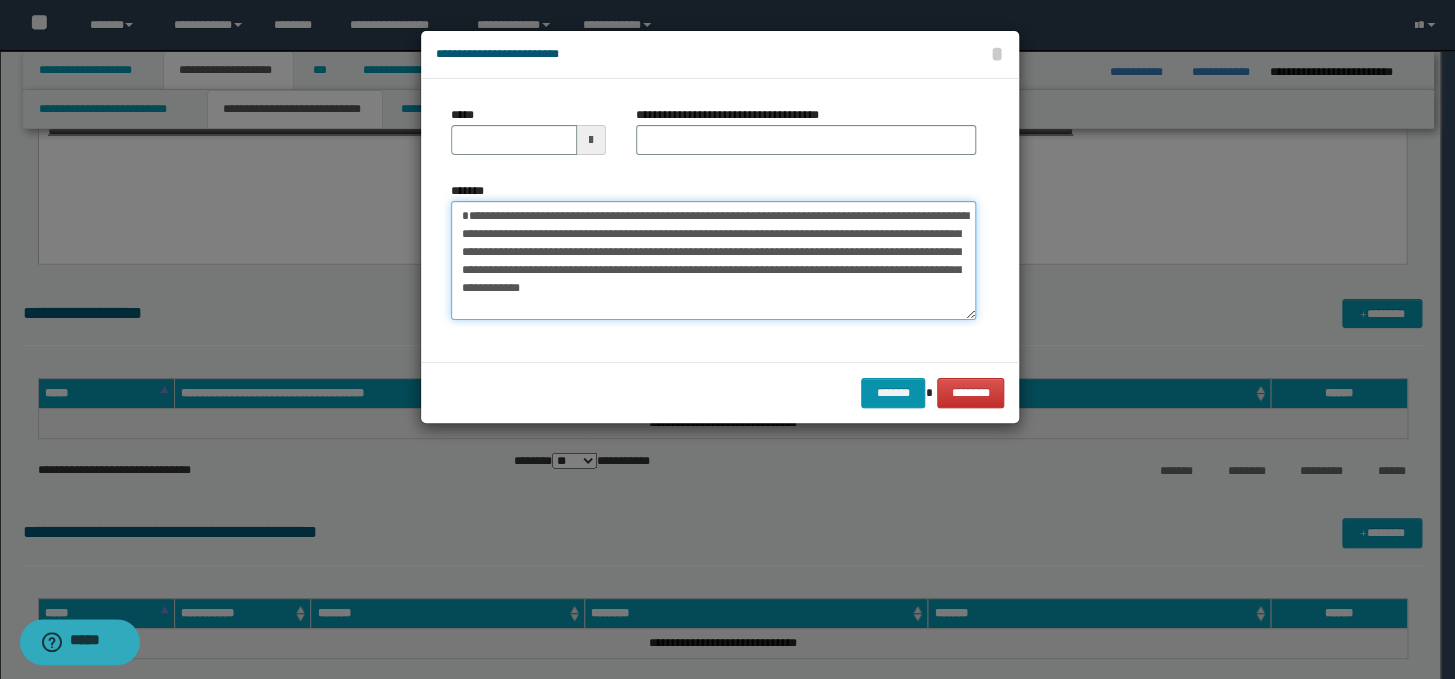 type on "**********" 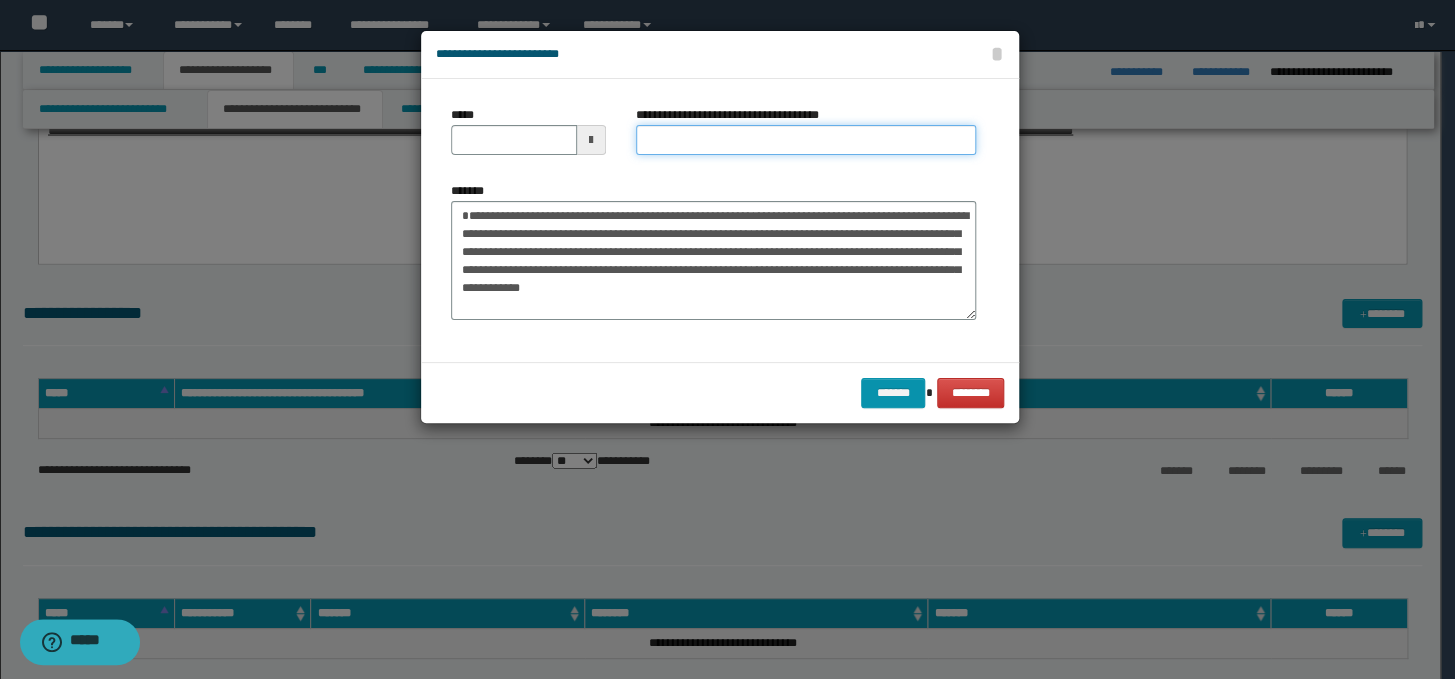 click on "**********" at bounding box center (806, 140) 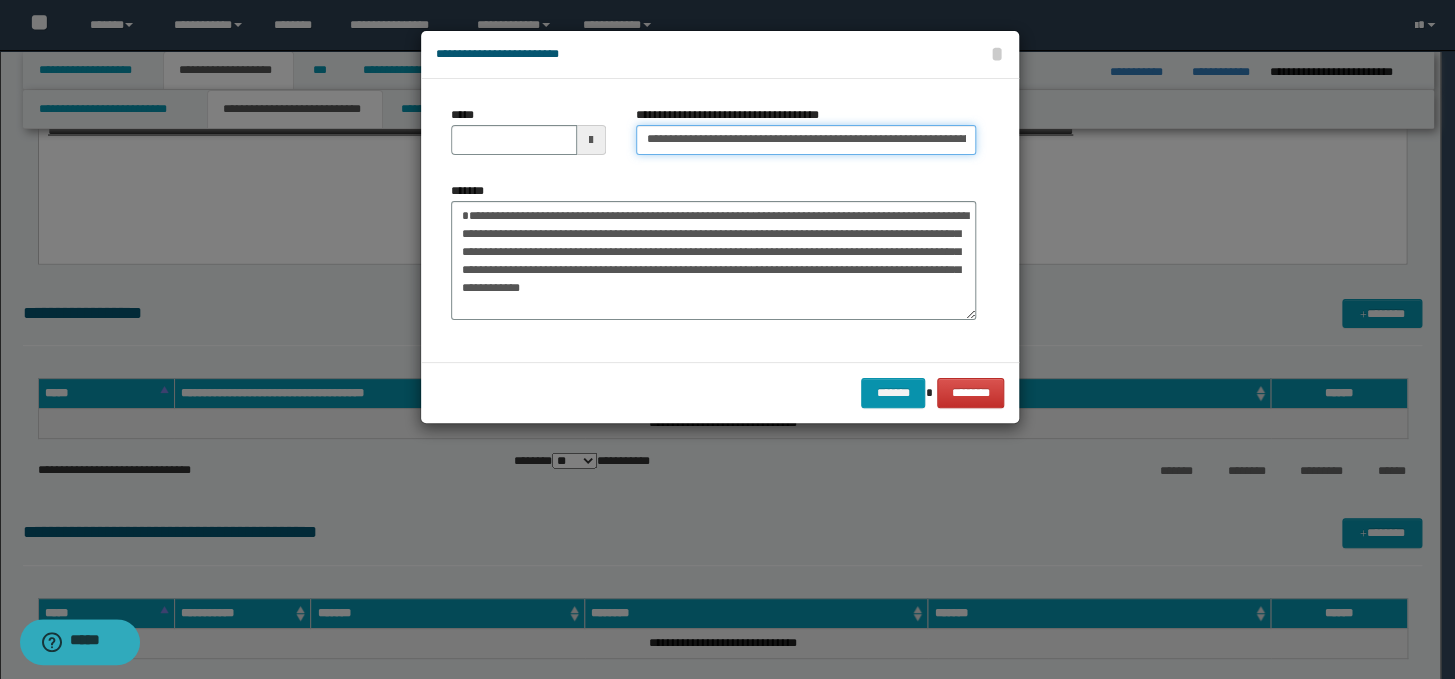 scroll, scrollTop: 0, scrollLeft: 123, axis: horizontal 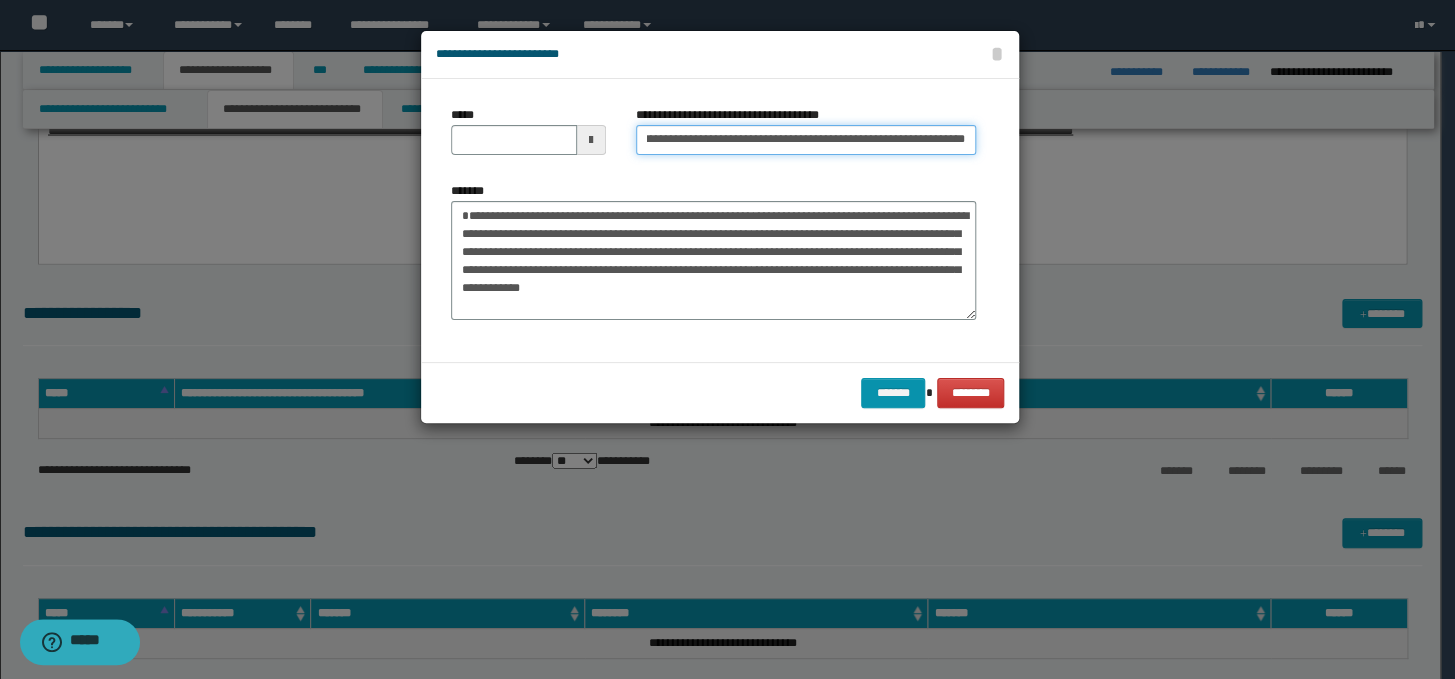 click on "**********" at bounding box center (806, 140) 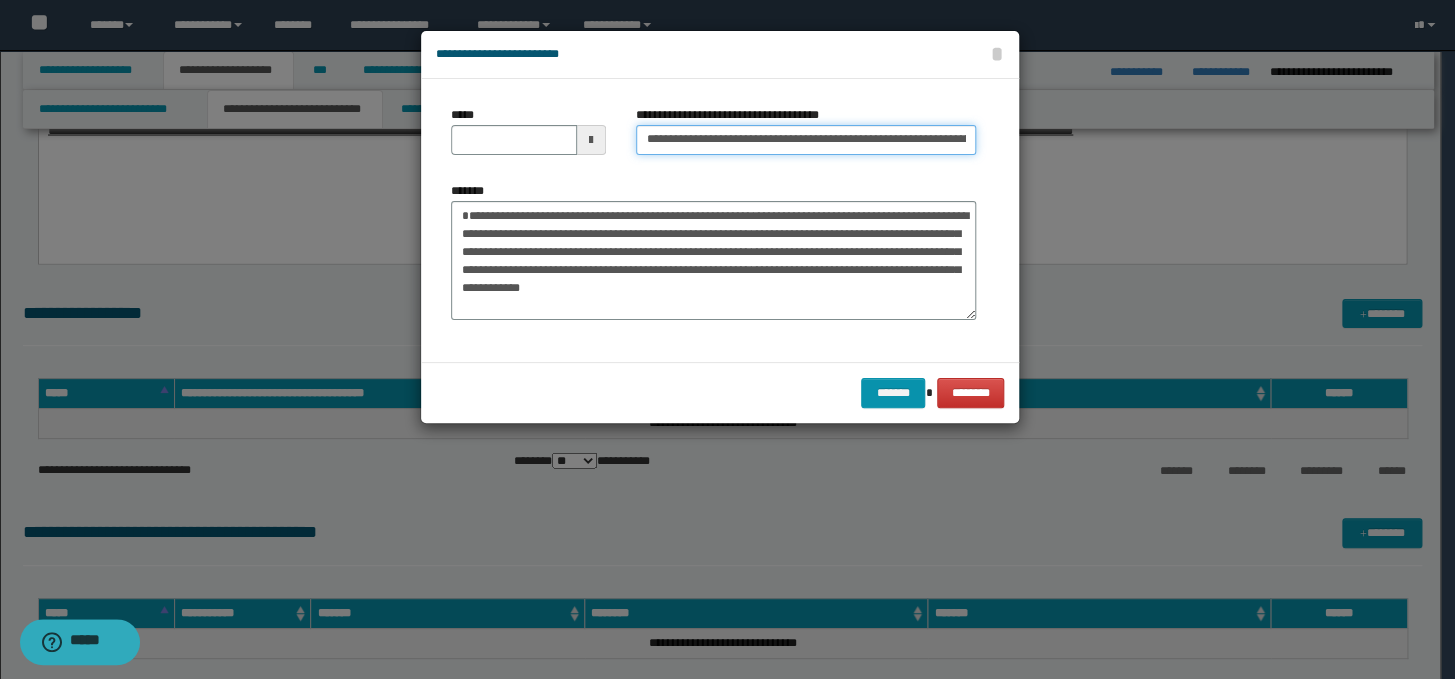 drag, startPoint x: 688, startPoint y: 142, endPoint x: 615, endPoint y: 149, distance: 73.33485 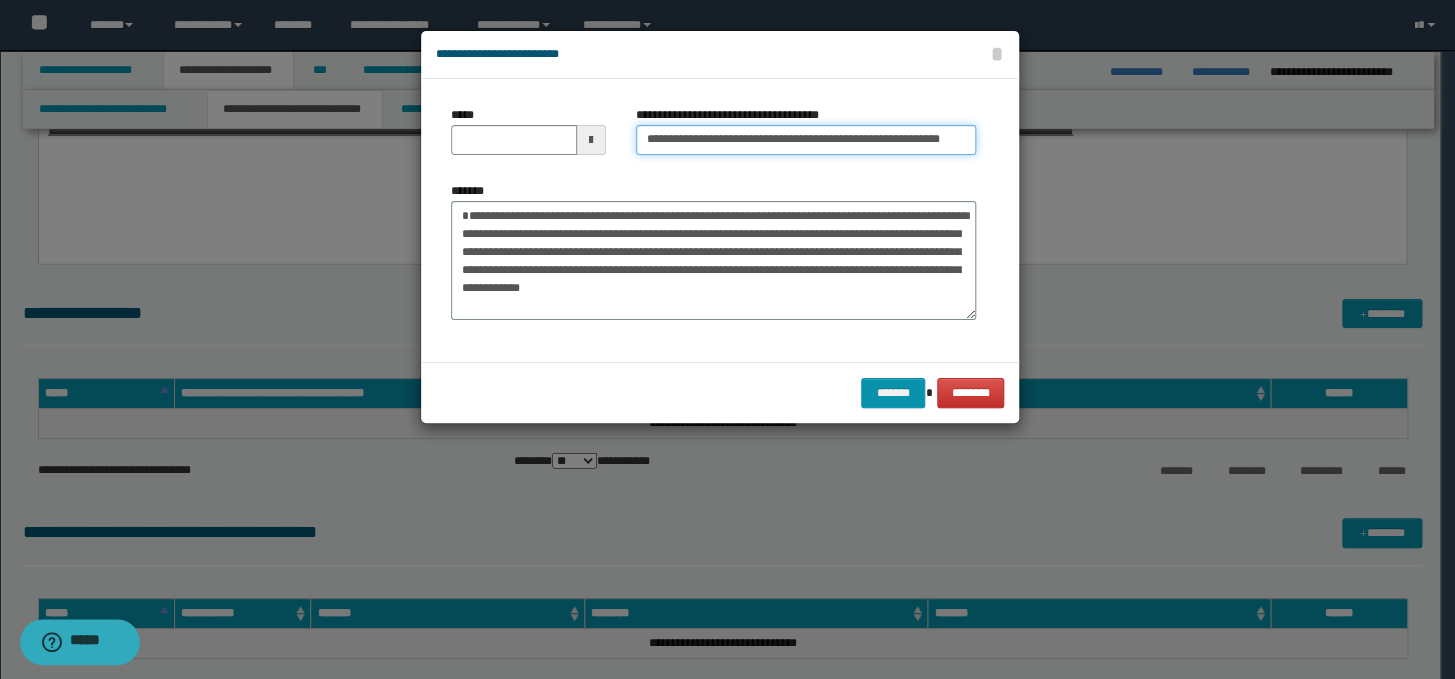 type 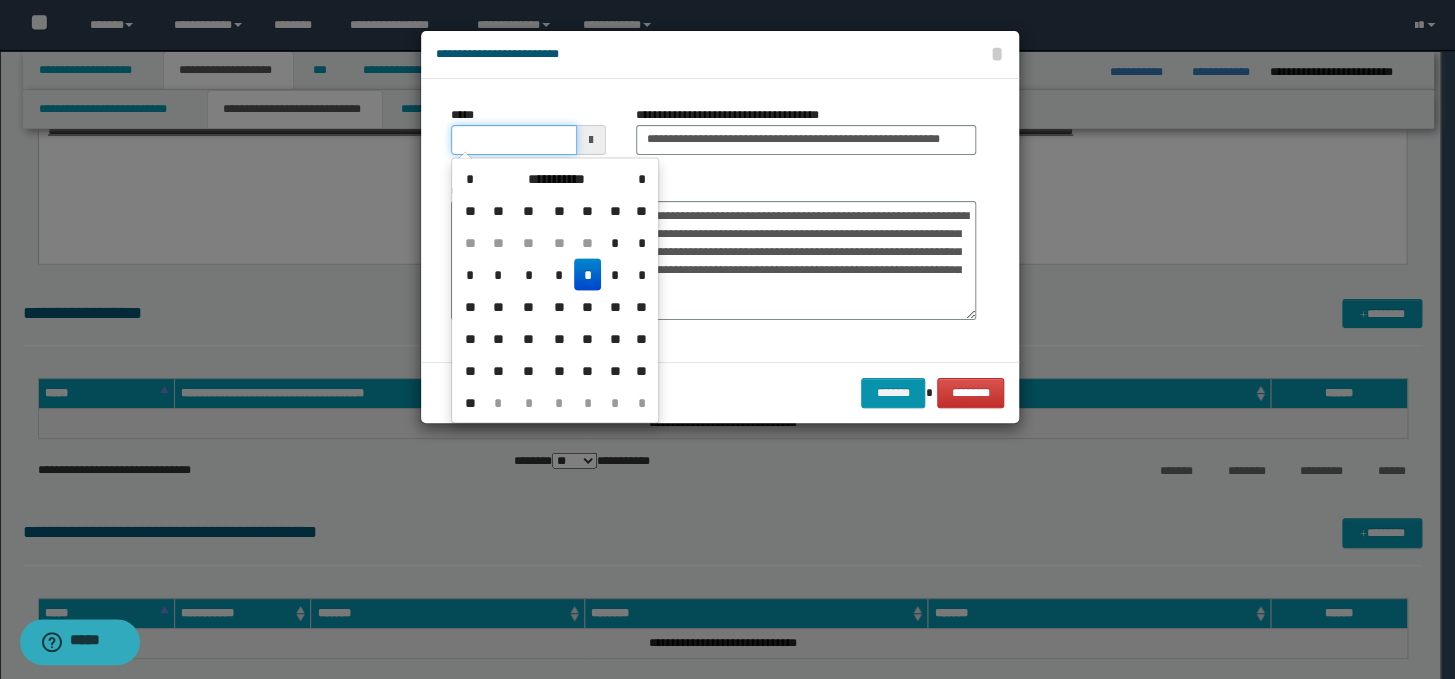 click on "*****" at bounding box center (514, 140) 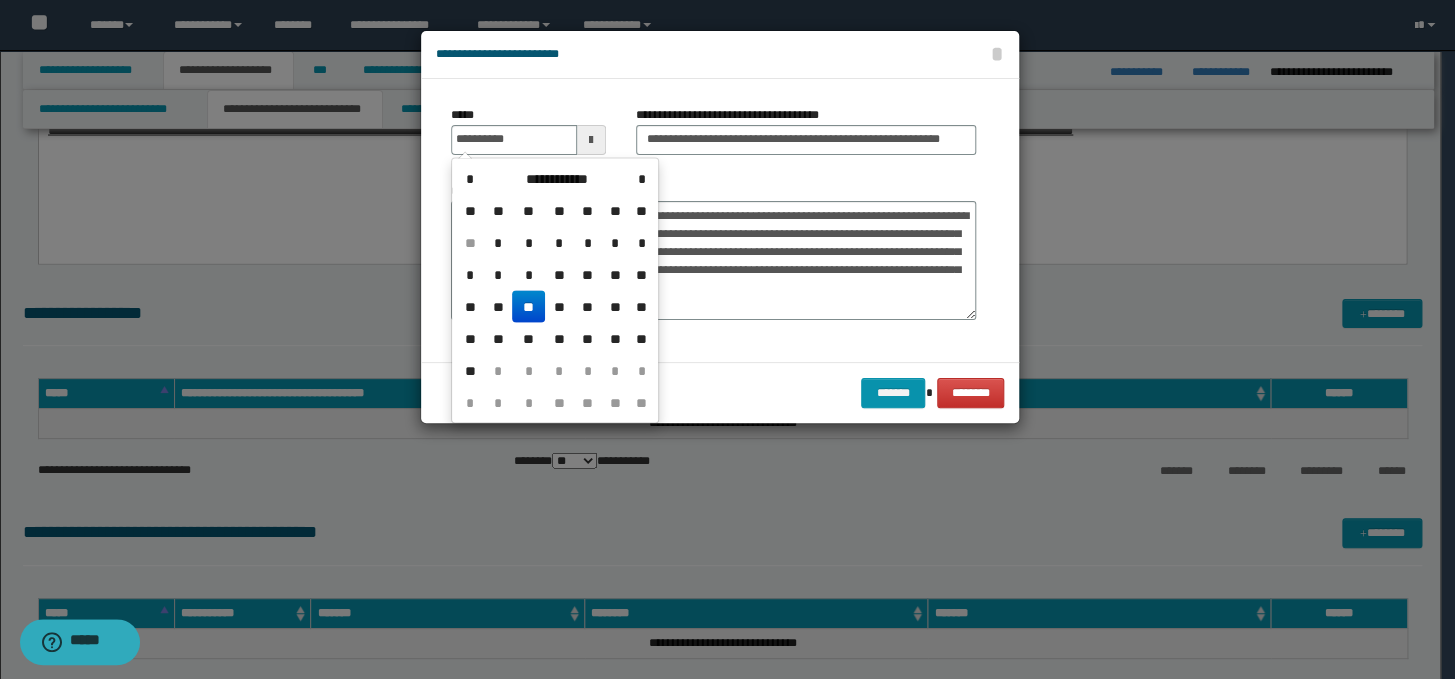 click on "**" at bounding box center (528, 306) 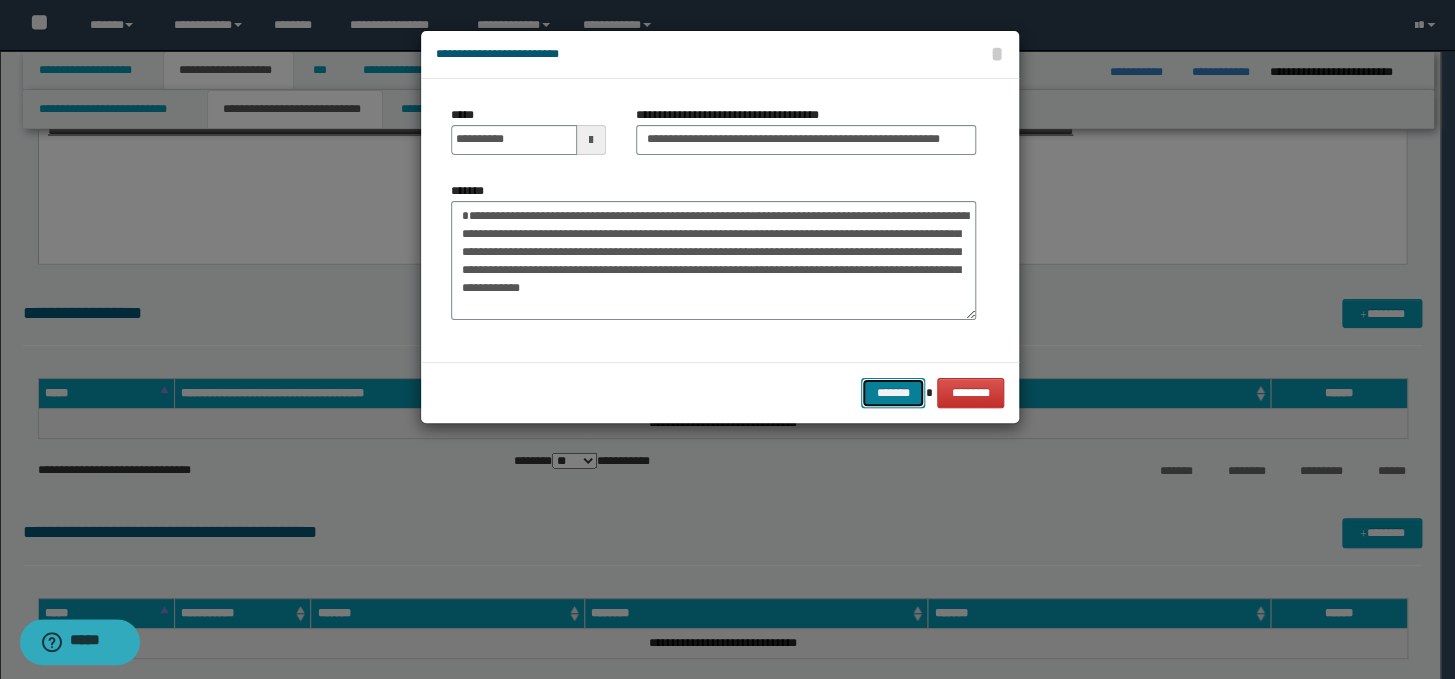 click on "*******" at bounding box center (893, 393) 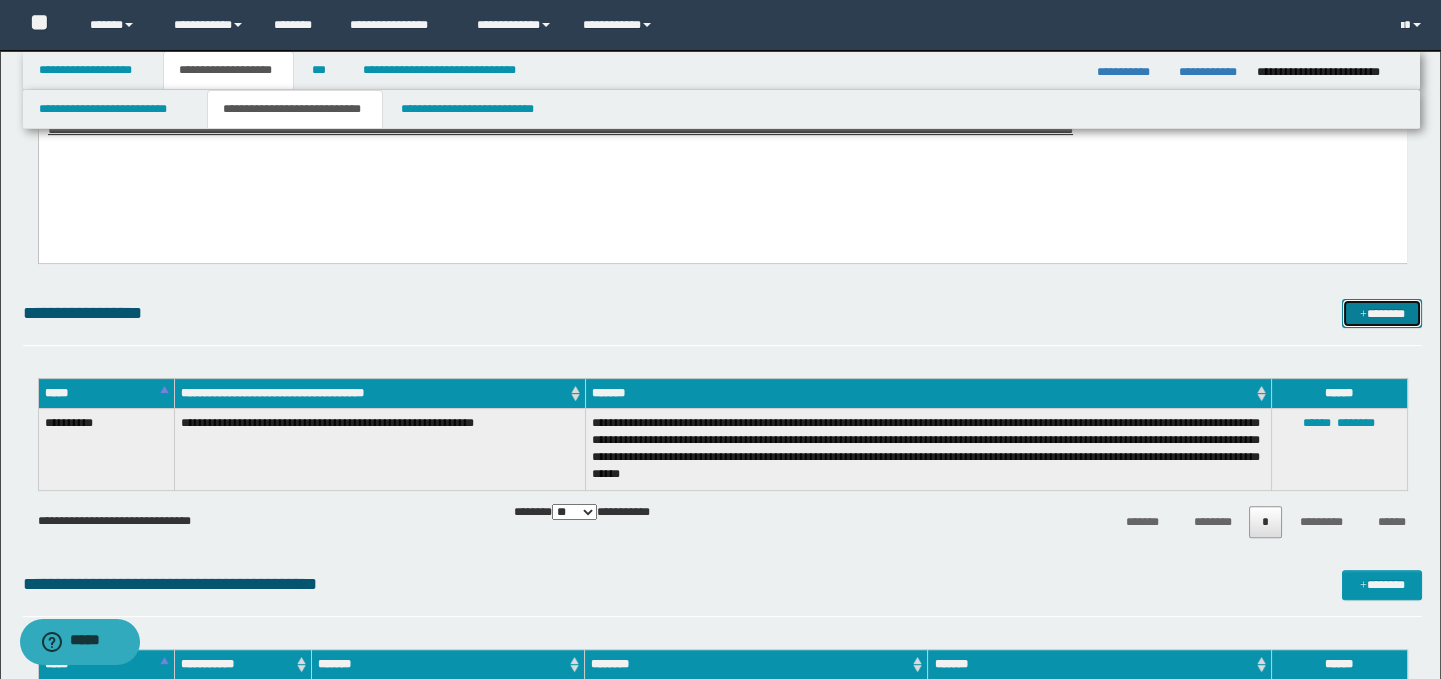 click on "*******" at bounding box center [1382, 314] 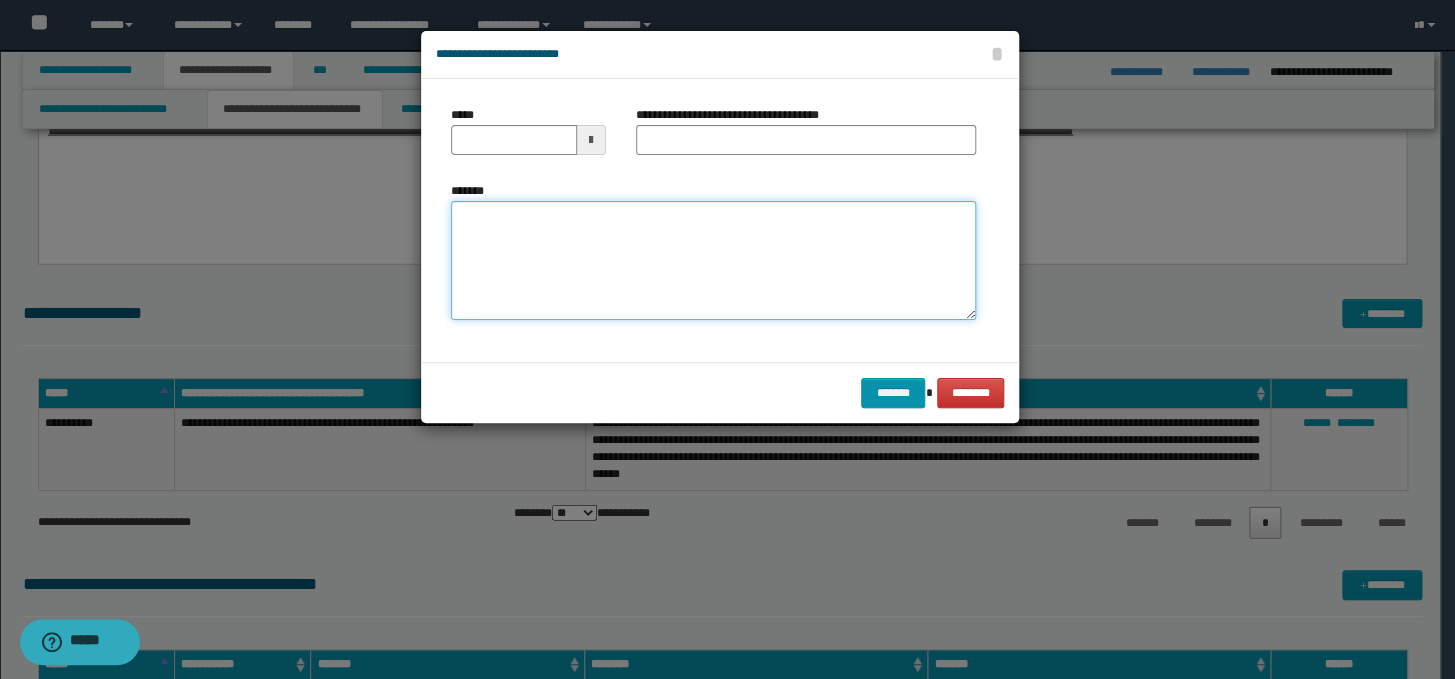click on "*******" at bounding box center (713, 261) 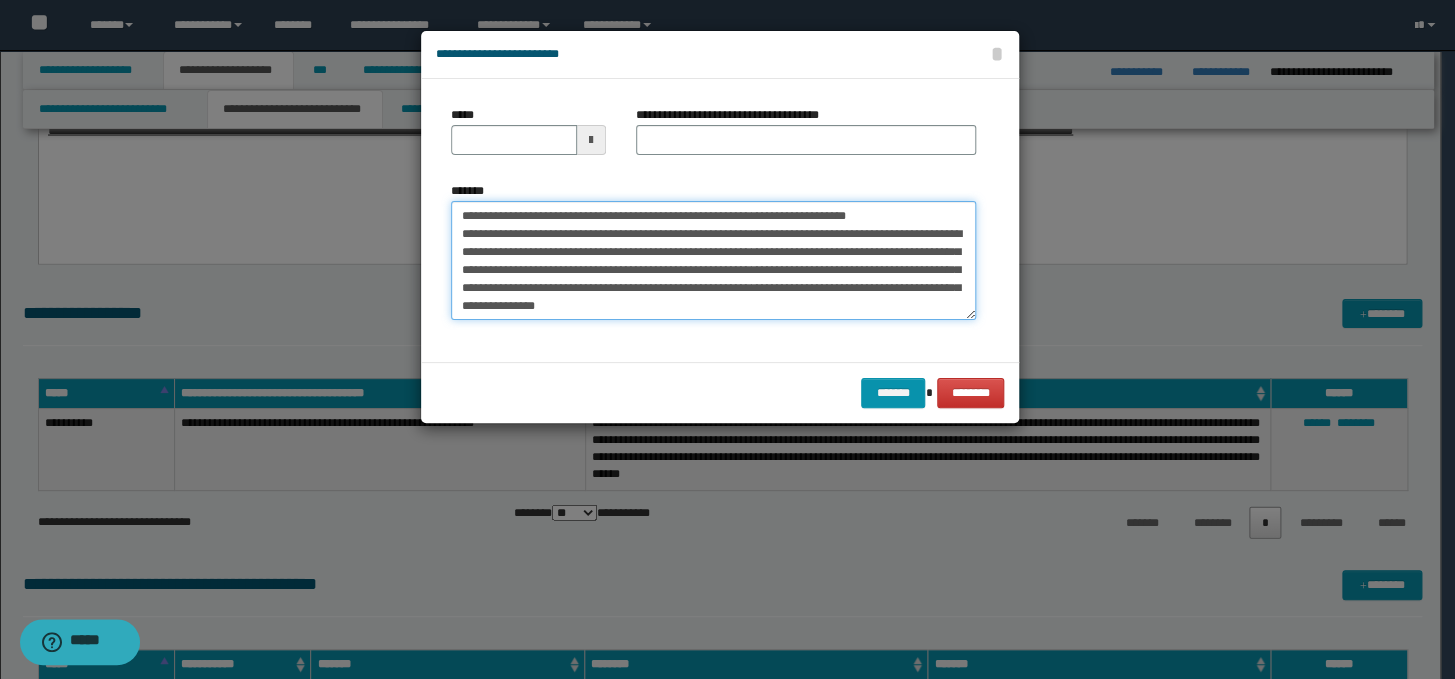scroll, scrollTop: 0, scrollLeft: 0, axis: both 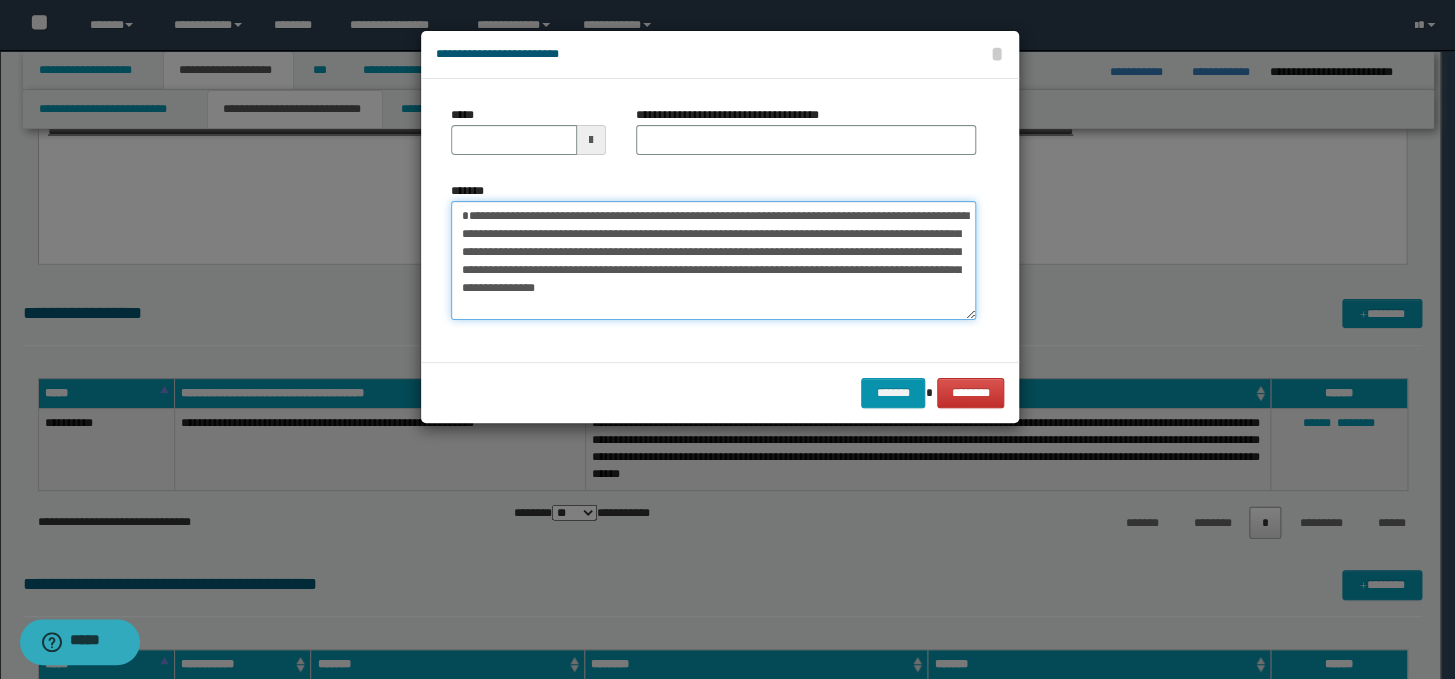 type on "**********" 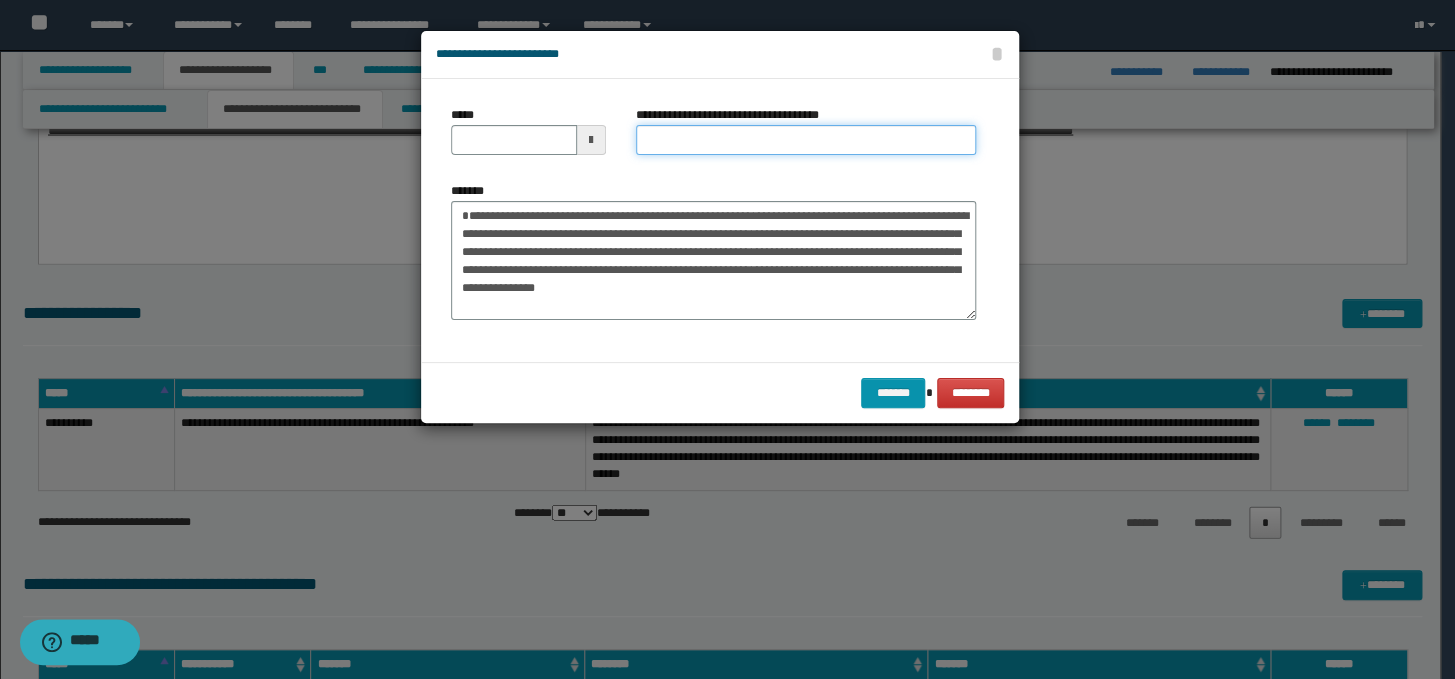 click on "**********" at bounding box center [806, 140] 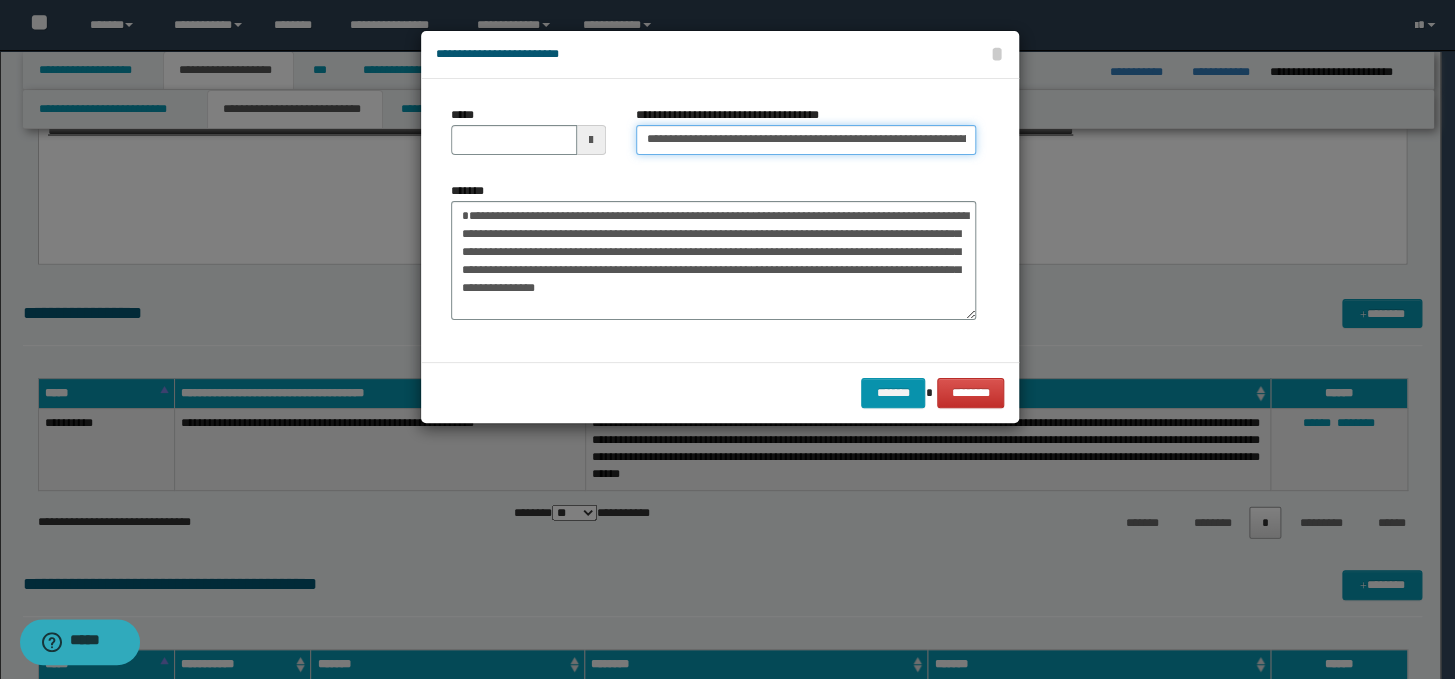 scroll, scrollTop: 0, scrollLeft: 174, axis: horizontal 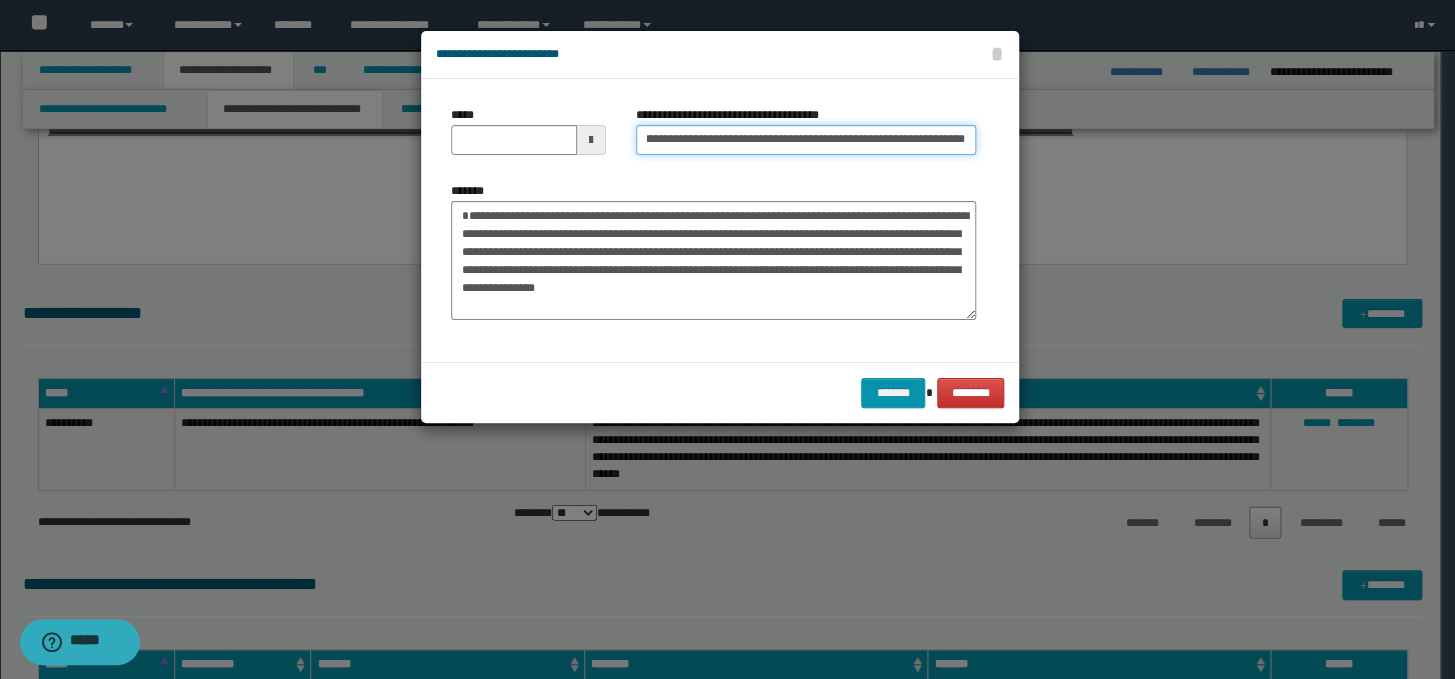 click on "**********" at bounding box center (806, 140) 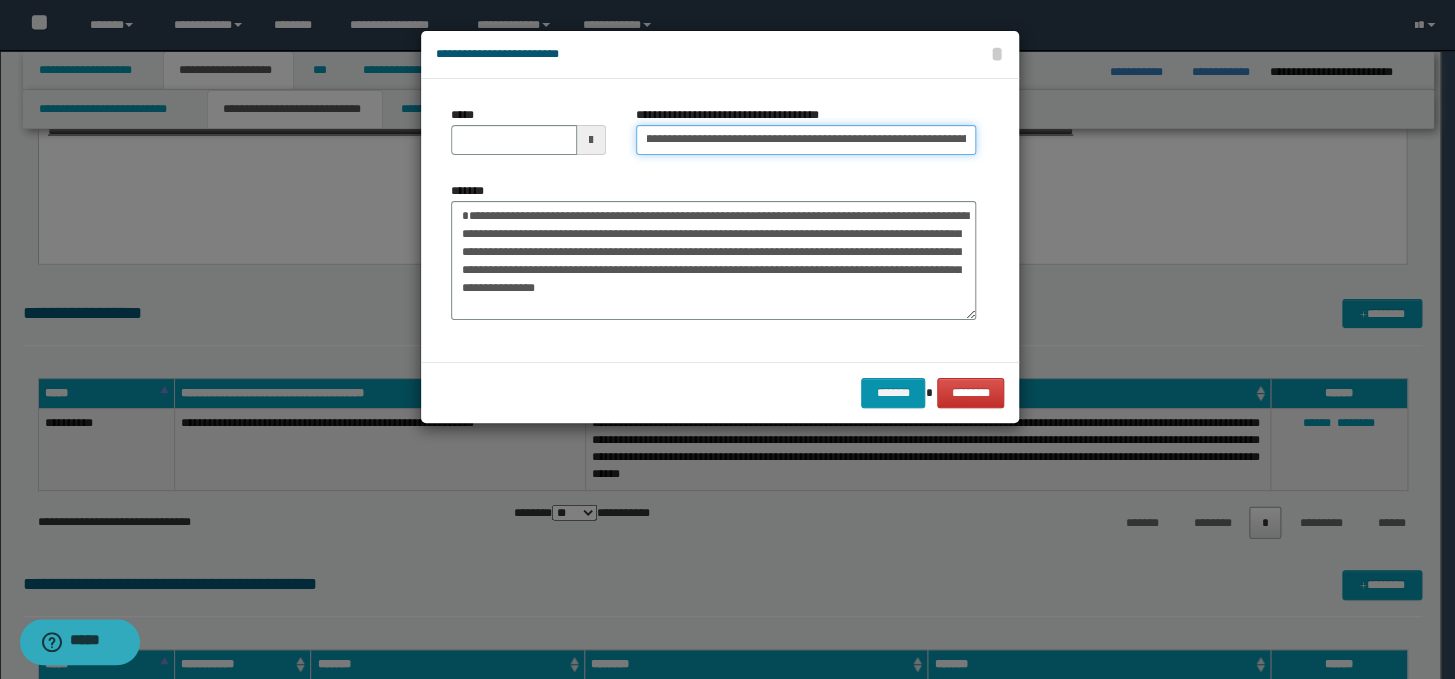 scroll, scrollTop: 0, scrollLeft: 0, axis: both 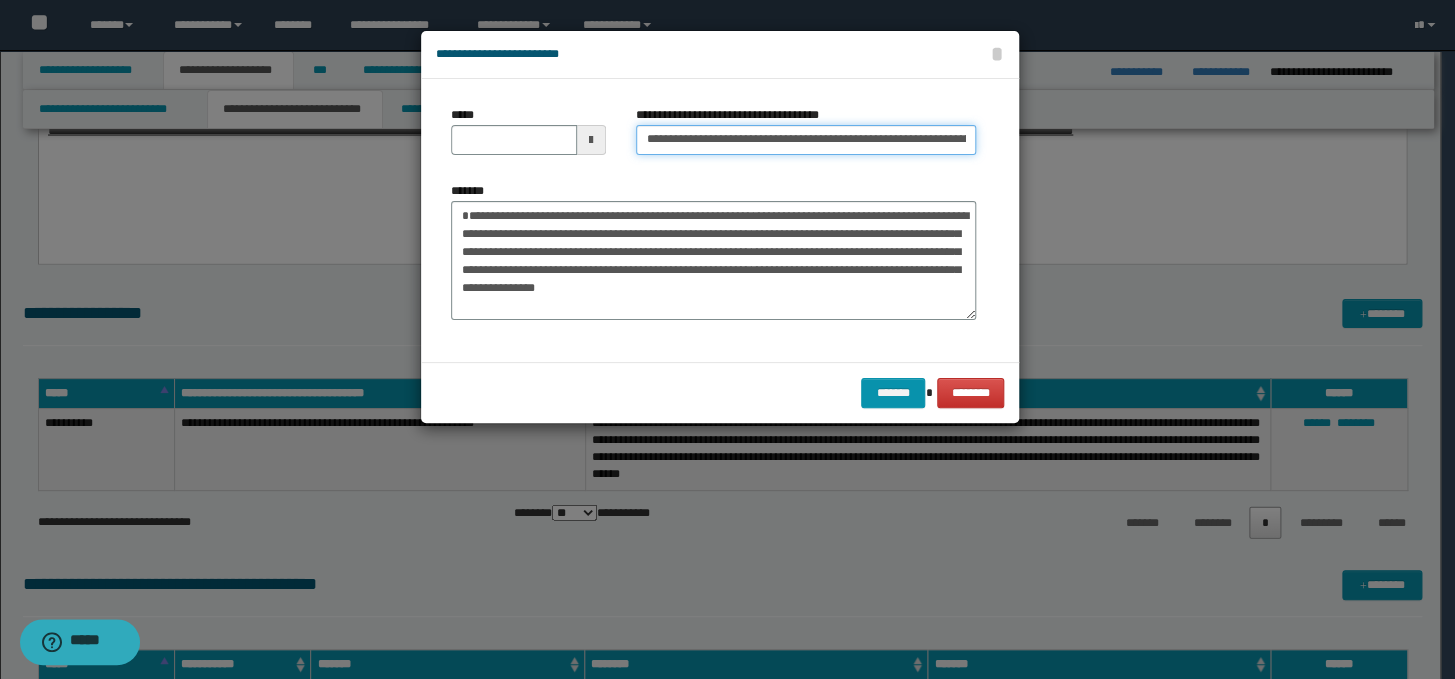 drag, startPoint x: 710, startPoint y: 140, endPoint x: 617, endPoint y: 138, distance: 93.0215 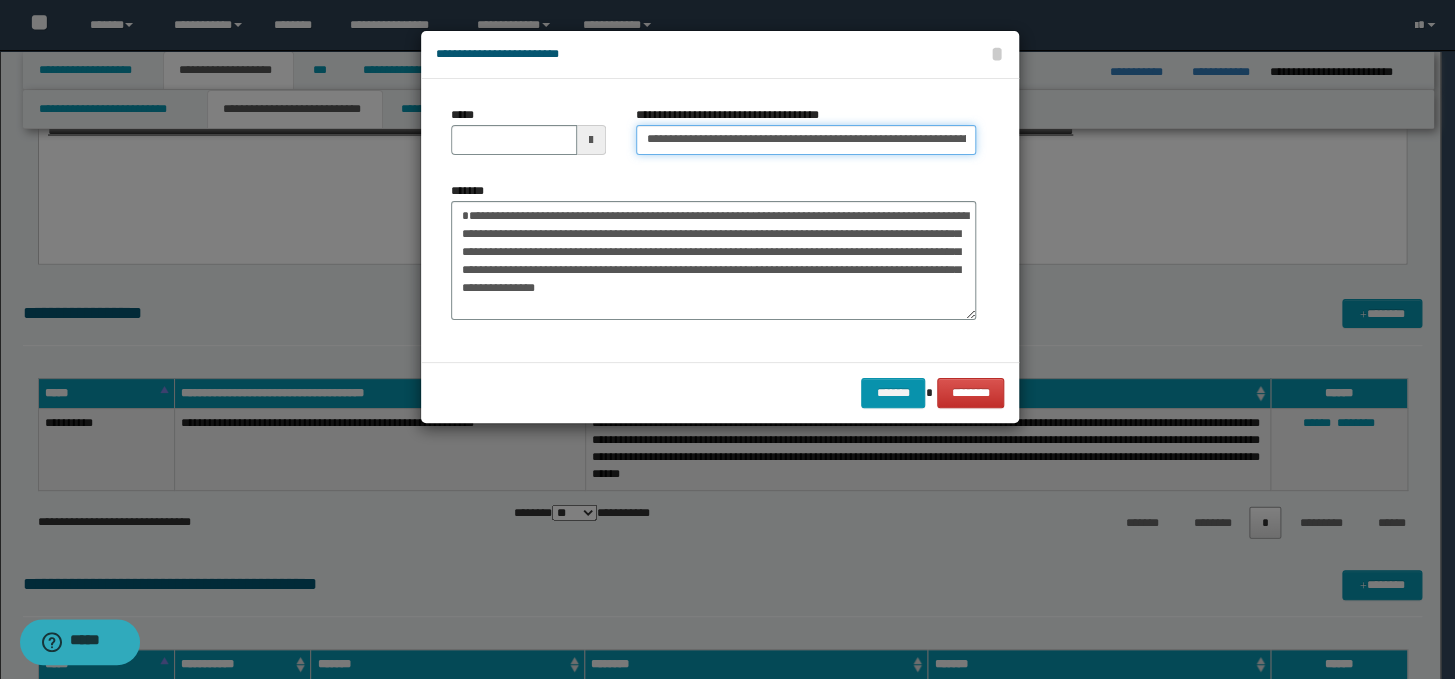 type 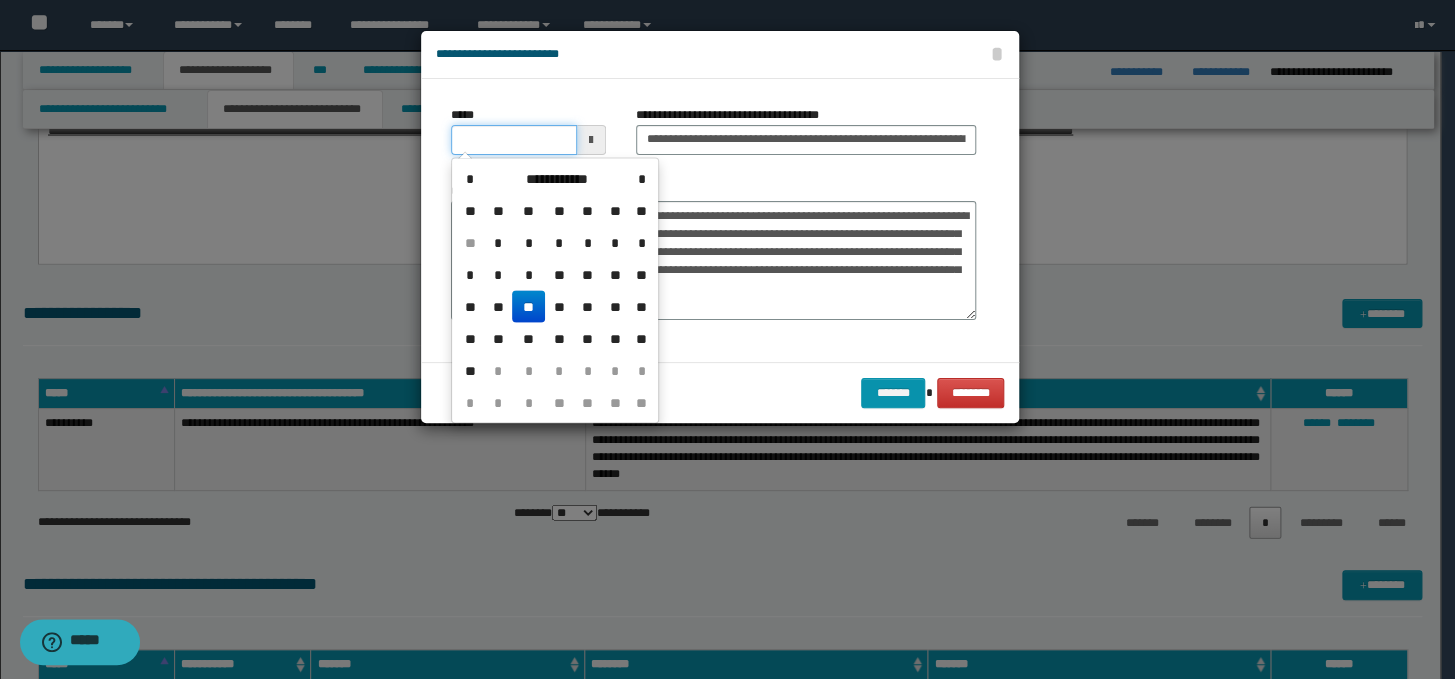 click on "*****" at bounding box center (514, 140) 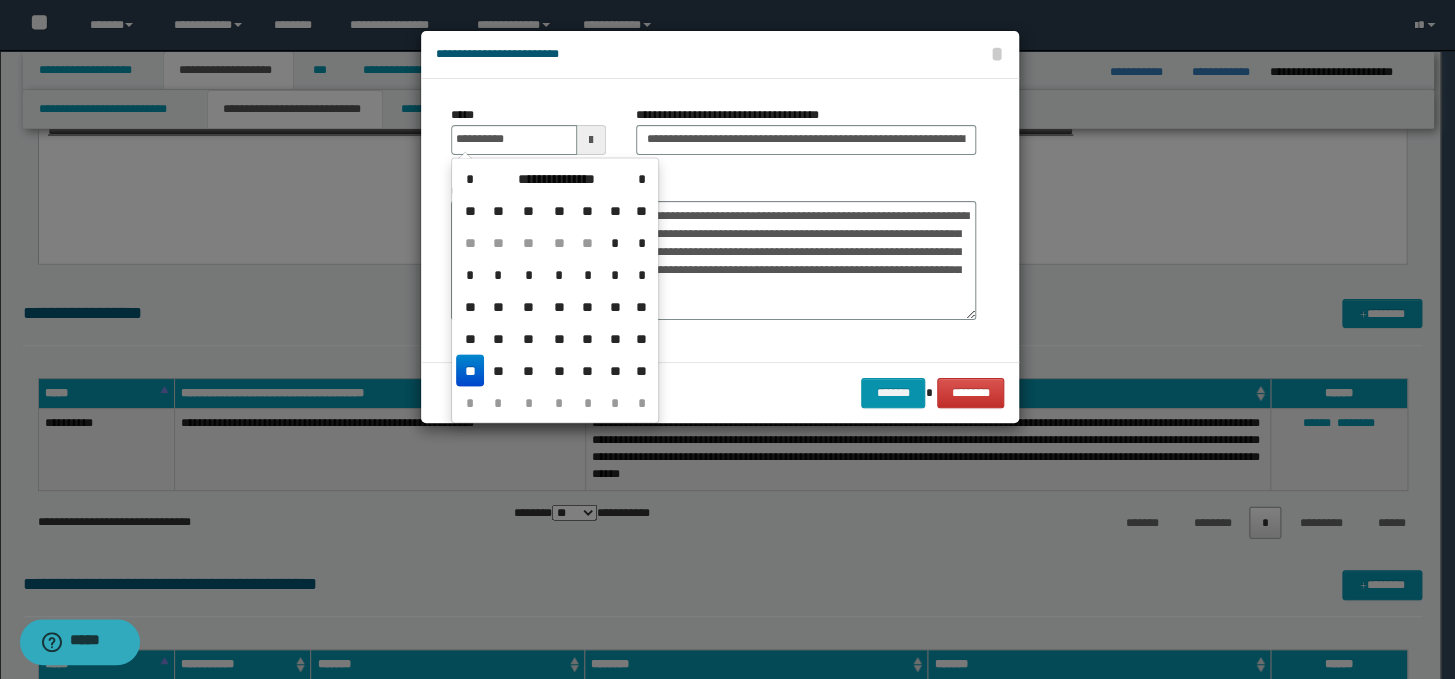 click on "**" at bounding box center [470, 370] 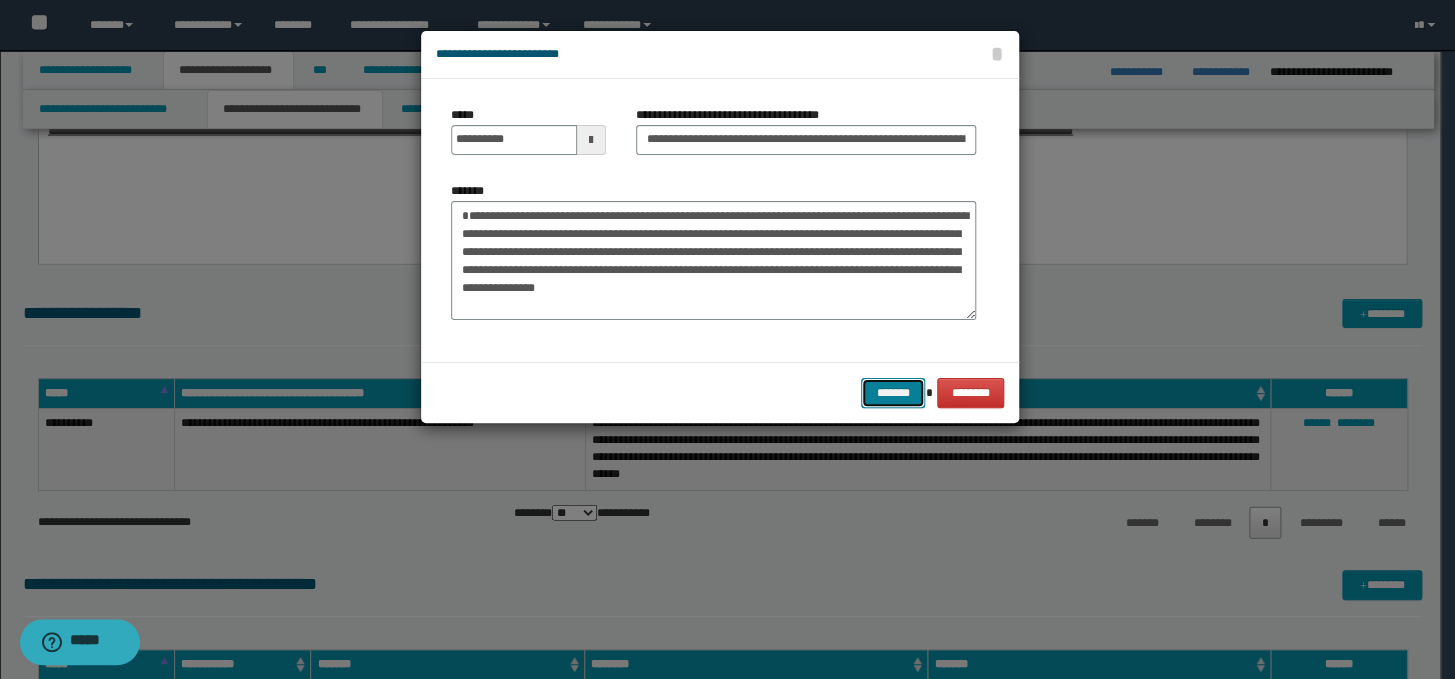 click on "*******" at bounding box center (893, 393) 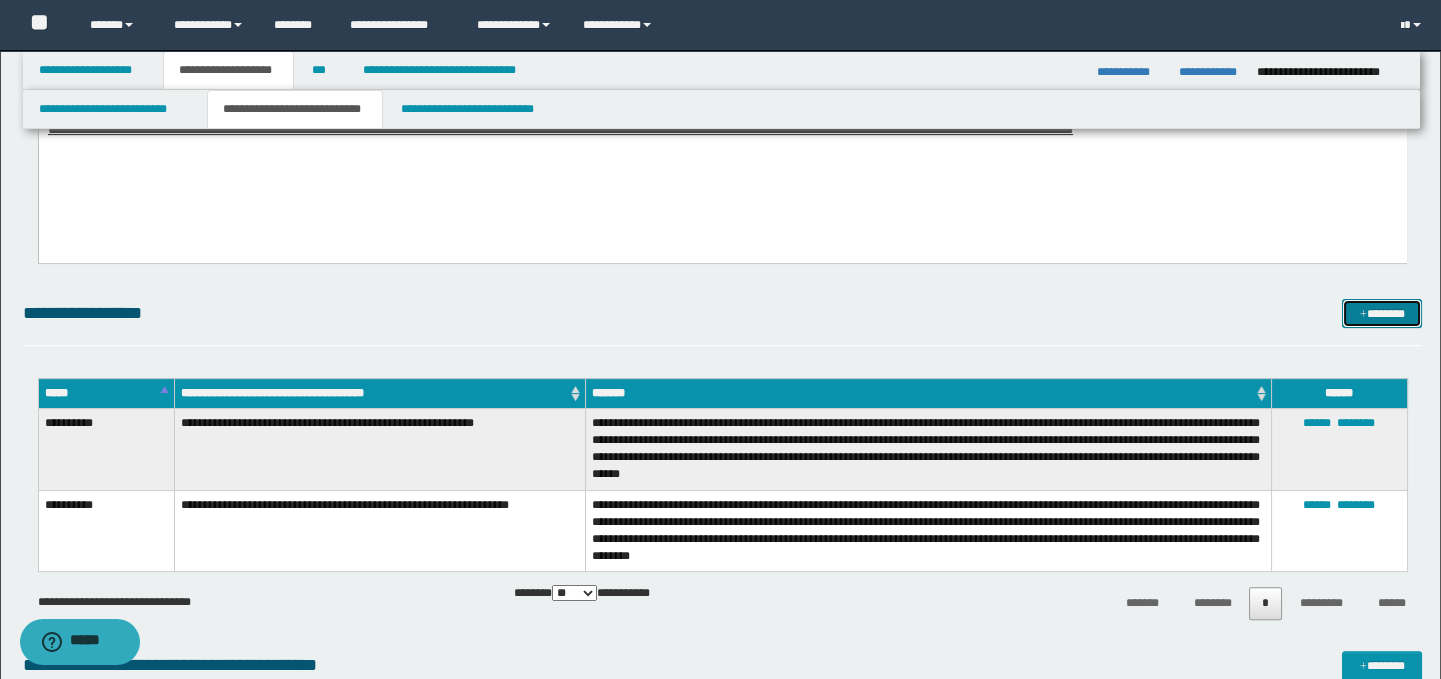 click on "*******" at bounding box center [1382, 314] 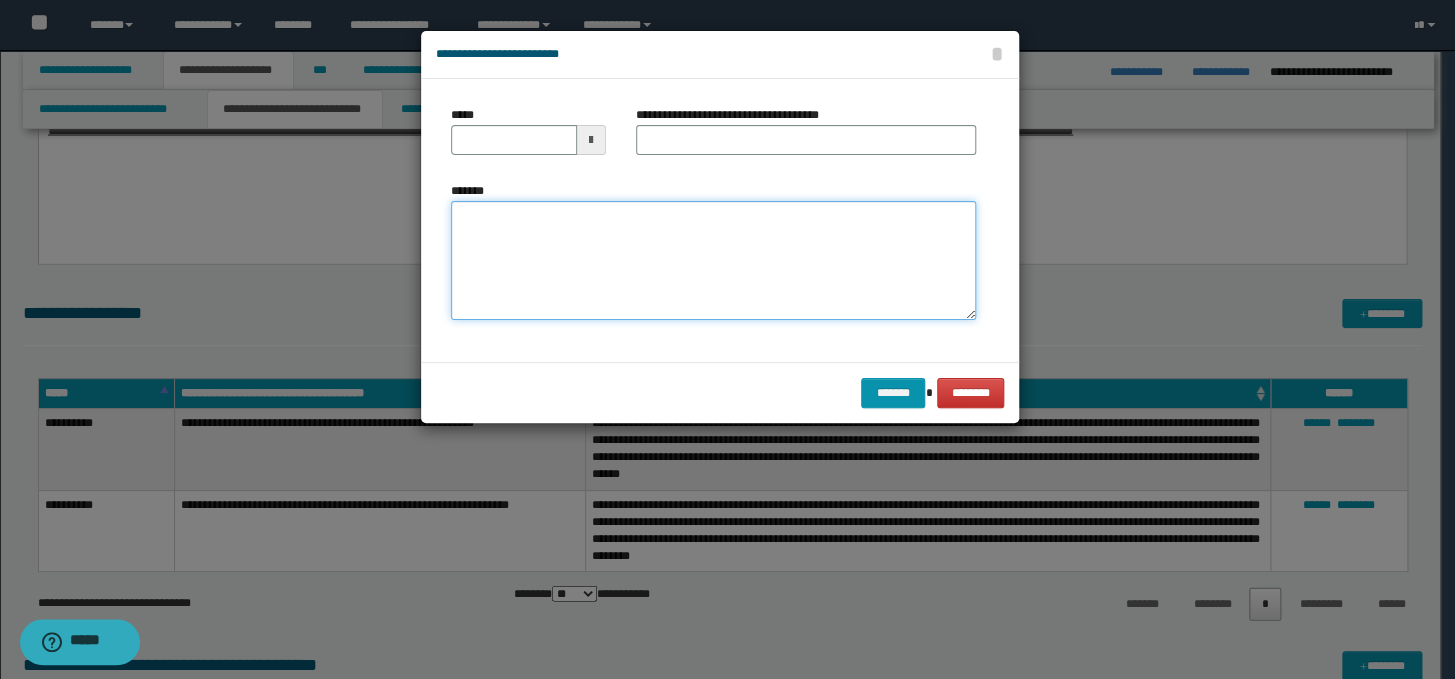 click on "*******" at bounding box center (713, 261) 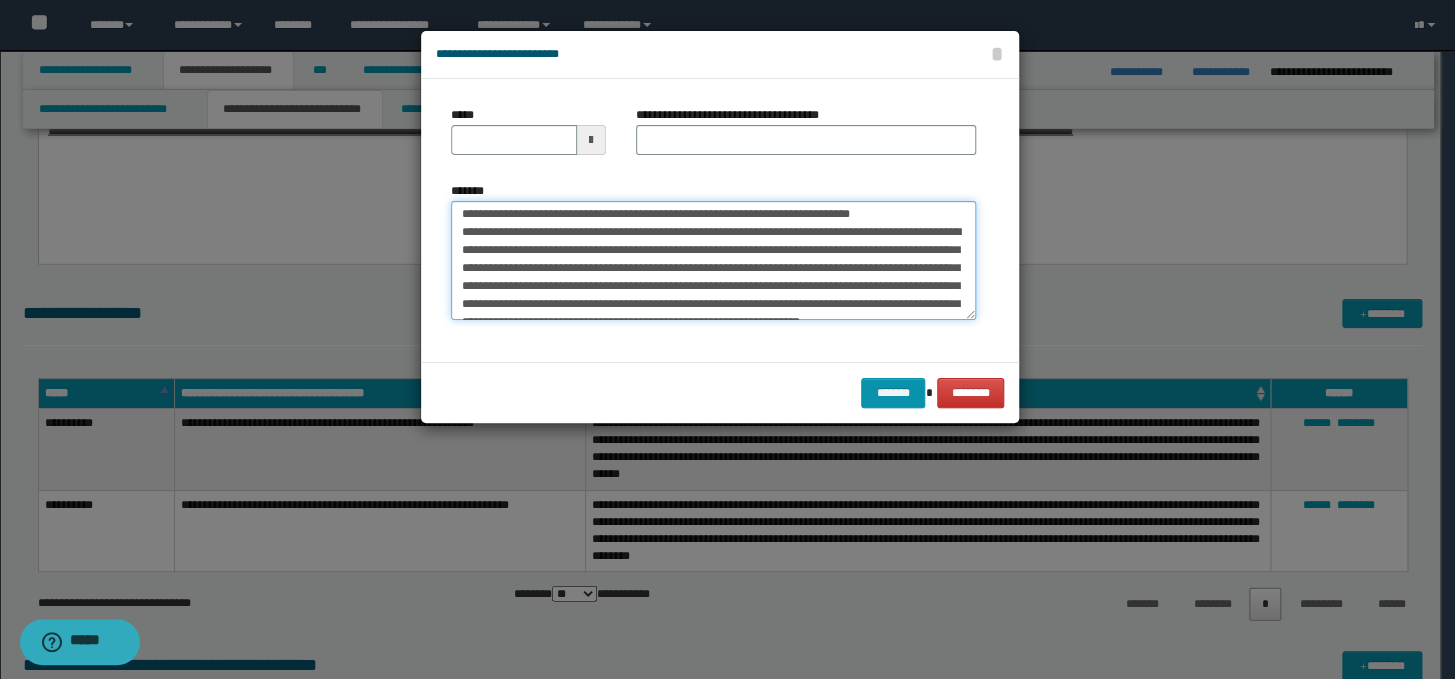 scroll, scrollTop: 0, scrollLeft: 0, axis: both 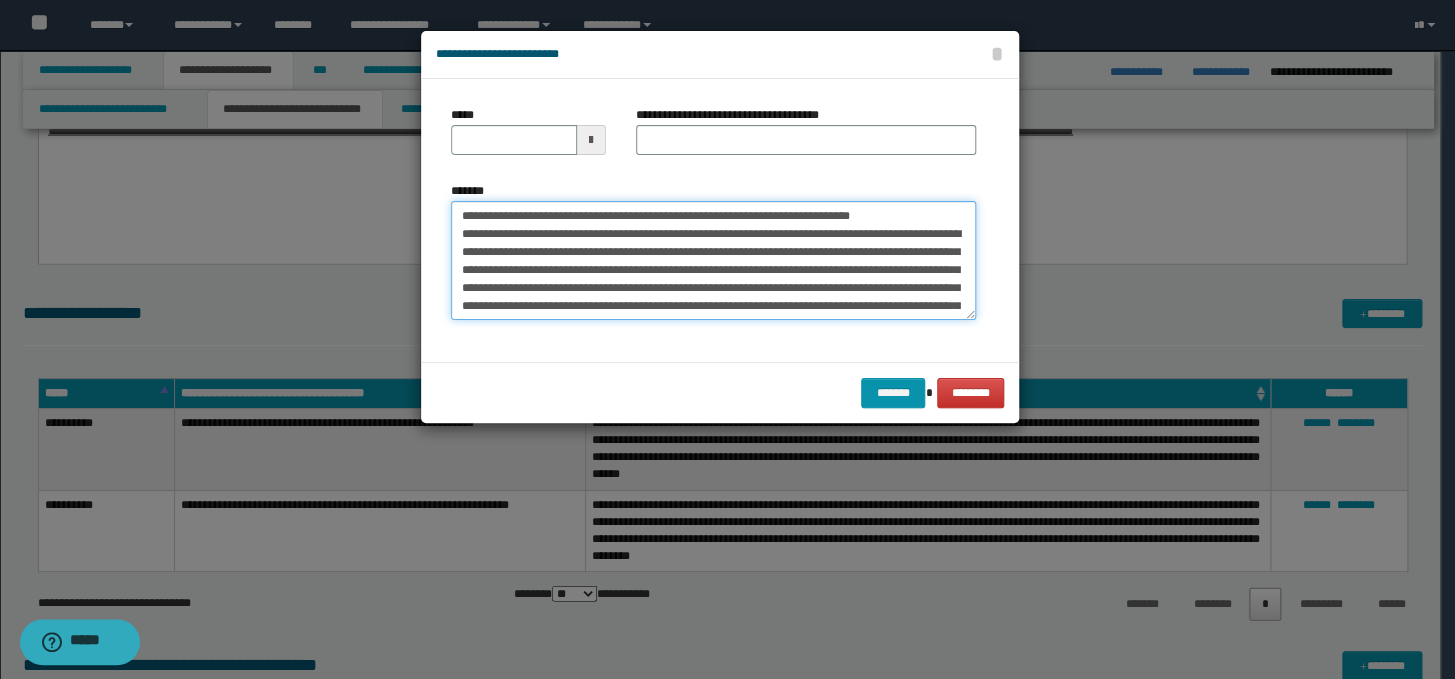 drag, startPoint x: 479, startPoint y: 230, endPoint x: 458, endPoint y: 215, distance: 25.806976 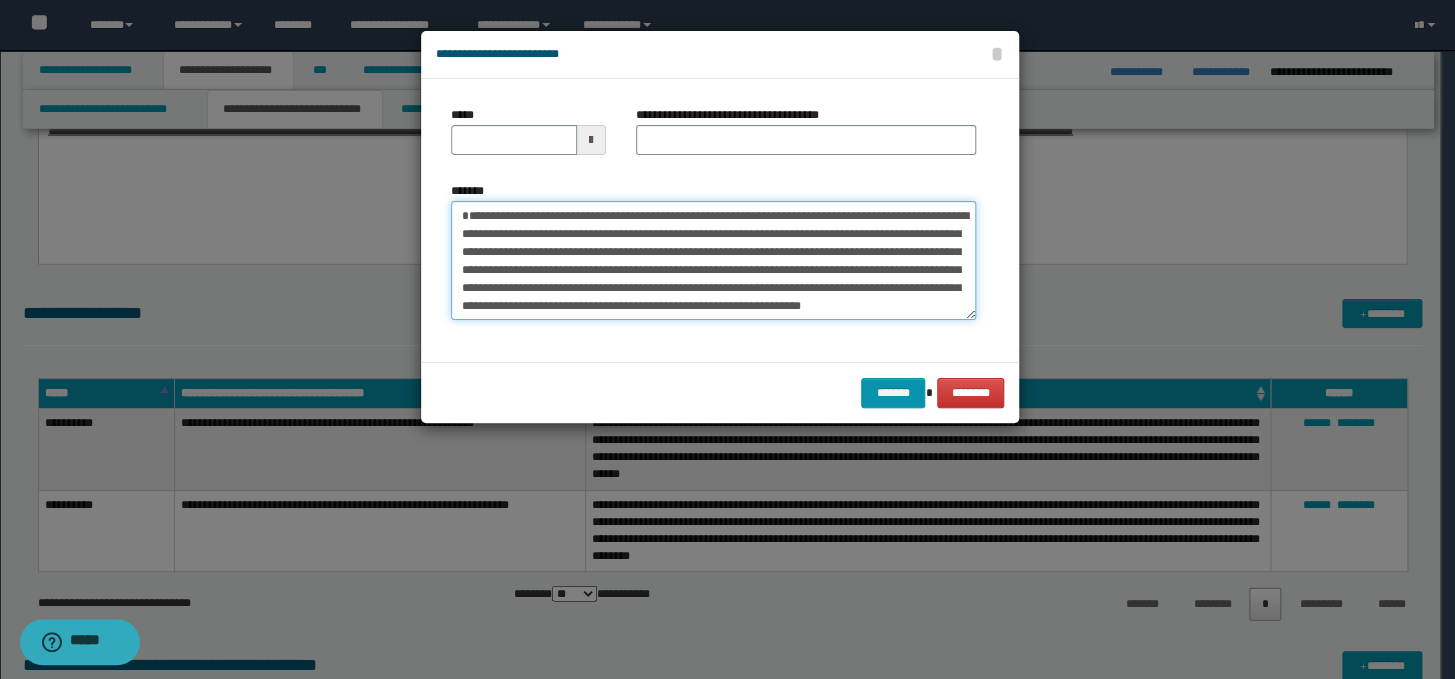 type on "**********" 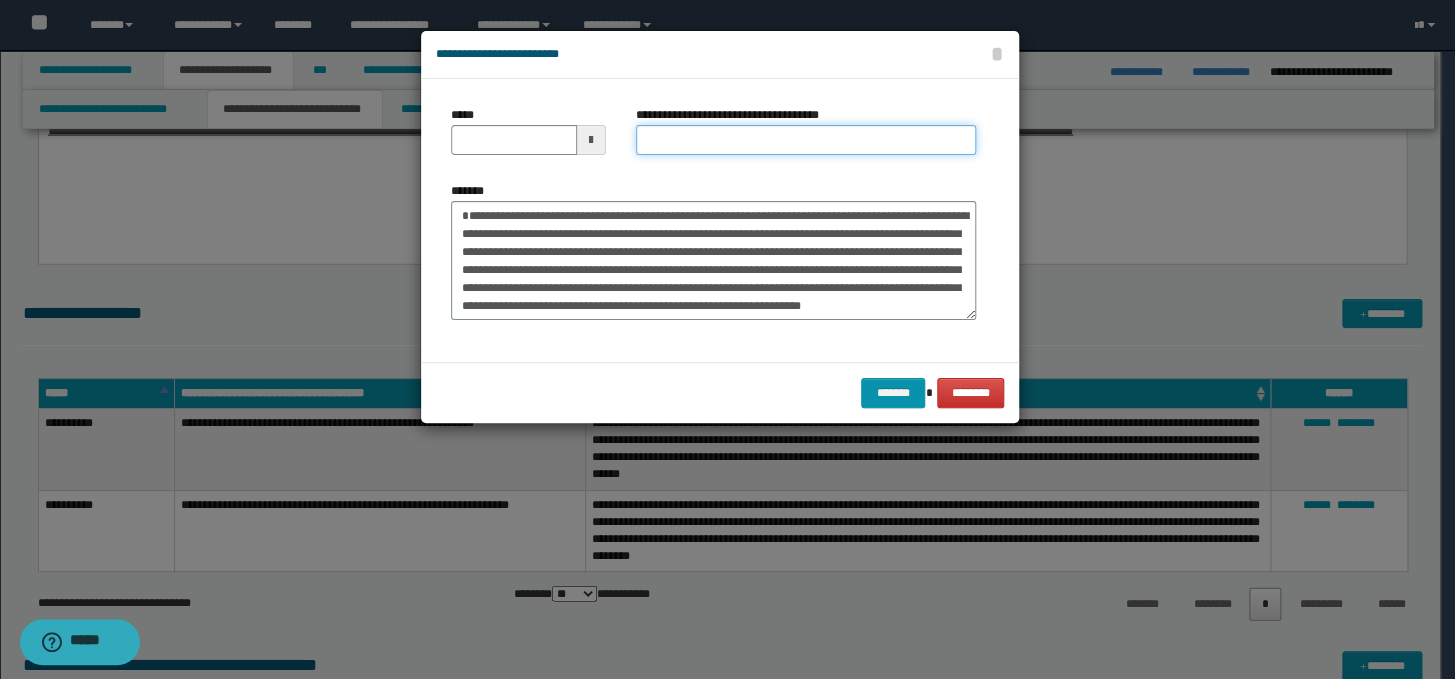 click on "**********" at bounding box center (806, 140) 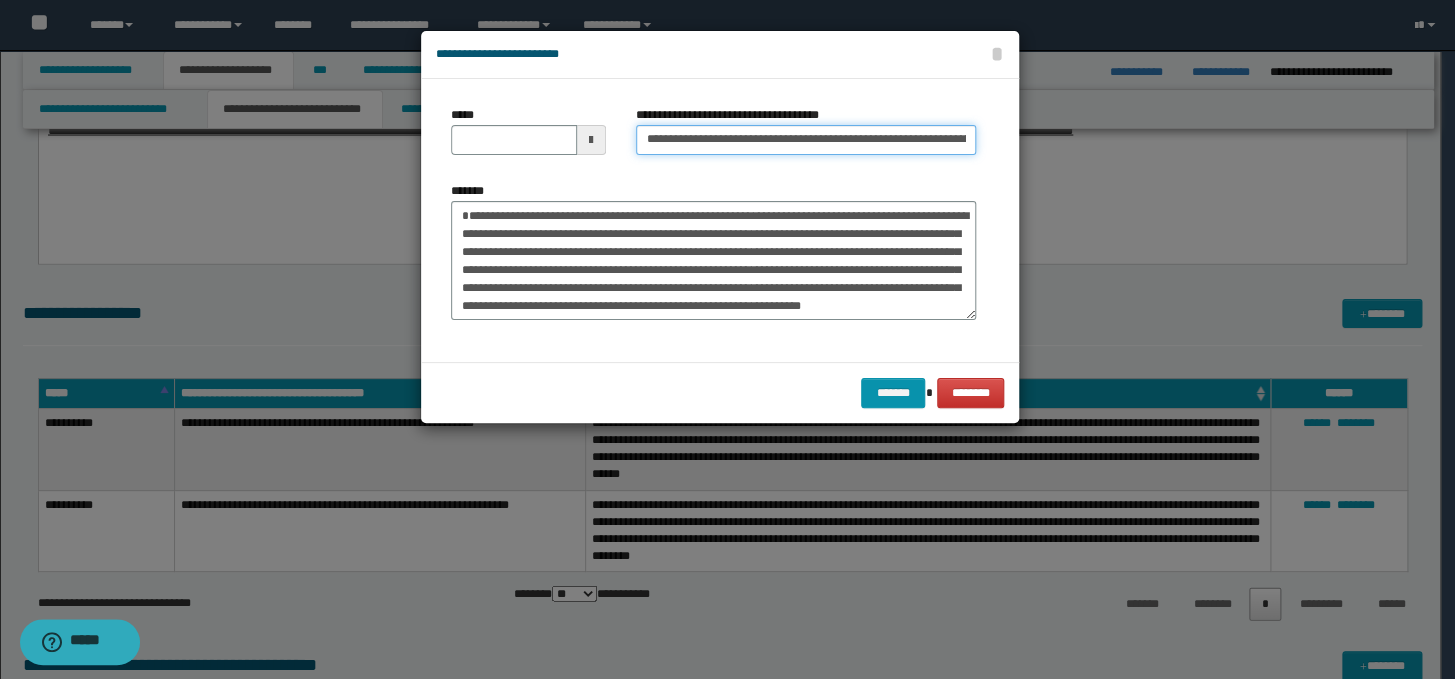 scroll, scrollTop: 0, scrollLeft: 180, axis: horizontal 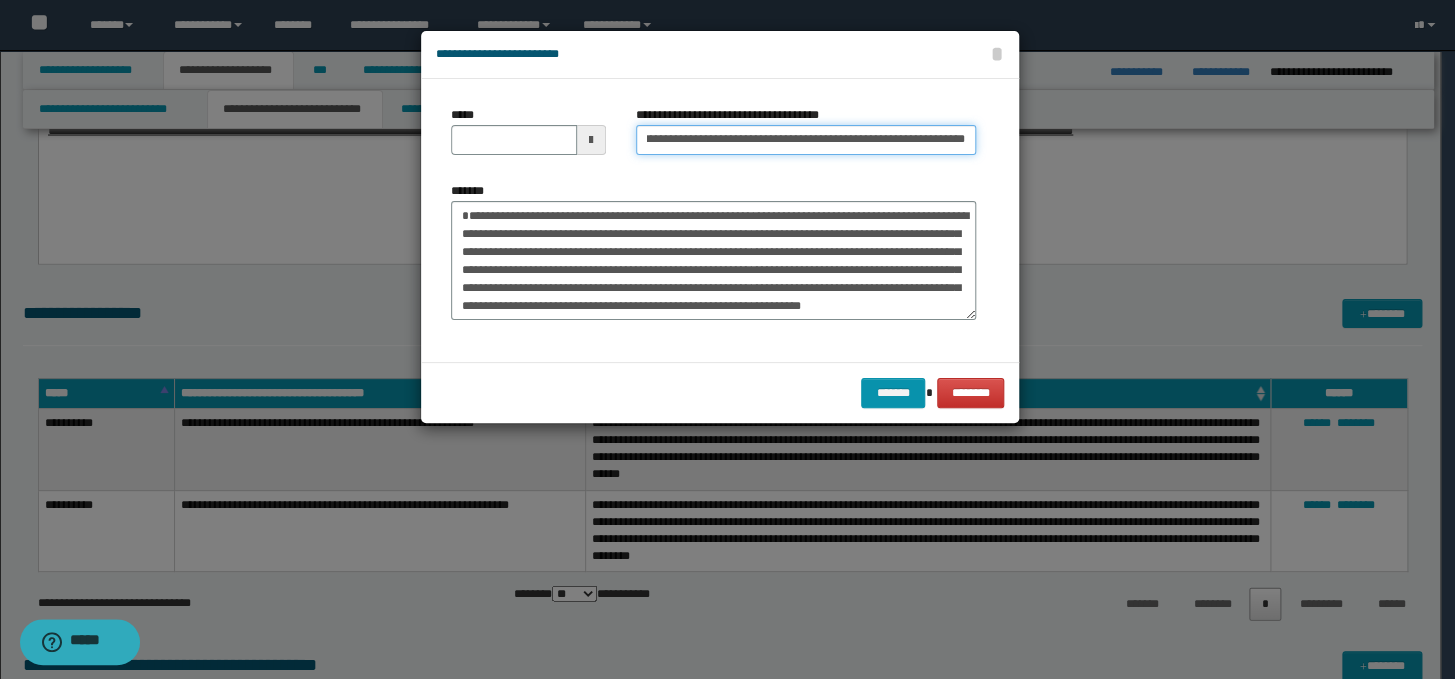 click on "**********" at bounding box center [806, 140] 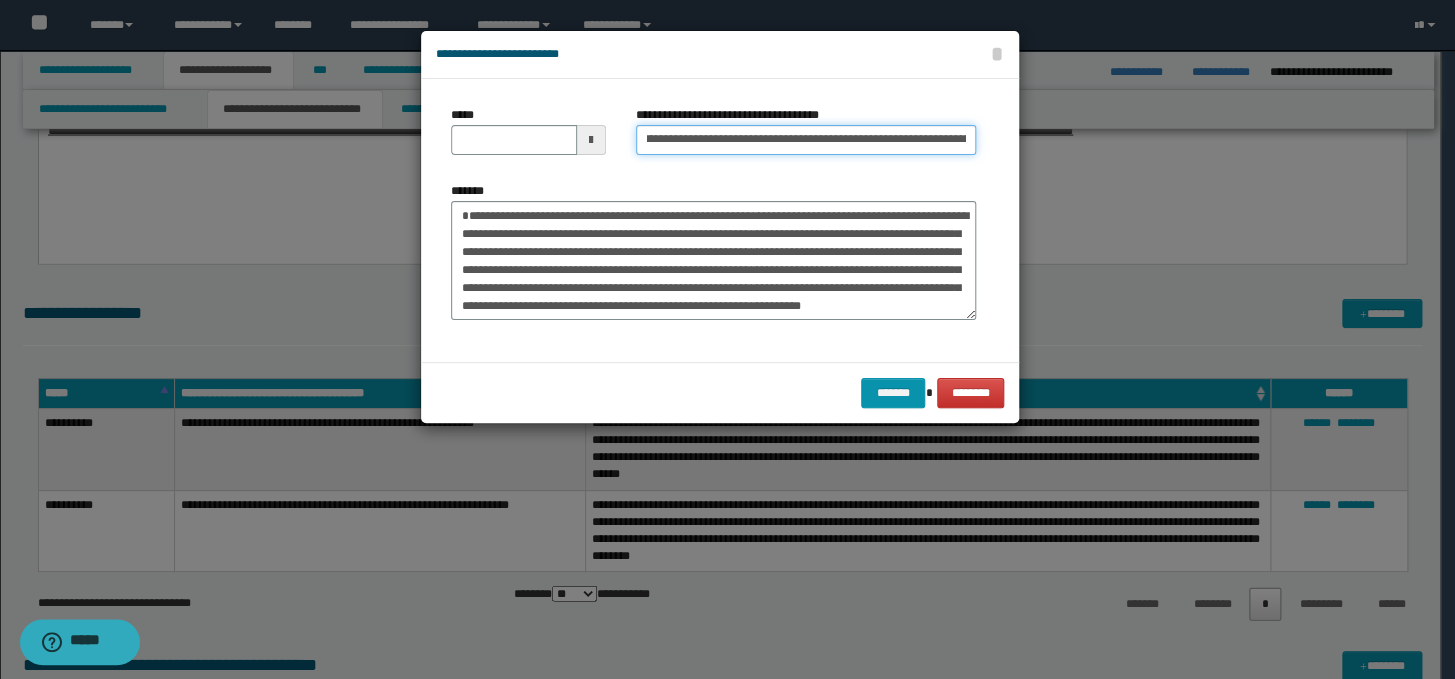 scroll, scrollTop: 0, scrollLeft: 0, axis: both 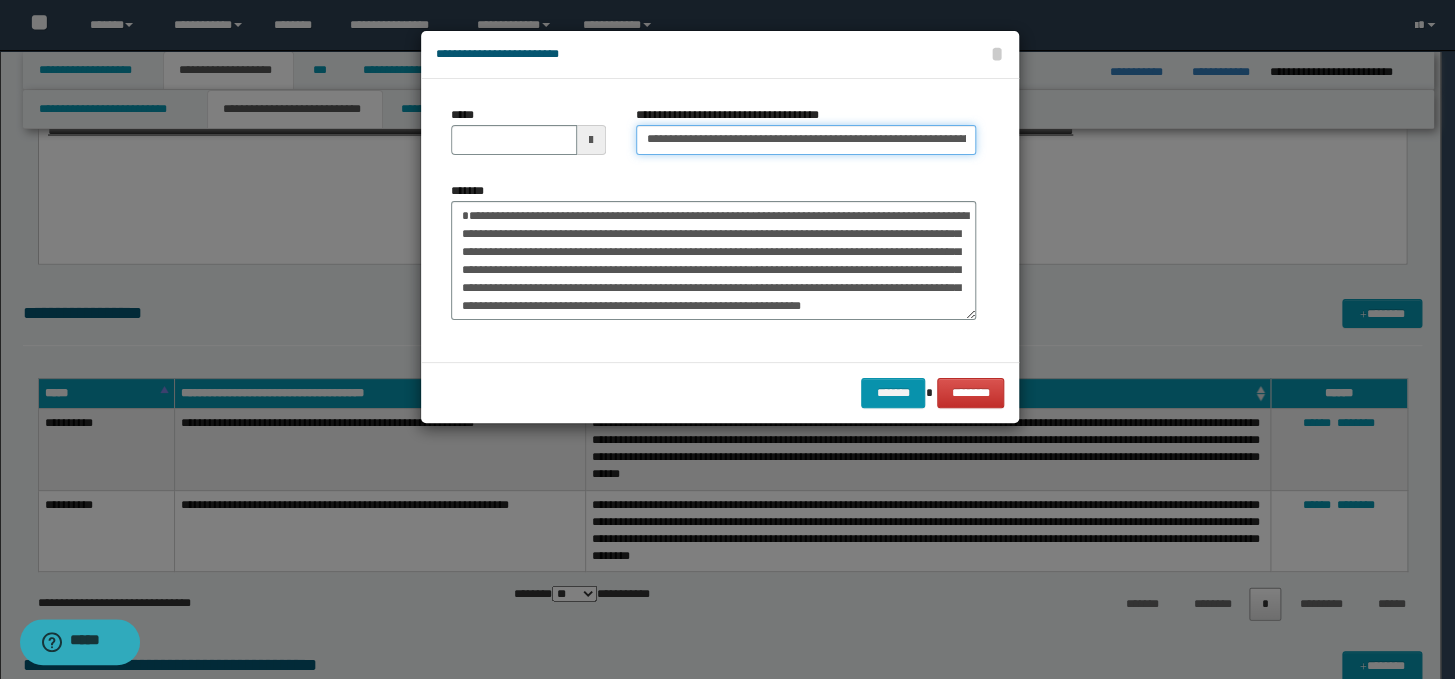 drag, startPoint x: 712, startPoint y: 143, endPoint x: 621, endPoint y: 142, distance: 91.00549 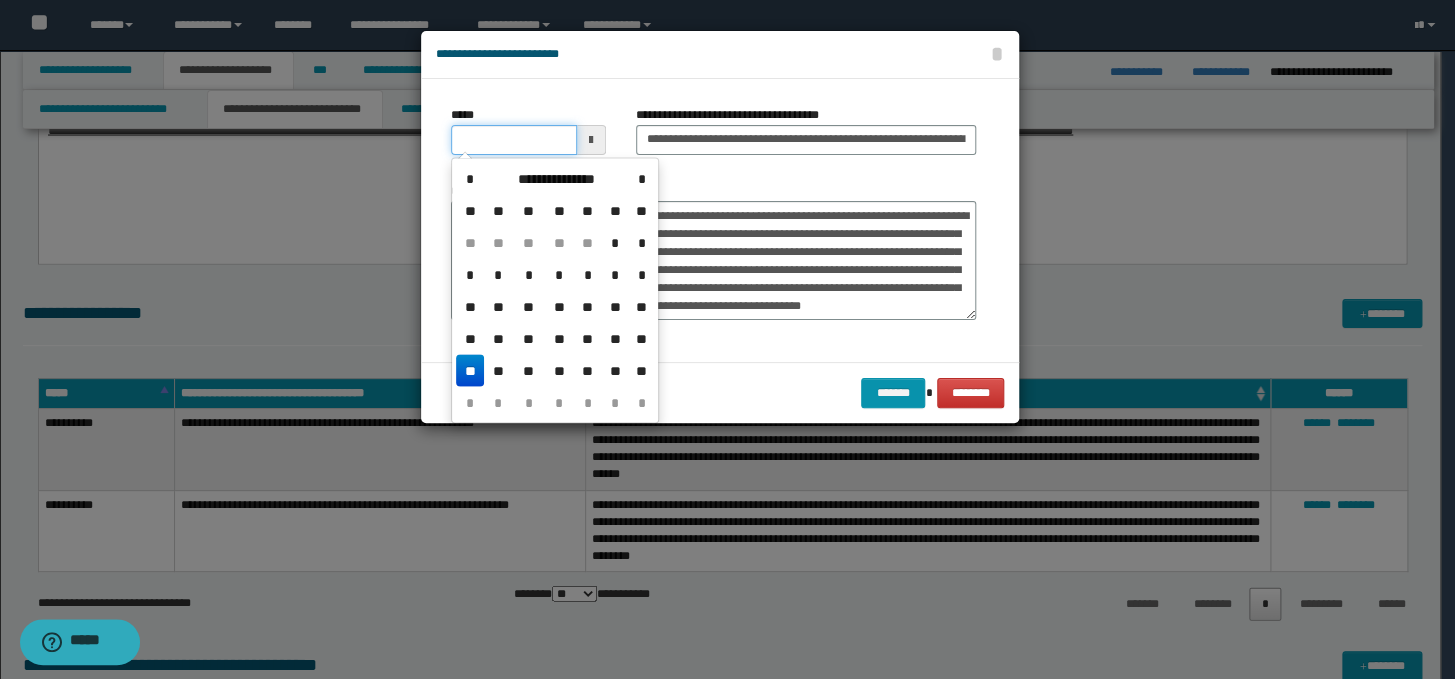 click on "*****" at bounding box center (514, 140) 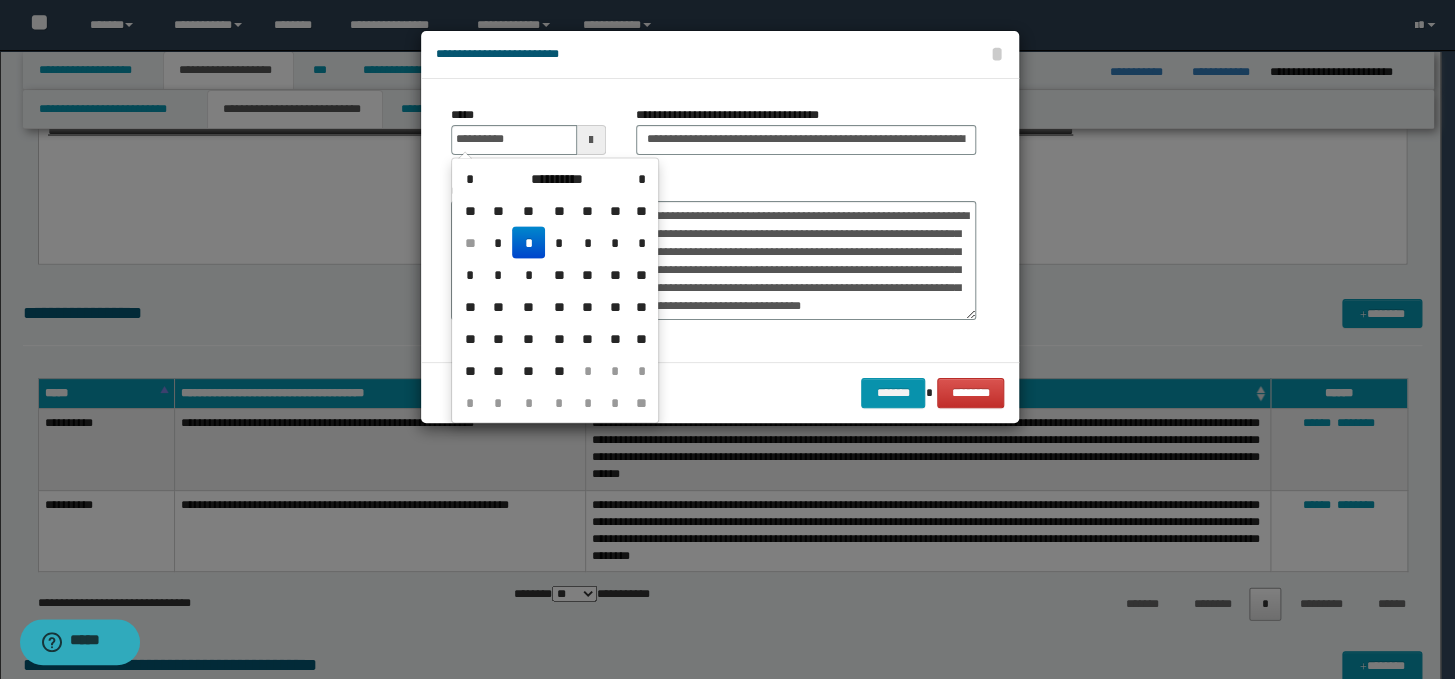 click on "*" at bounding box center (528, 242) 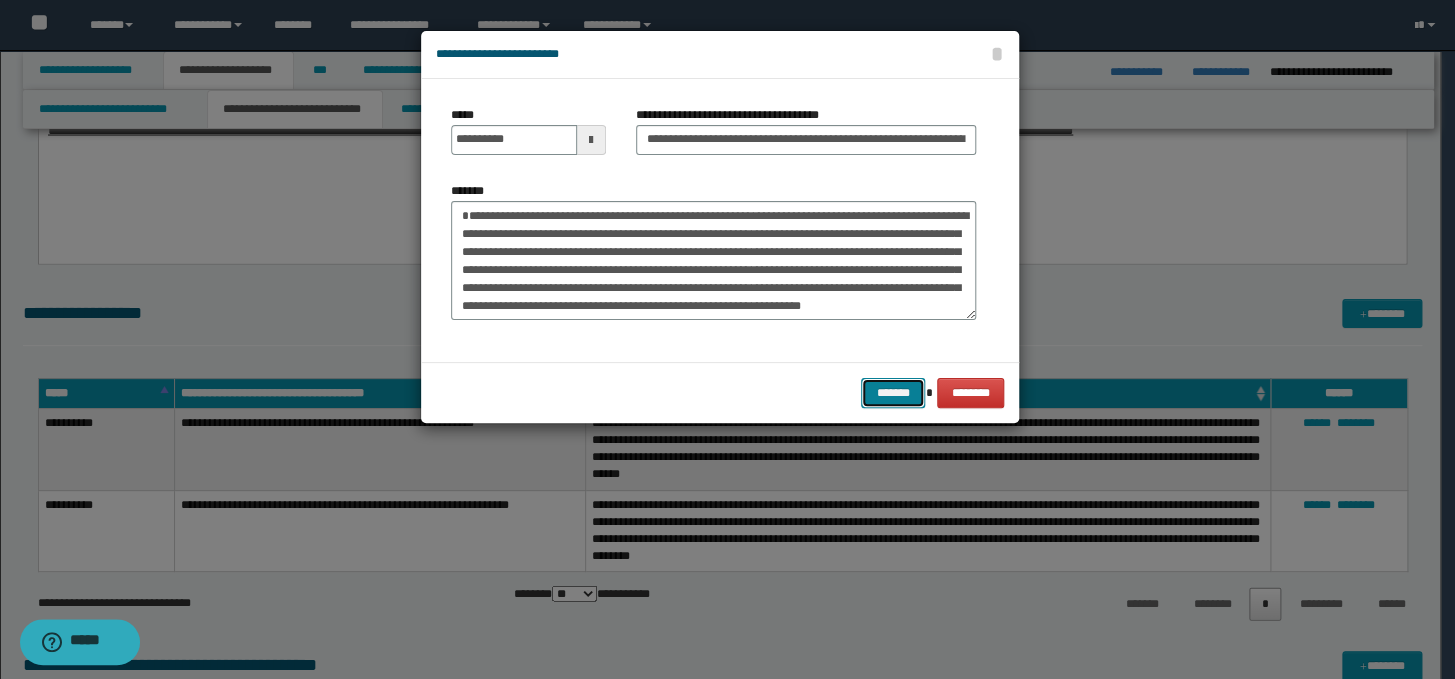 click on "*******" at bounding box center (893, 393) 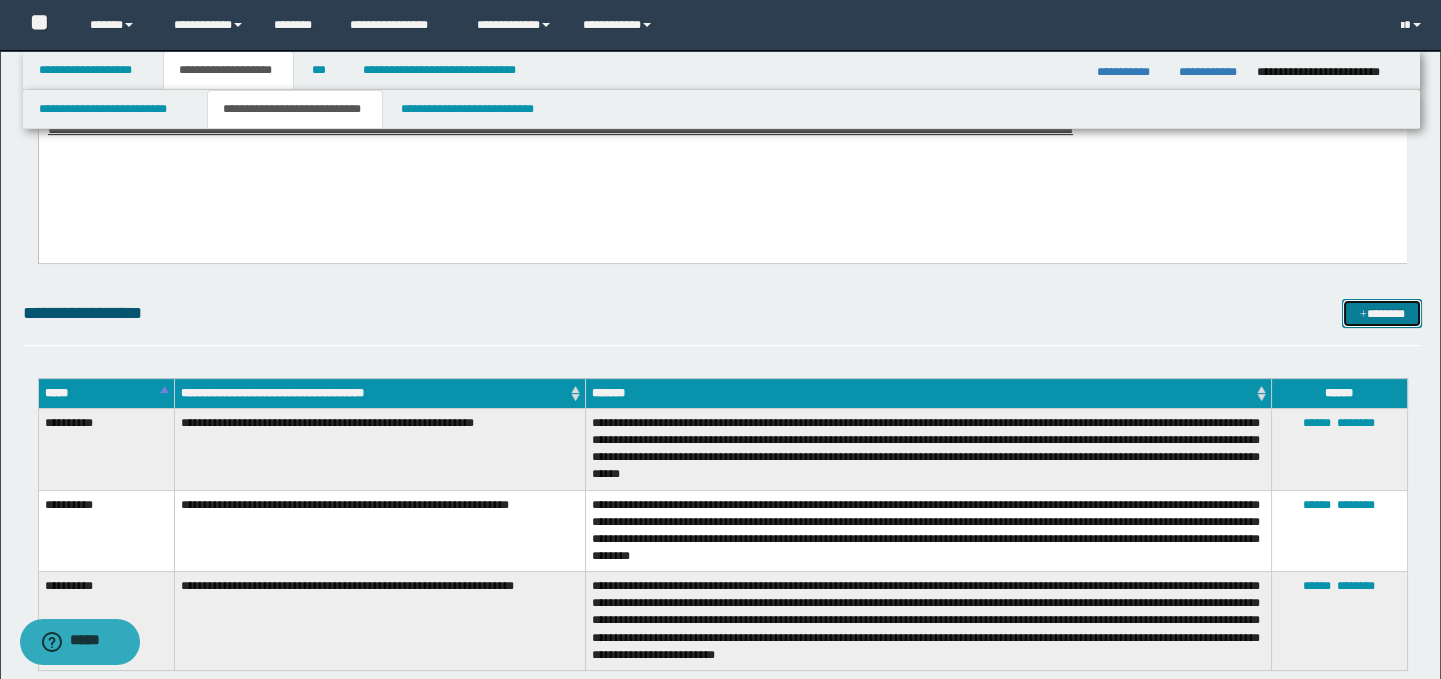 click on "*******" at bounding box center (1382, 314) 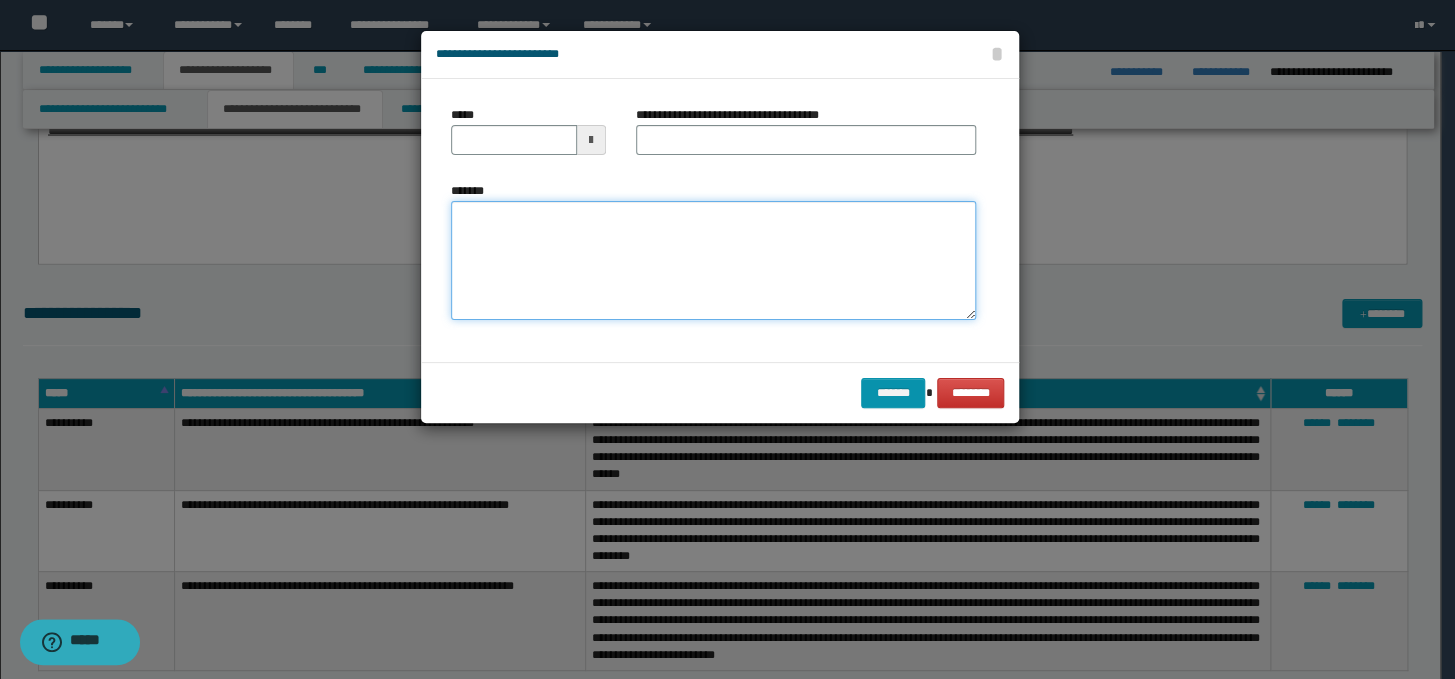 click on "*******" at bounding box center (713, 261) 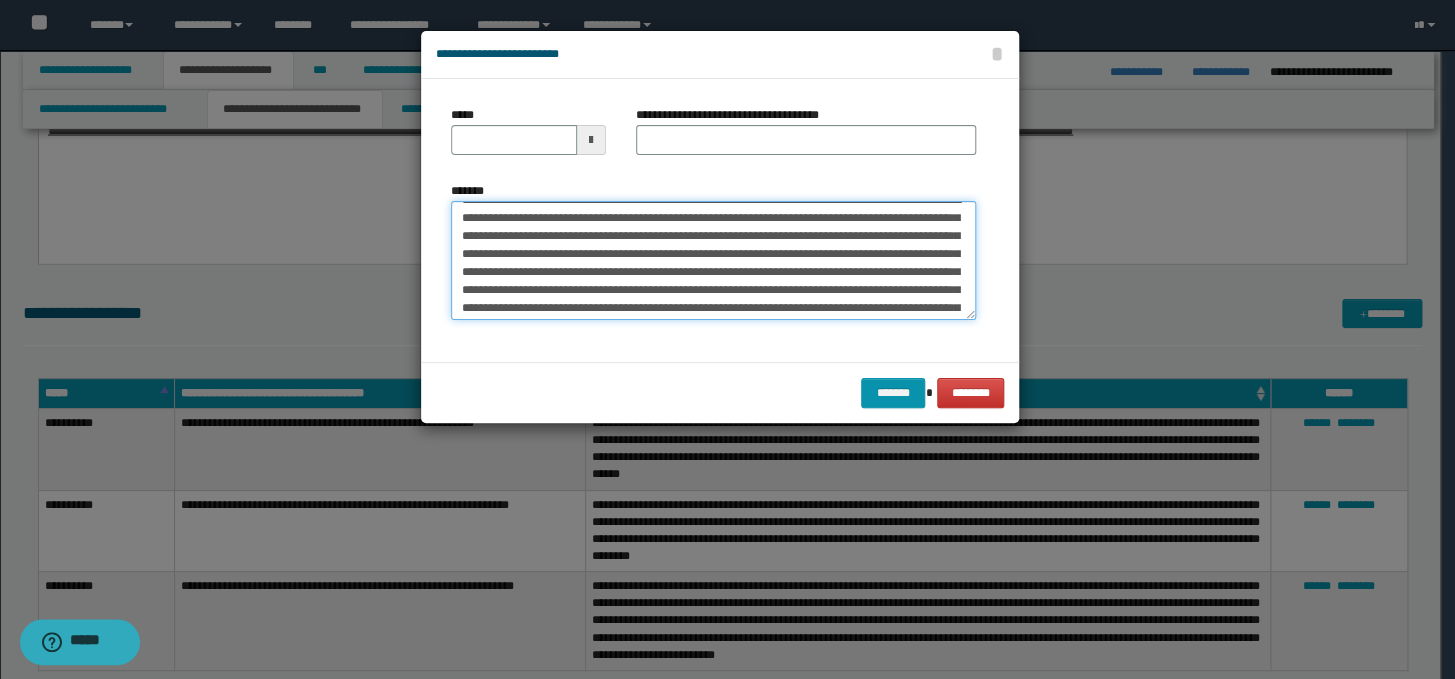 scroll, scrollTop: 0, scrollLeft: 0, axis: both 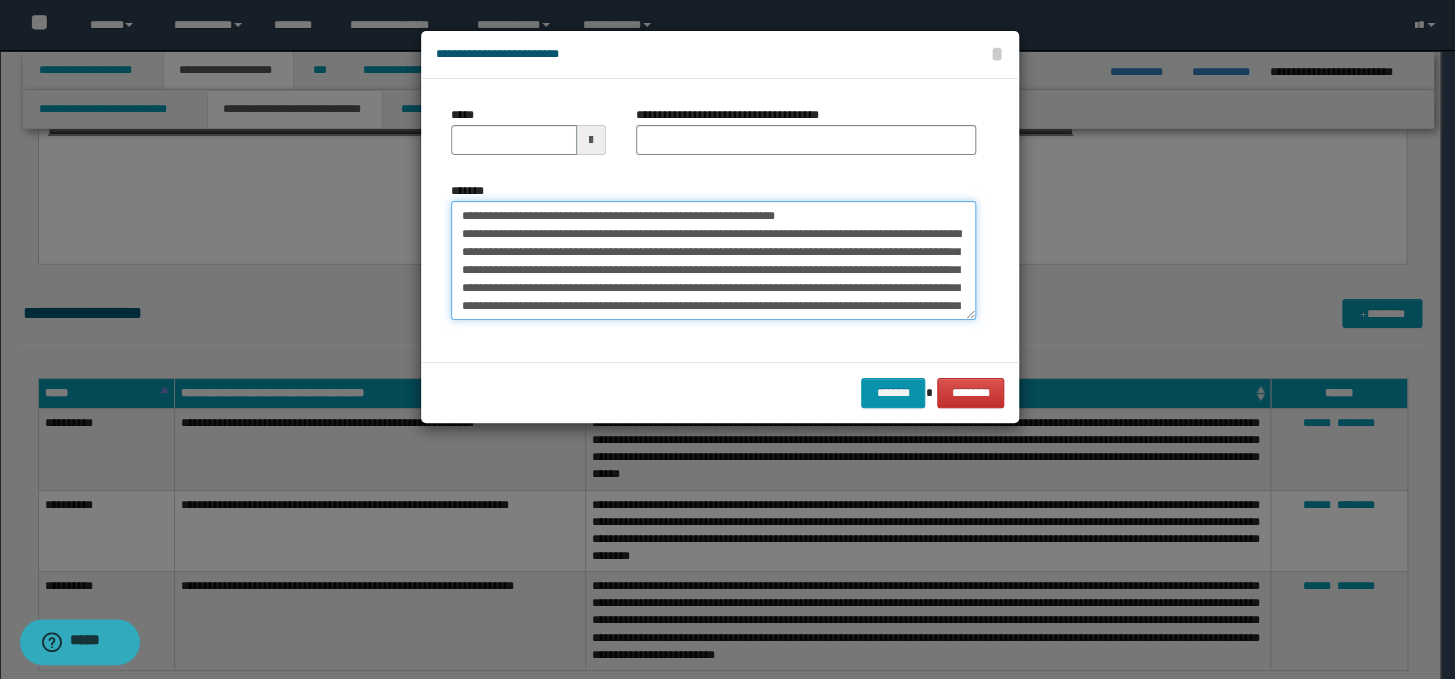 drag, startPoint x: 872, startPoint y: 213, endPoint x: 466, endPoint y: 217, distance: 406.0197 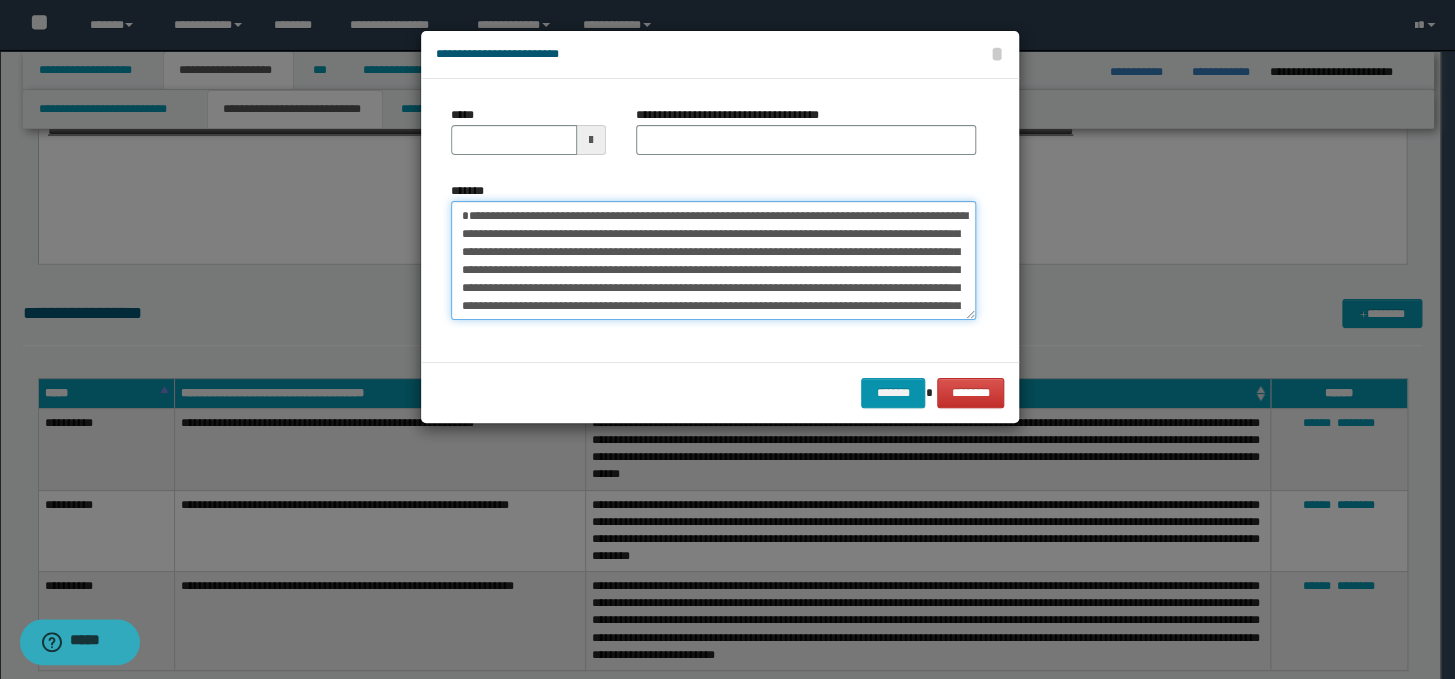 type on "**********" 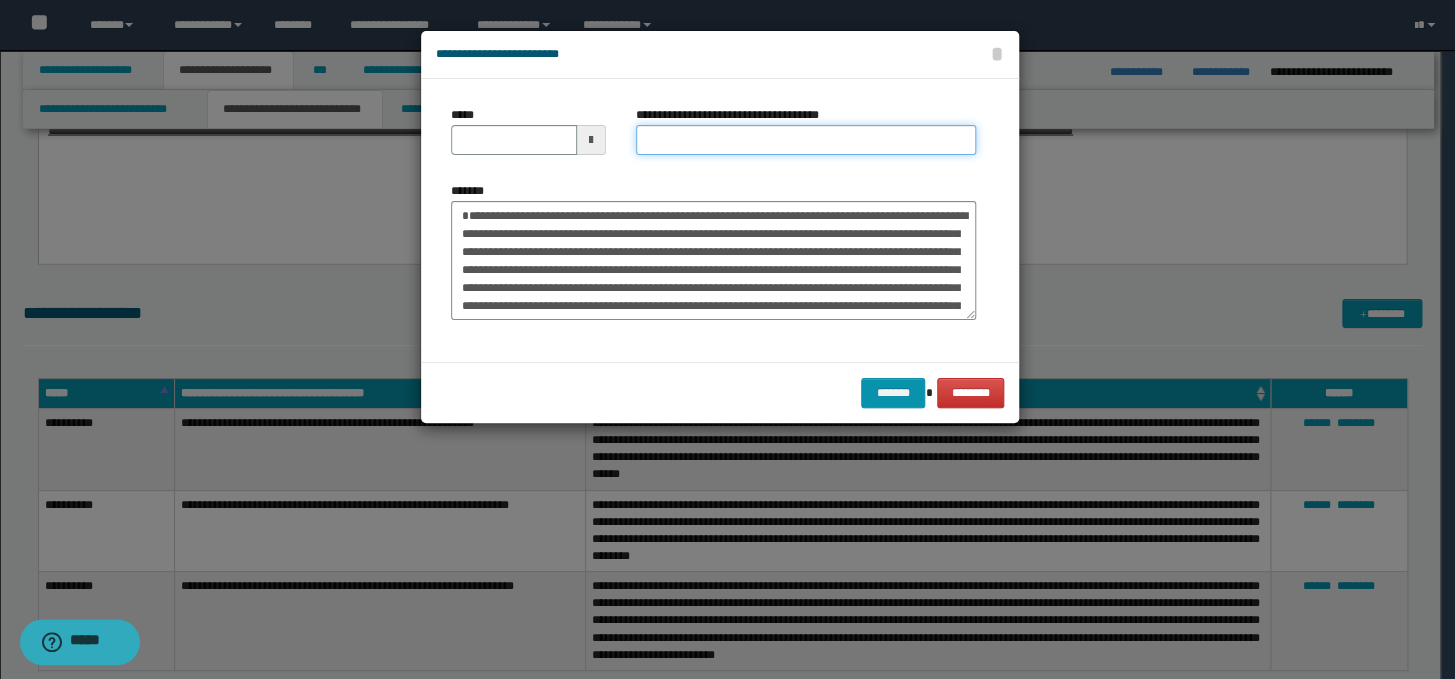 click on "**********" at bounding box center (806, 140) 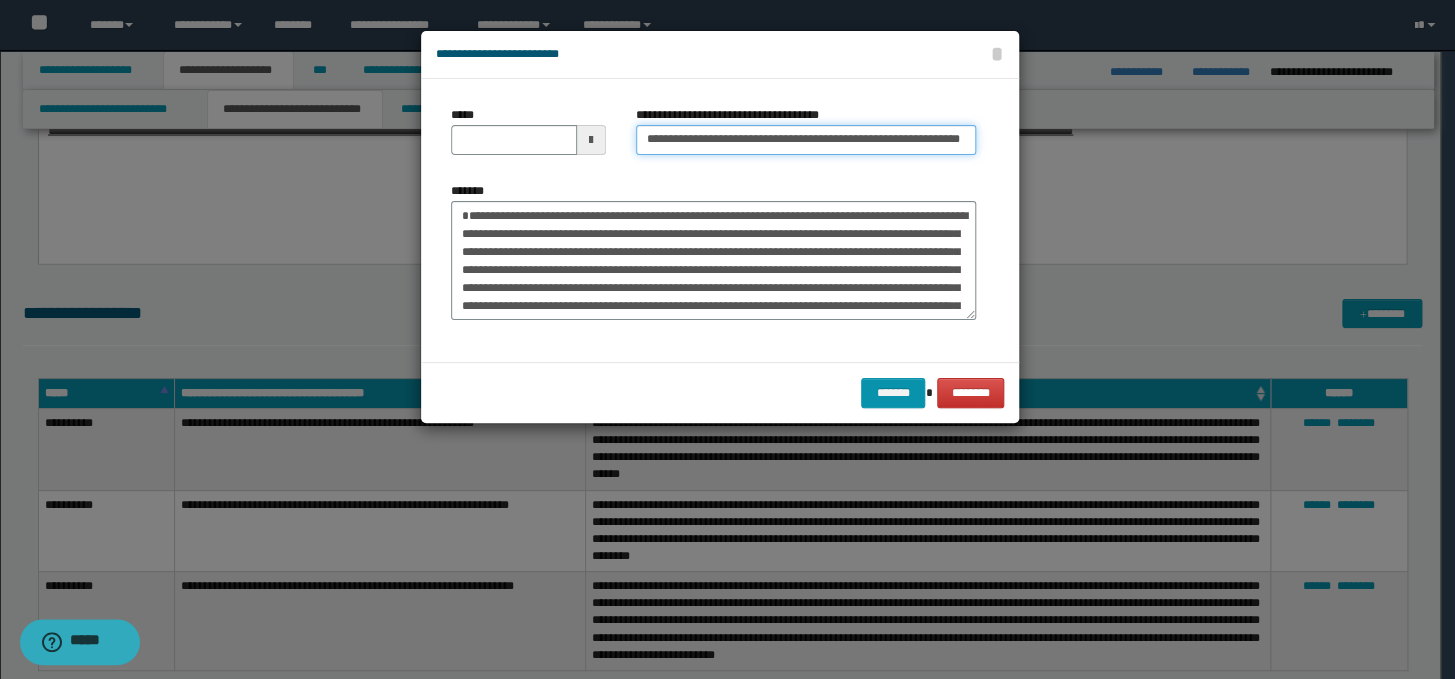 scroll, scrollTop: 0, scrollLeft: 90, axis: horizontal 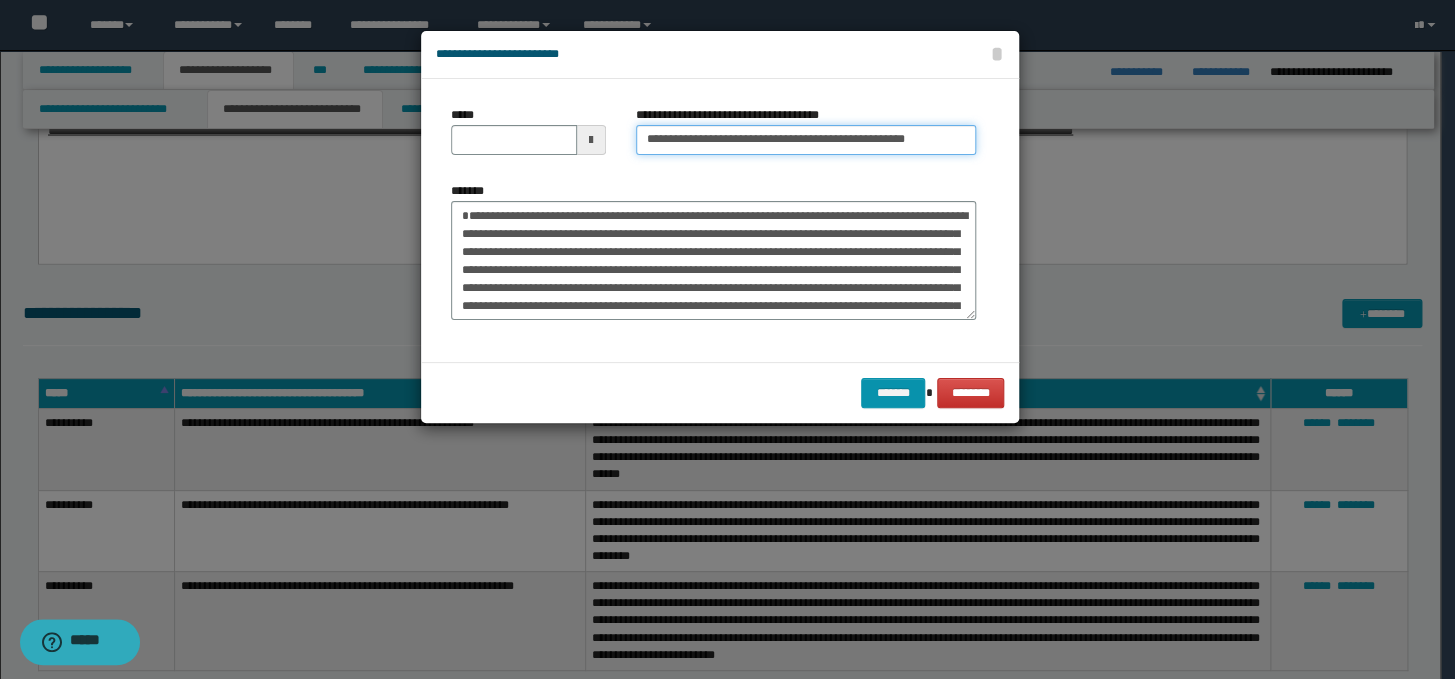 type 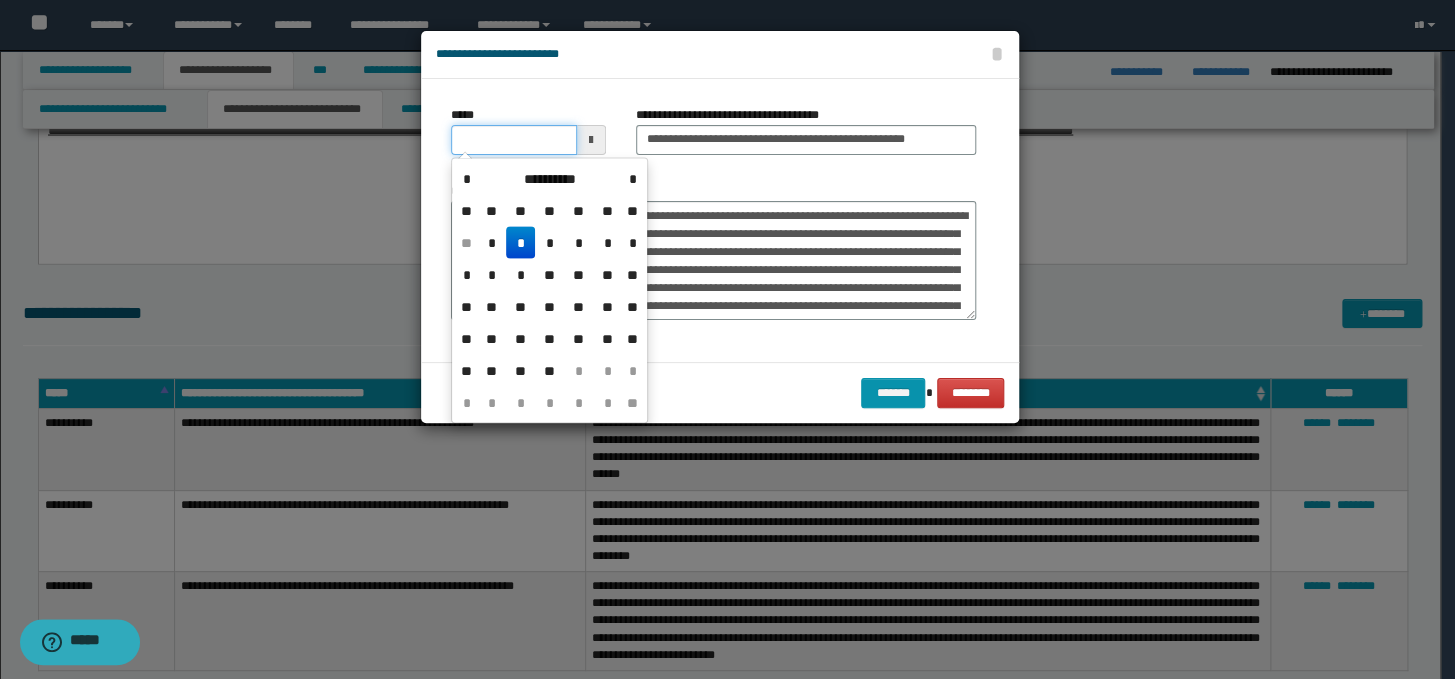 click on "*****" at bounding box center [514, 140] 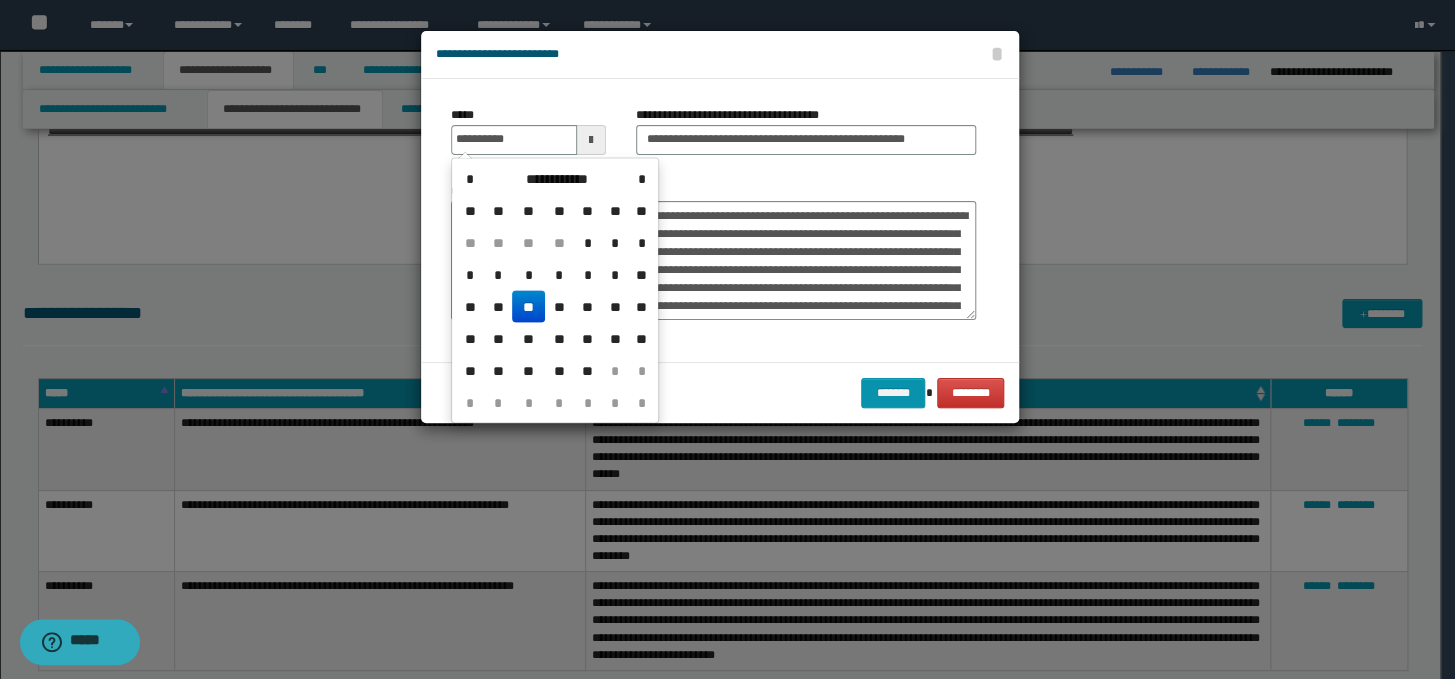 click on "**" at bounding box center [528, 306] 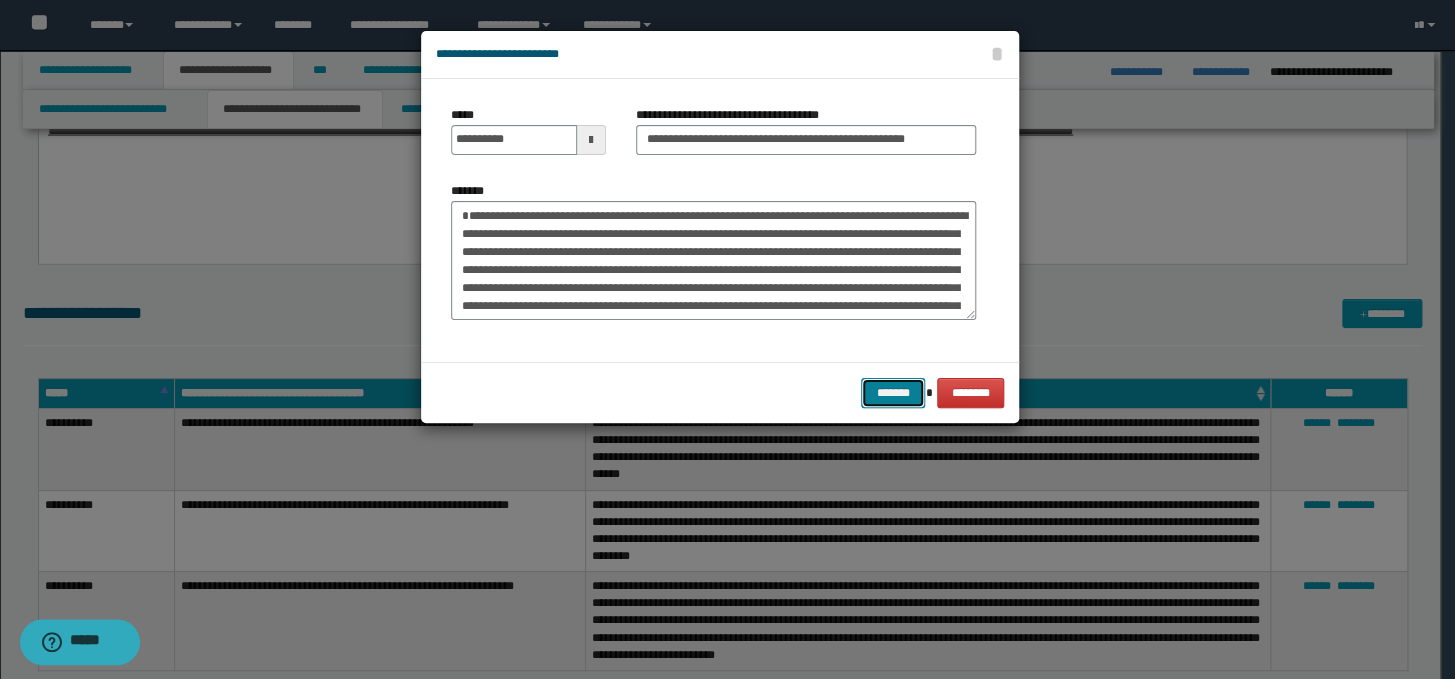 click on "*******" at bounding box center [893, 393] 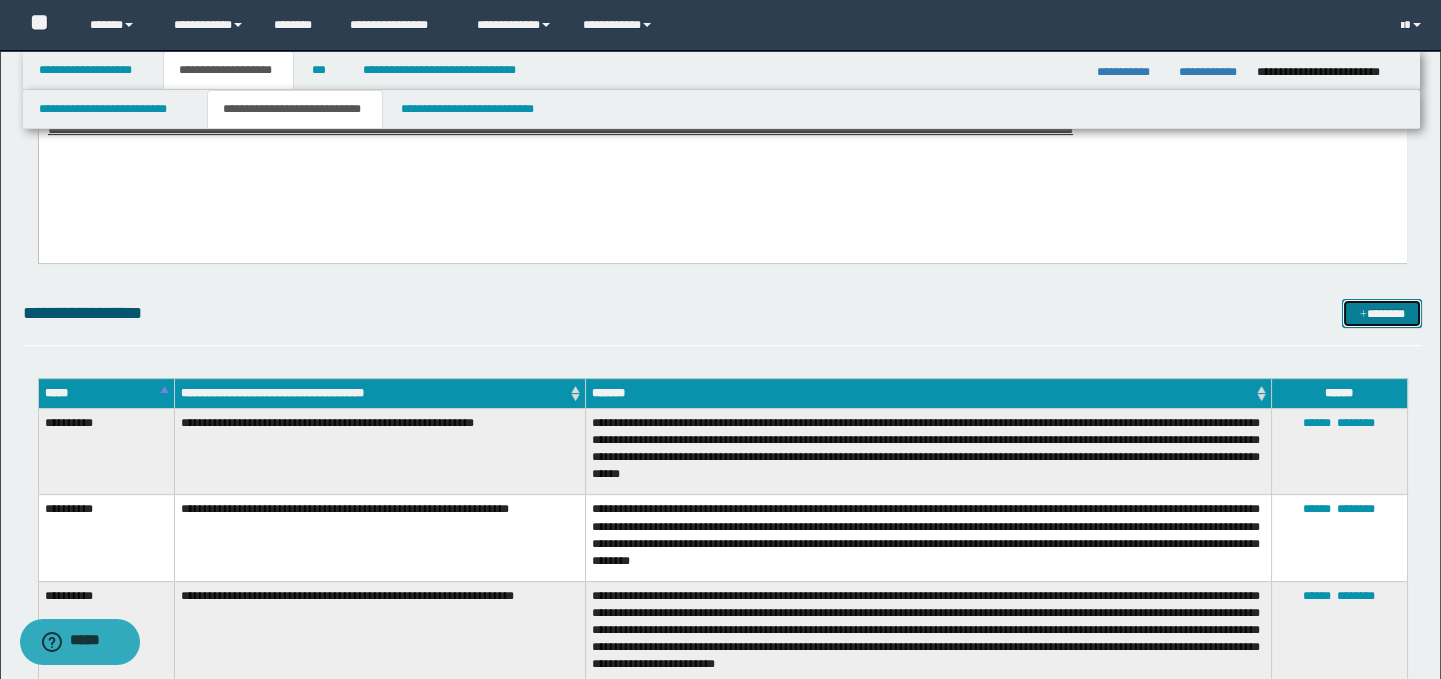 click on "*******" at bounding box center (1382, 314) 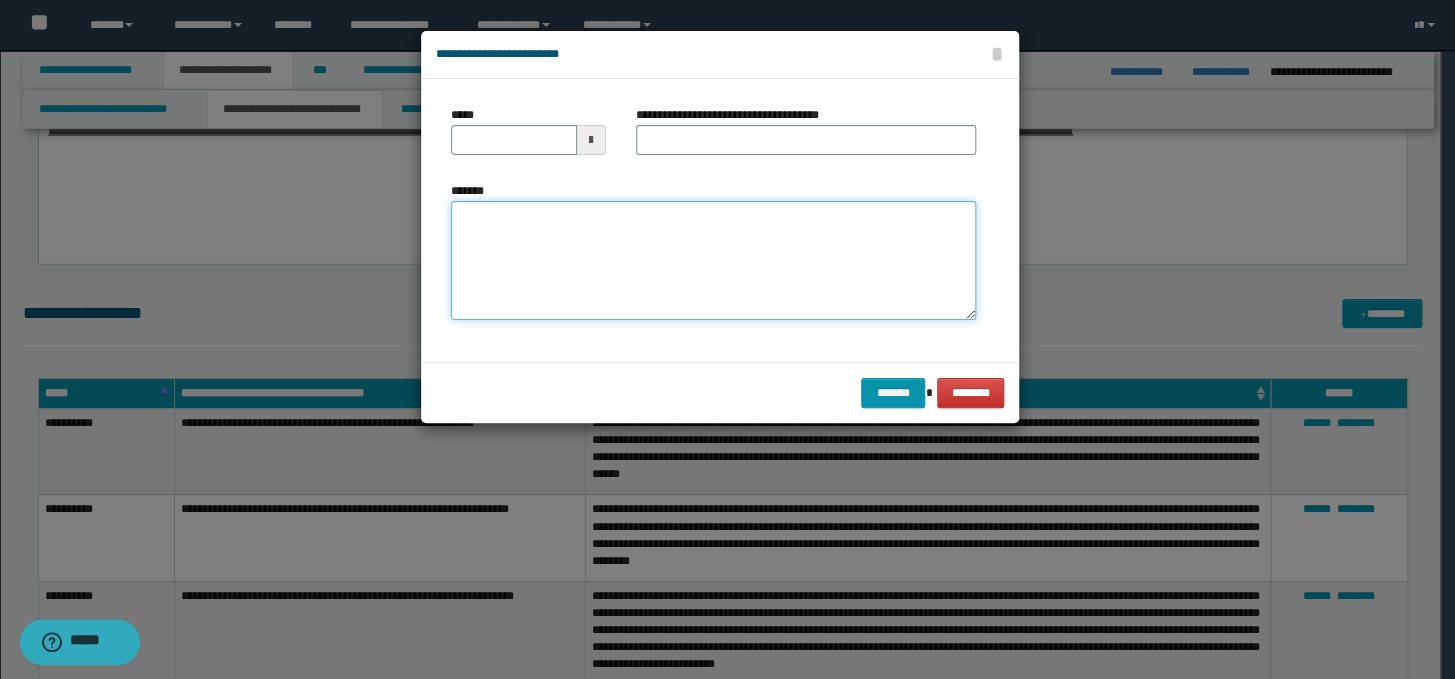 click on "*******" at bounding box center [713, 261] 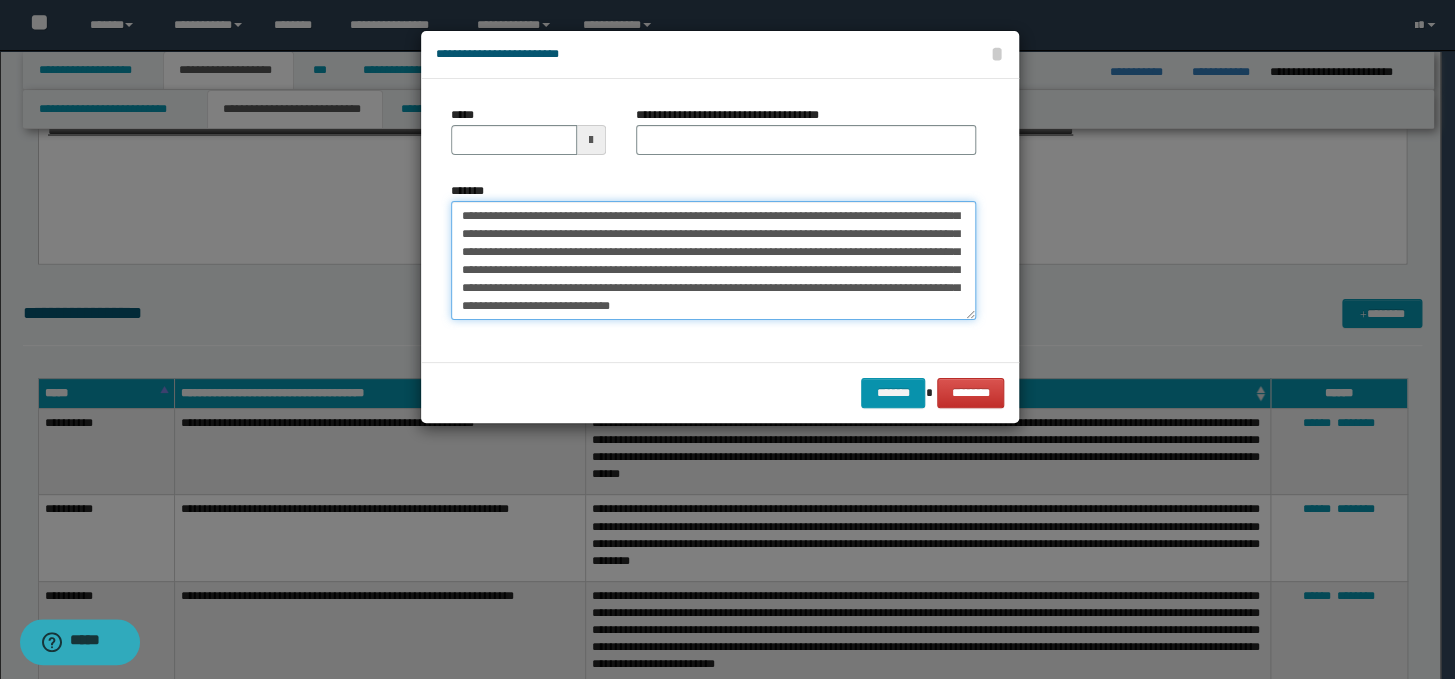 scroll, scrollTop: 0, scrollLeft: 0, axis: both 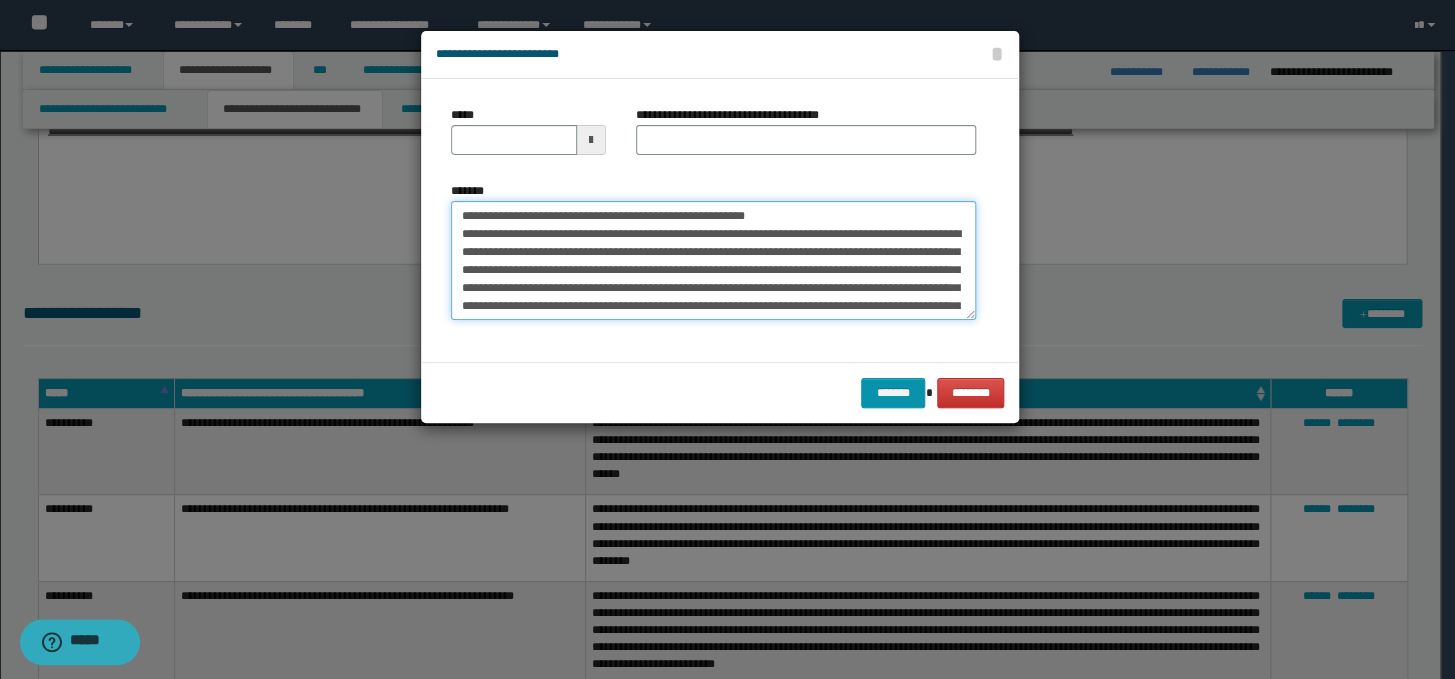 drag, startPoint x: 822, startPoint y: 213, endPoint x: 453, endPoint y: 216, distance: 369.0122 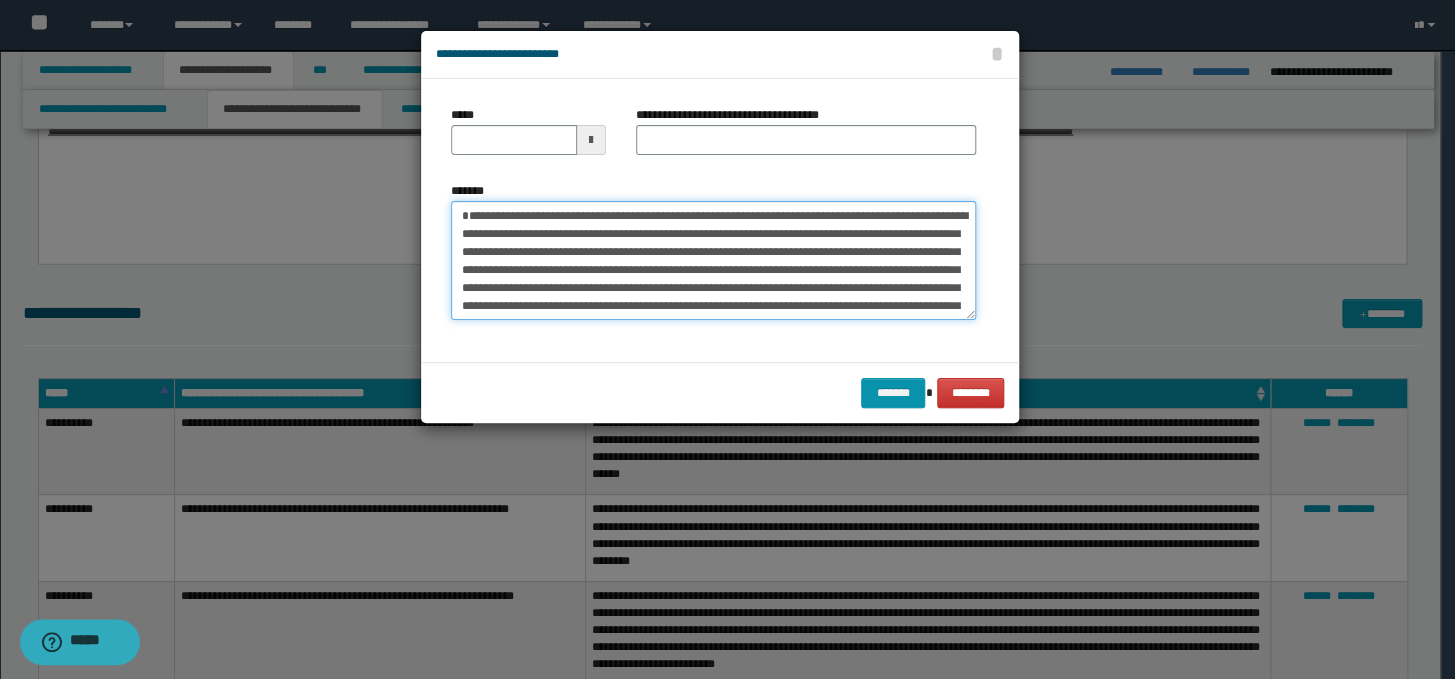 type on "**********" 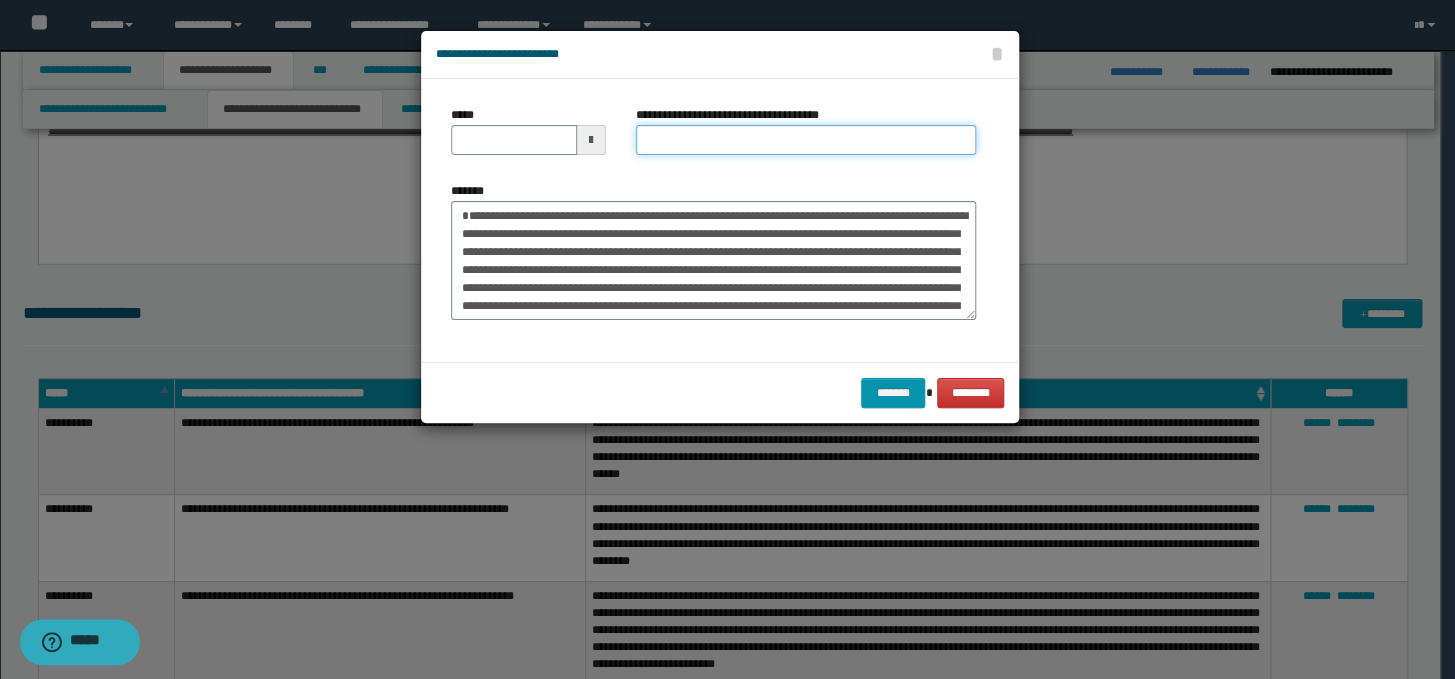 click on "**********" at bounding box center (806, 140) 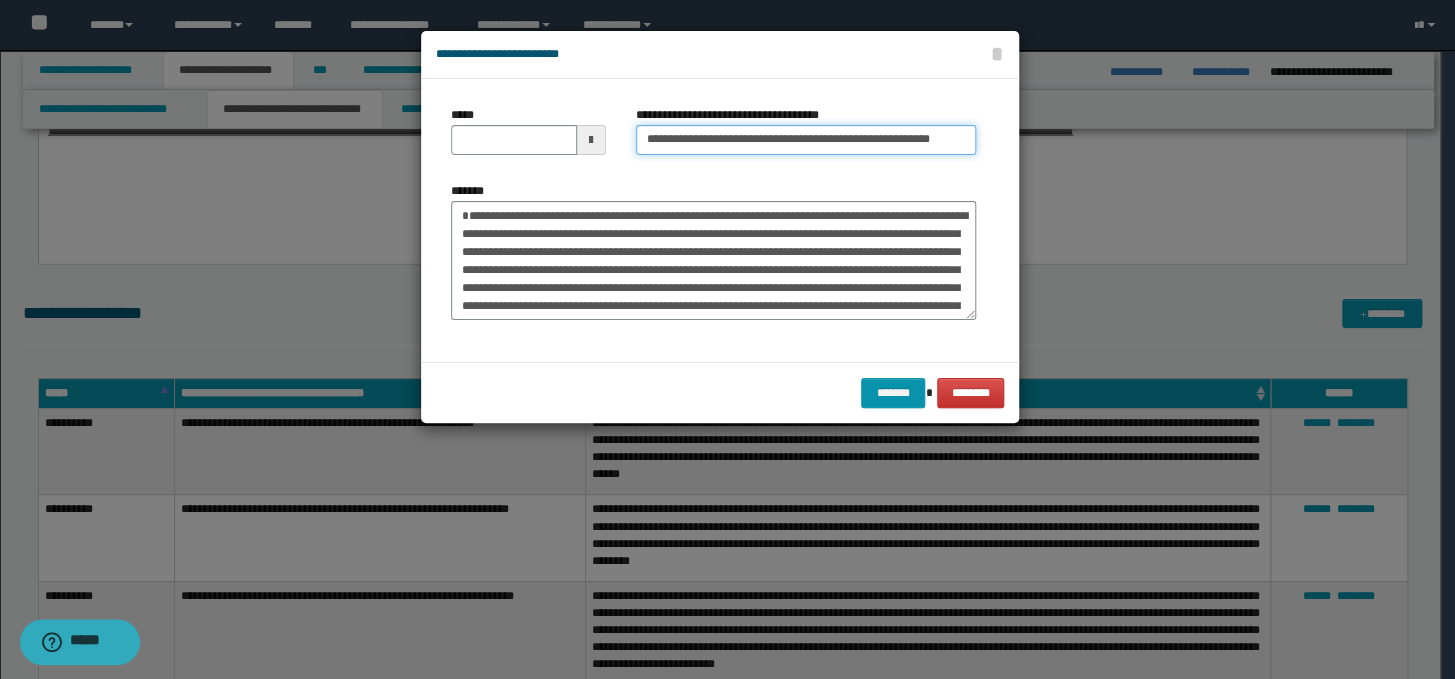 scroll, scrollTop: 0, scrollLeft: 0, axis: both 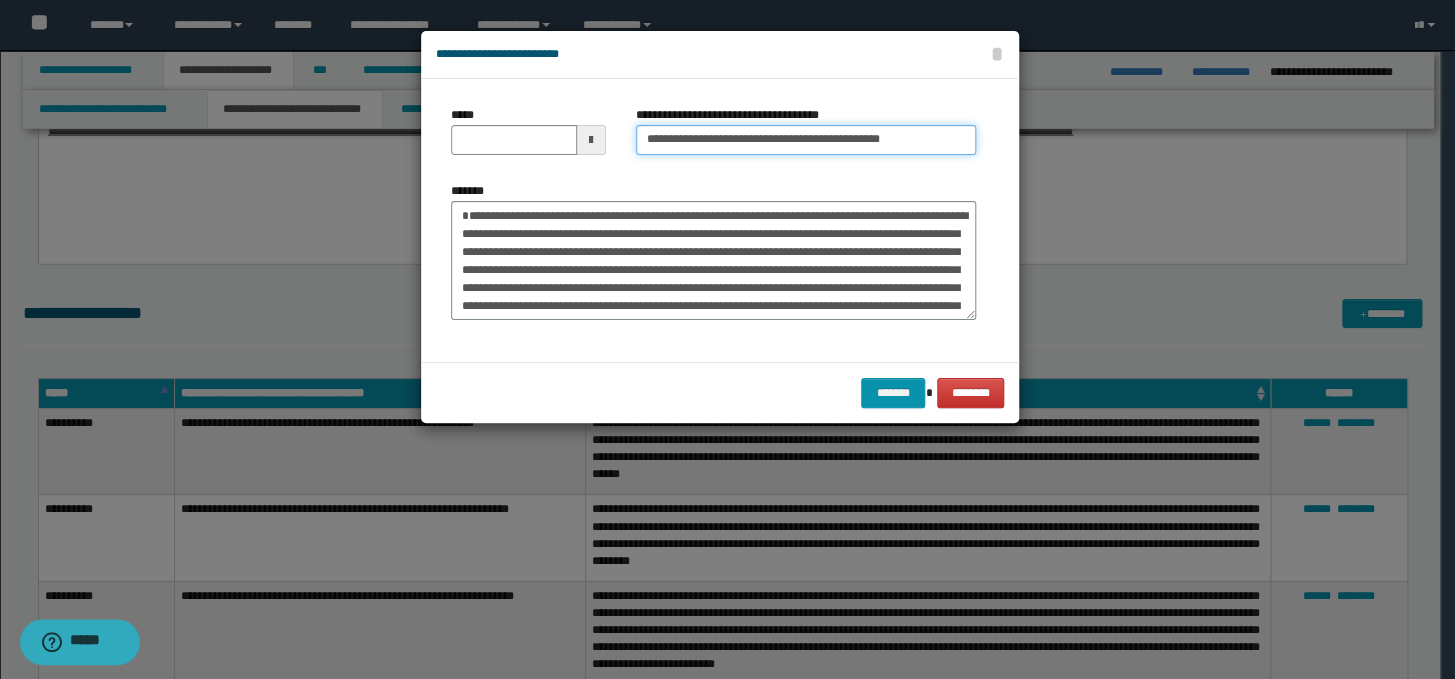 type 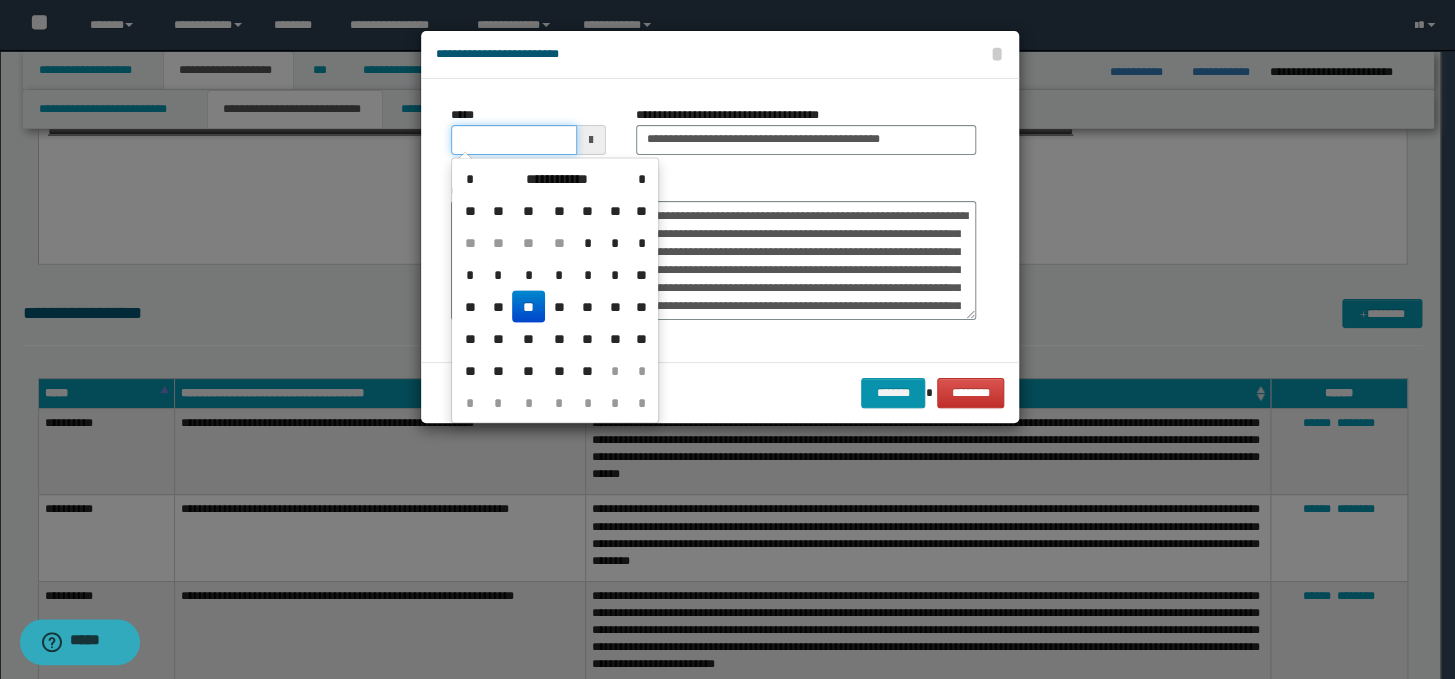 click on "*****" at bounding box center [514, 140] 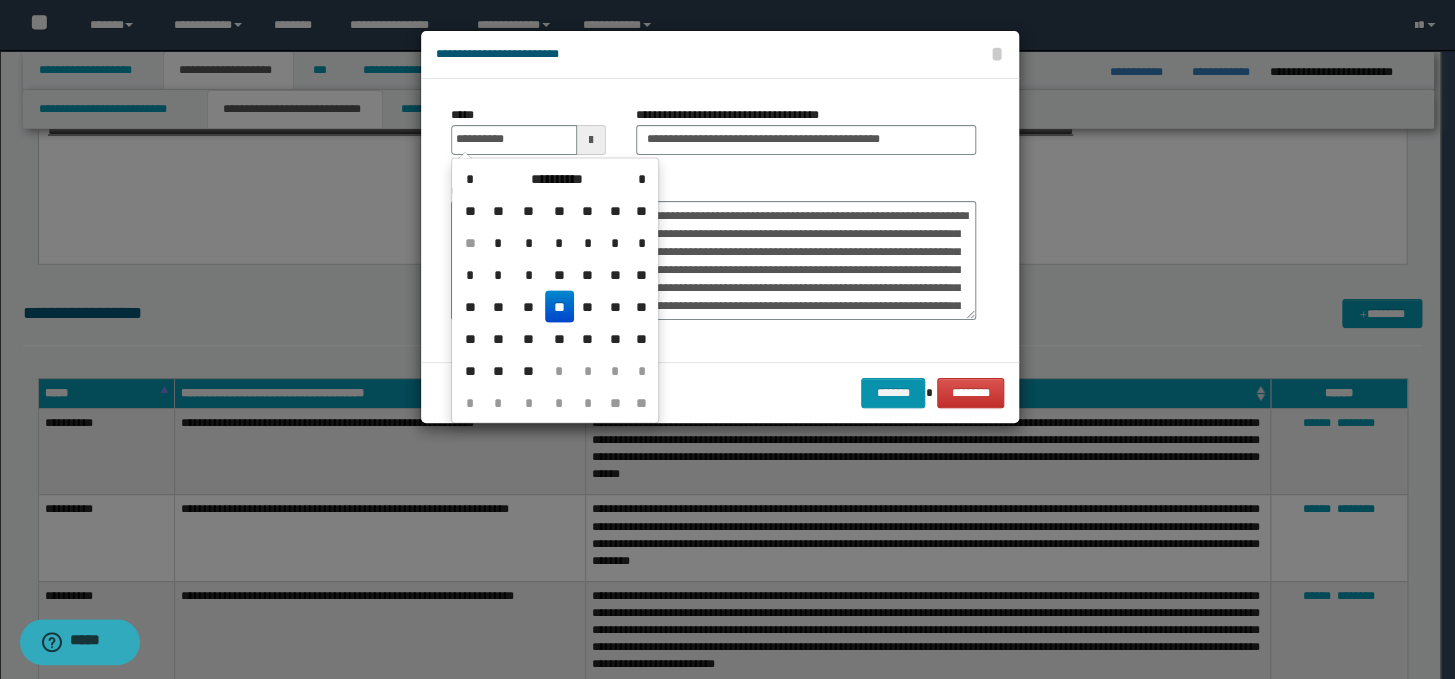 click on "**" at bounding box center [559, 306] 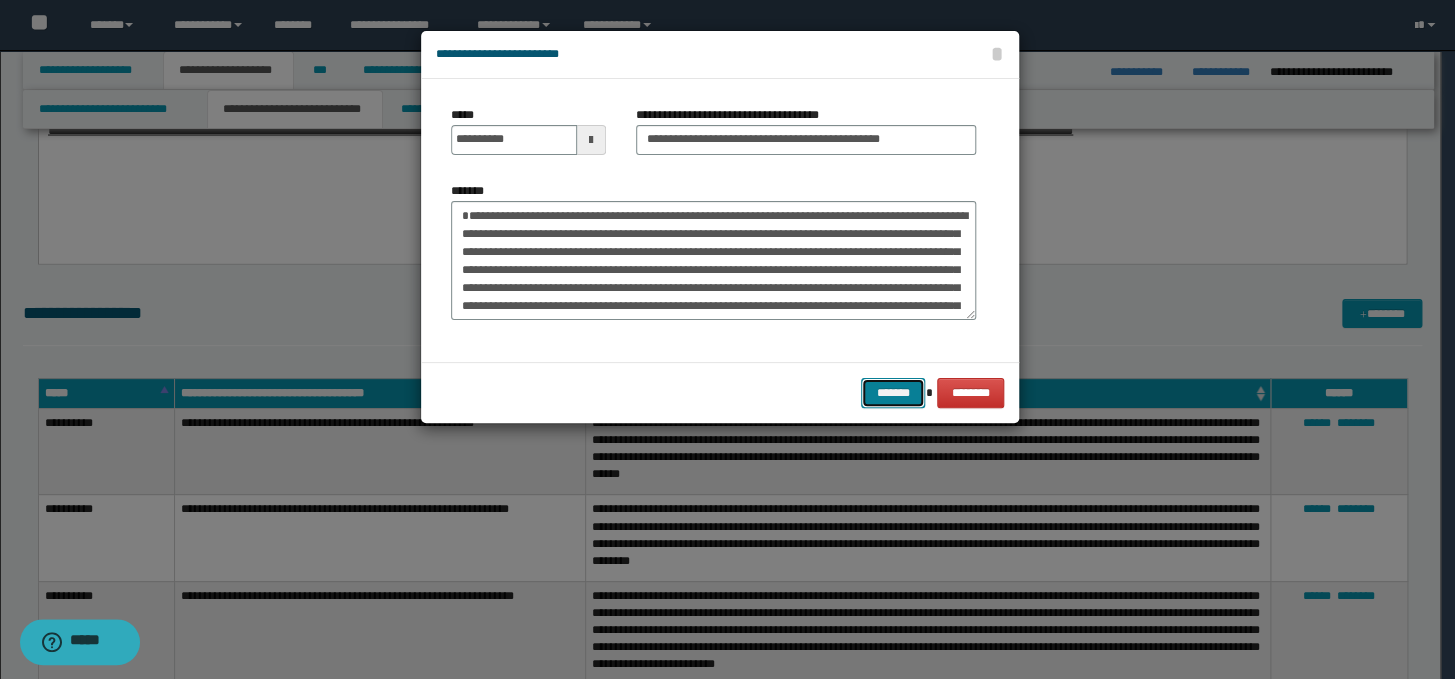 click on "*******" at bounding box center [893, 393] 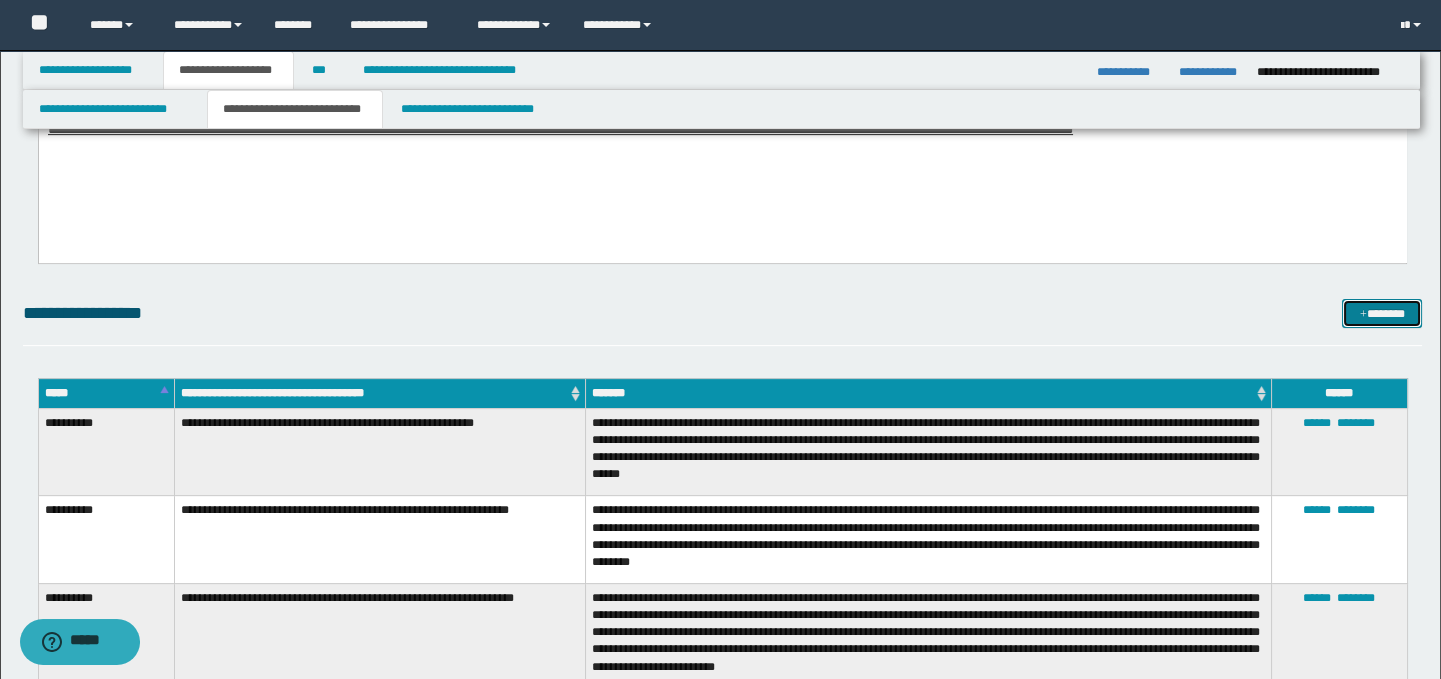 click on "*******" at bounding box center [1382, 314] 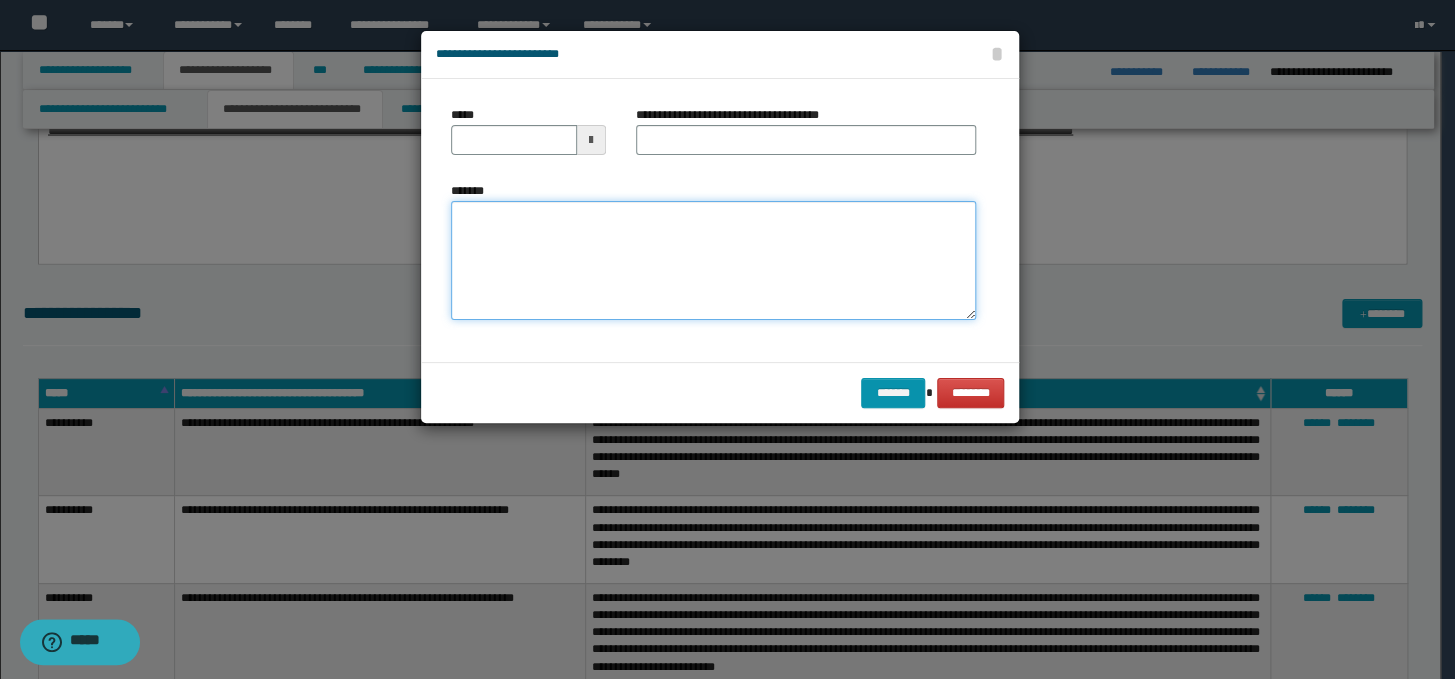 click on "*******" at bounding box center (713, 261) 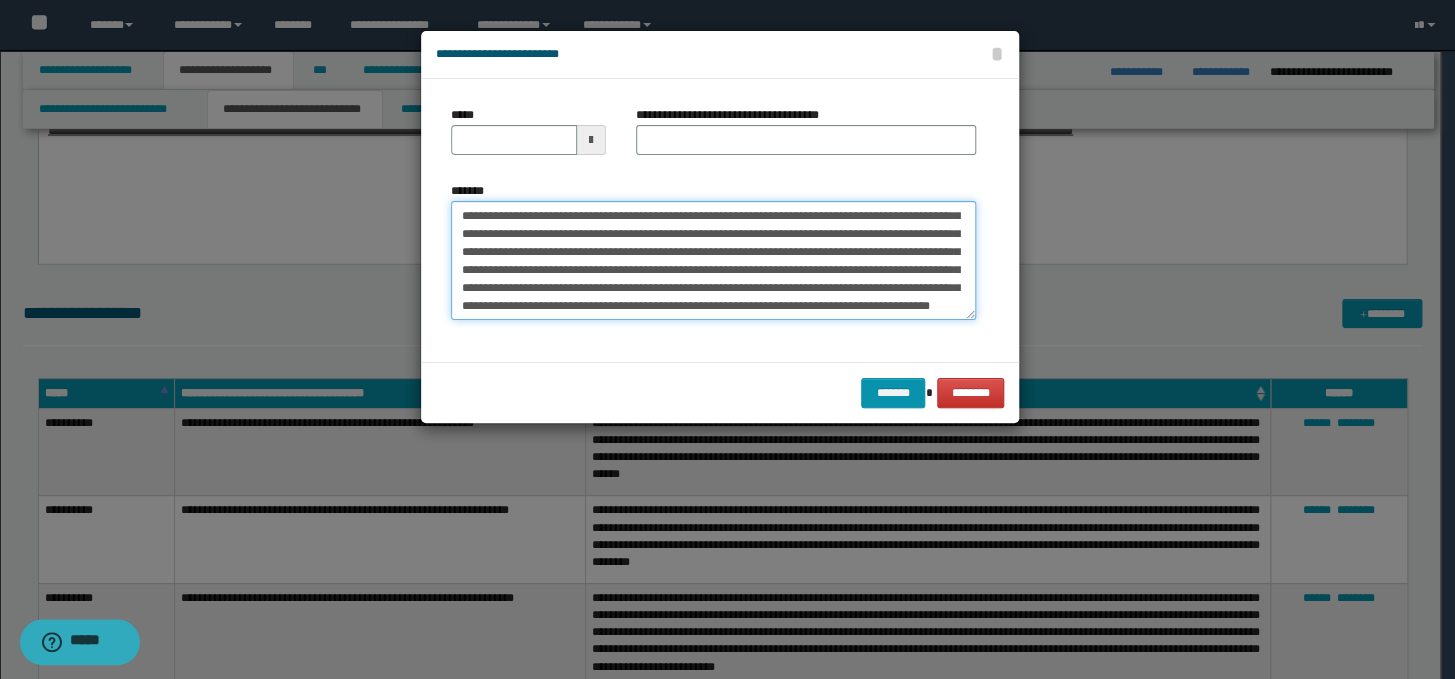 scroll, scrollTop: 0, scrollLeft: 0, axis: both 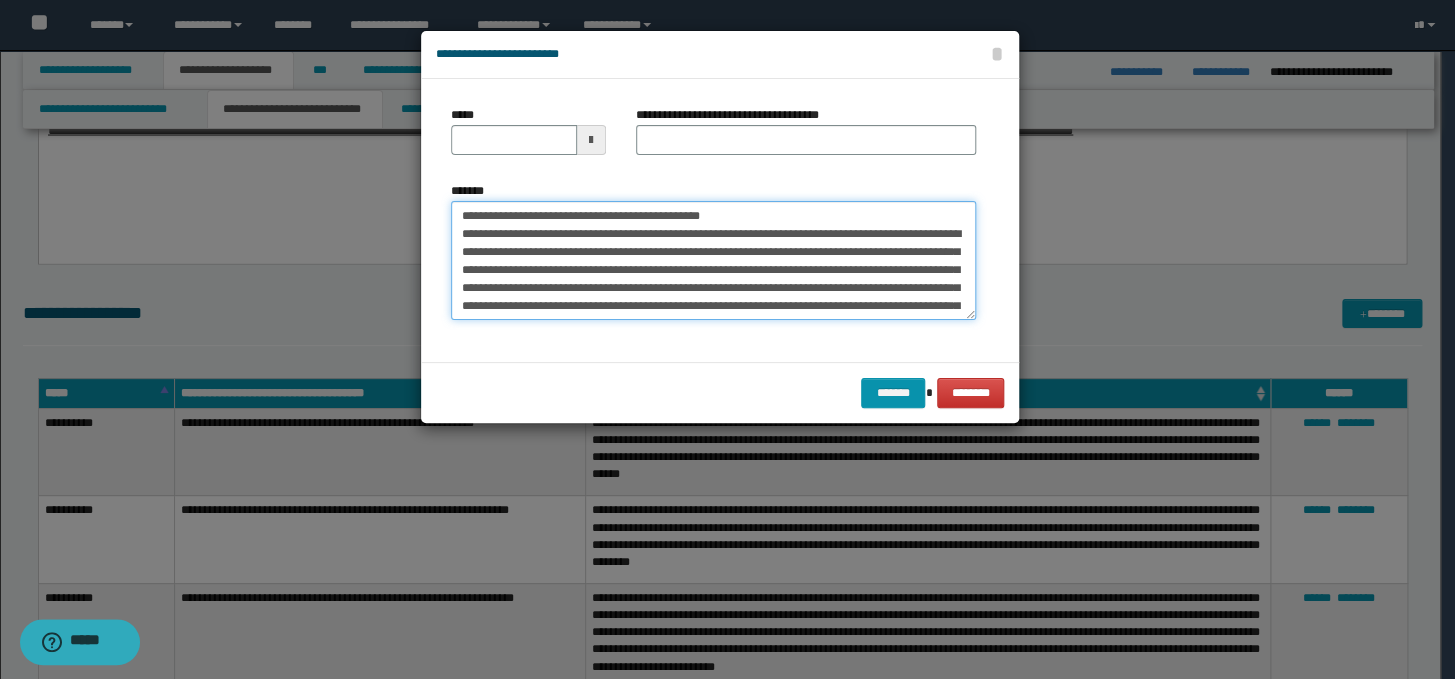 drag, startPoint x: 765, startPoint y: 215, endPoint x: 450, endPoint y: 214, distance: 315.0016 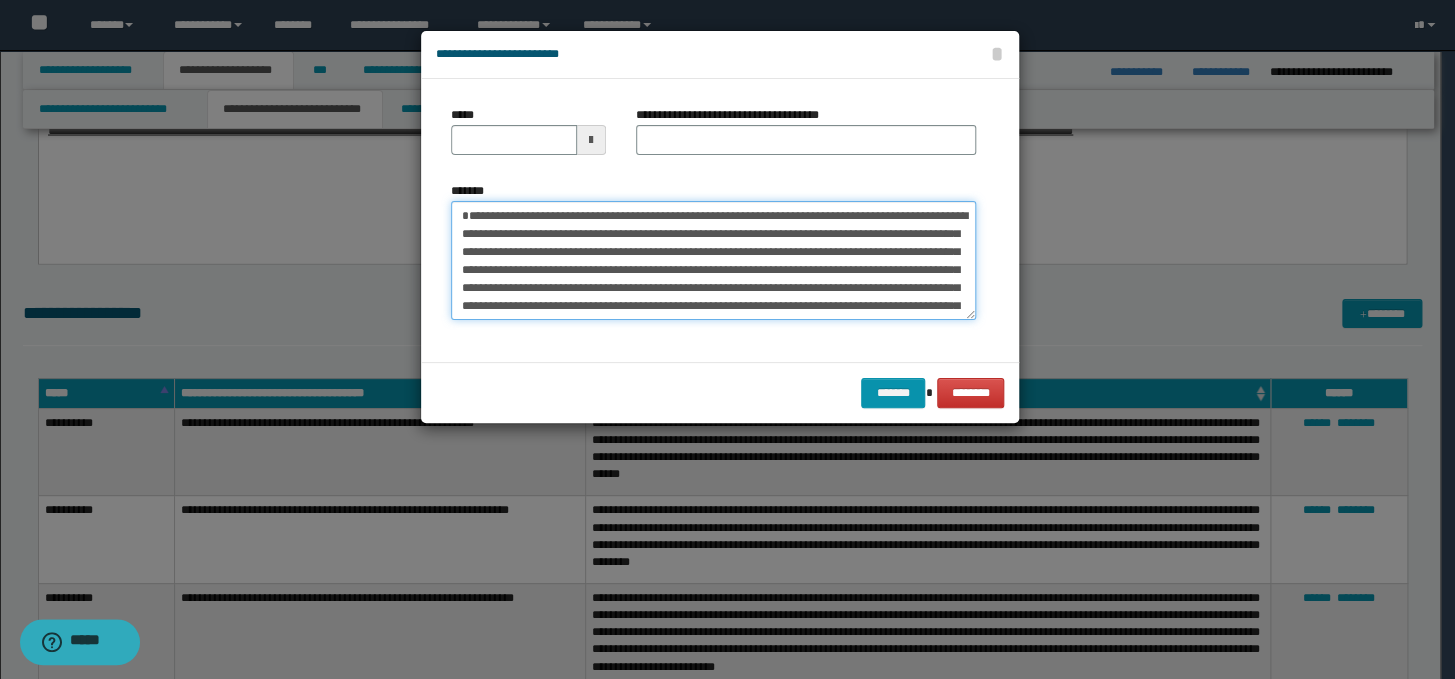 type on "**********" 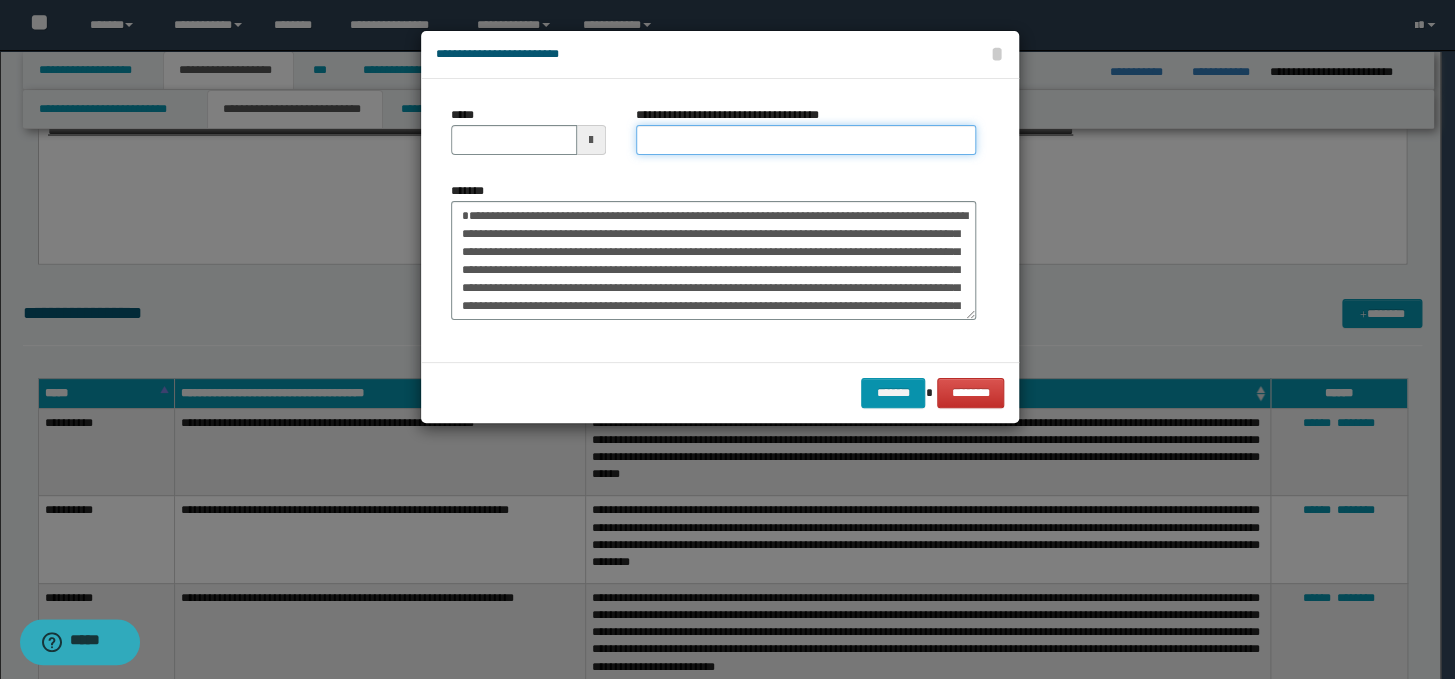 click on "**********" at bounding box center [806, 140] 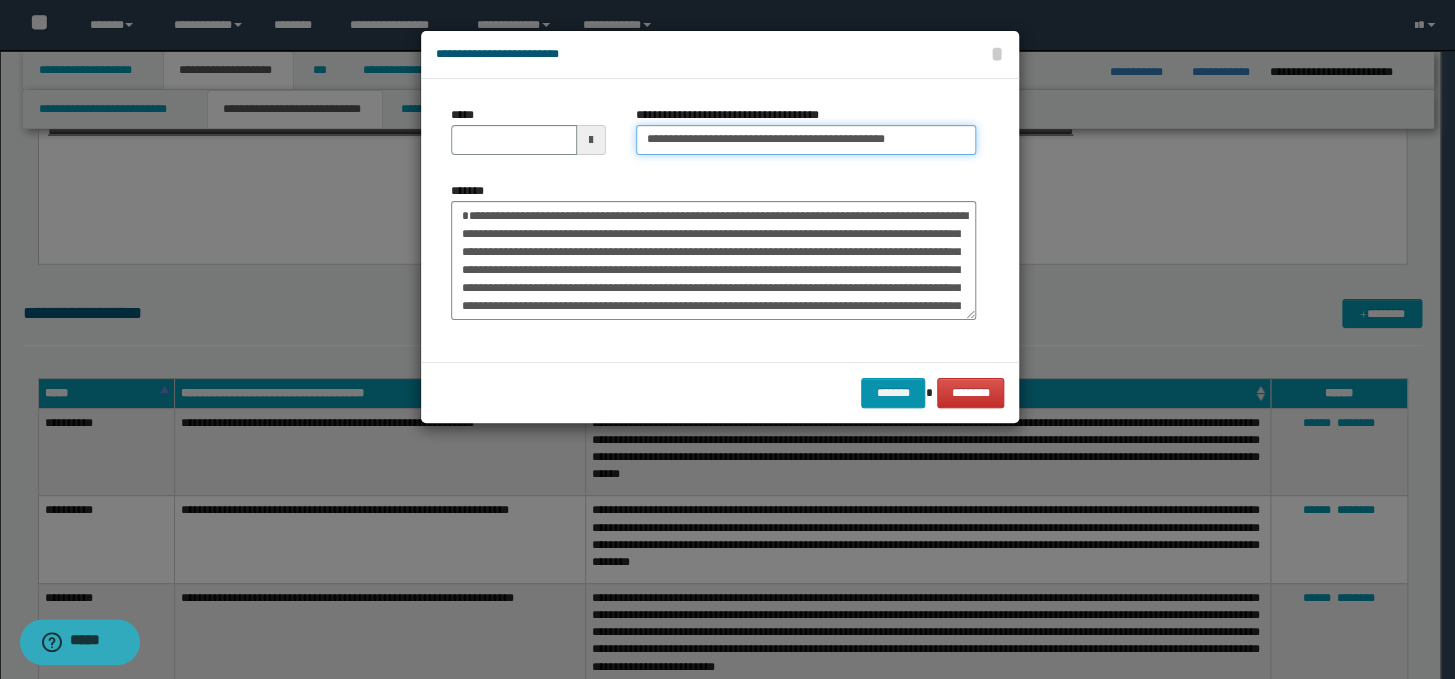 drag, startPoint x: 713, startPoint y: 133, endPoint x: 610, endPoint y: 147, distance: 103.947105 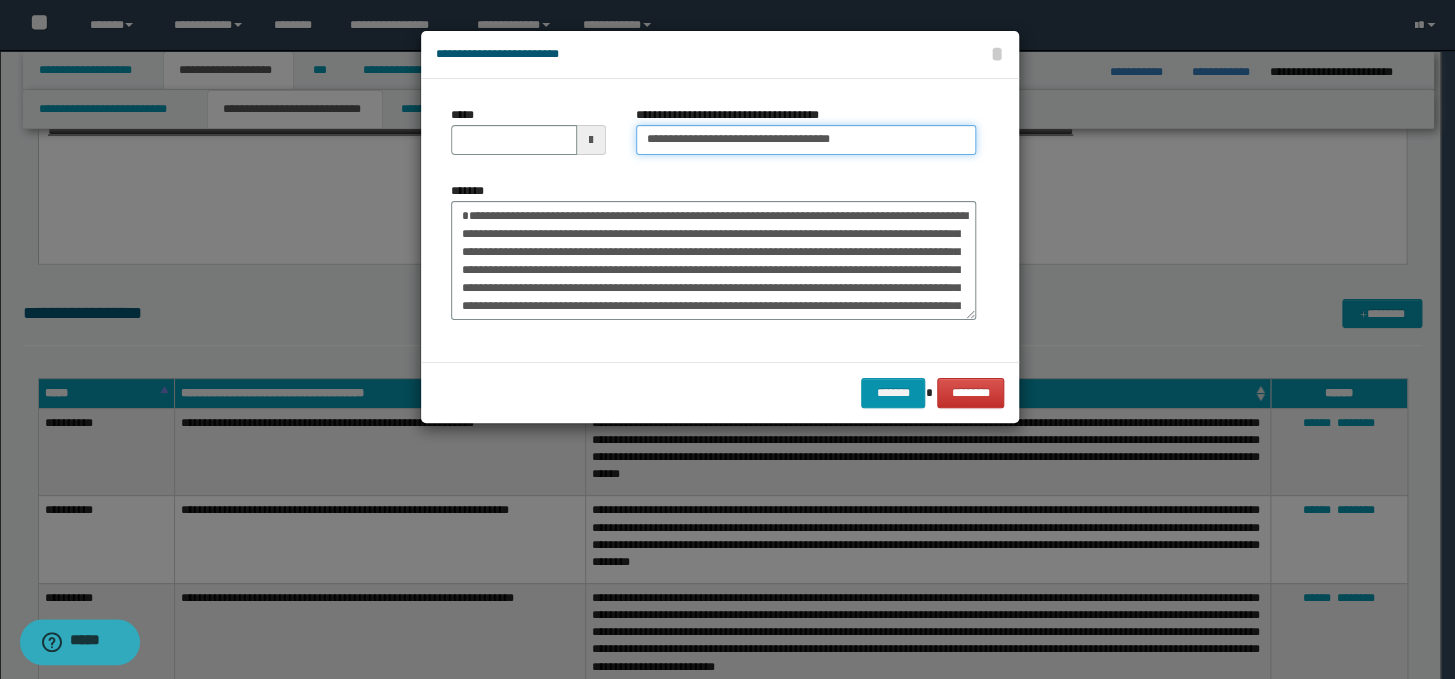 type 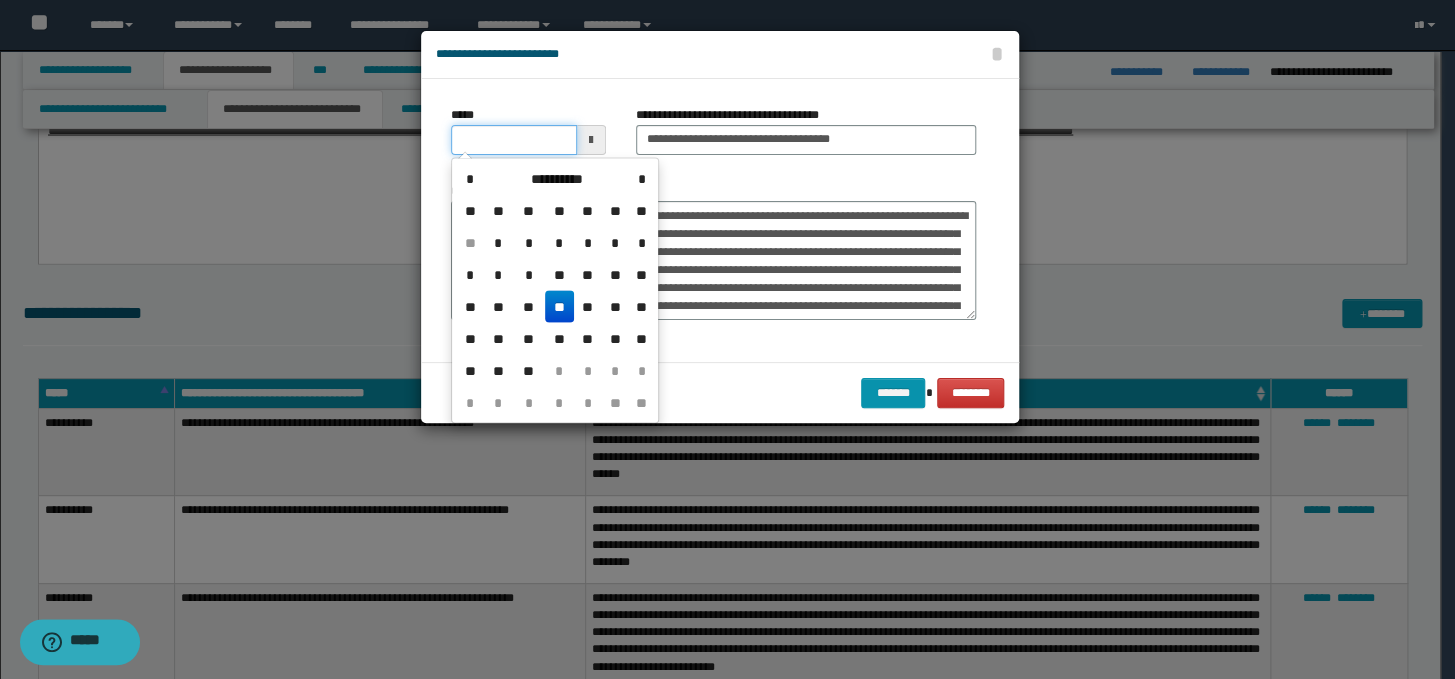 click on "*****" at bounding box center [514, 140] 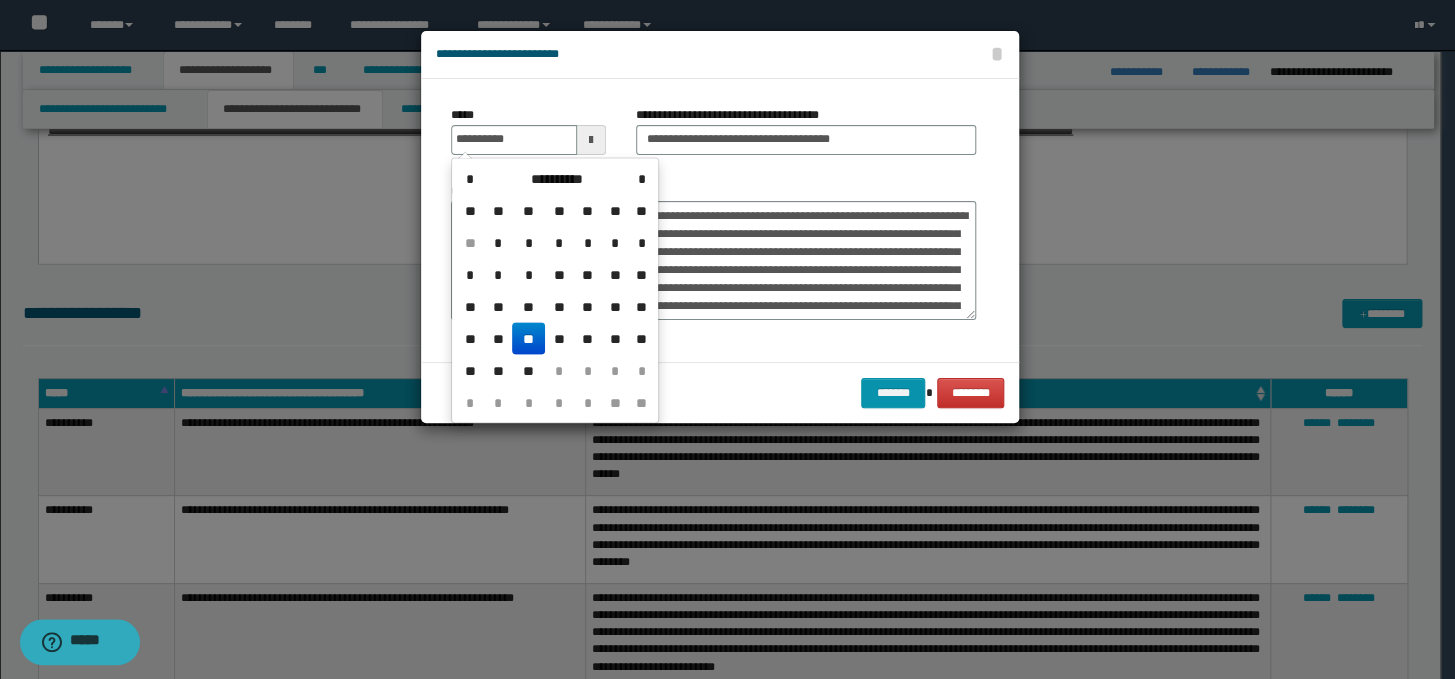 click on "**" at bounding box center (528, 338) 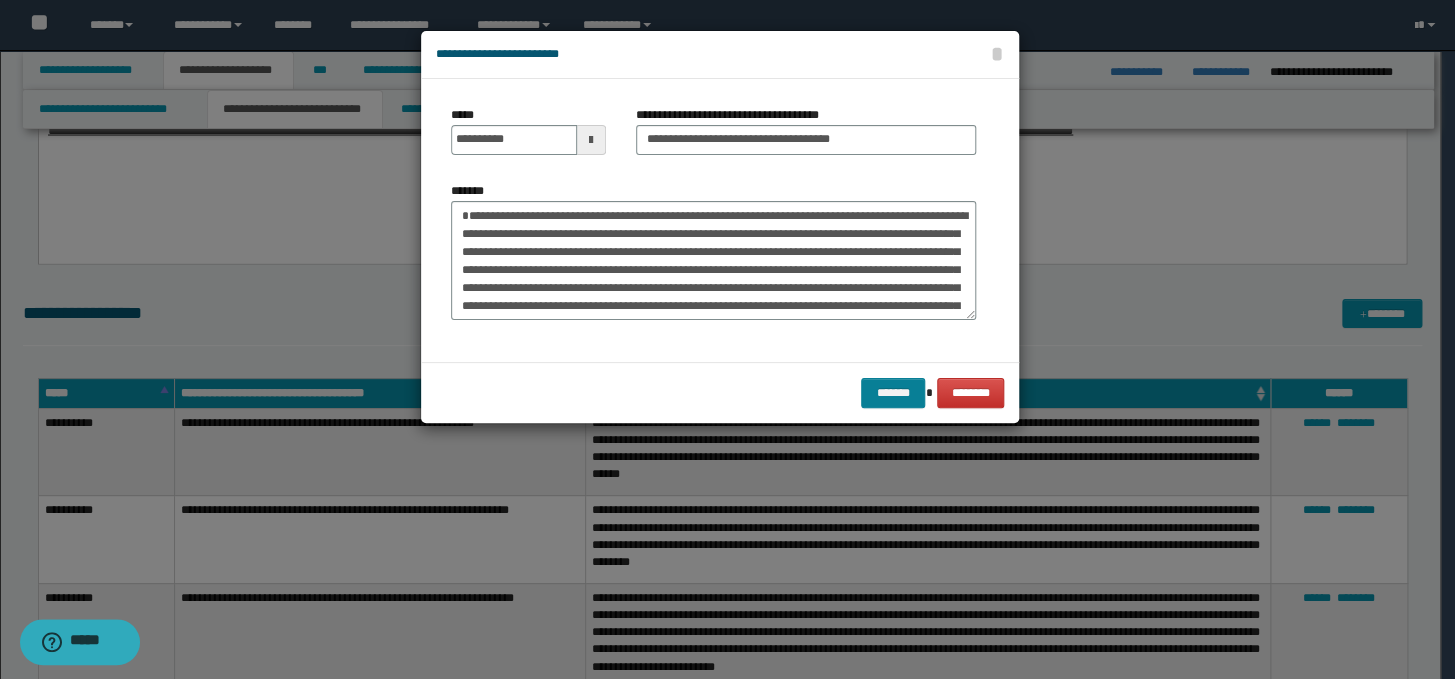 drag, startPoint x: 860, startPoint y: 390, endPoint x: 898, endPoint y: 397, distance: 38.63936 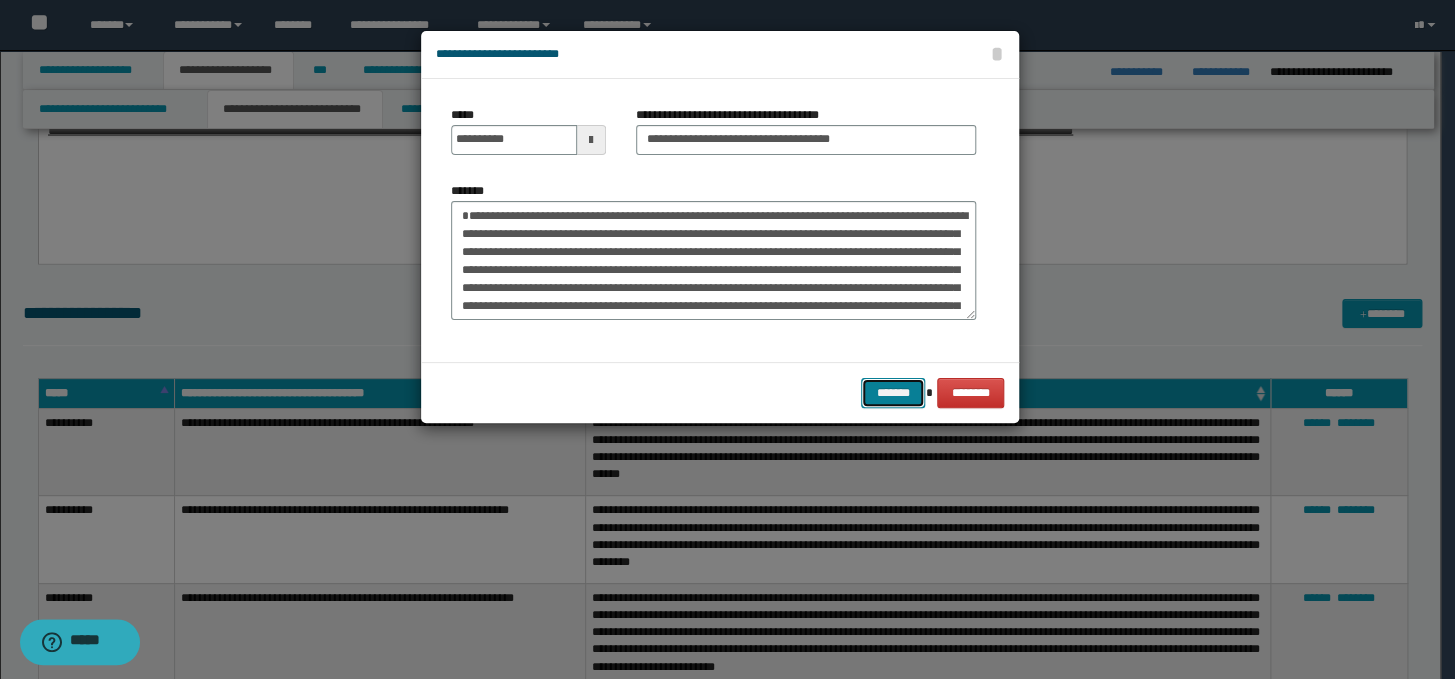 click on "*******" at bounding box center (893, 393) 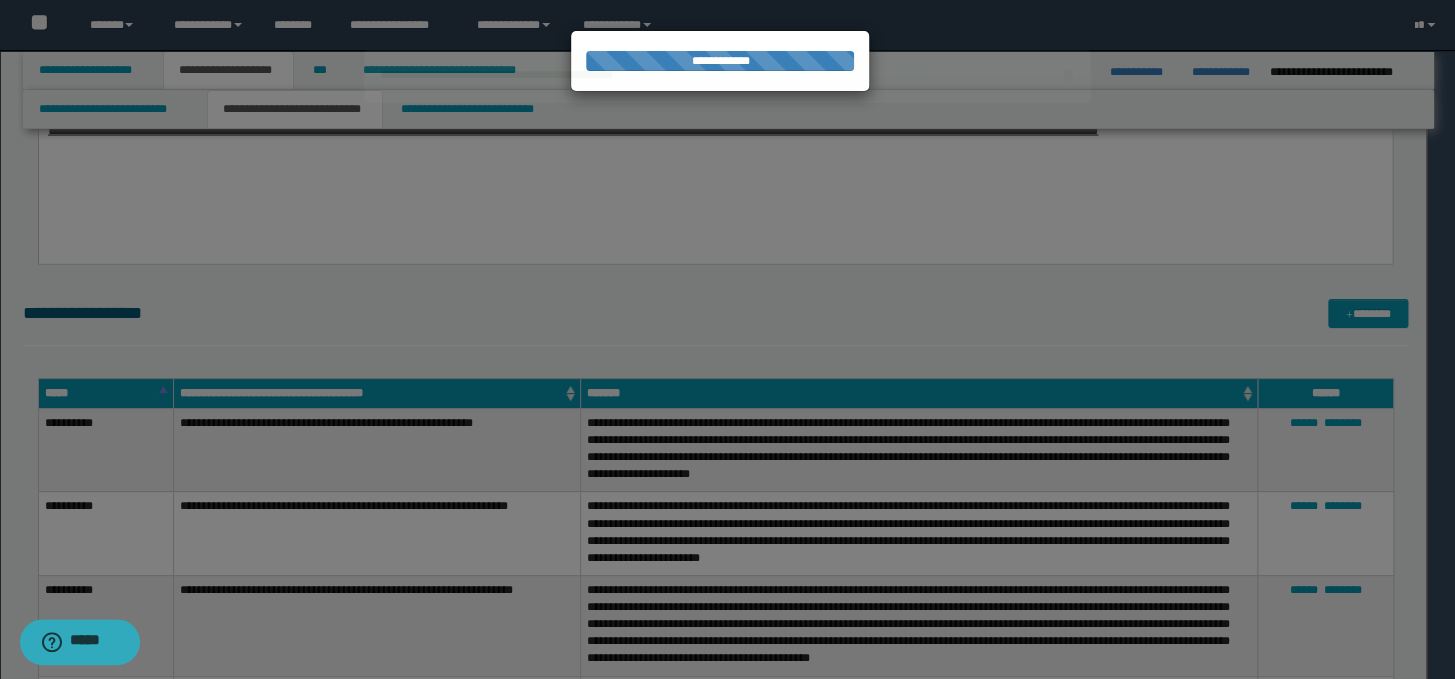 click on "**********" at bounding box center (715, 308) 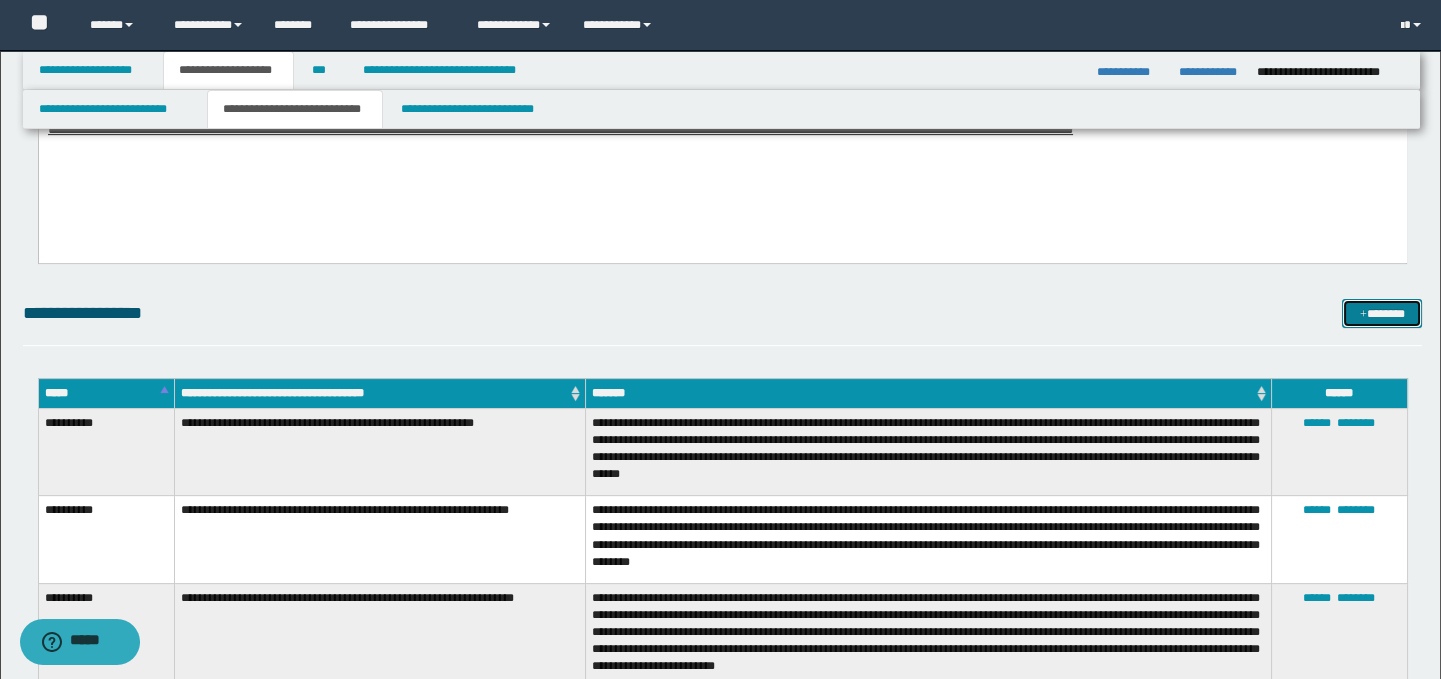 click at bounding box center [1363, 315] 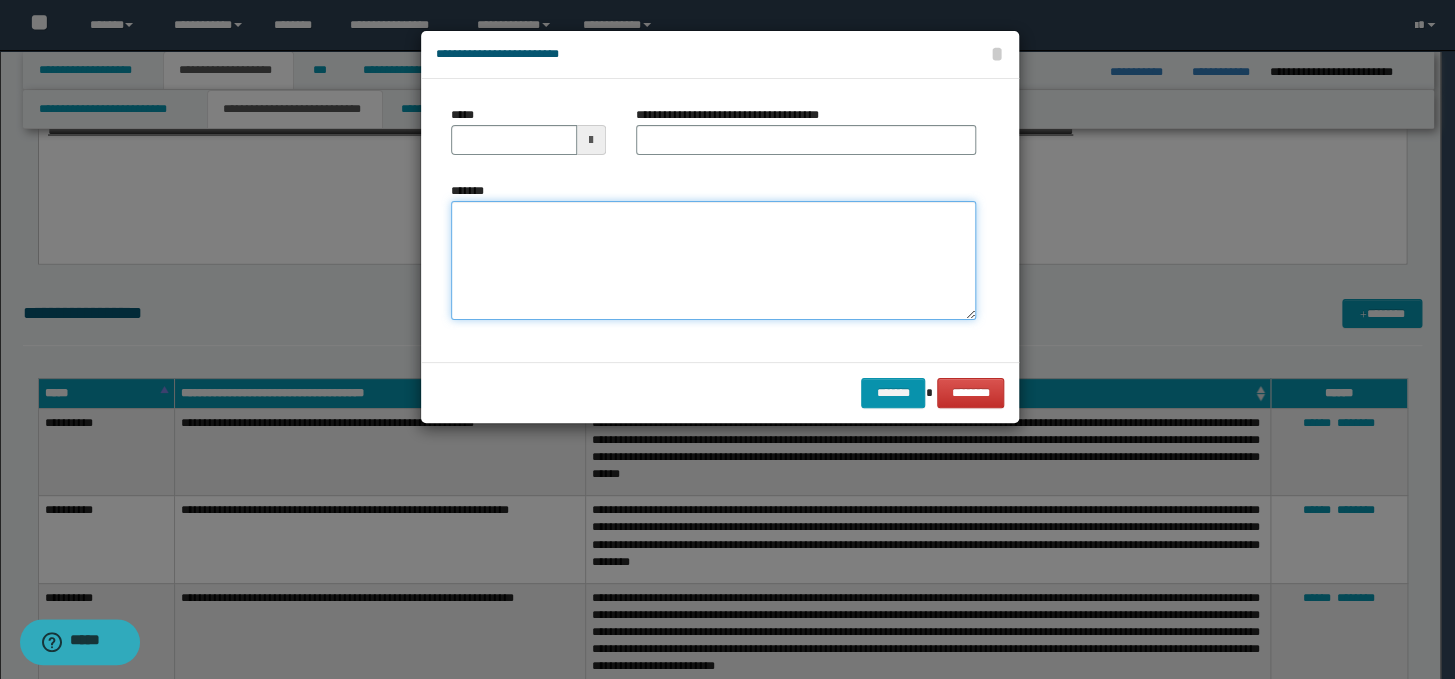 click on "*******" at bounding box center (713, 261) 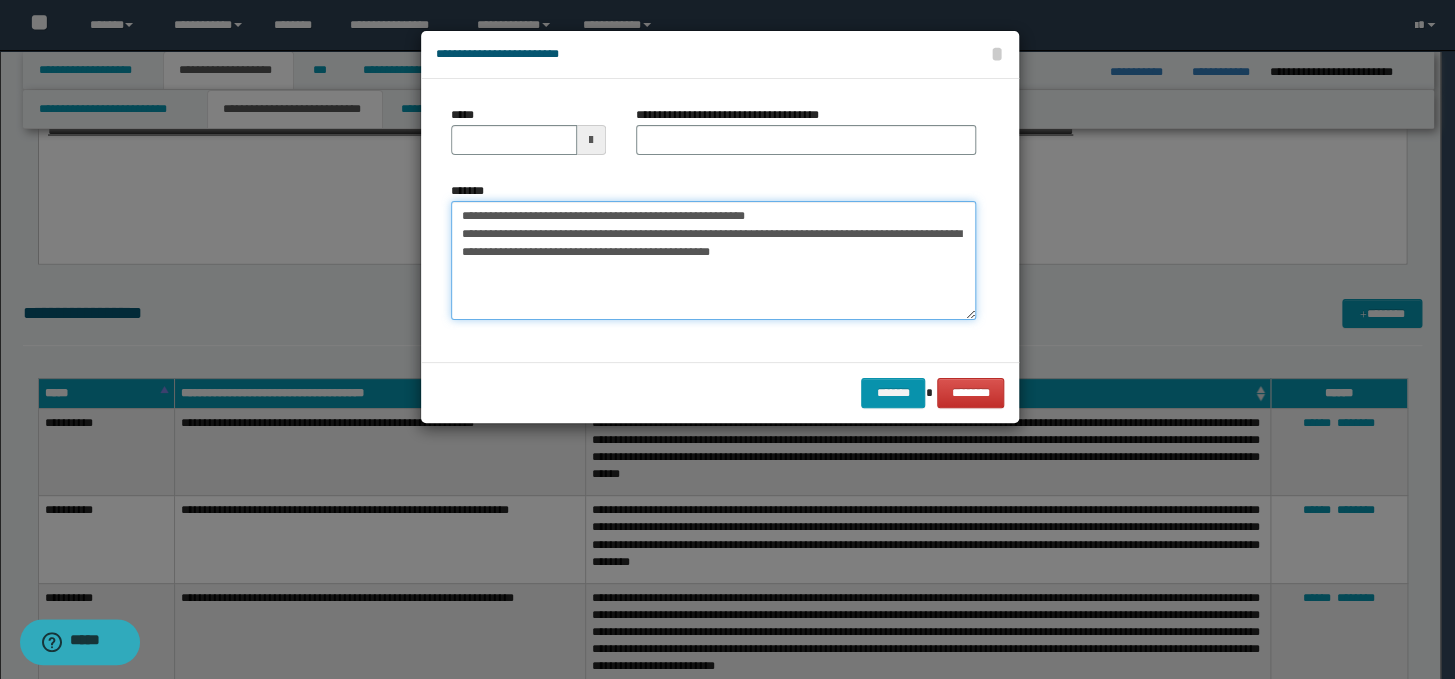 drag, startPoint x: 832, startPoint y: 210, endPoint x: 453, endPoint y: 212, distance: 379.00528 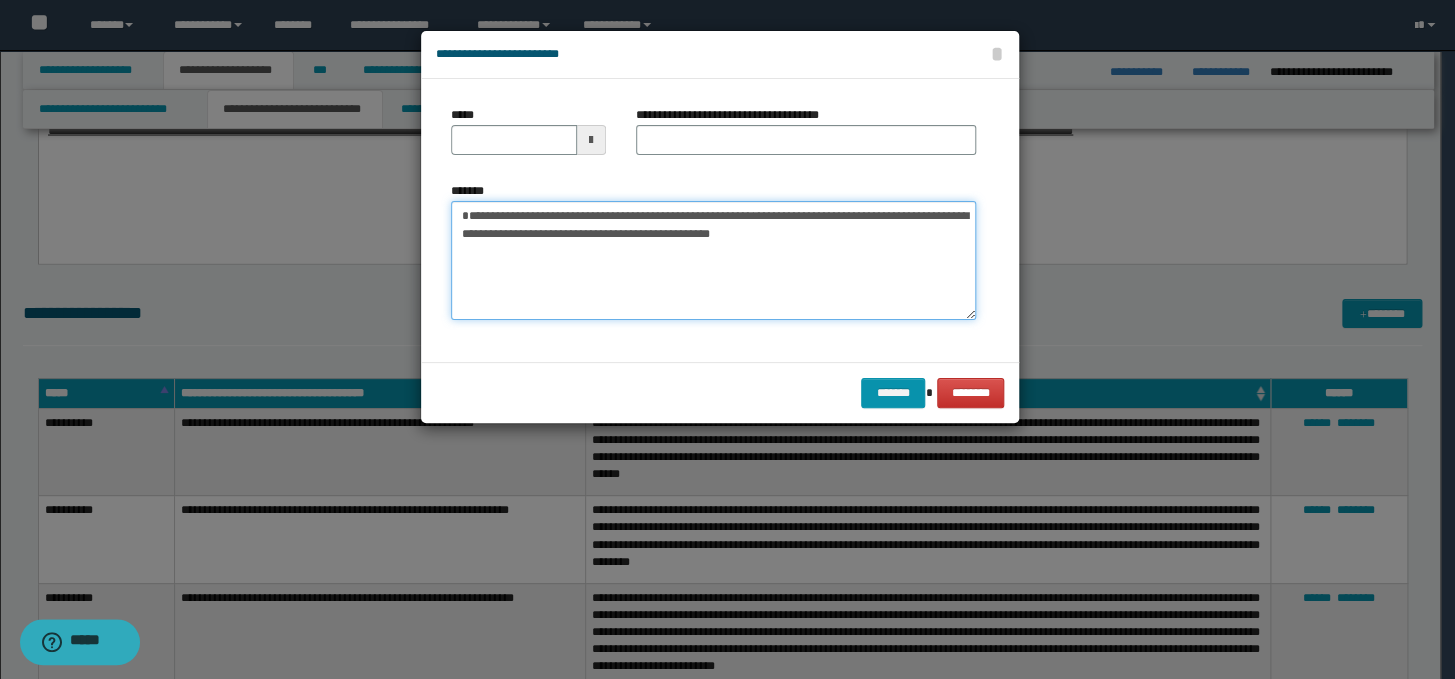 type on "**********" 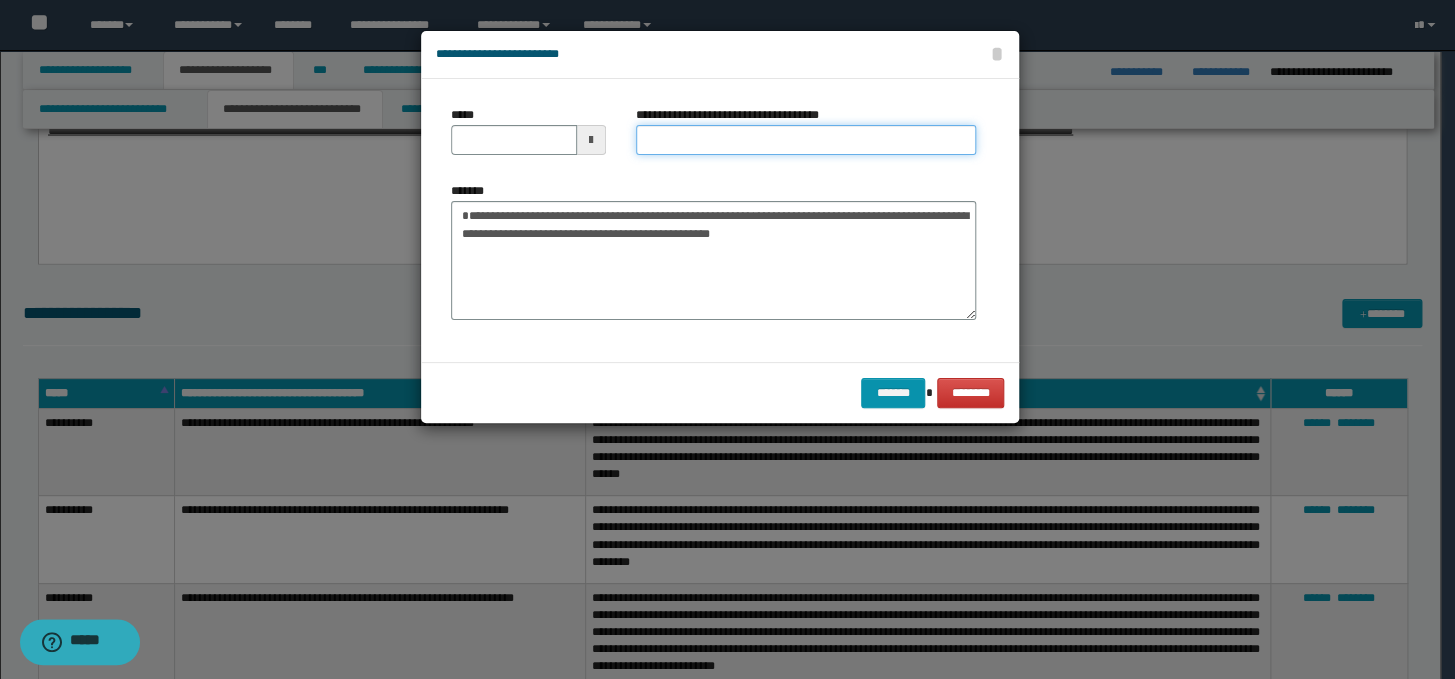 click on "**********" at bounding box center [806, 140] 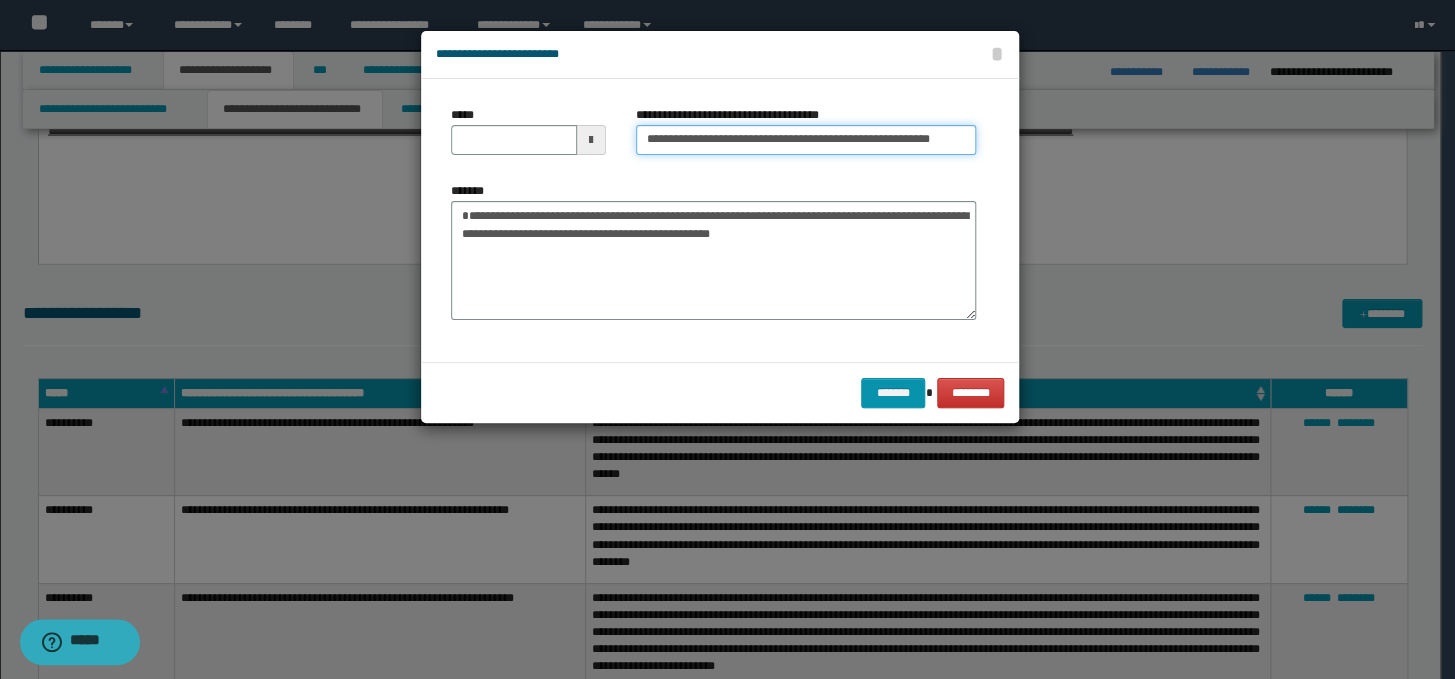 scroll, scrollTop: 0, scrollLeft: 0, axis: both 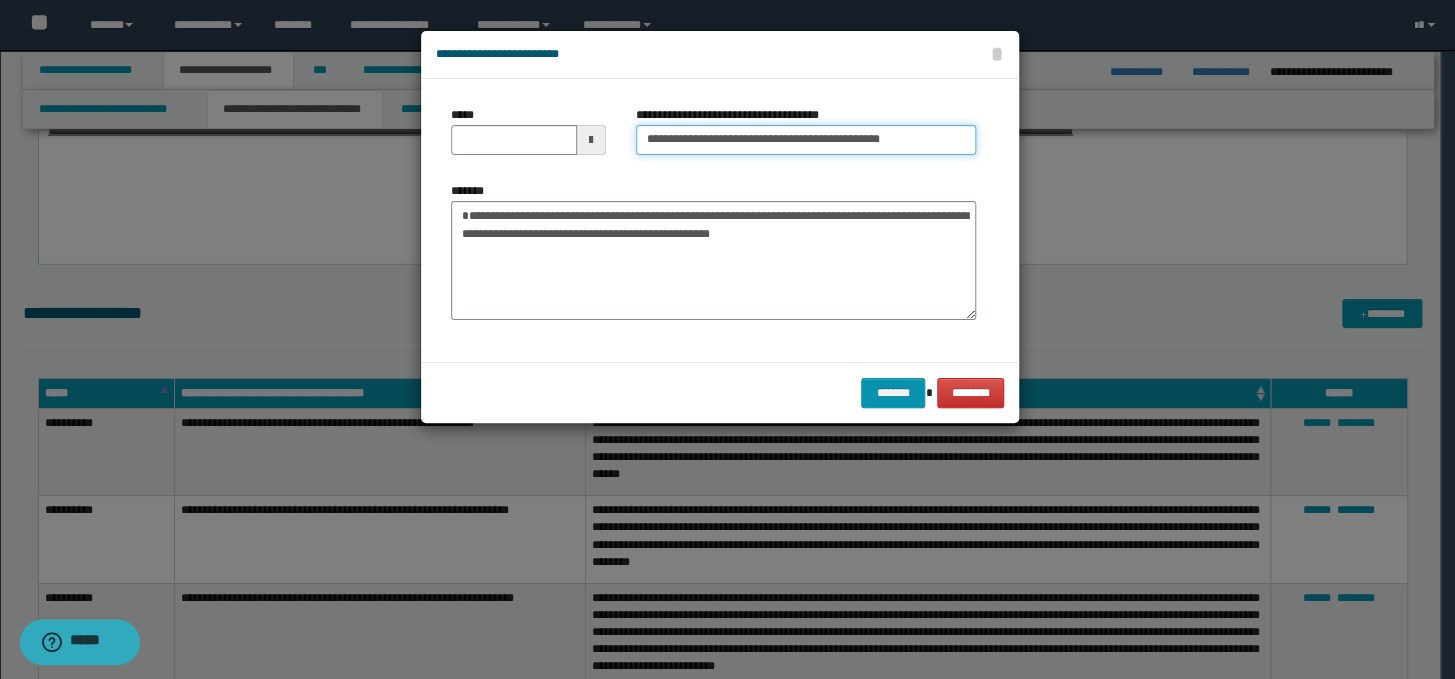 type 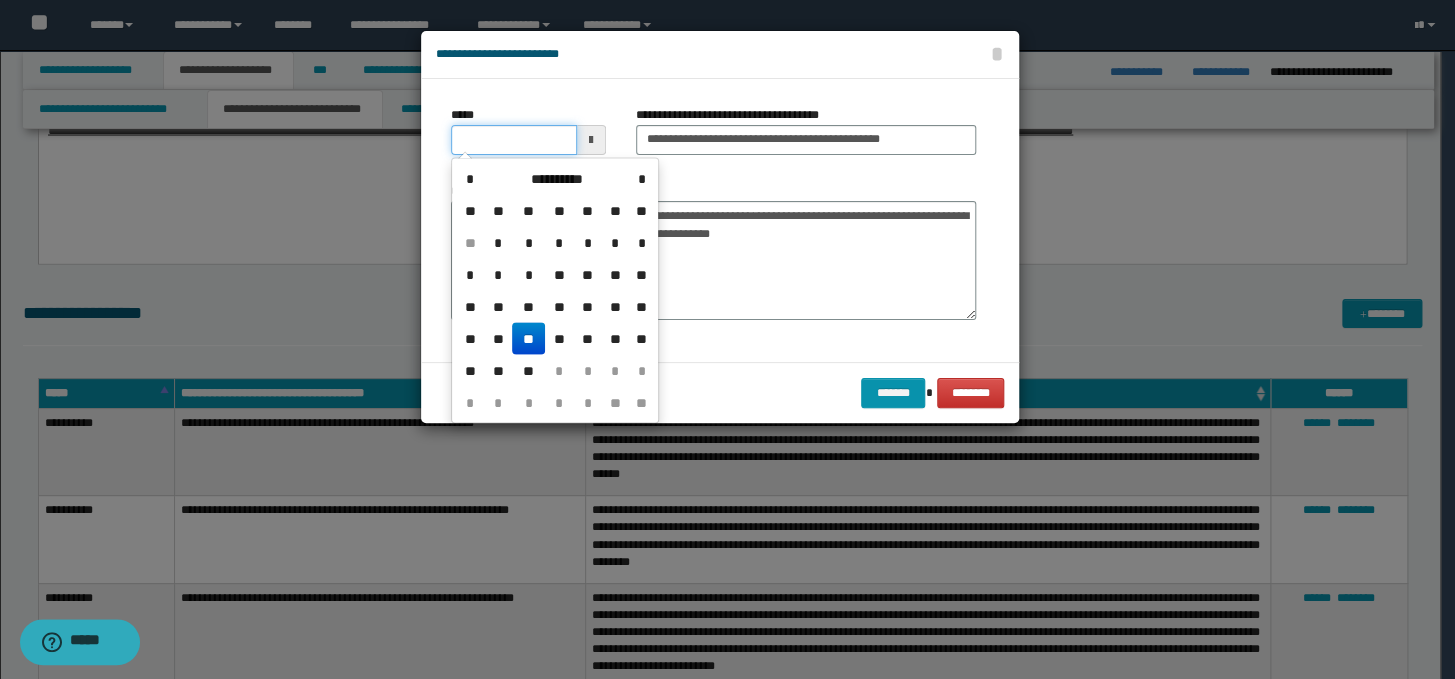 click on "*****" at bounding box center [514, 140] 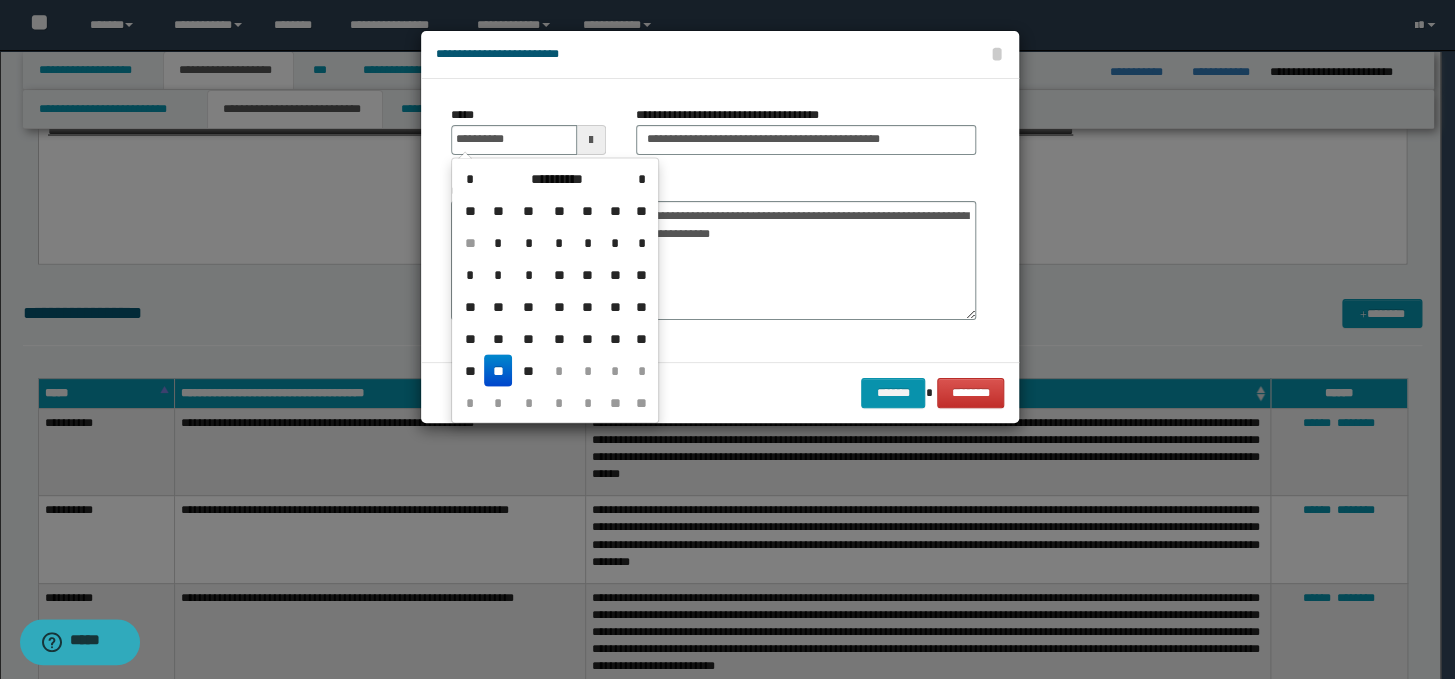 click on "**" at bounding box center (498, 370) 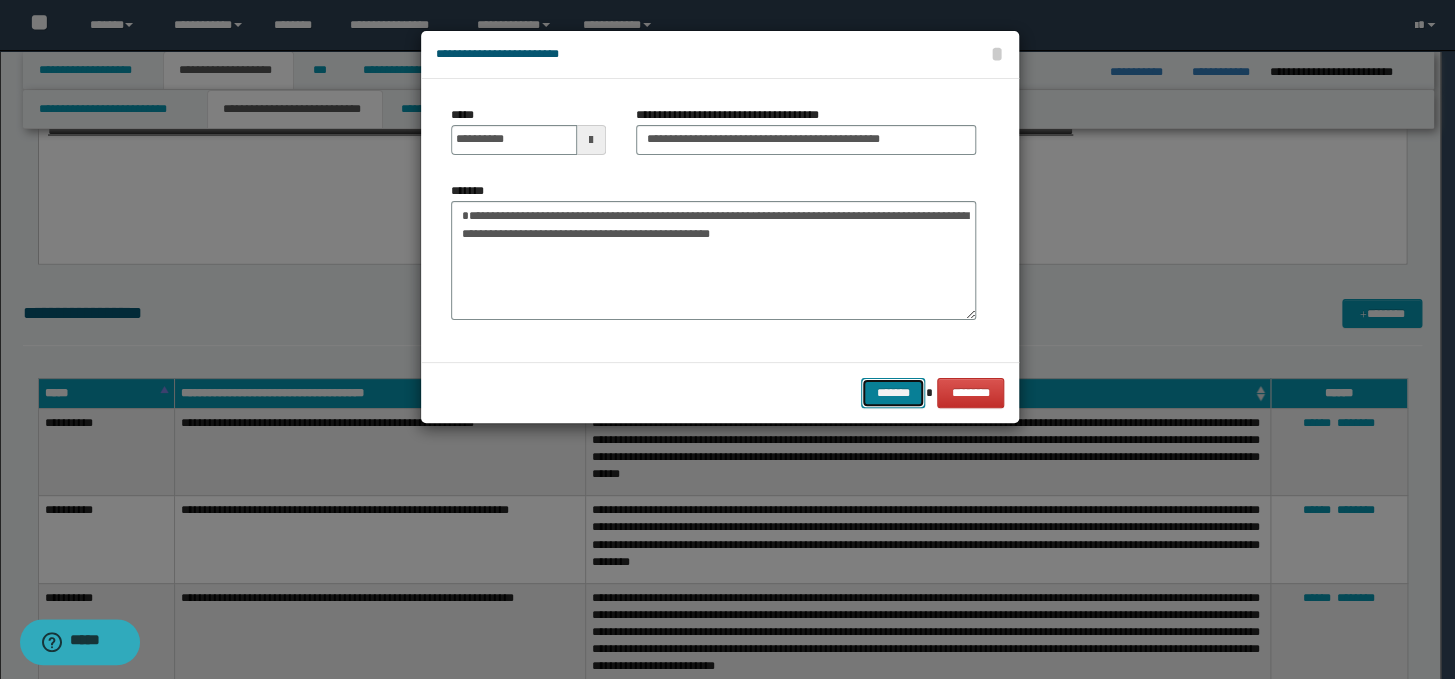 click on "*******" at bounding box center [893, 393] 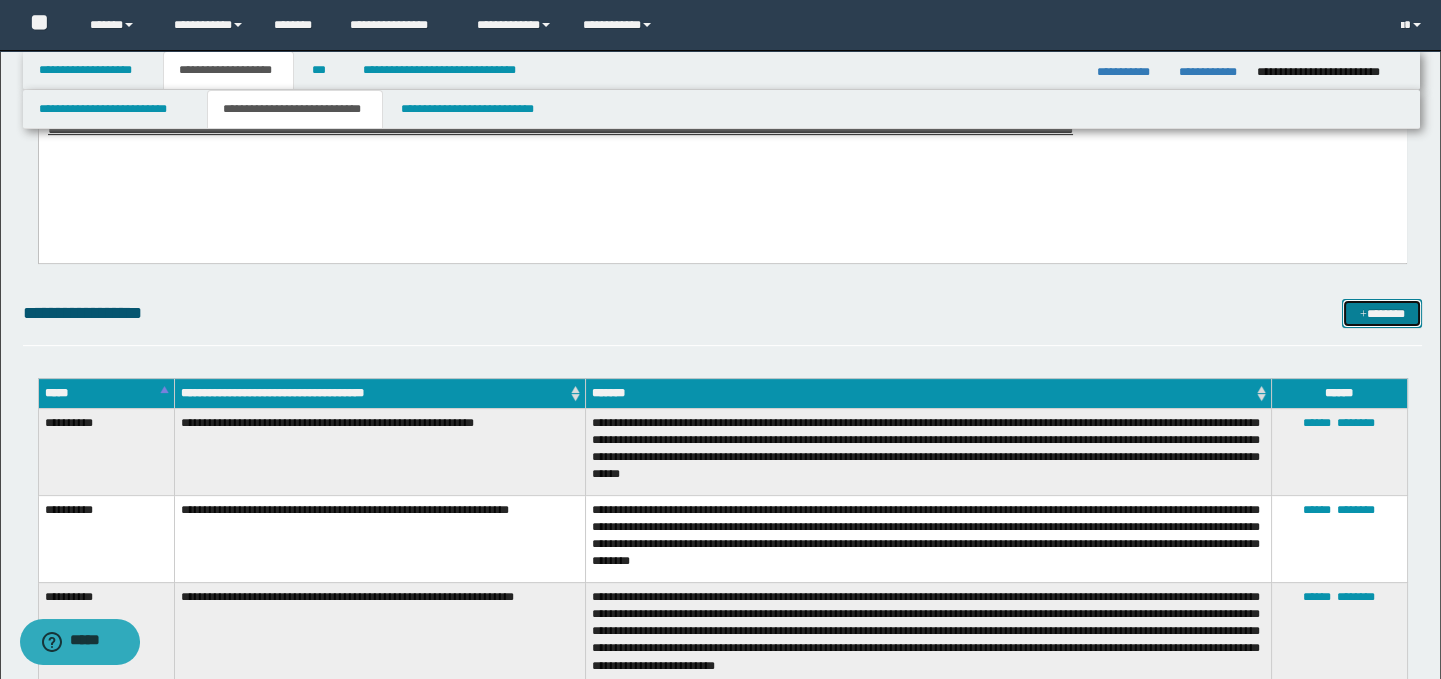 click on "*******" at bounding box center [1382, 314] 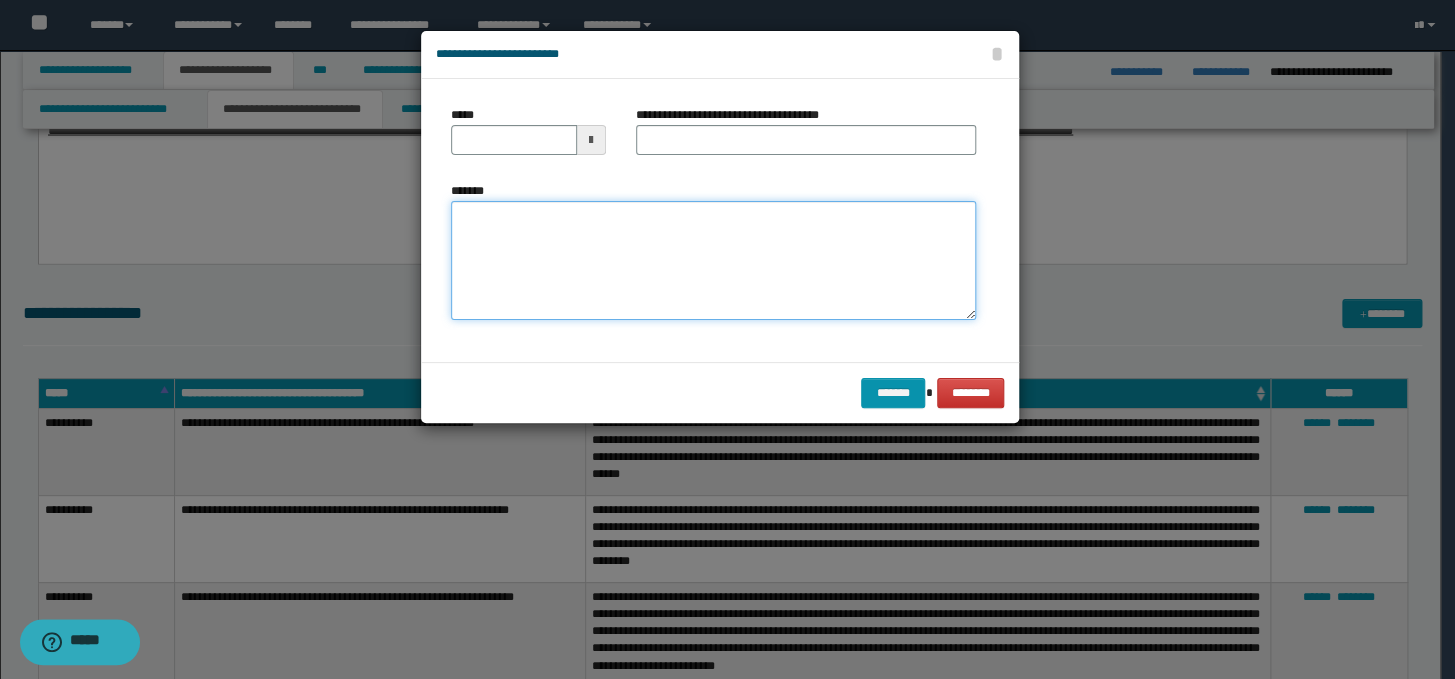 click on "*******" at bounding box center [713, 261] 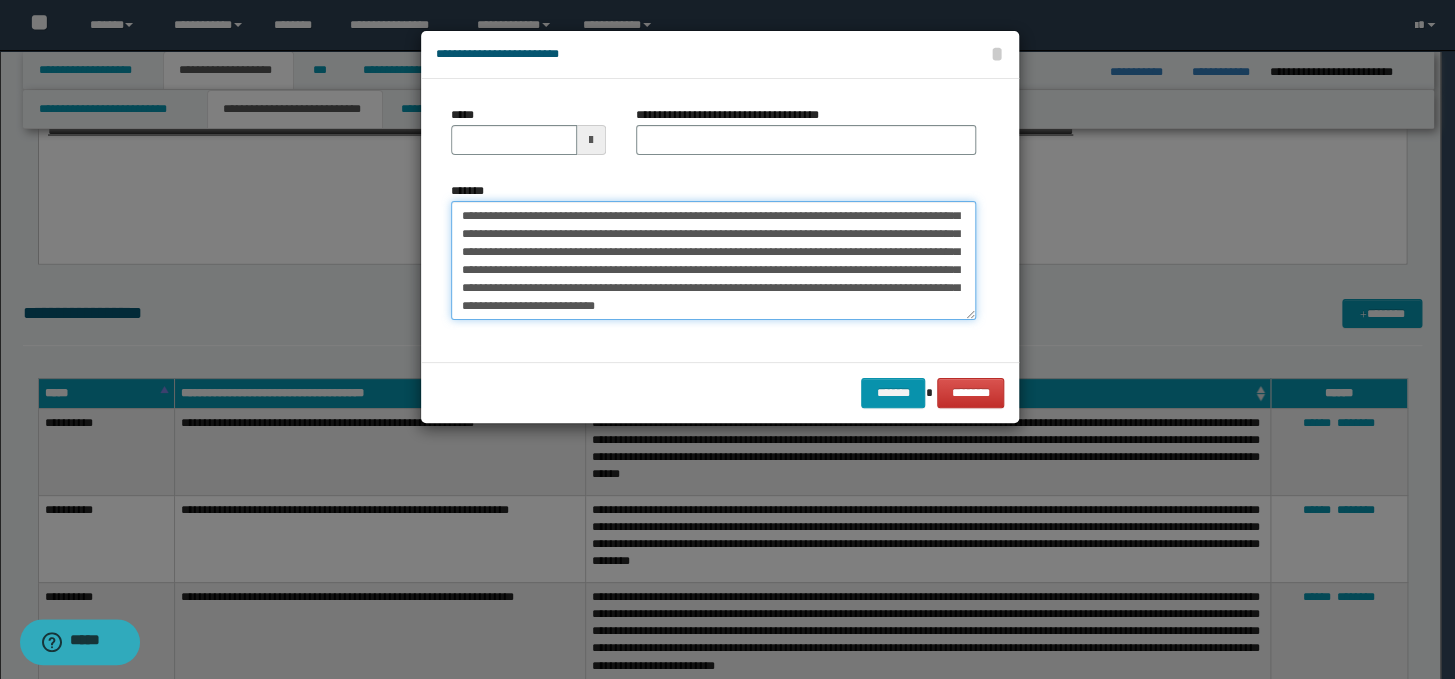scroll, scrollTop: 0, scrollLeft: 0, axis: both 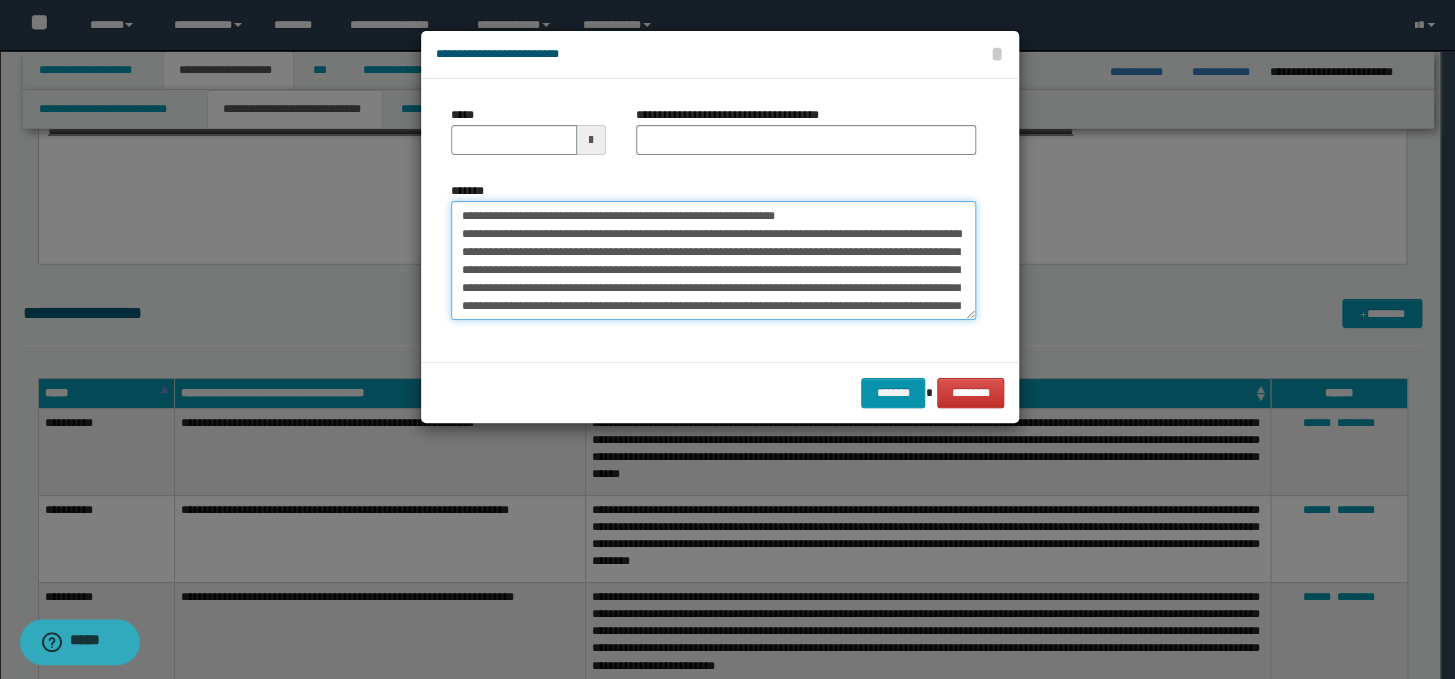 drag, startPoint x: 885, startPoint y: 213, endPoint x: 450, endPoint y: 212, distance: 435.00116 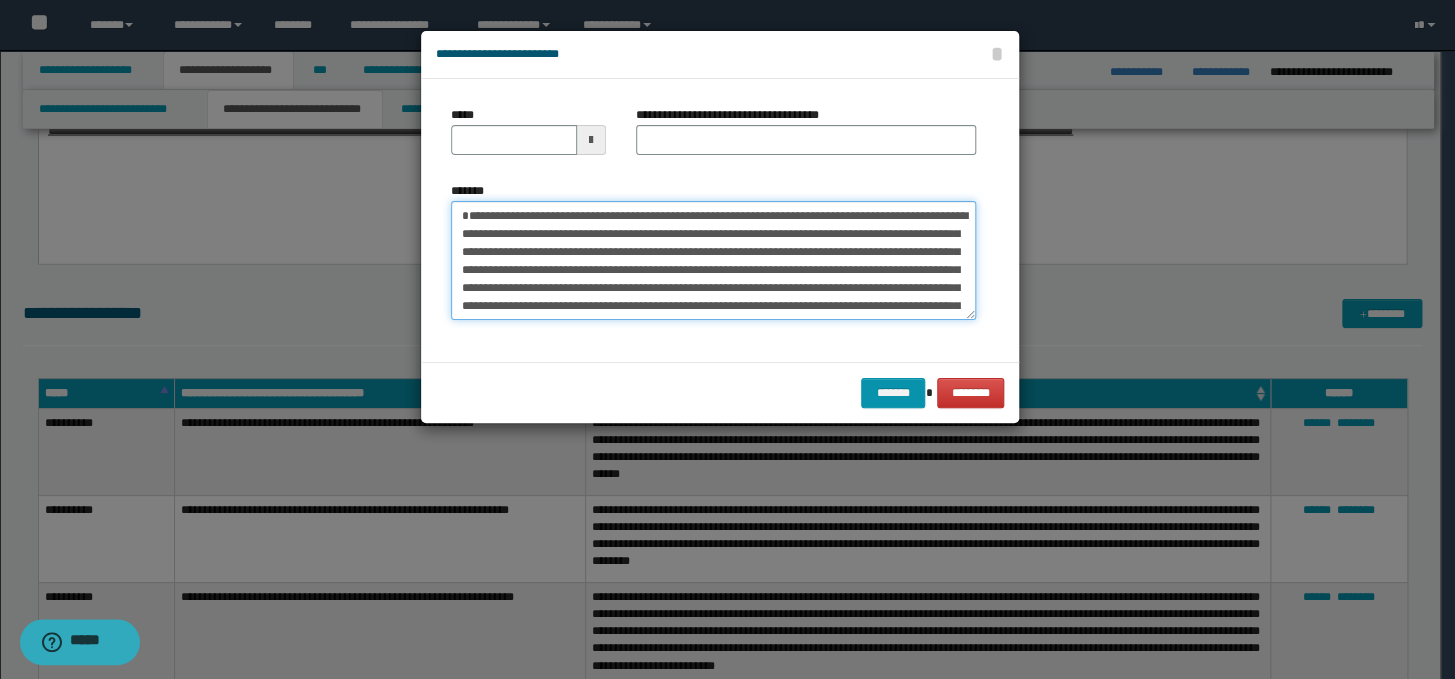 type on "**********" 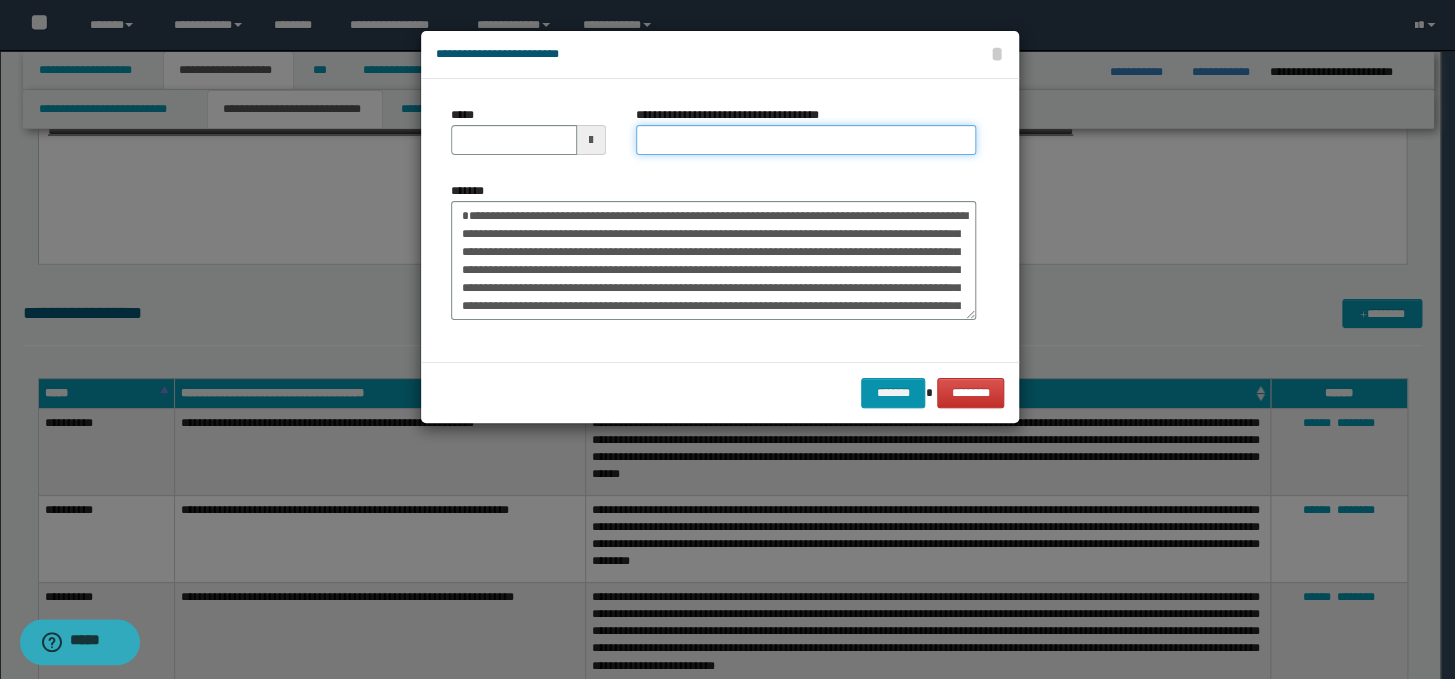 click on "**********" at bounding box center (806, 140) 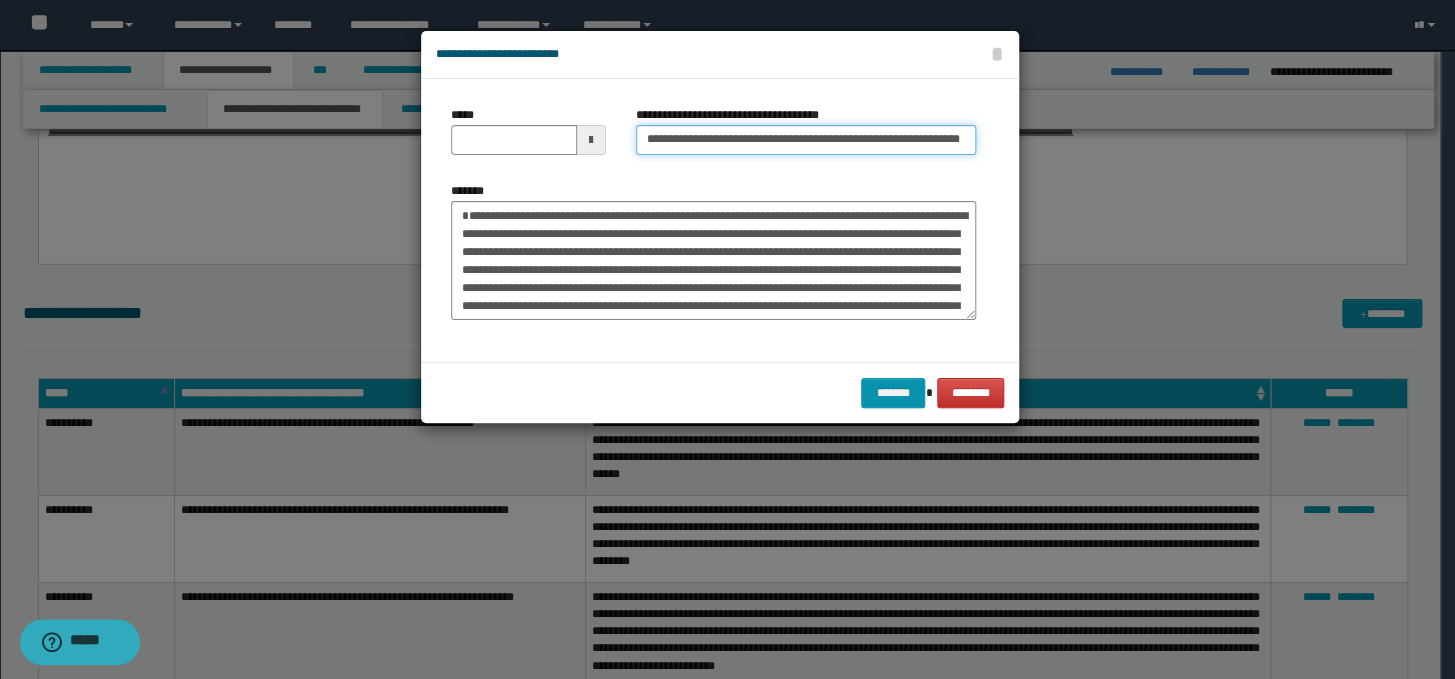 scroll, scrollTop: 0, scrollLeft: 90, axis: horizontal 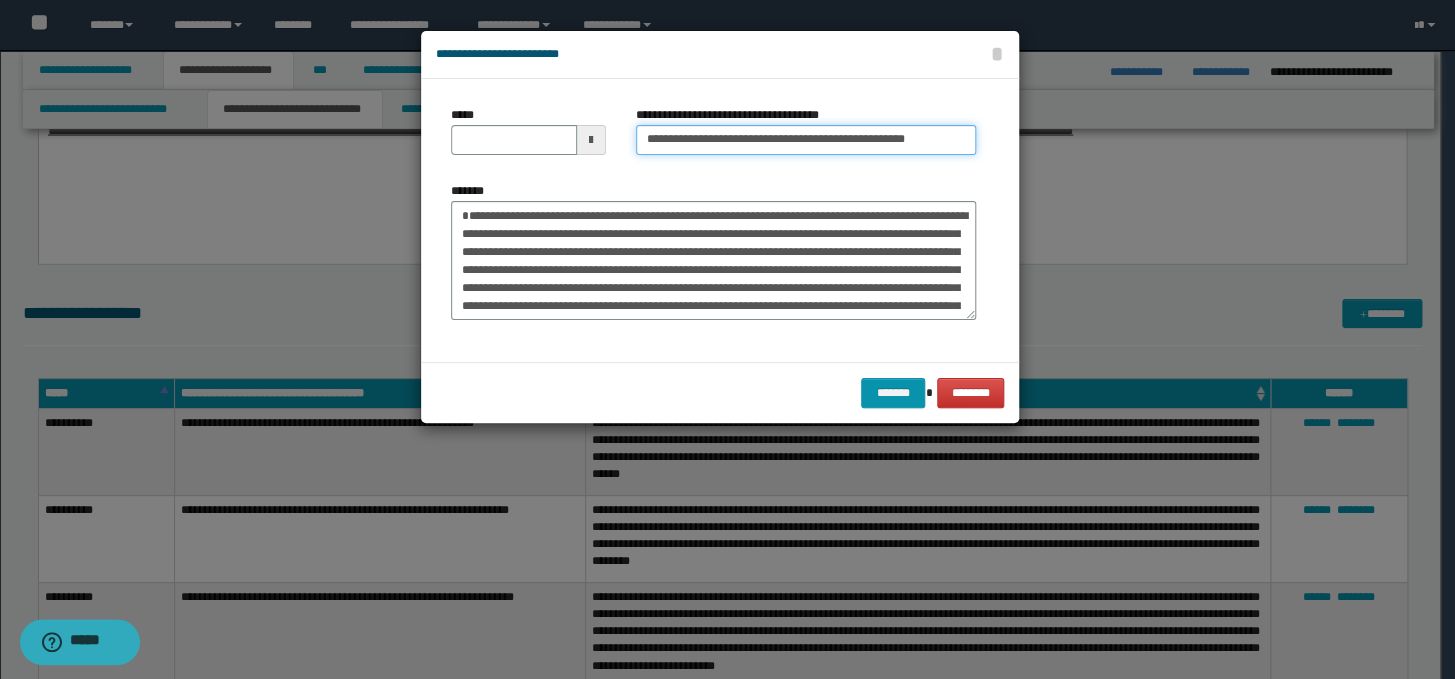 type 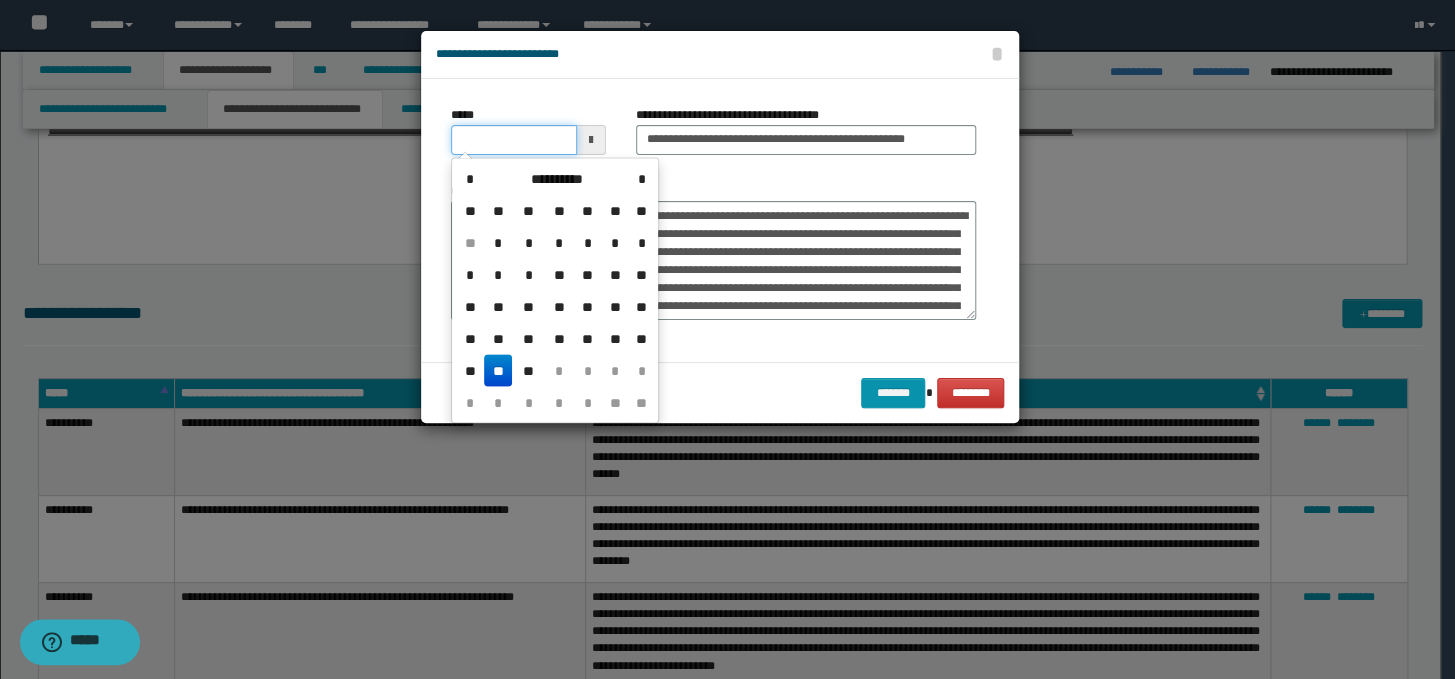 click on "*****" at bounding box center [514, 140] 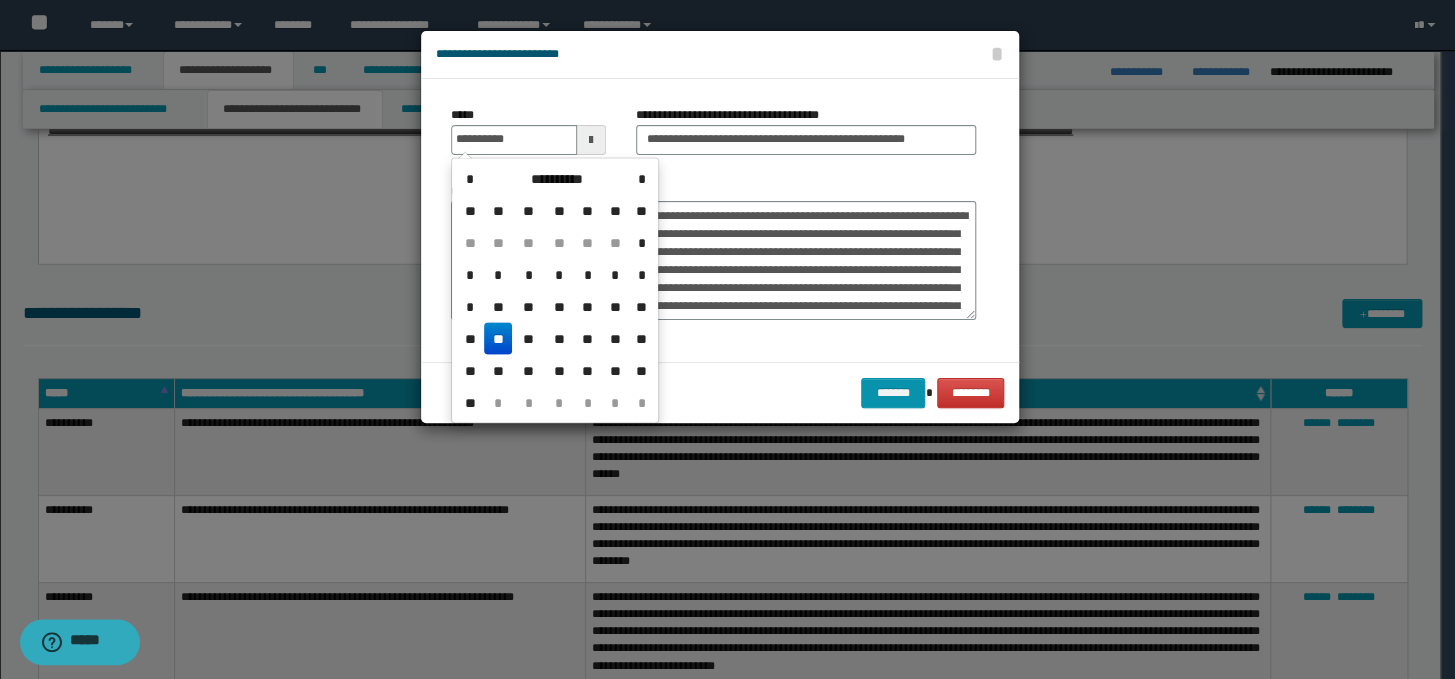 click on "**" at bounding box center [498, 338] 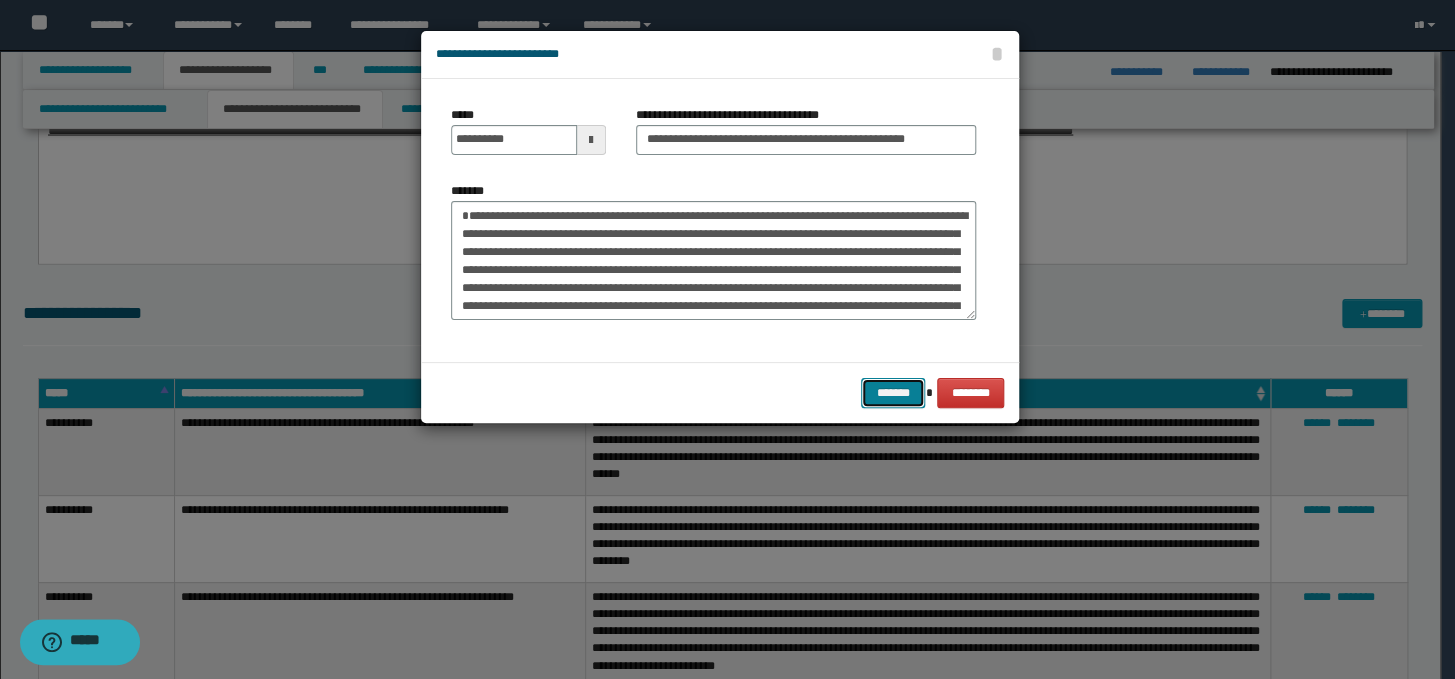 click on "*******" at bounding box center [893, 393] 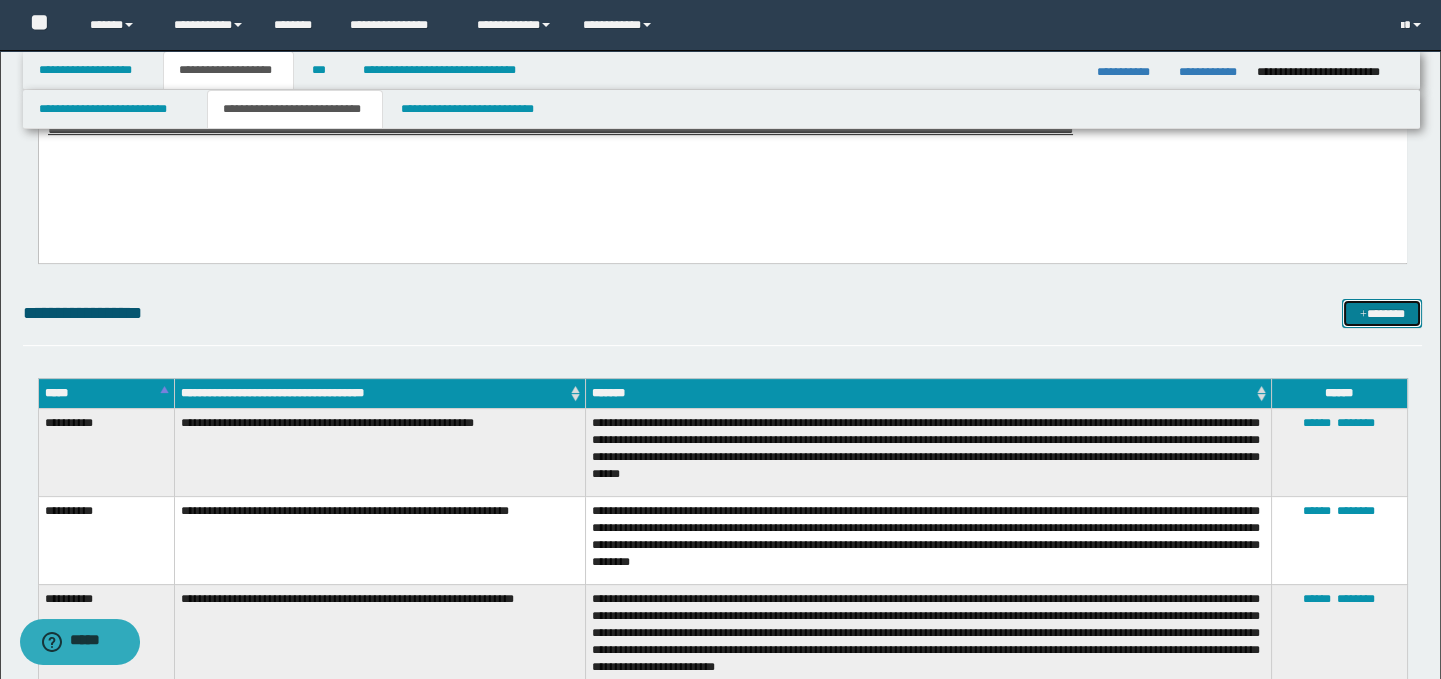 click on "*******" at bounding box center [1382, 314] 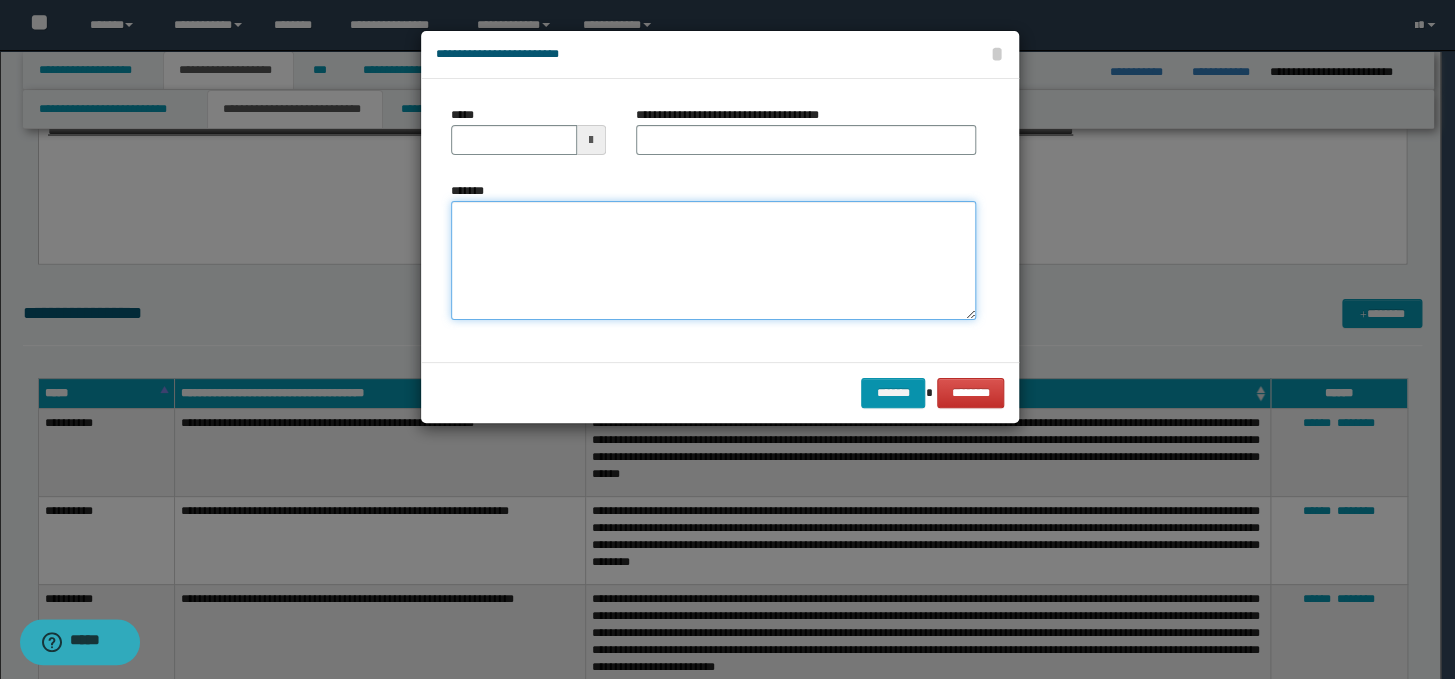 click on "*******" at bounding box center (713, 261) 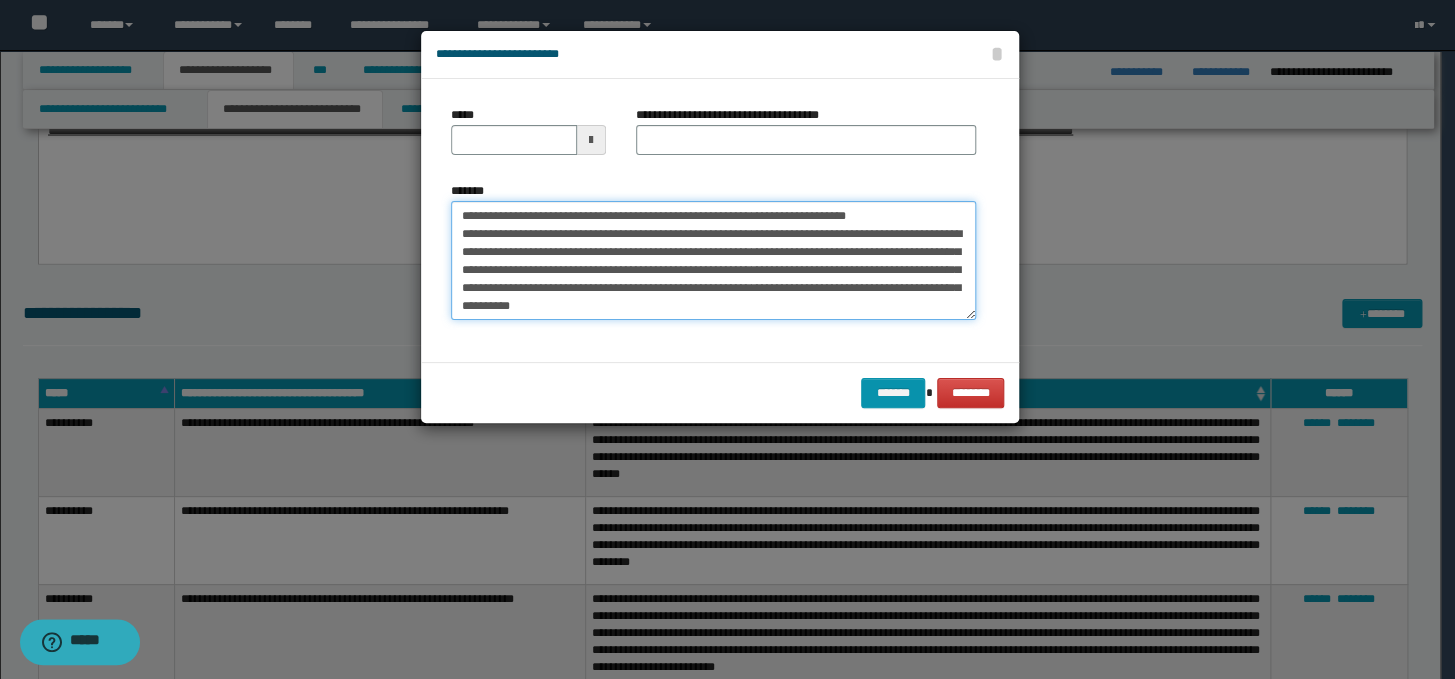 scroll, scrollTop: 30, scrollLeft: 0, axis: vertical 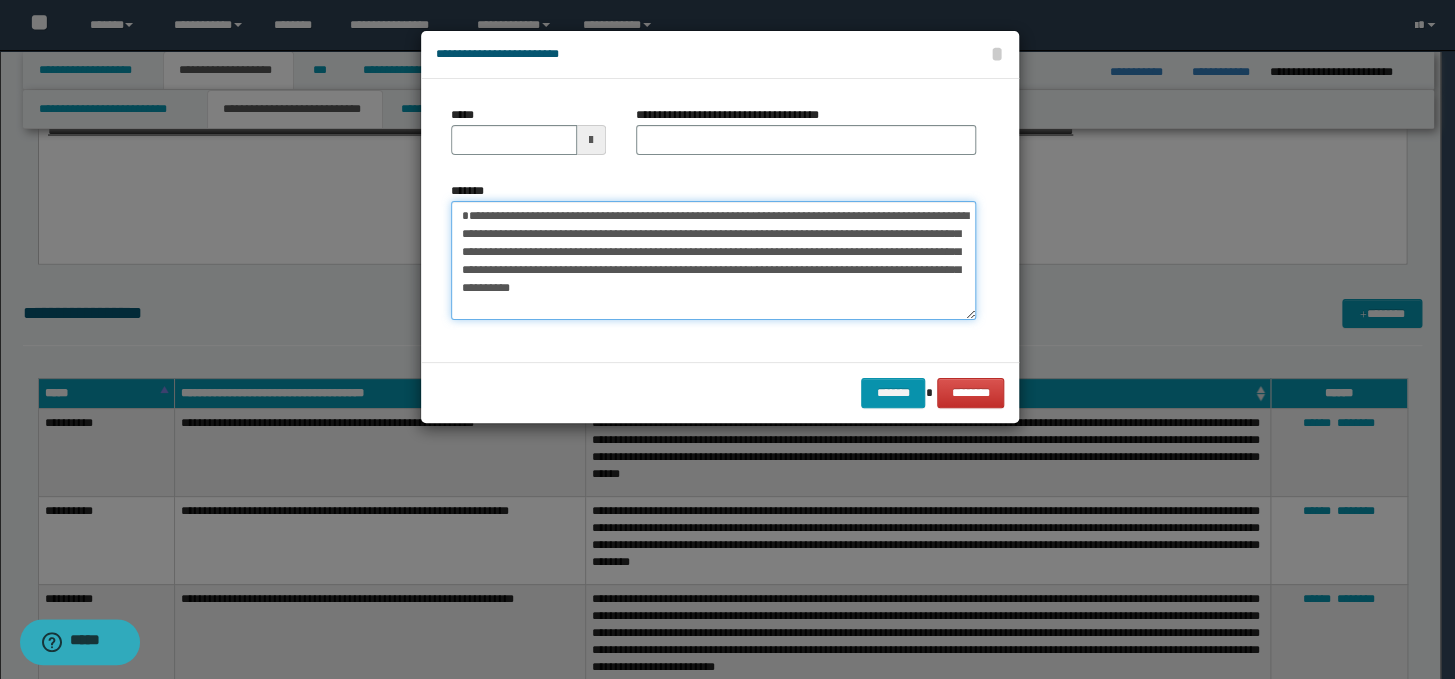 type on "**********" 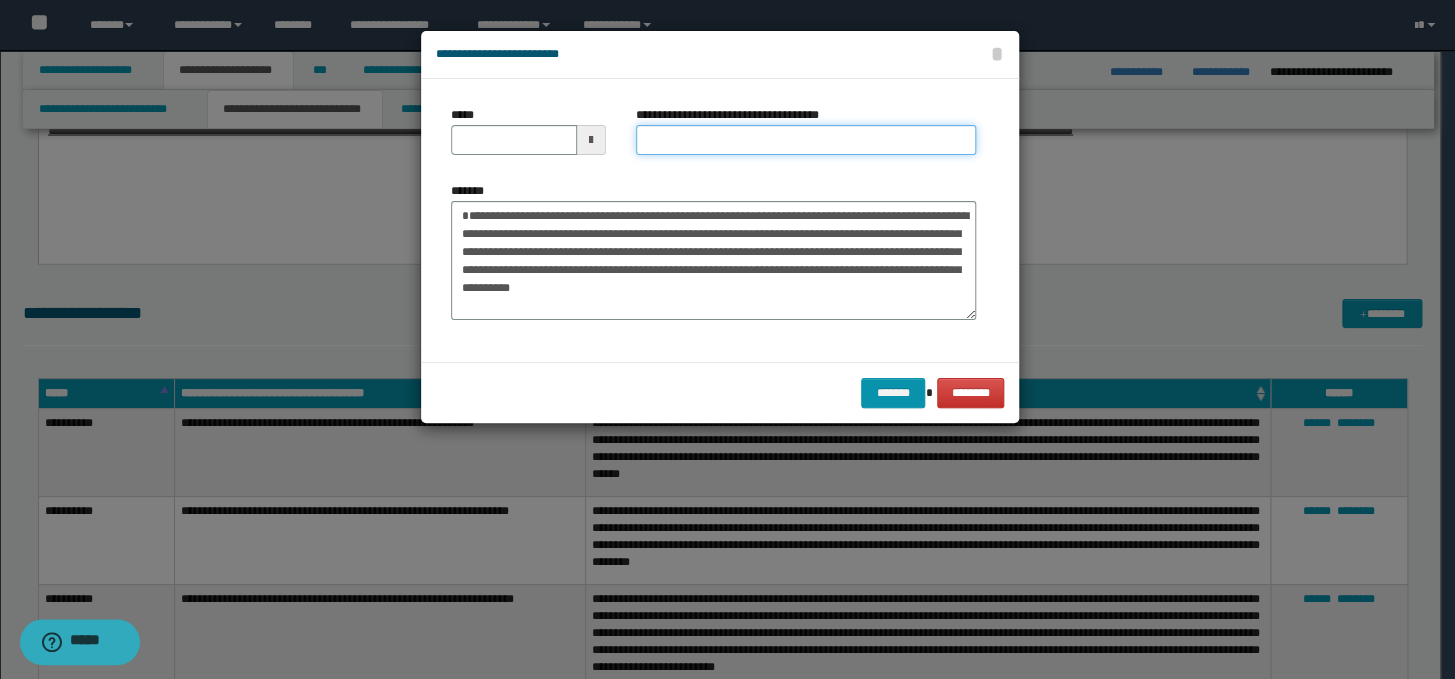 click on "**********" at bounding box center [806, 140] 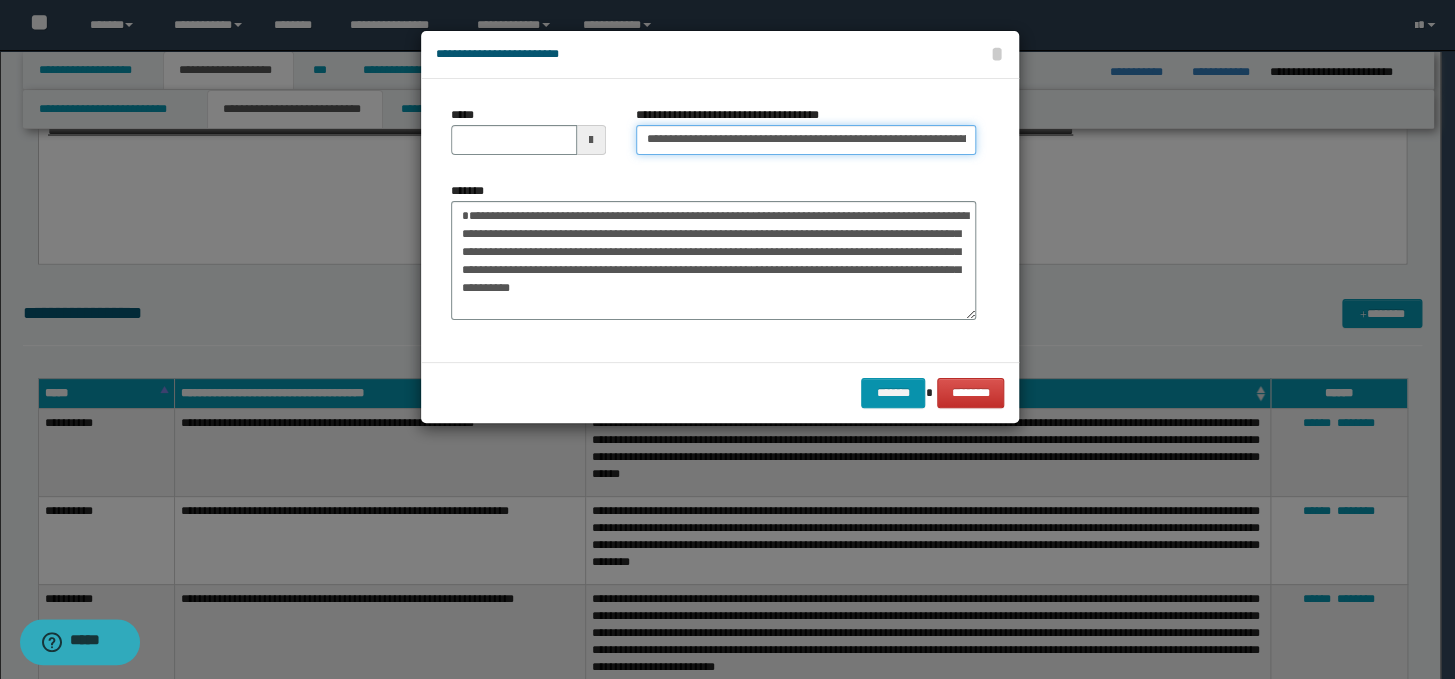 scroll, scrollTop: 0, scrollLeft: 174, axis: horizontal 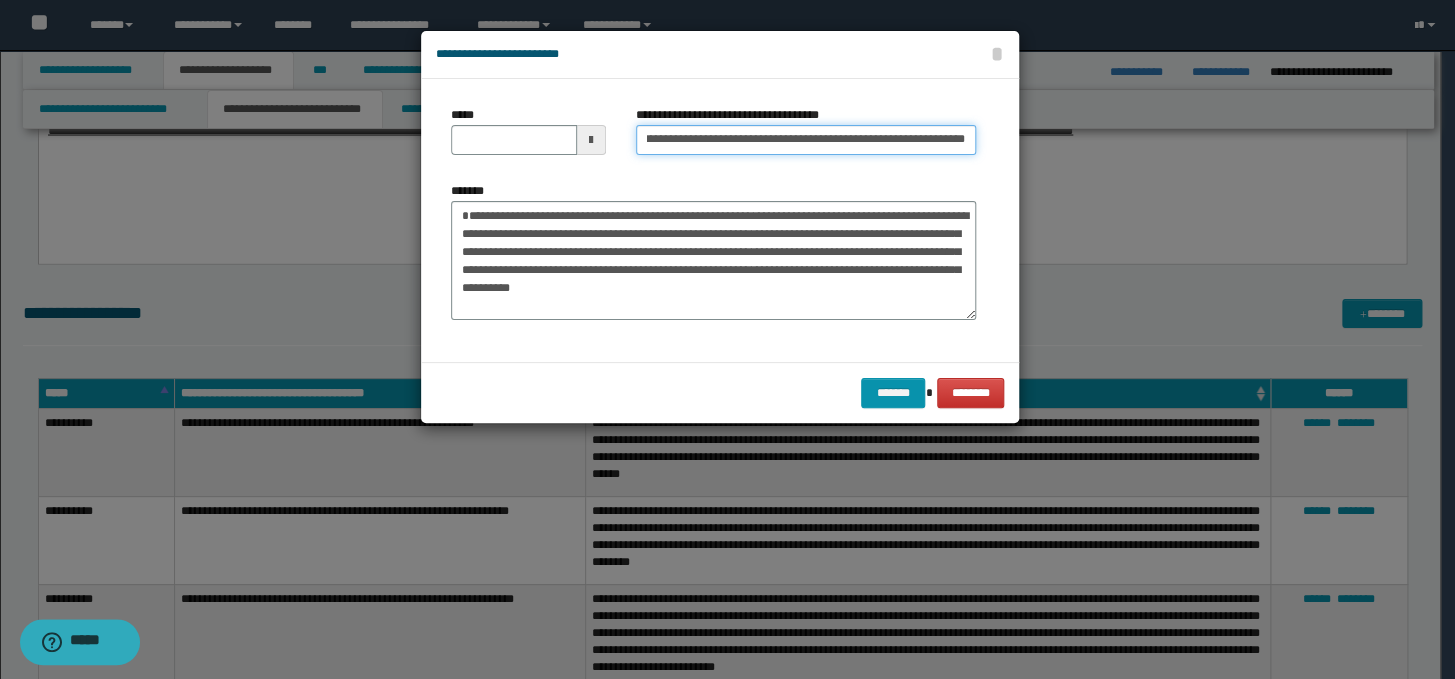 click on "**********" at bounding box center [806, 140] 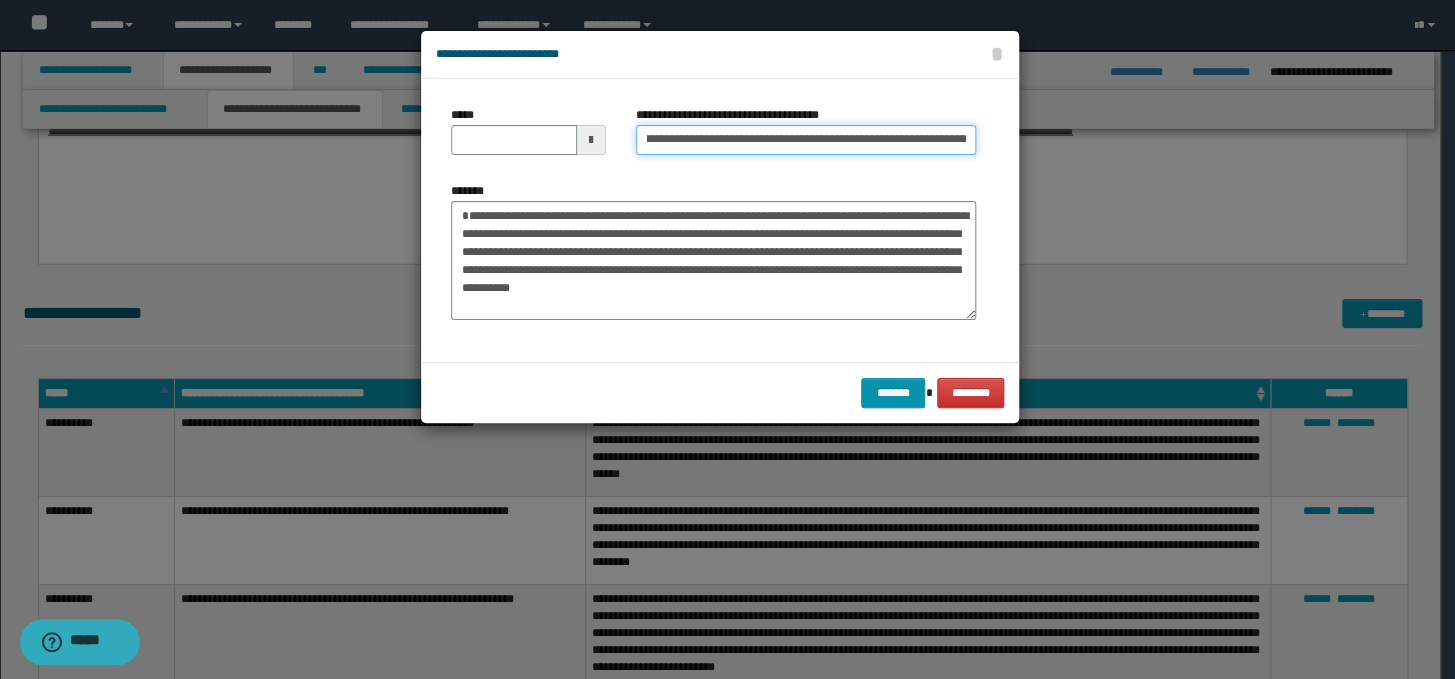 scroll, scrollTop: 0, scrollLeft: 0, axis: both 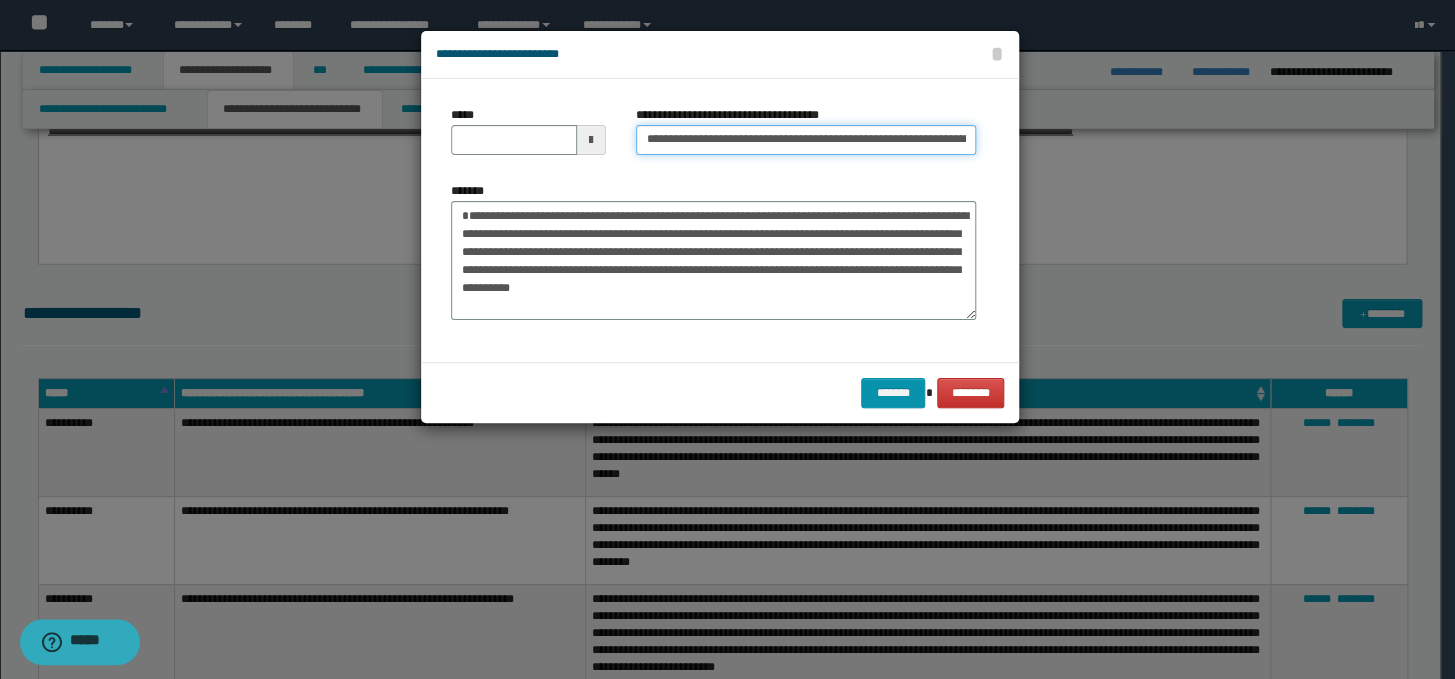 click on "**********" at bounding box center (806, 140) 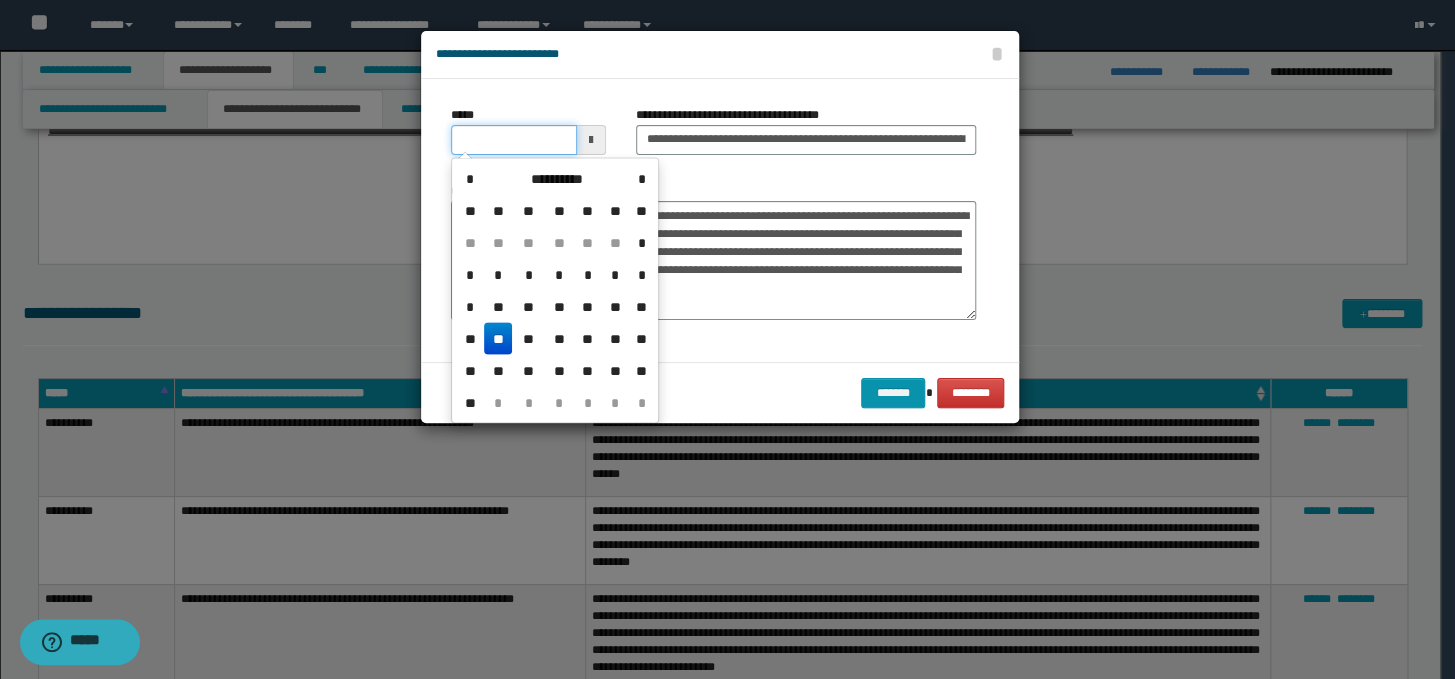 click on "*****" at bounding box center [514, 140] 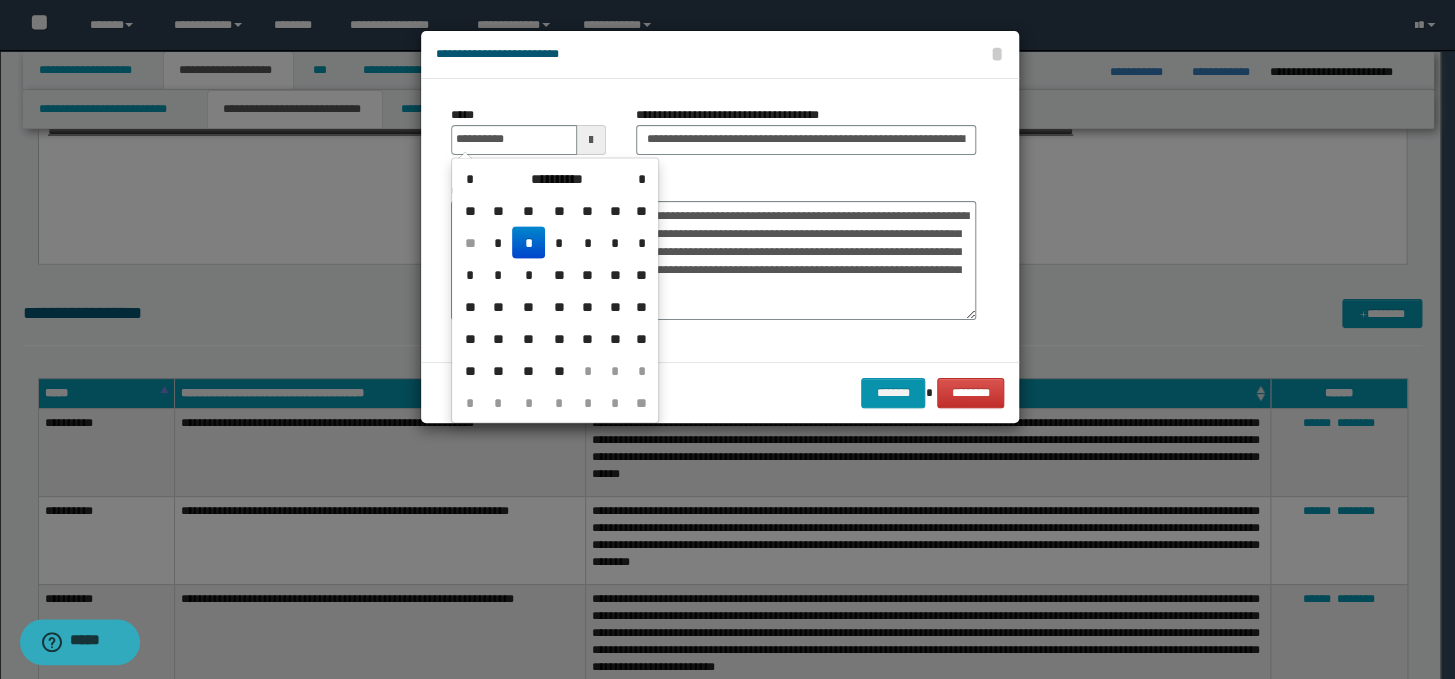 click on "*" at bounding box center (528, 242) 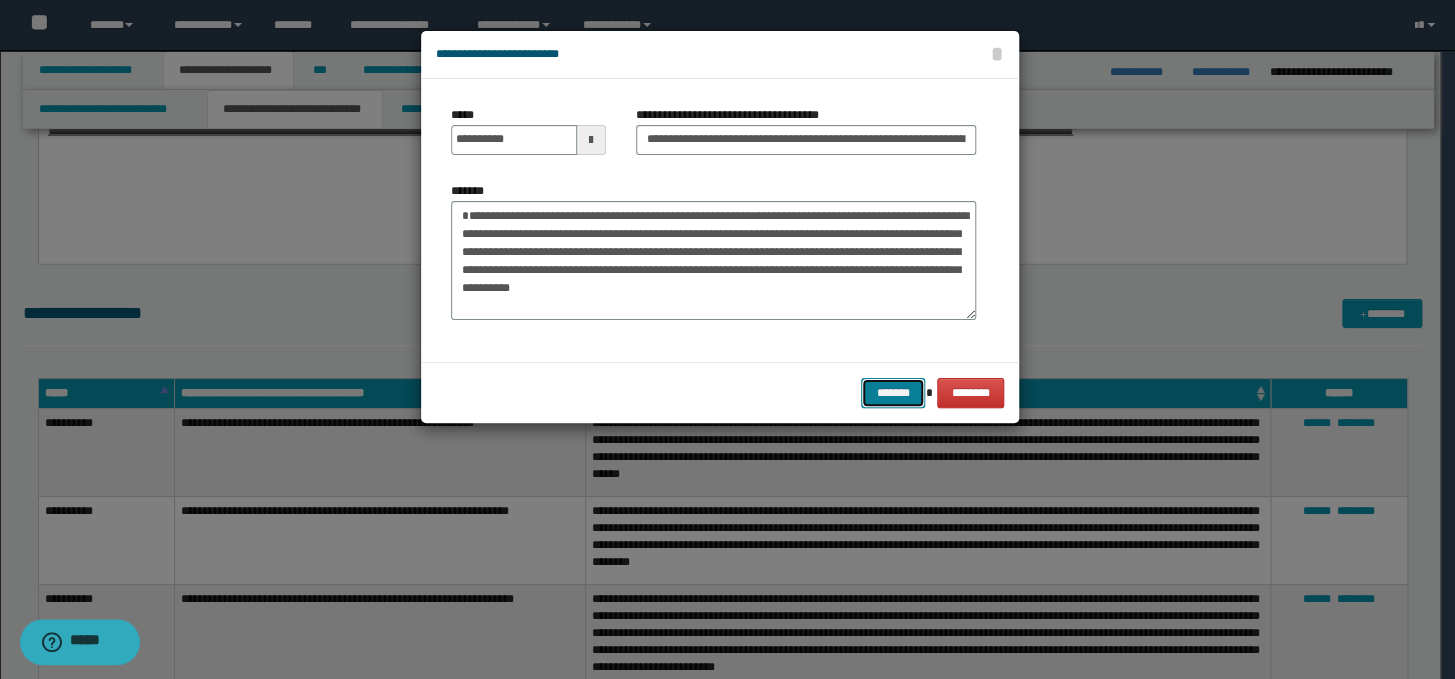 click on "*******" at bounding box center [893, 393] 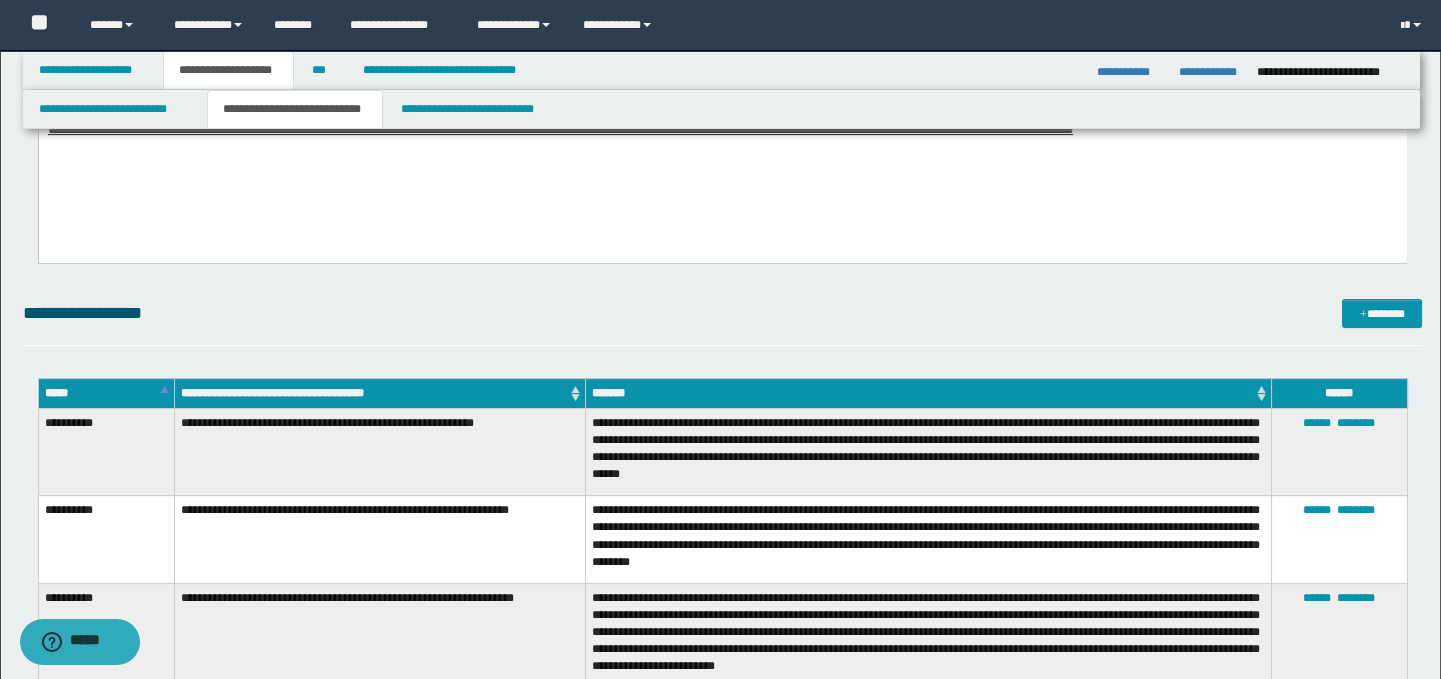 click on "**********" at bounding box center (723, 322) 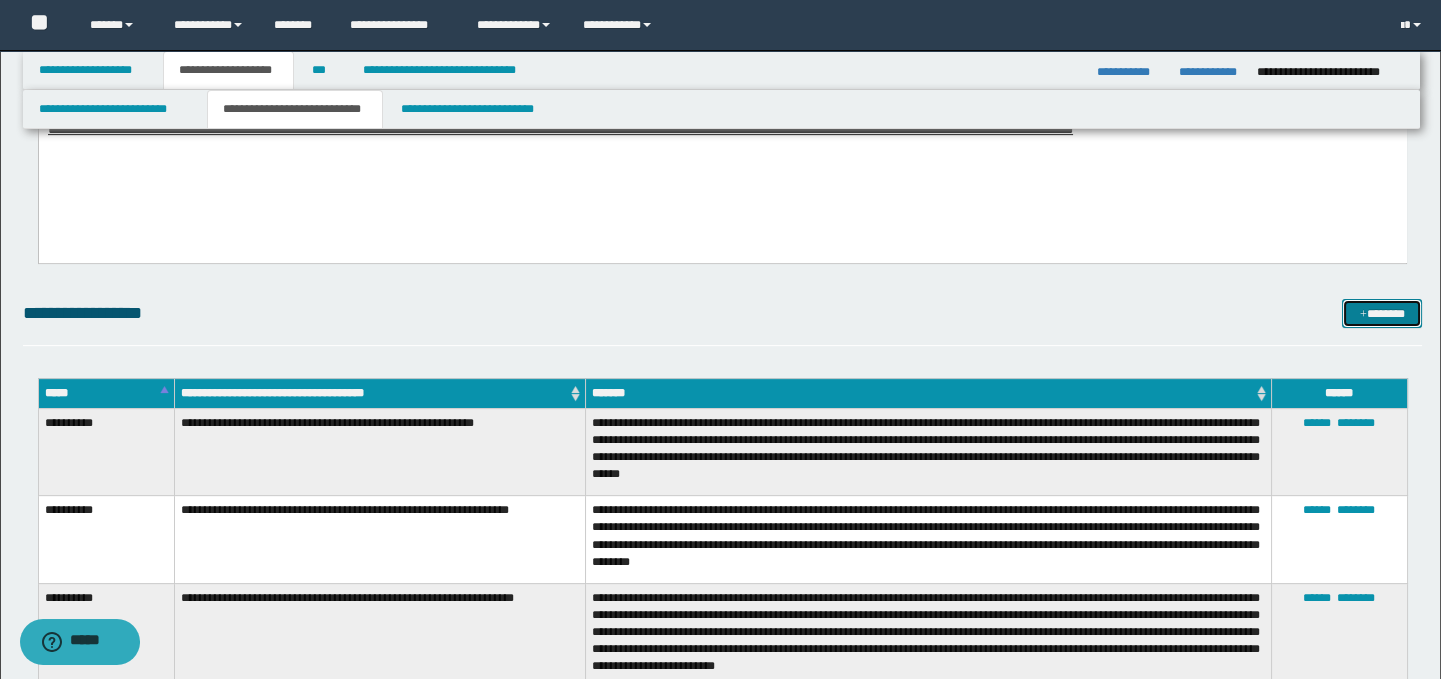 click at bounding box center [1363, 315] 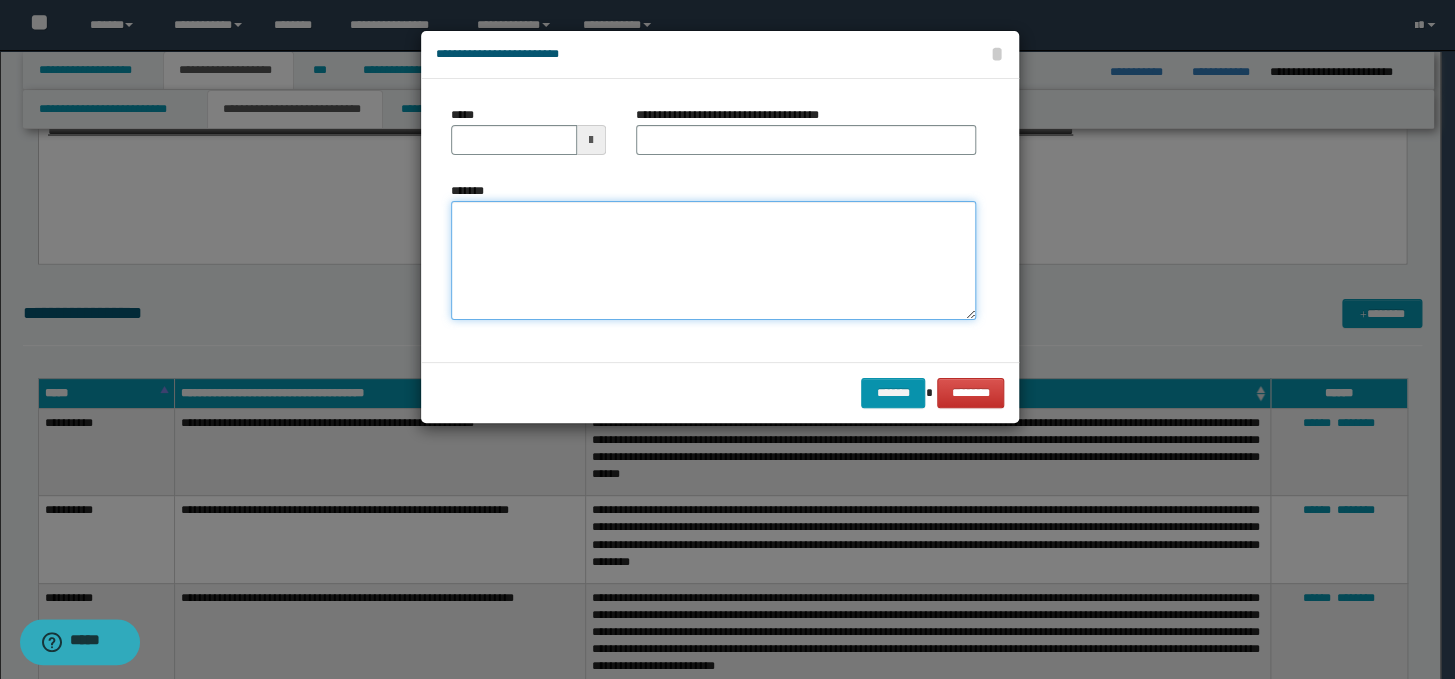 click on "*******" at bounding box center (713, 261) 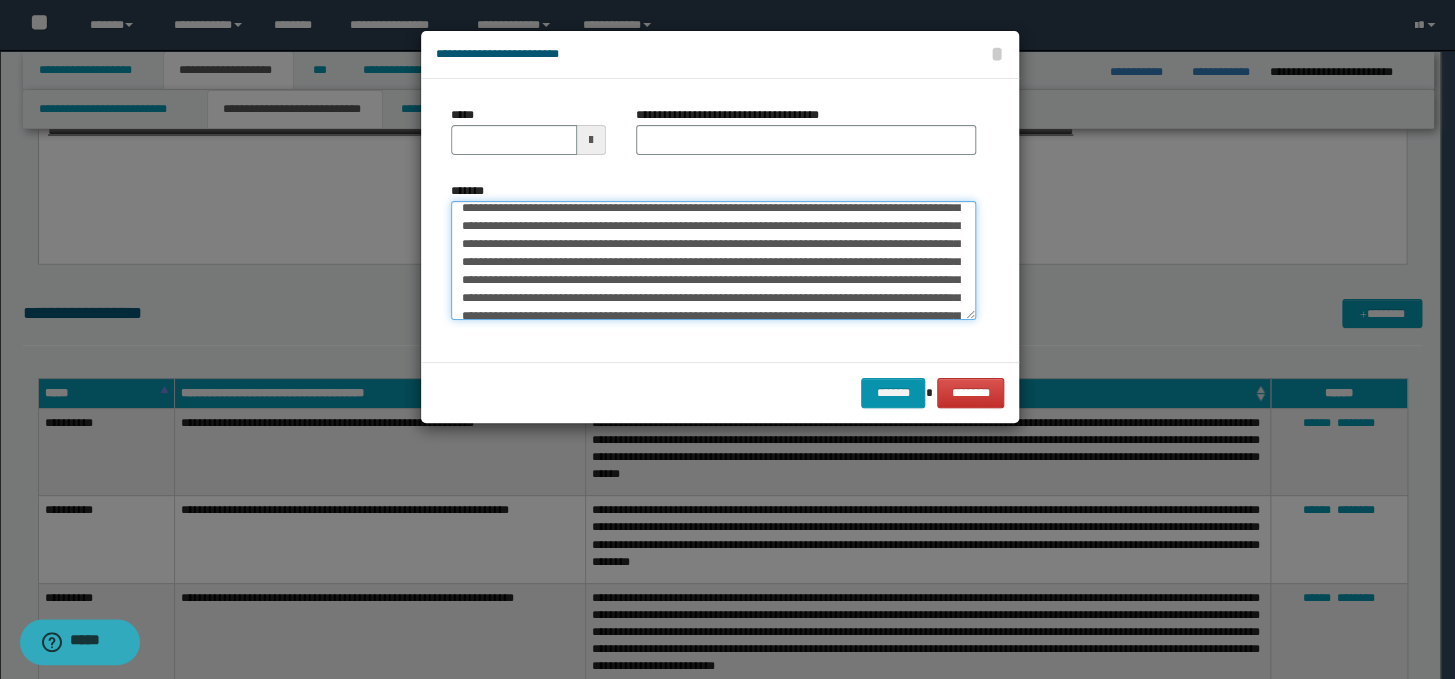 scroll, scrollTop: 0, scrollLeft: 0, axis: both 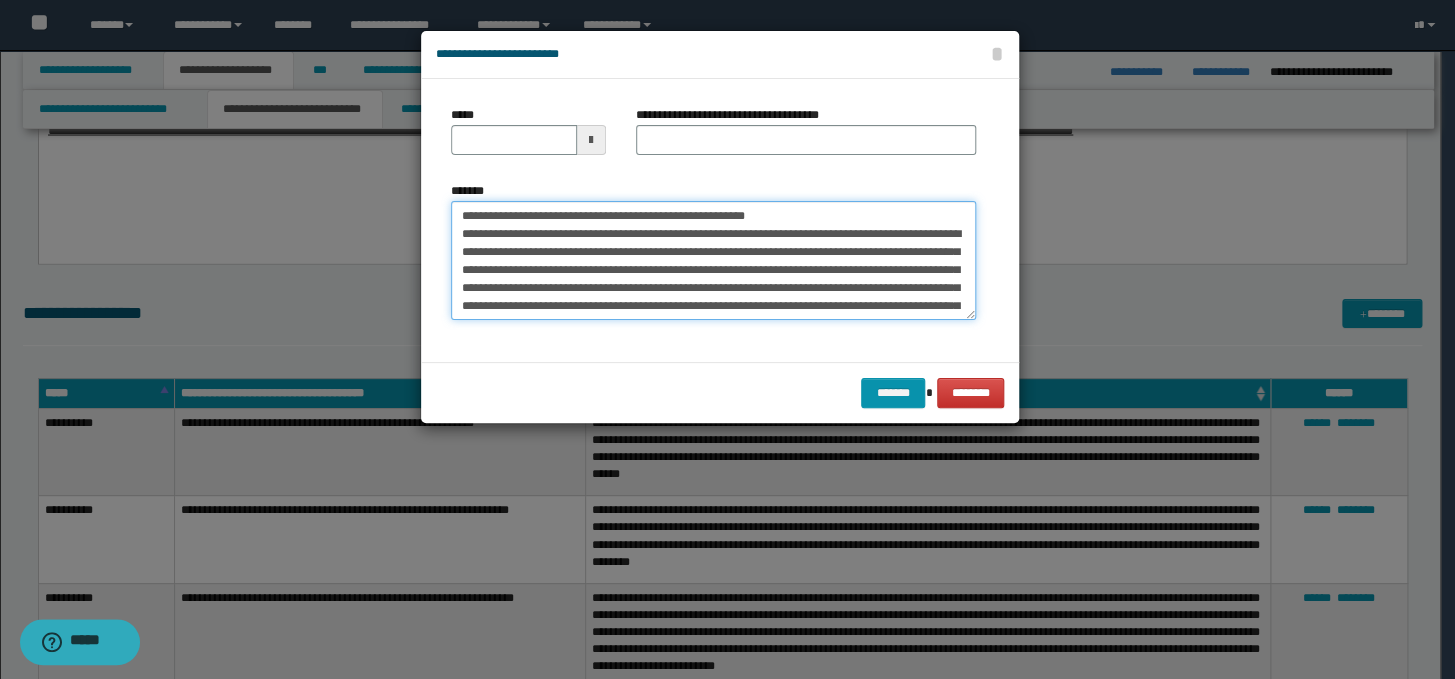 drag, startPoint x: 812, startPoint y: 213, endPoint x: 458, endPoint y: 215, distance: 354.00565 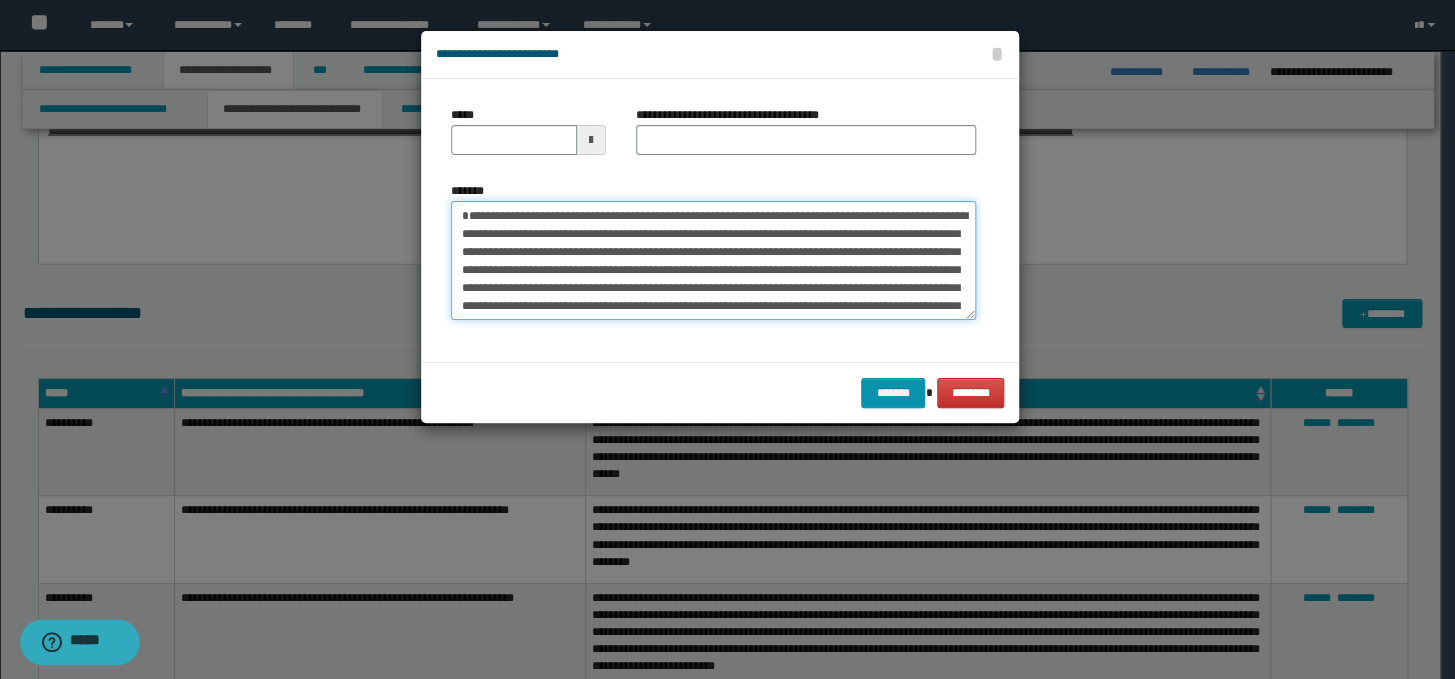 type on "**********" 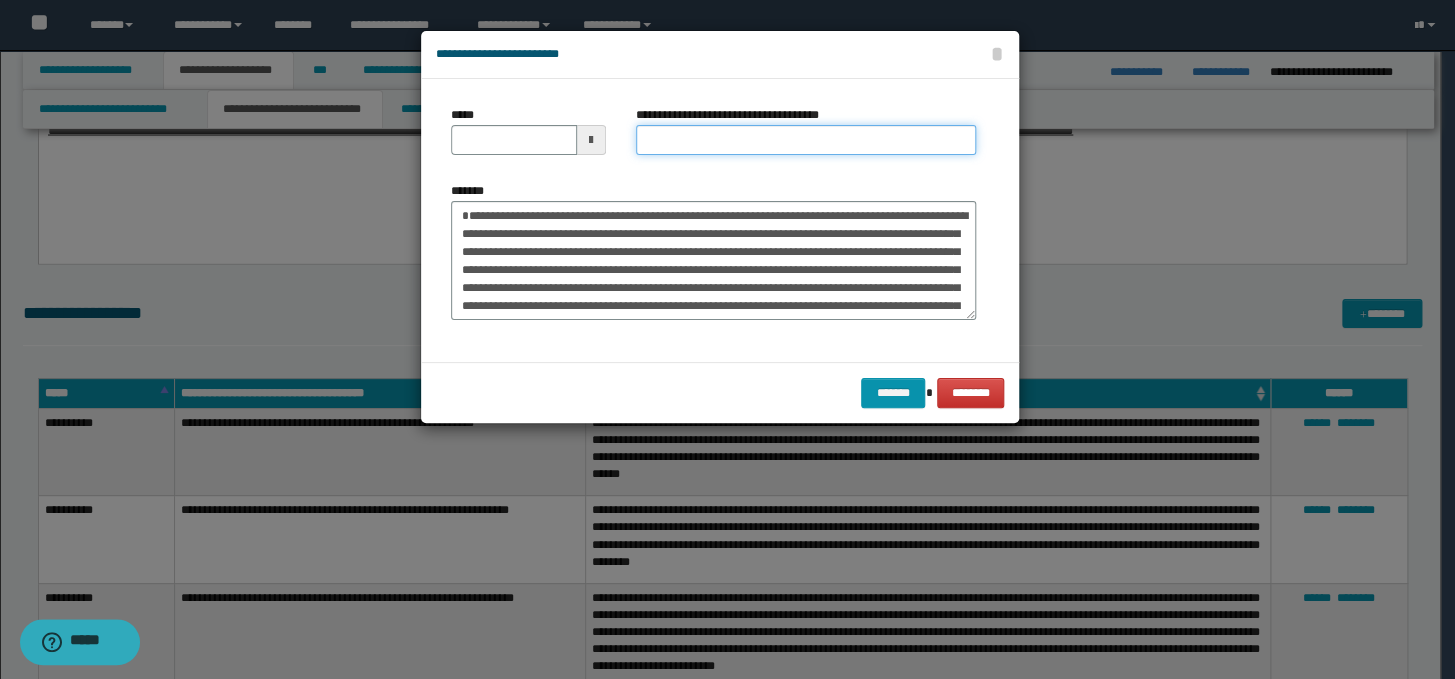 click on "**********" at bounding box center [806, 140] 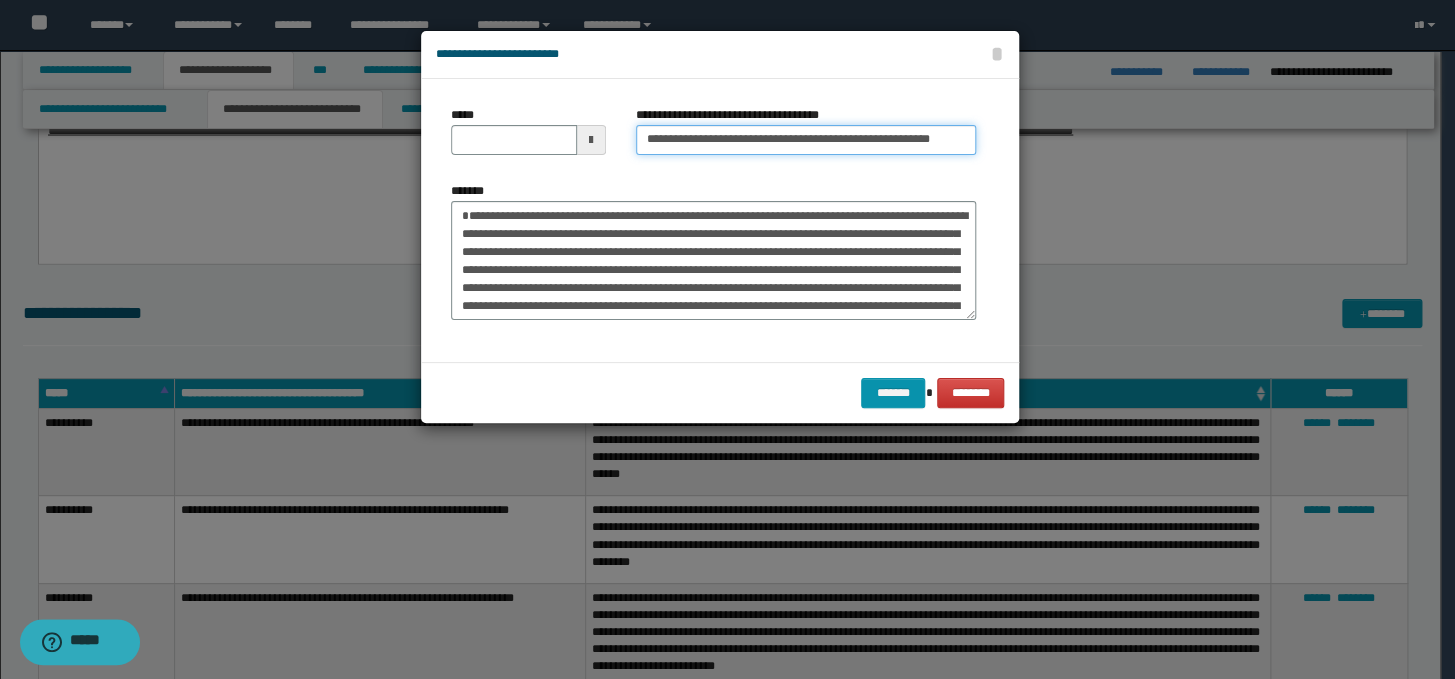 scroll, scrollTop: 0, scrollLeft: 0, axis: both 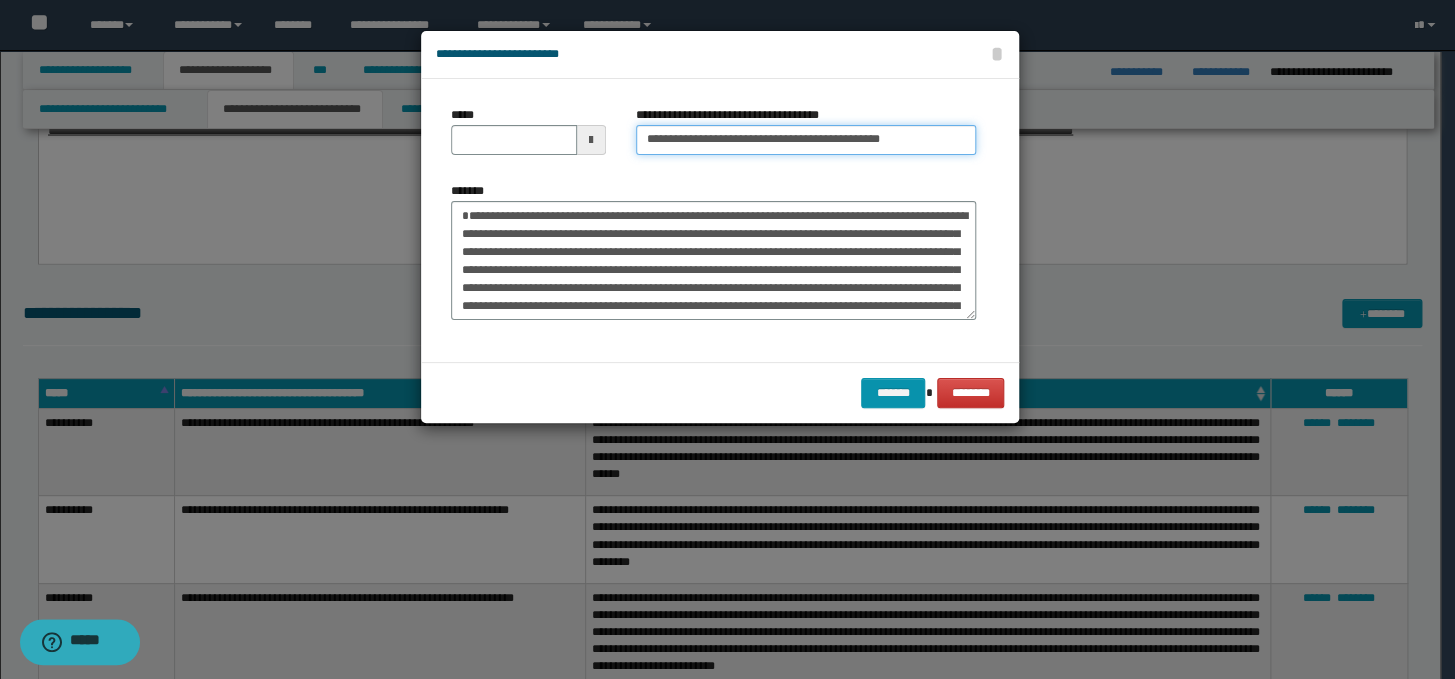 type 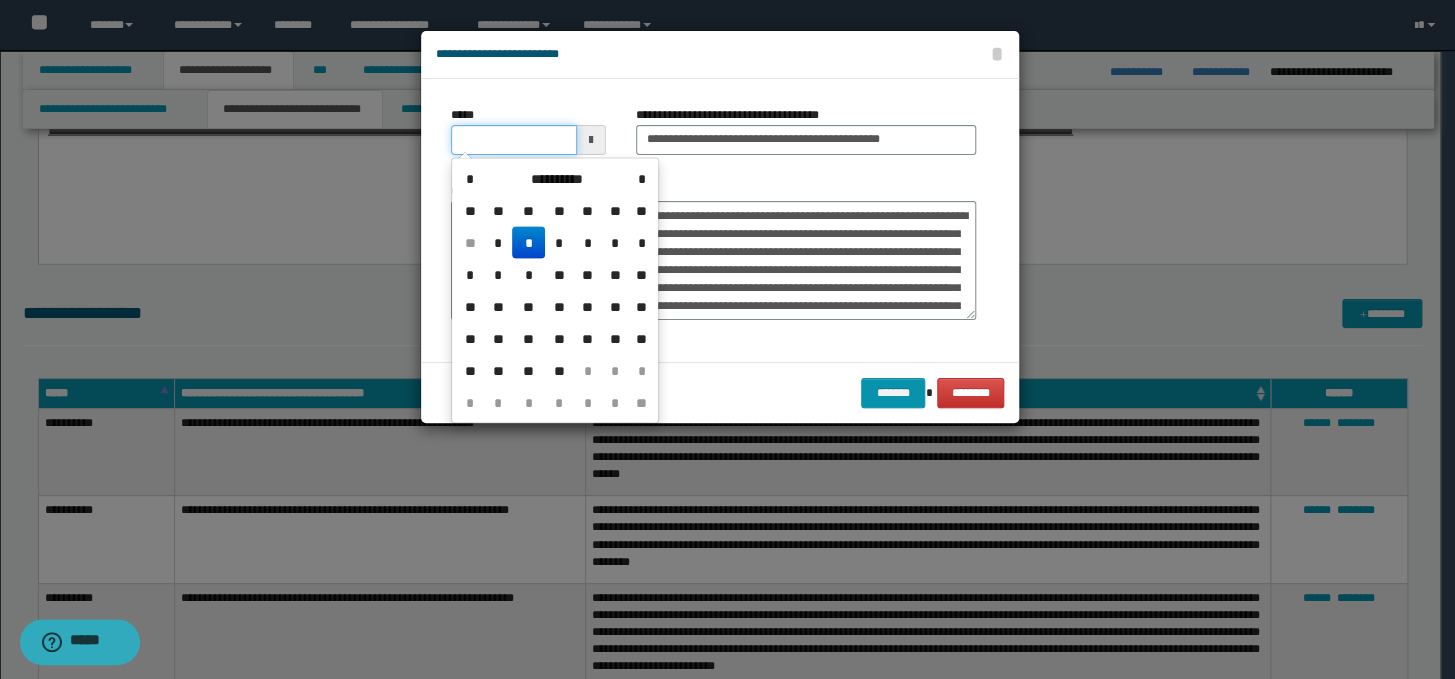 click on "*****" at bounding box center (514, 140) 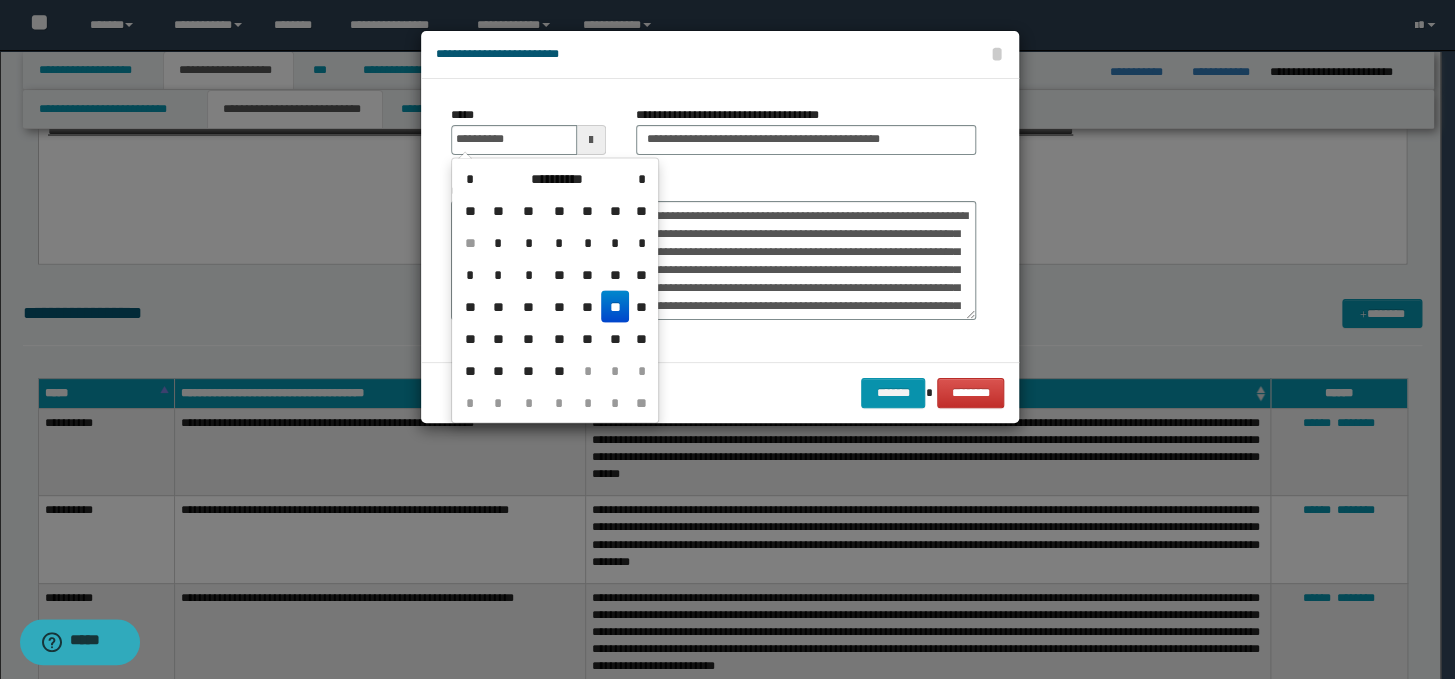 click on "**" at bounding box center [615, 306] 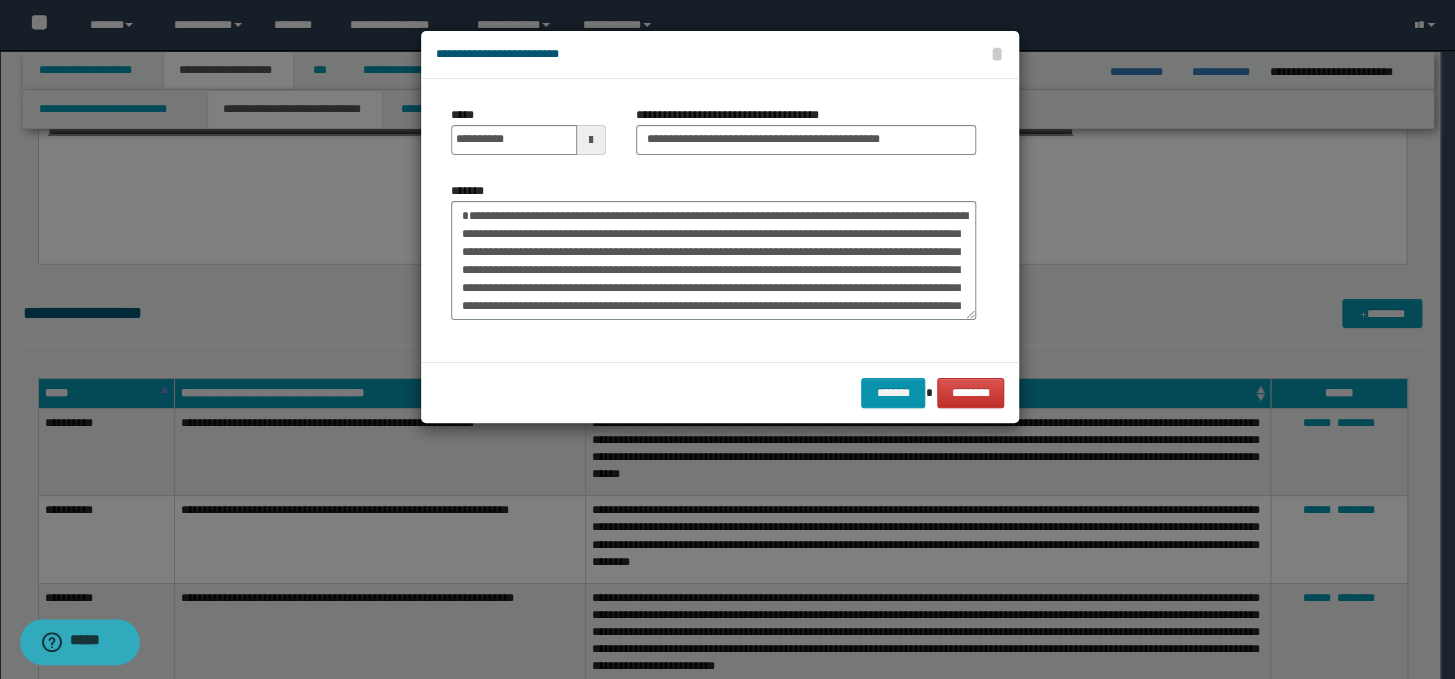 click on "*******
********" at bounding box center (720, 392) 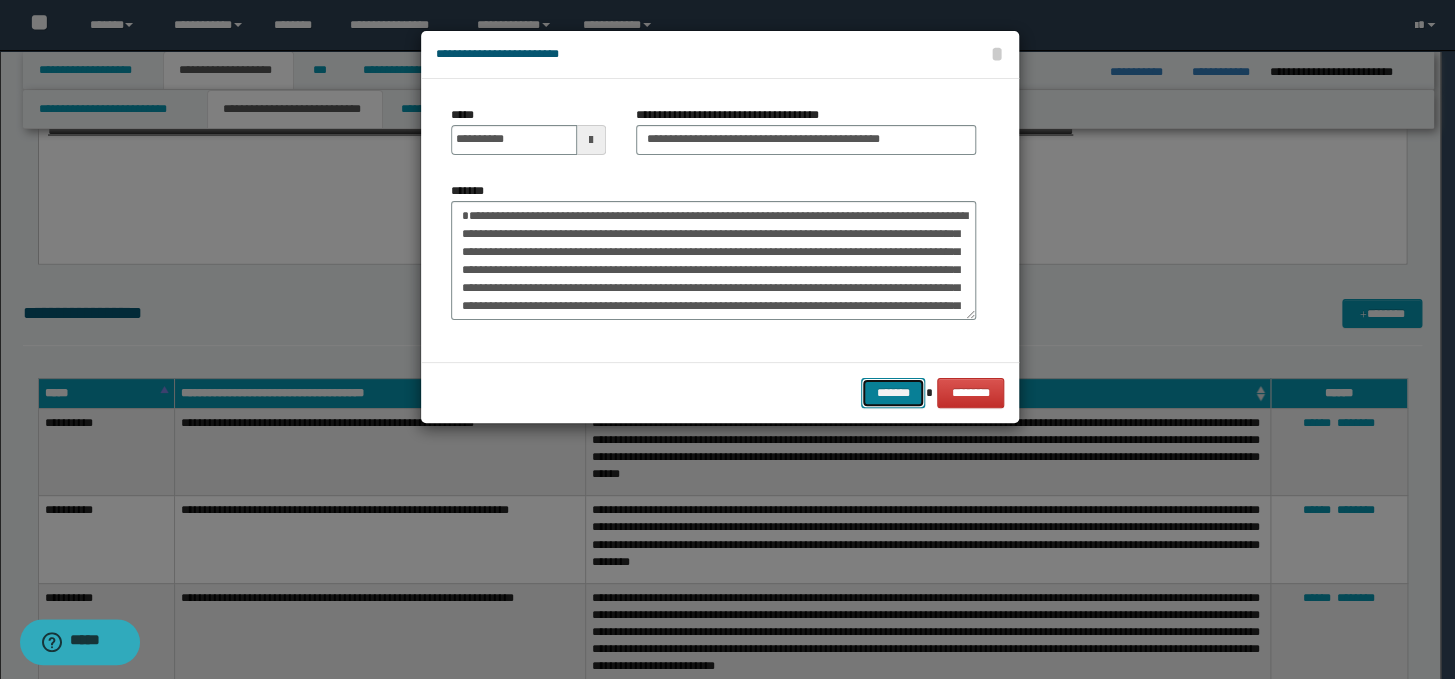 click on "*******" at bounding box center [893, 393] 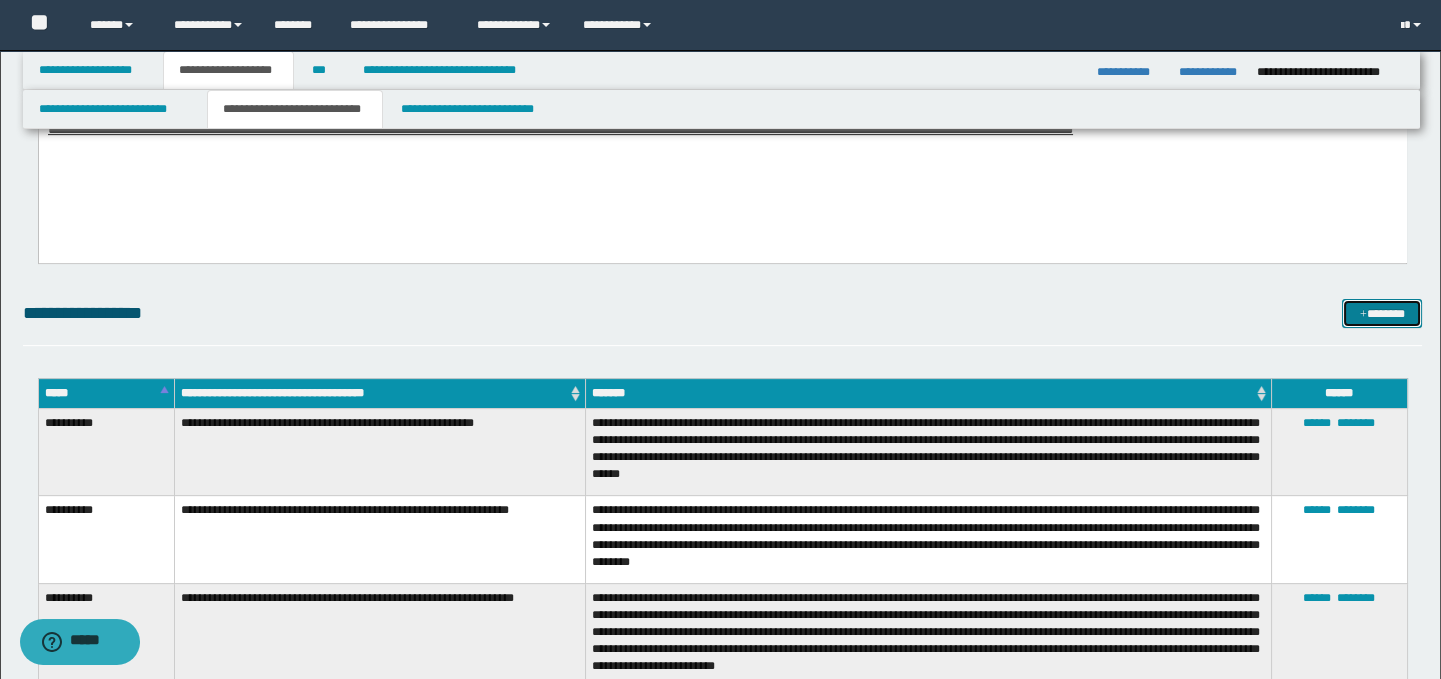 click on "*******" at bounding box center (1382, 314) 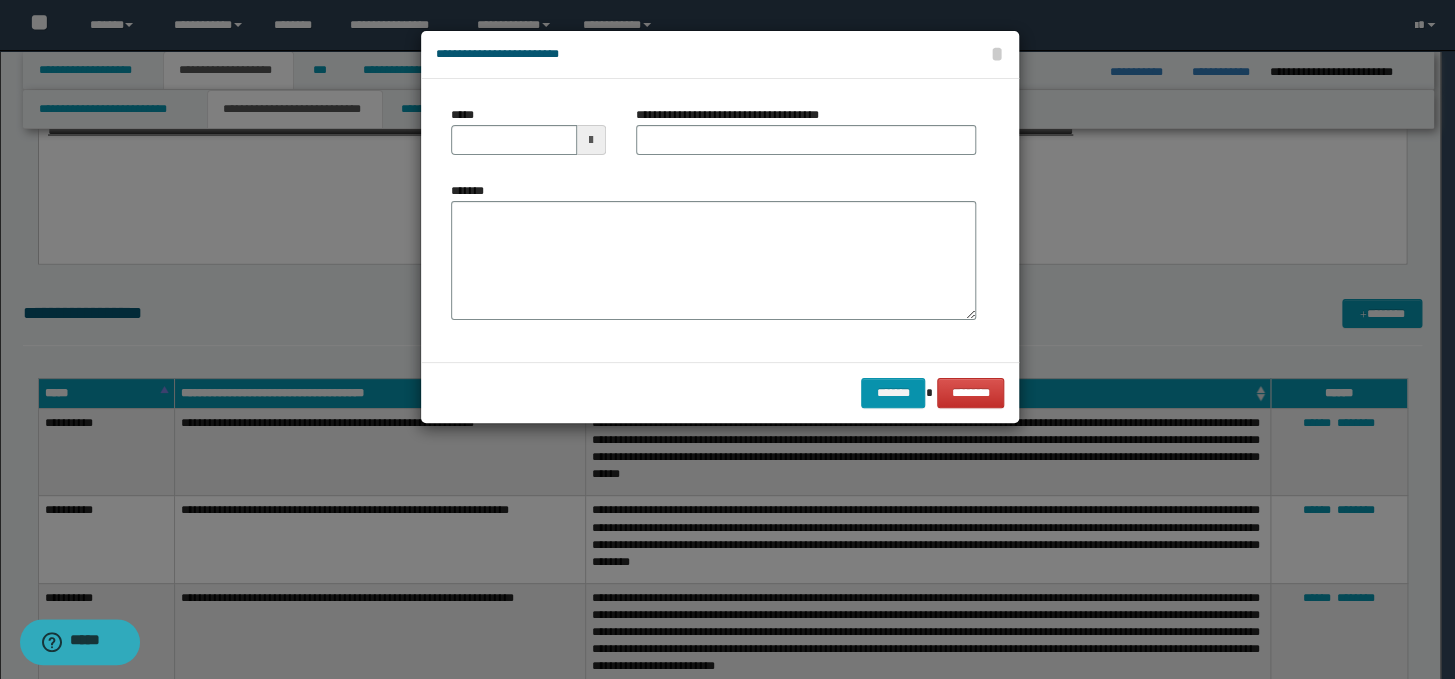 click at bounding box center (727, 339) 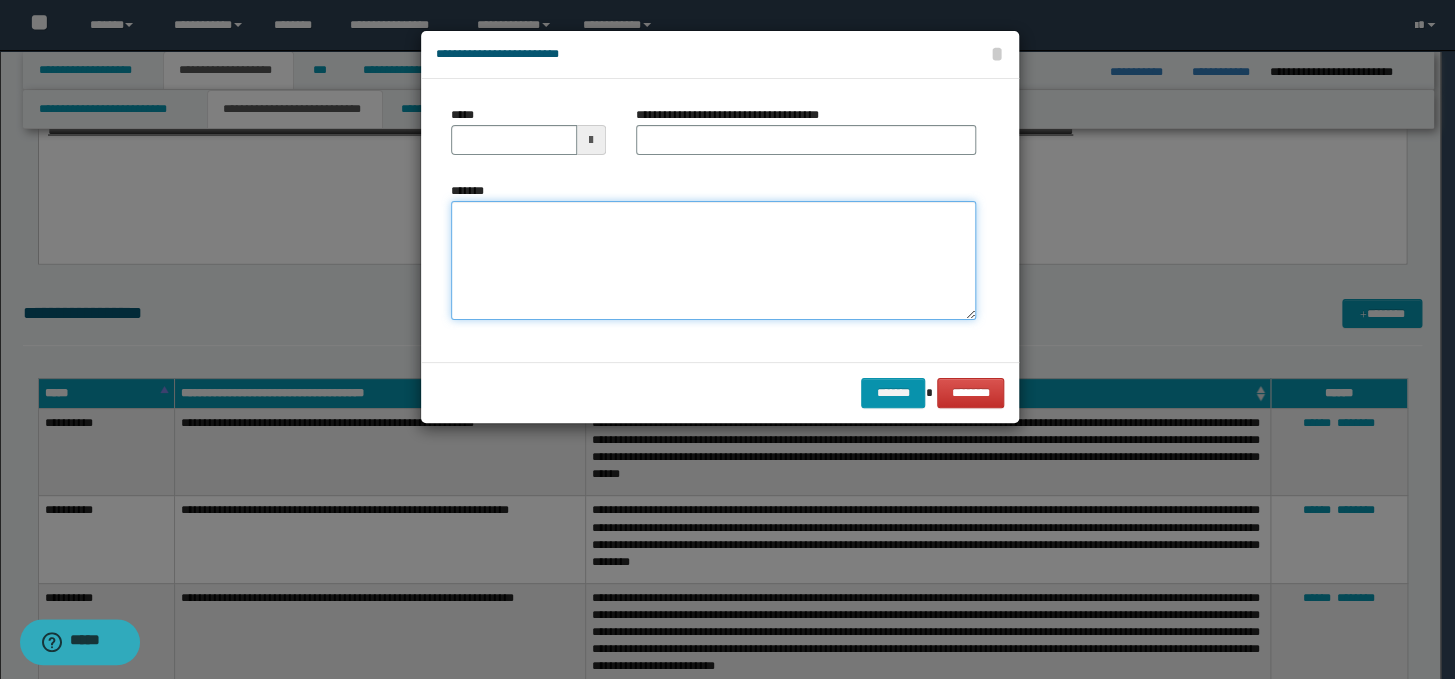 click on "*******" at bounding box center [713, 261] 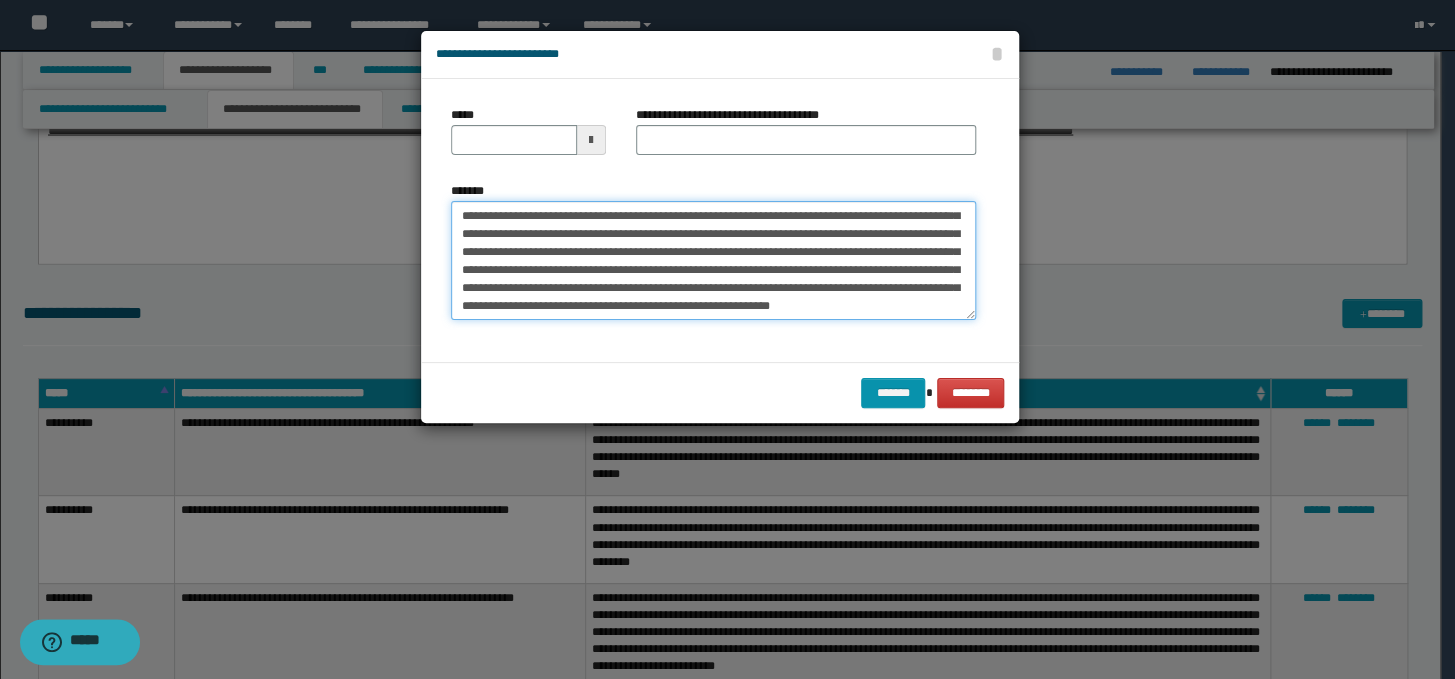 scroll, scrollTop: 0, scrollLeft: 0, axis: both 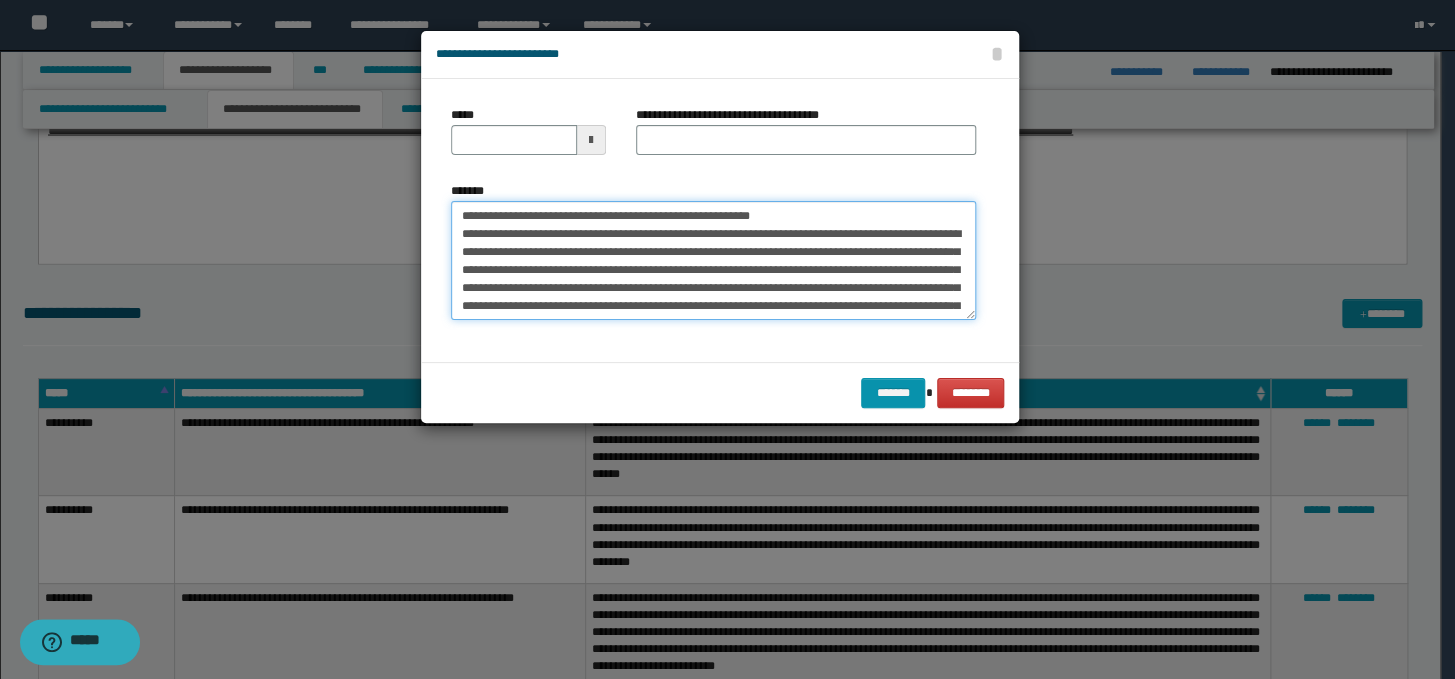 drag, startPoint x: 817, startPoint y: 220, endPoint x: 451, endPoint y: 210, distance: 366.1366 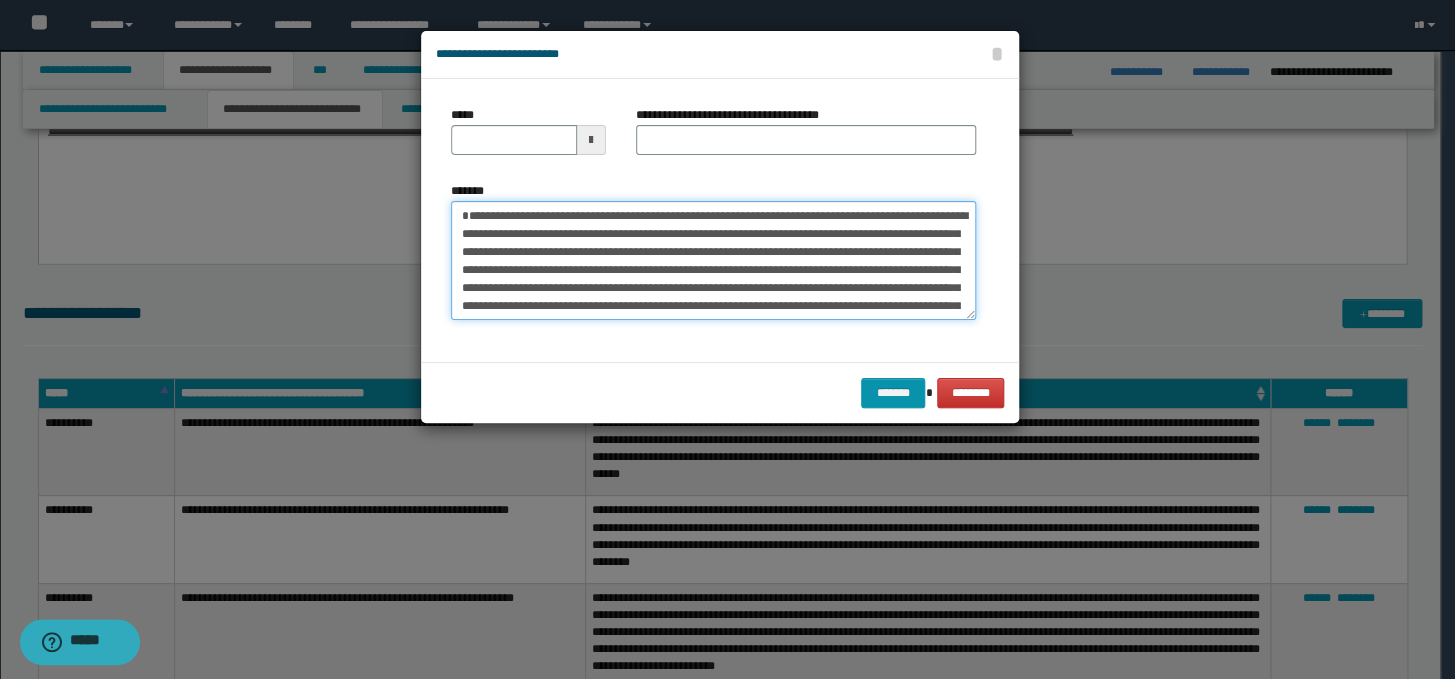 type on "**********" 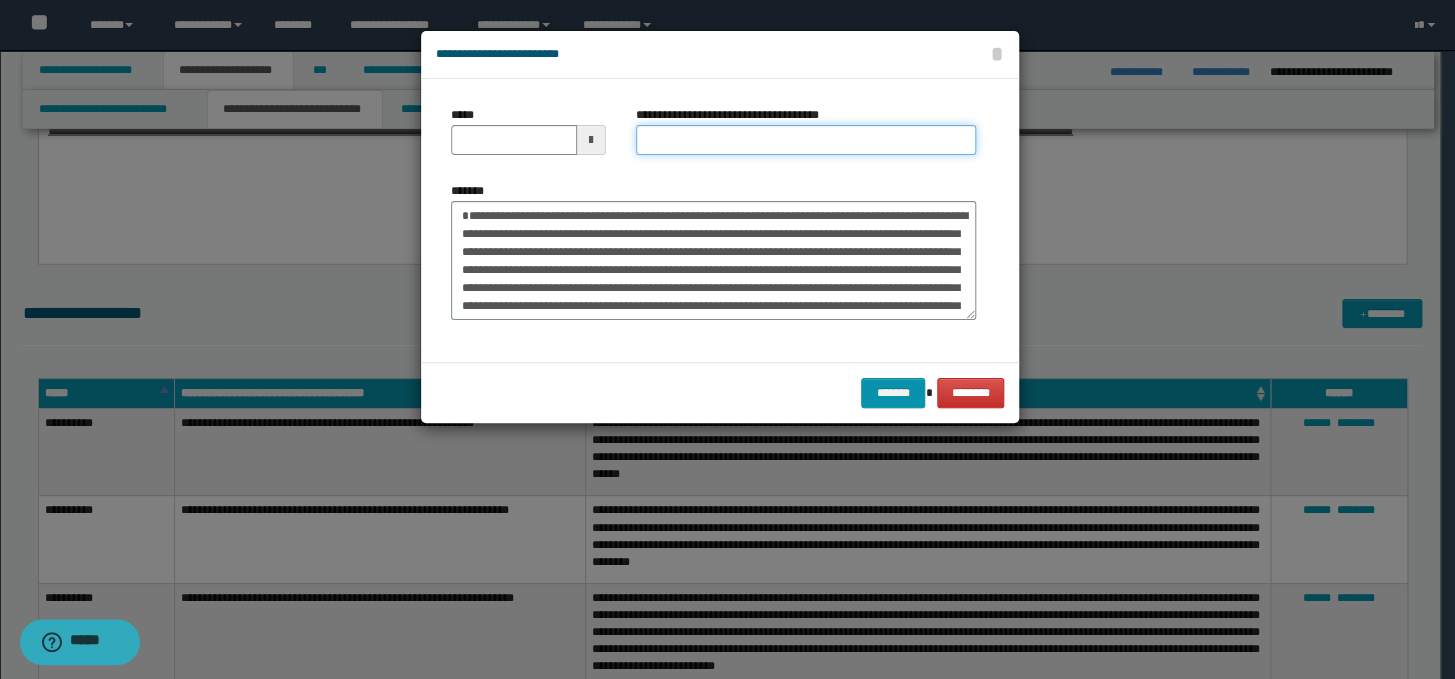 click on "**********" at bounding box center (806, 140) 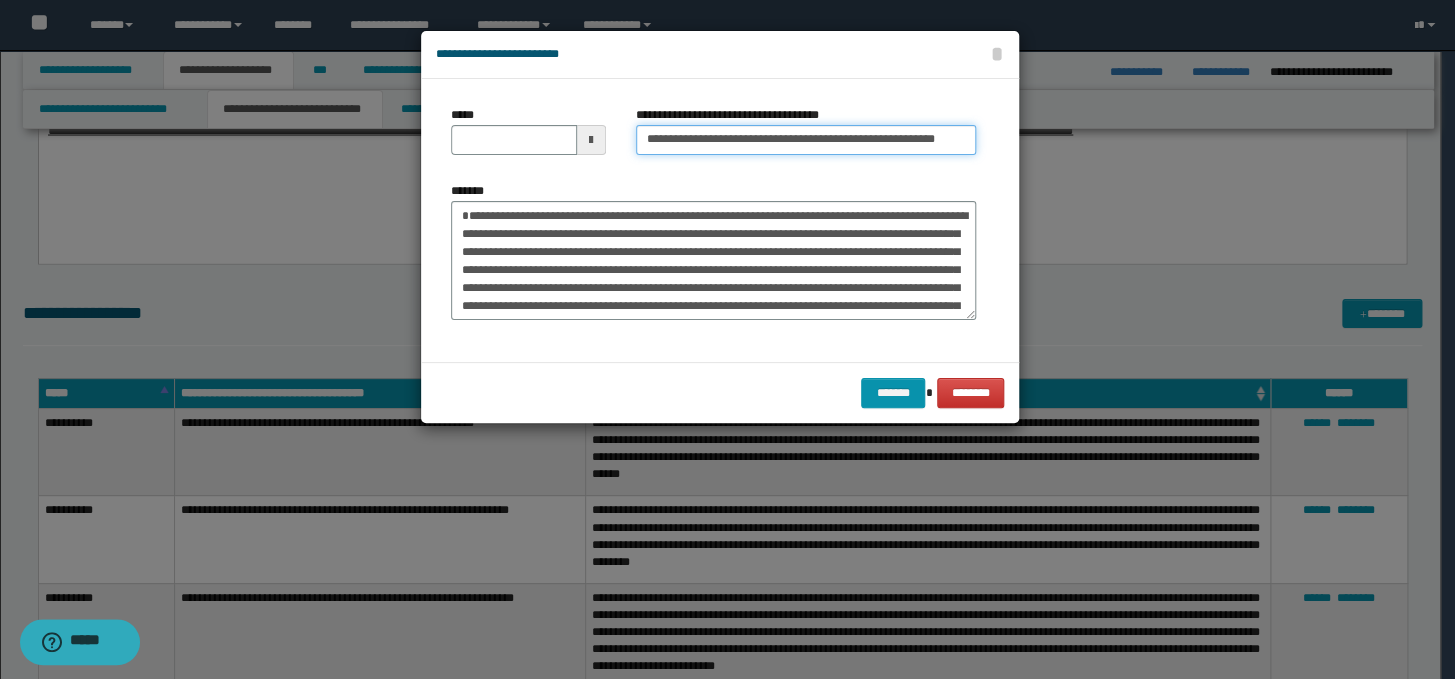 scroll, scrollTop: 0, scrollLeft: 34, axis: horizontal 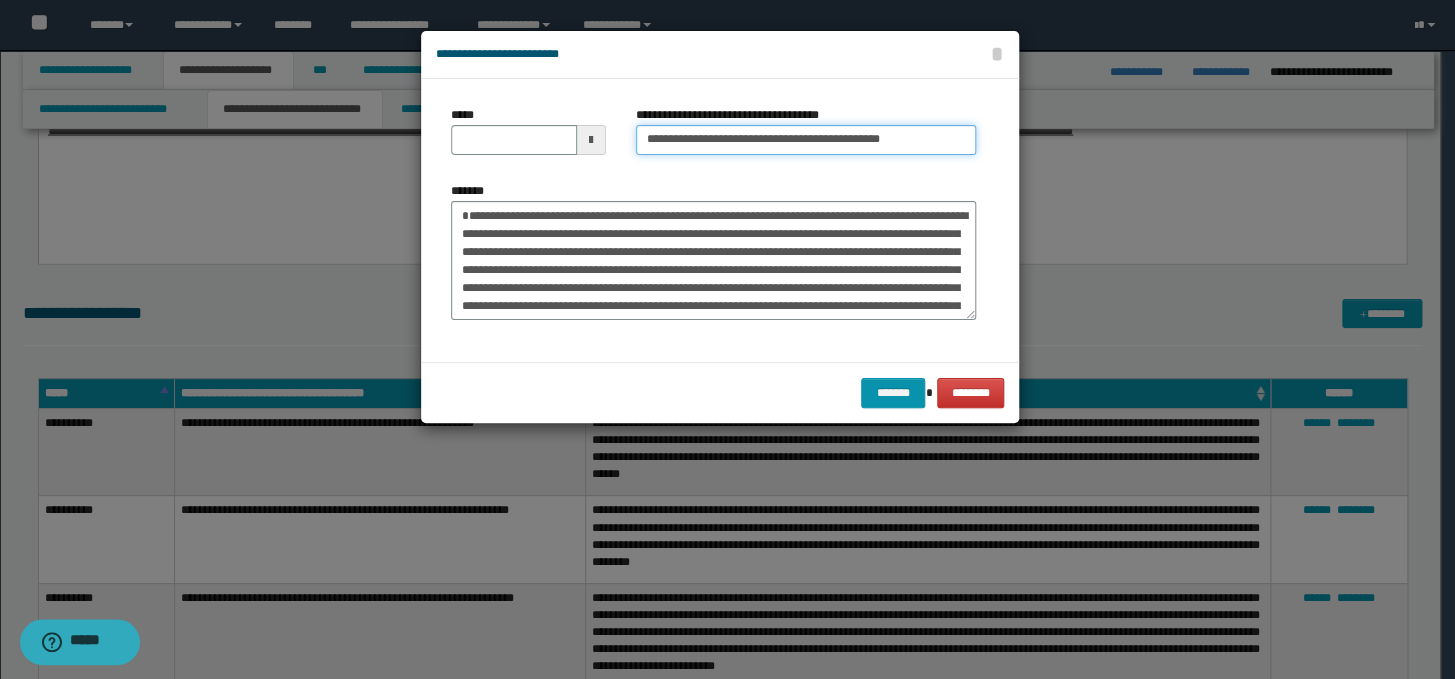 type 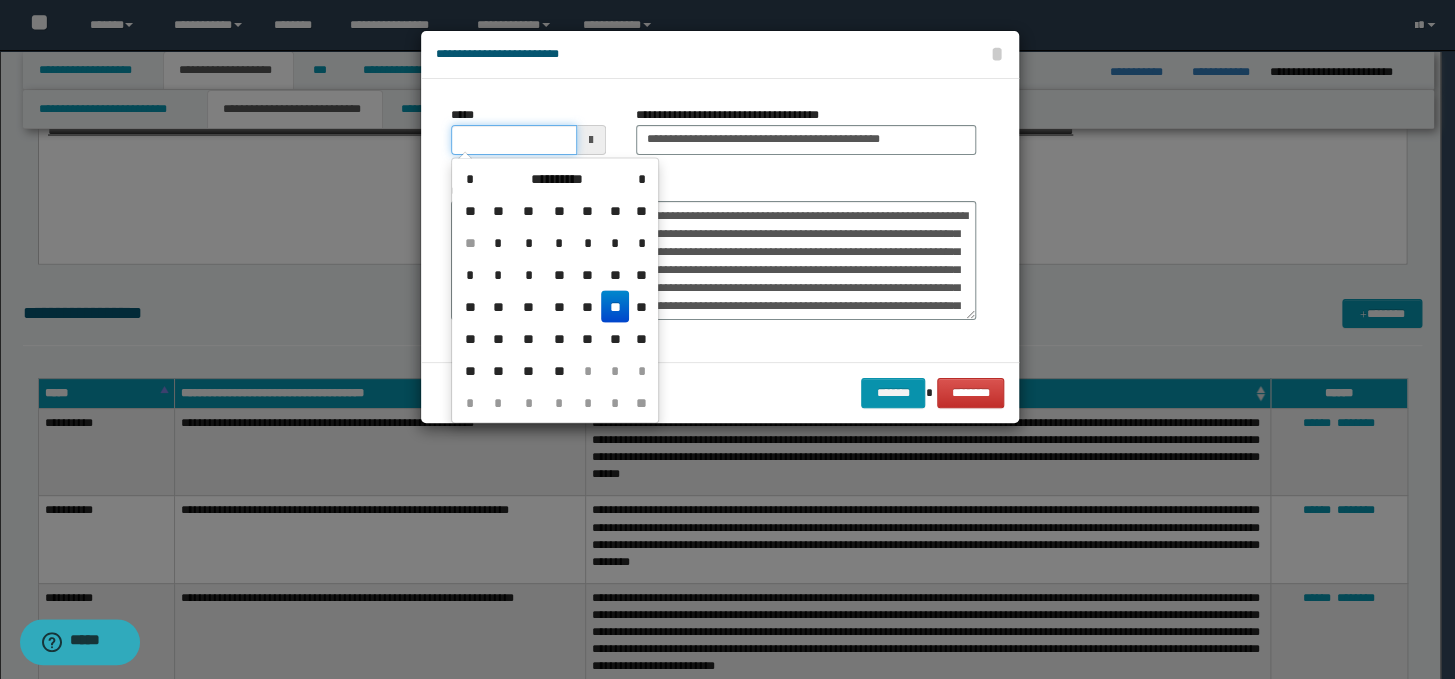 click on "*****" at bounding box center [514, 140] 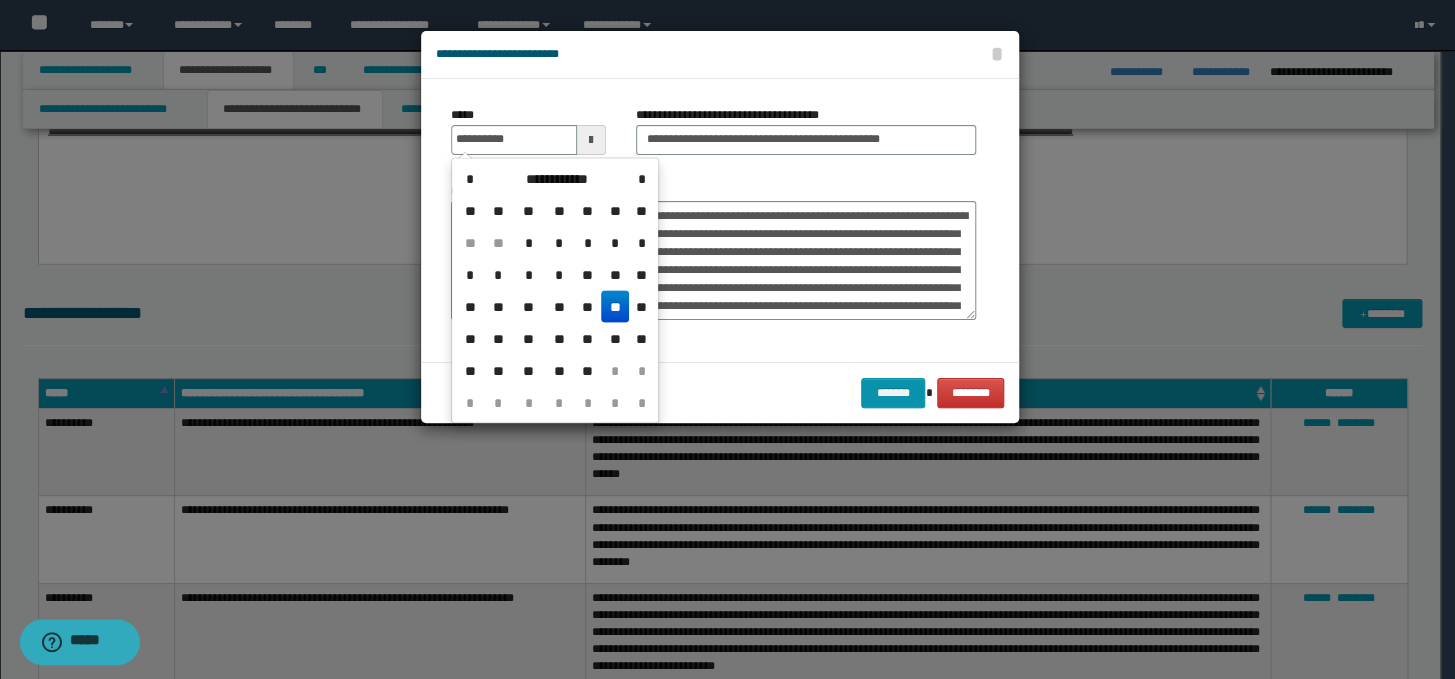 click on "**" at bounding box center (615, 306) 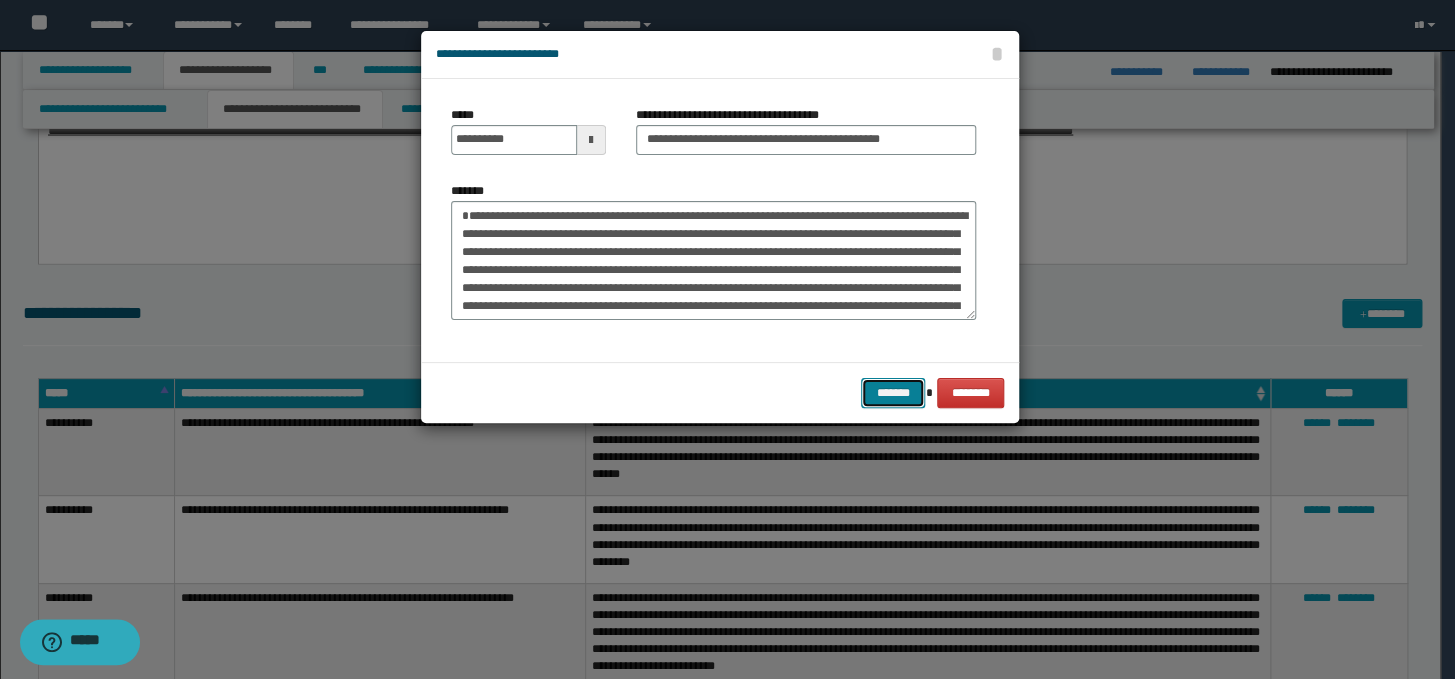 click on "*******" at bounding box center (893, 393) 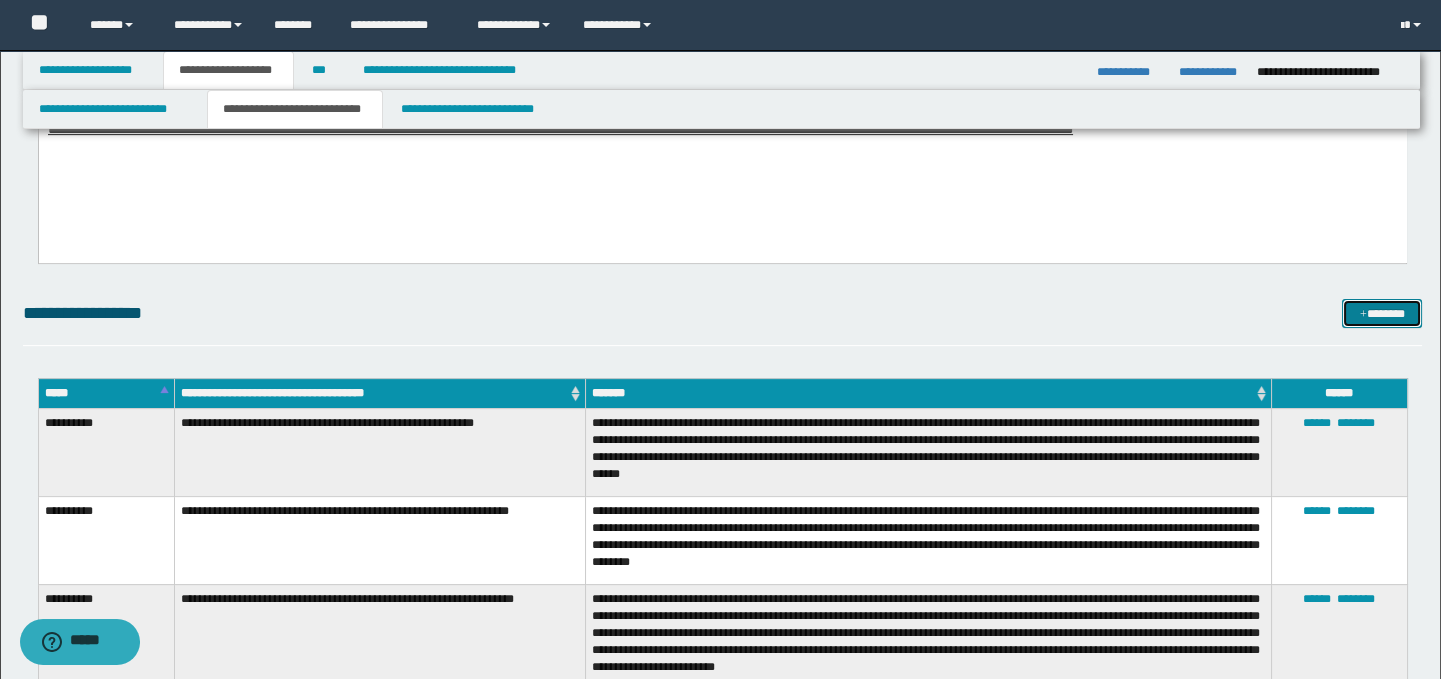 click on "*******" at bounding box center [1382, 314] 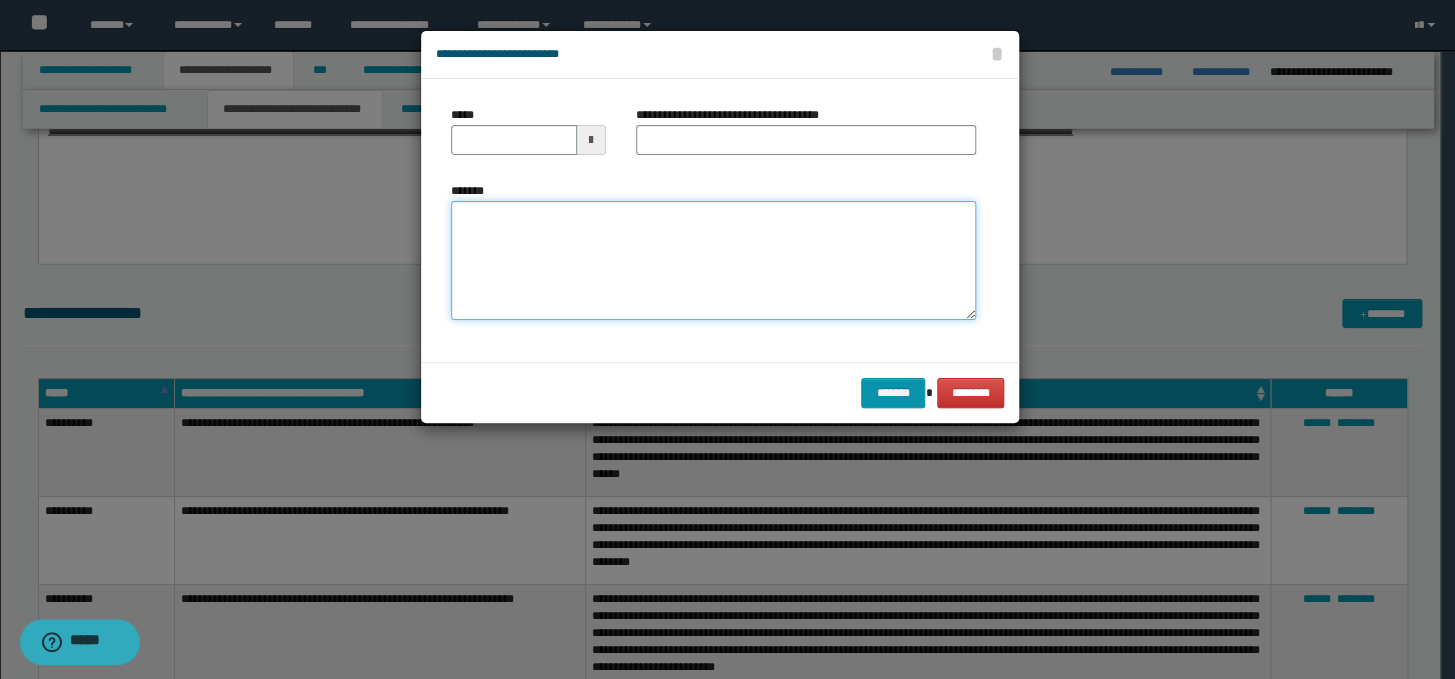 click on "*******" at bounding box center [713, 261] 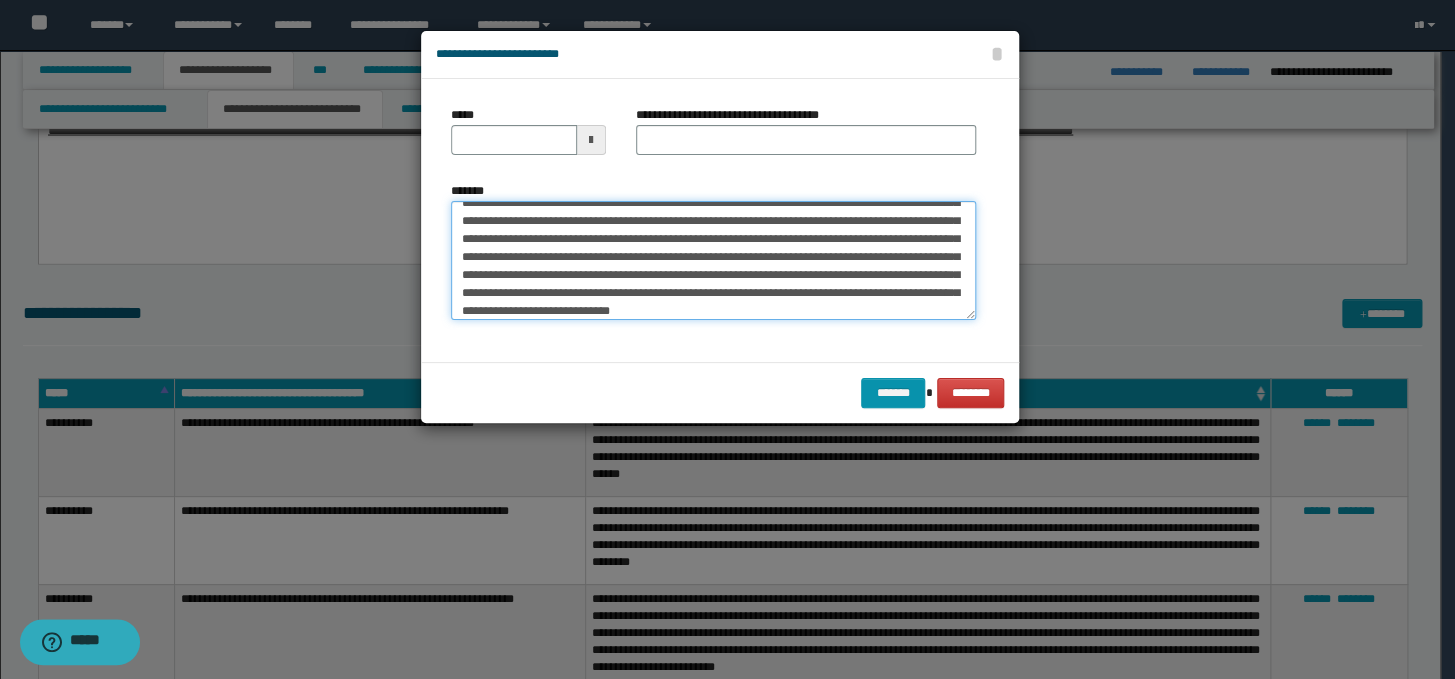 scroll, scrollTop: 0, scrollLeft: 0, axis: both 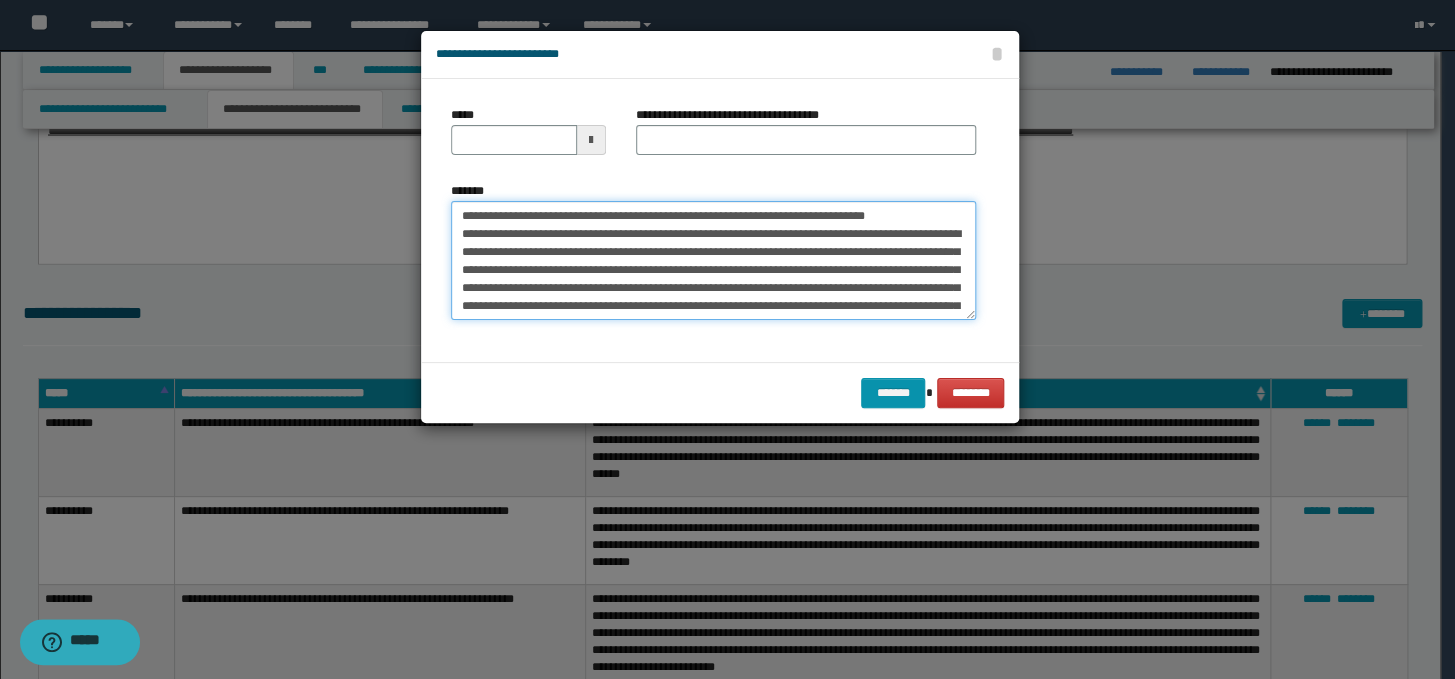 drag, startPoint x: 482, startPoint y: 236, endPoint x: 457, endPoint y: 210, distance: 36.069378 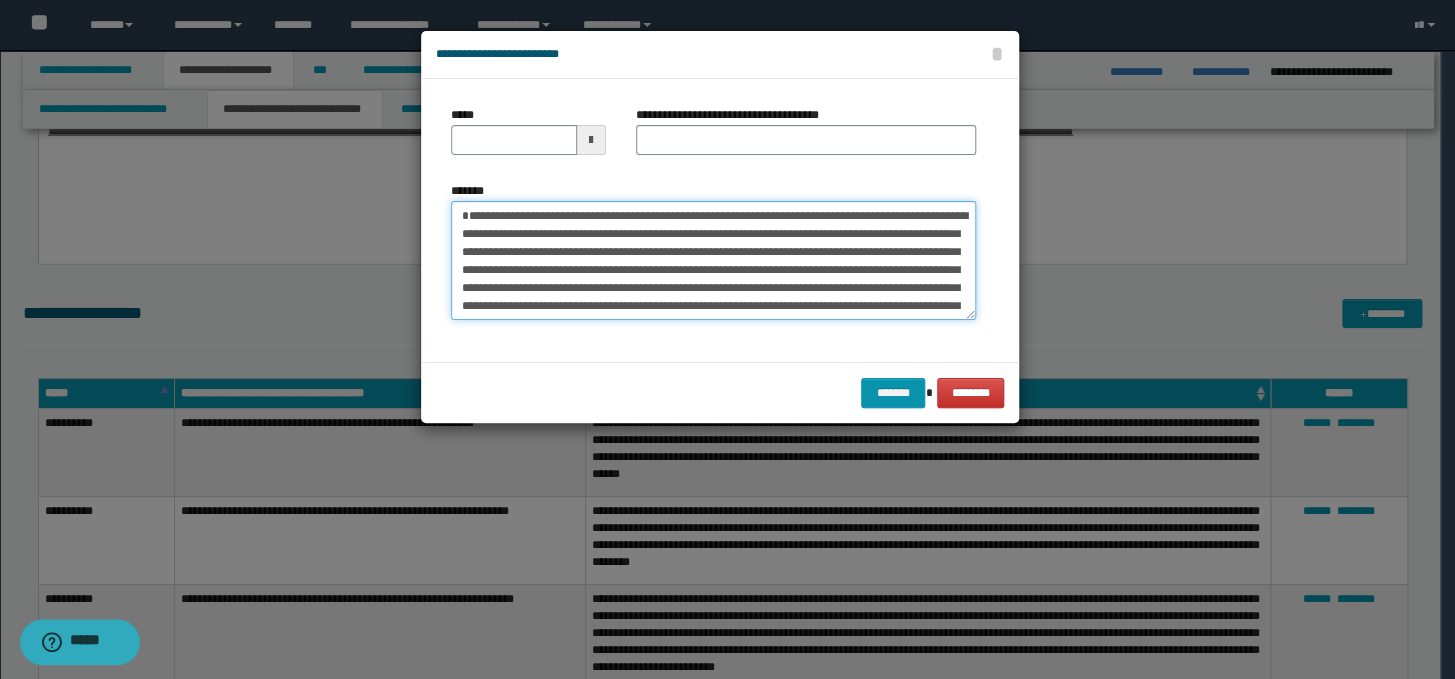 type on "**********" 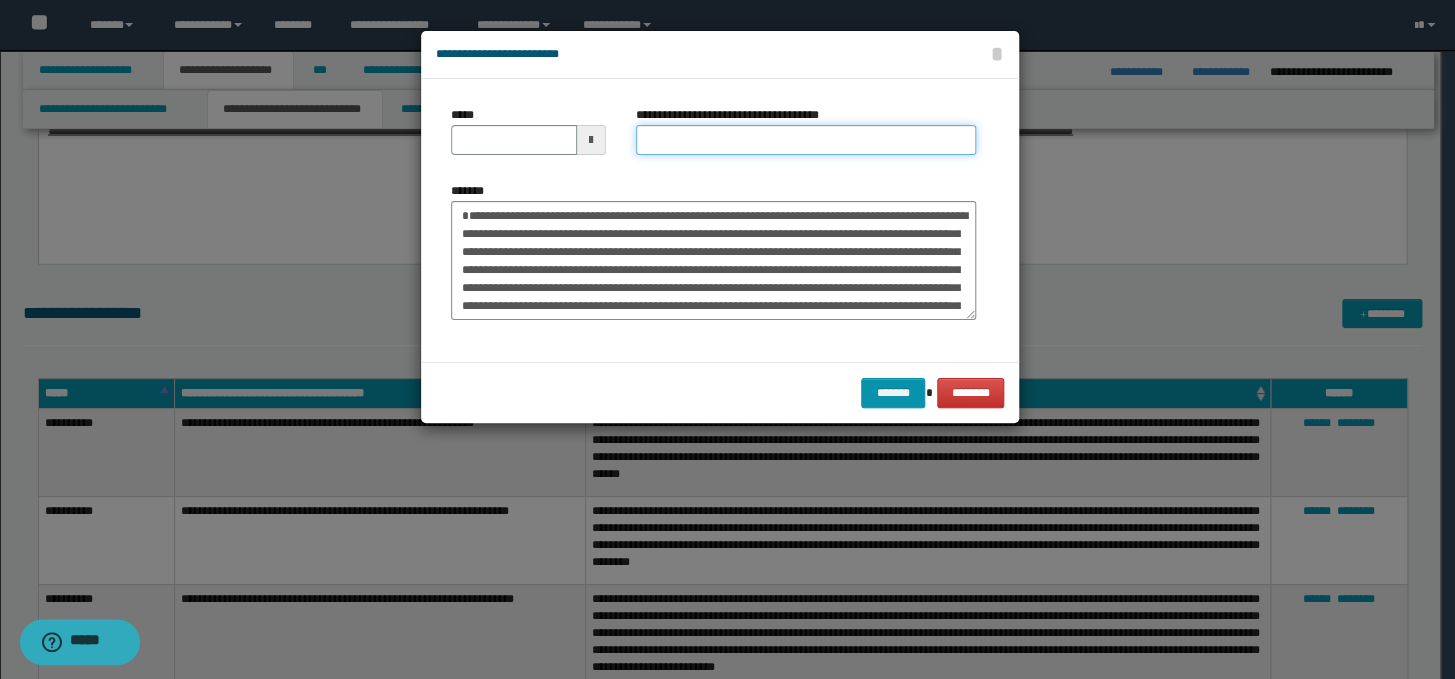 click on "**********" at bounding box center (806, 140) 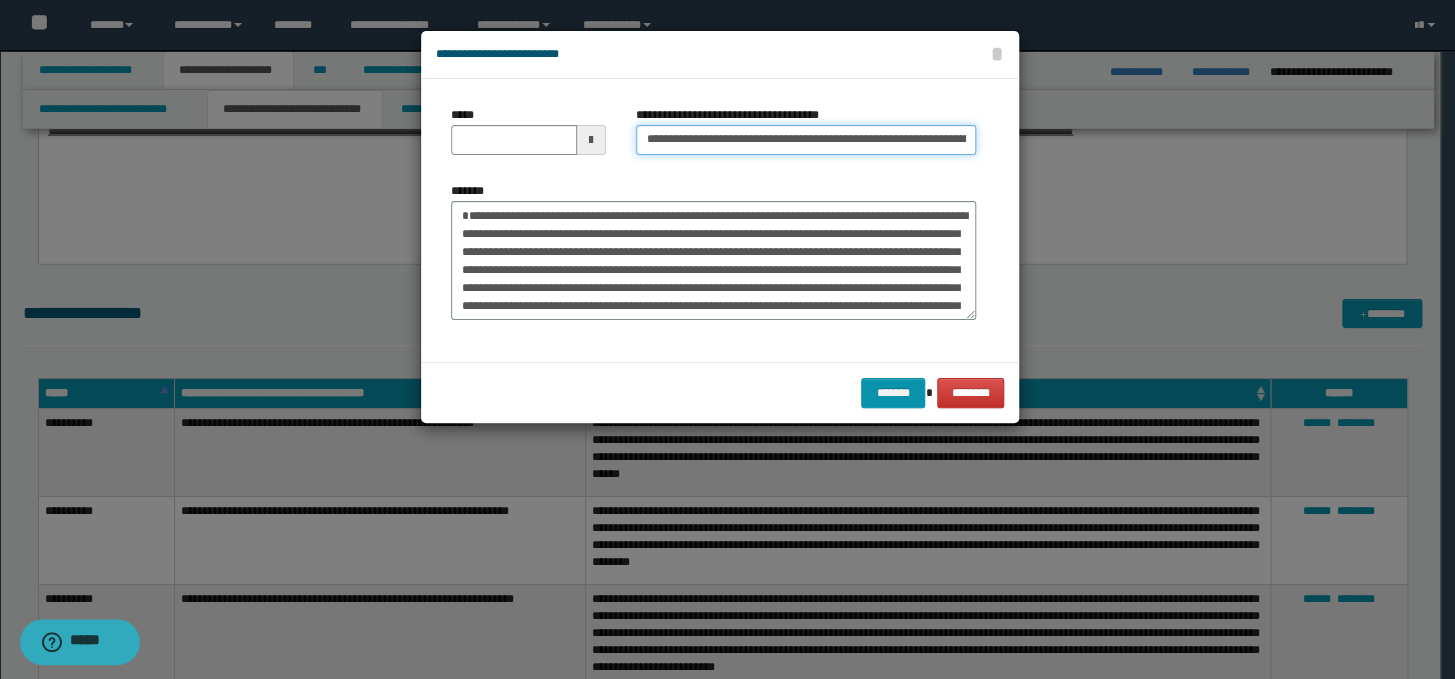 scroll, scrollTop: 0, scrollLeft: 180, axis: horizontal 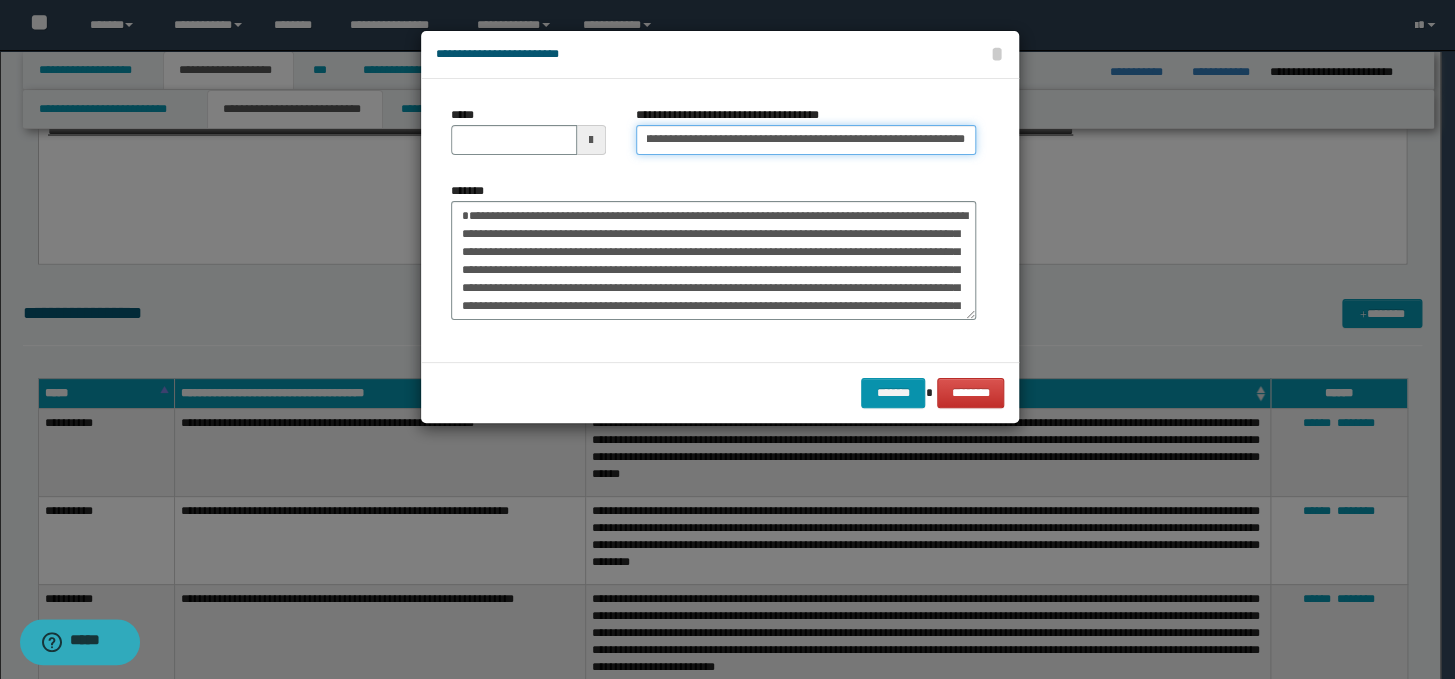 click on "**********" at bounding box center (806, 140) 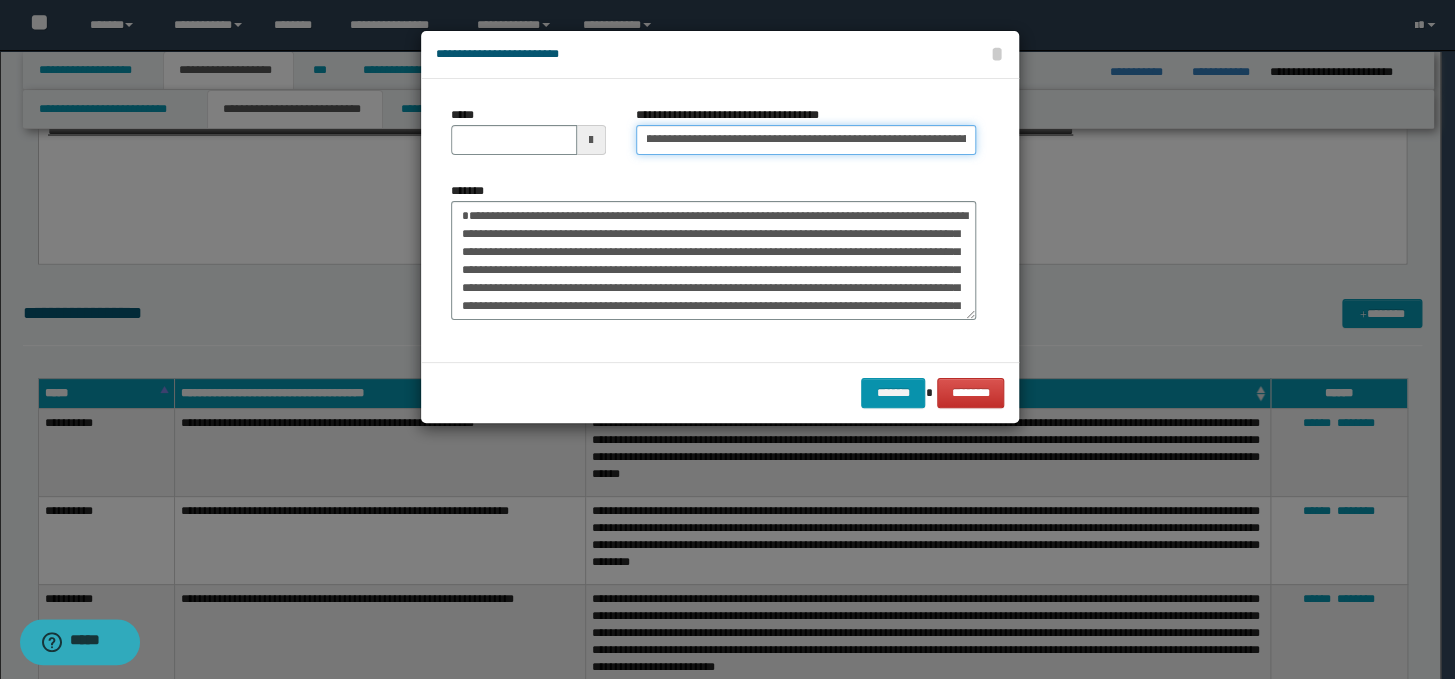 scroll, scrollTop: 0, scrollLeft: 0, axis: both 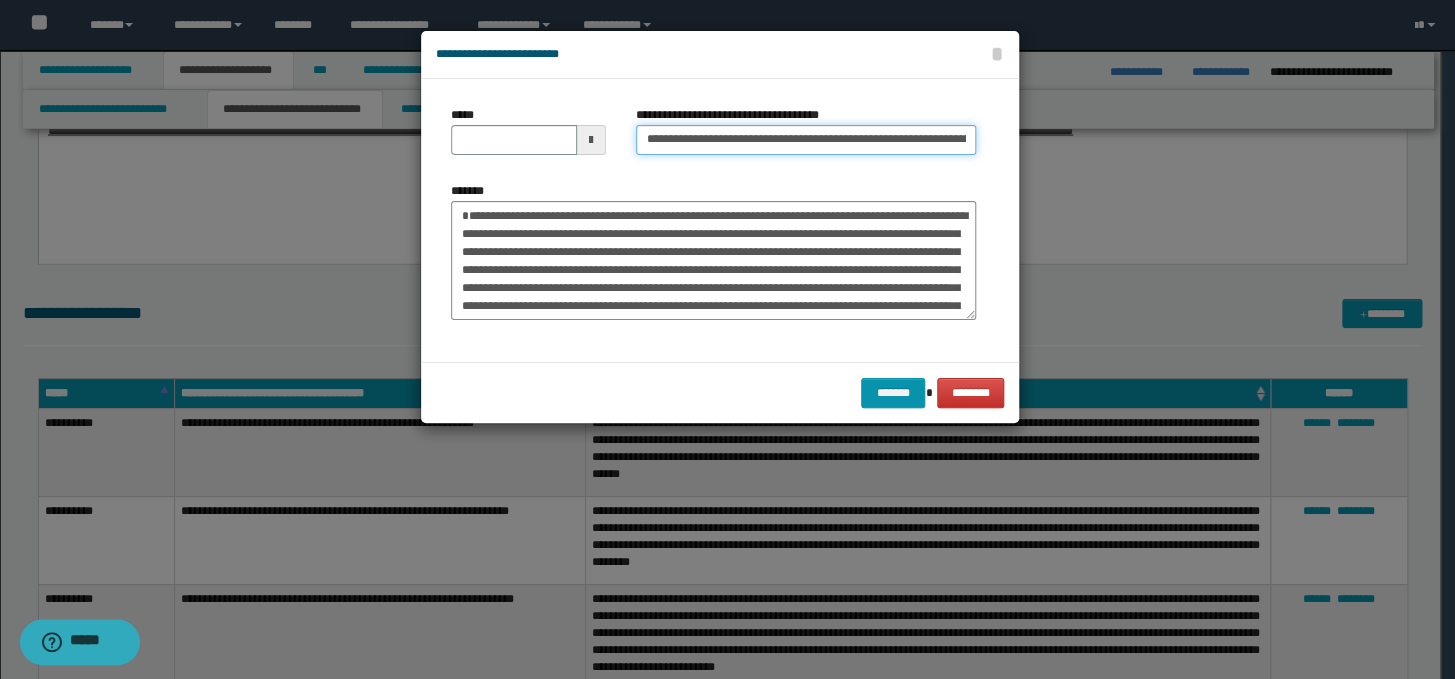 drag, startPoint x: 709, startPoint y: 140, endPoint x: 635, endPoint y: 140, distance: 74 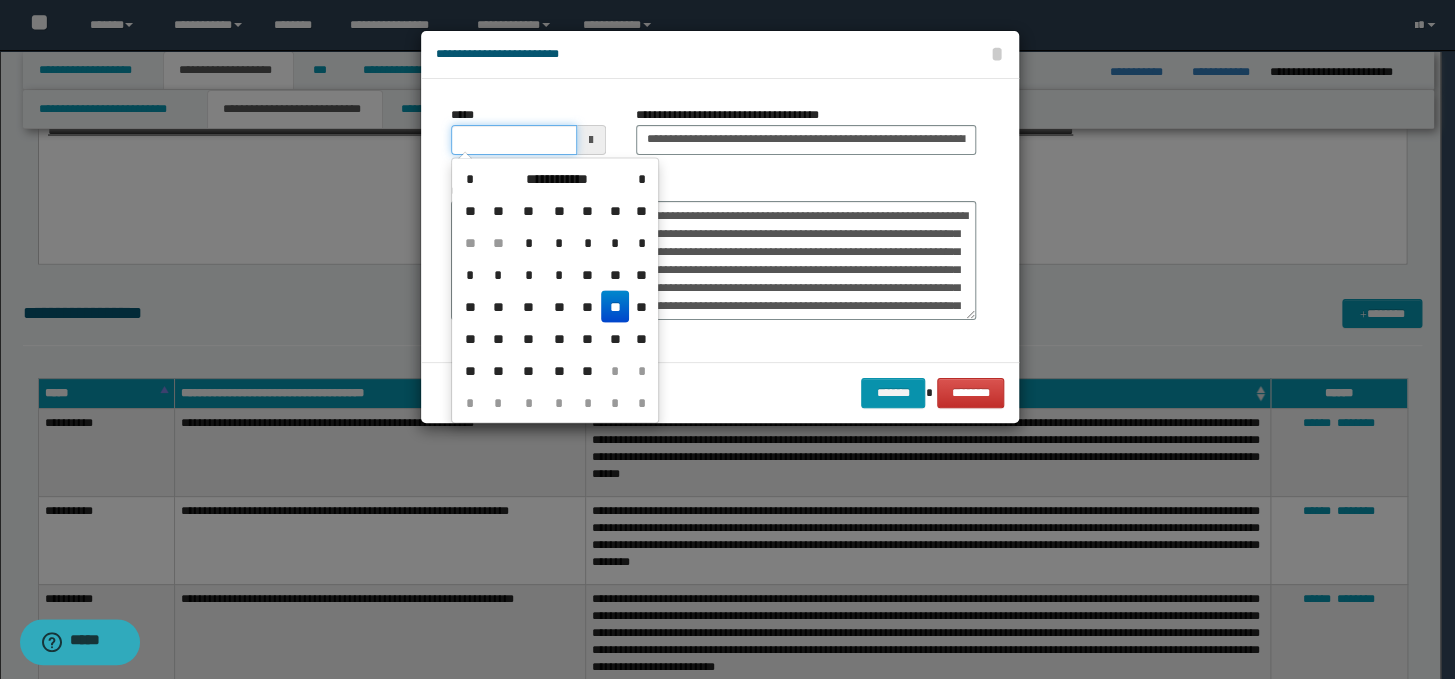 click on "*****" at bounding box center (514, 140) 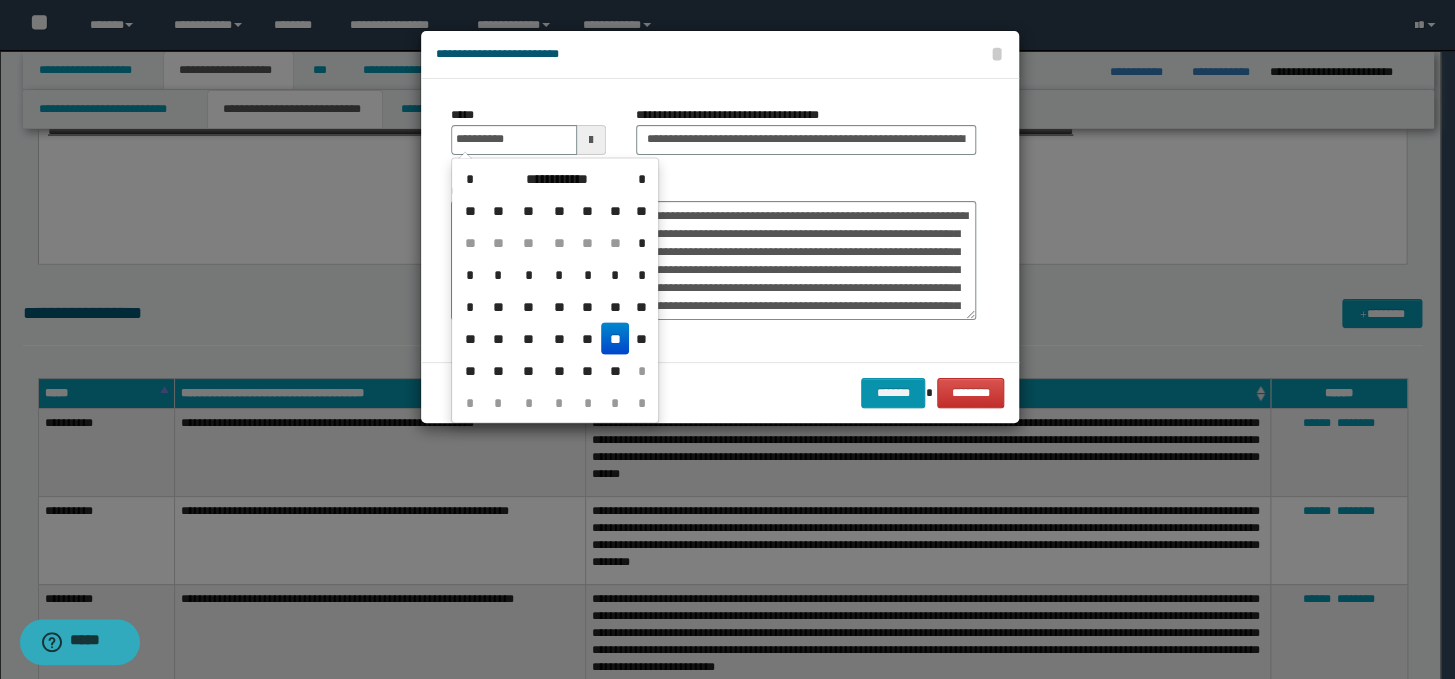 click on "**" at bounding box center (615, 338) 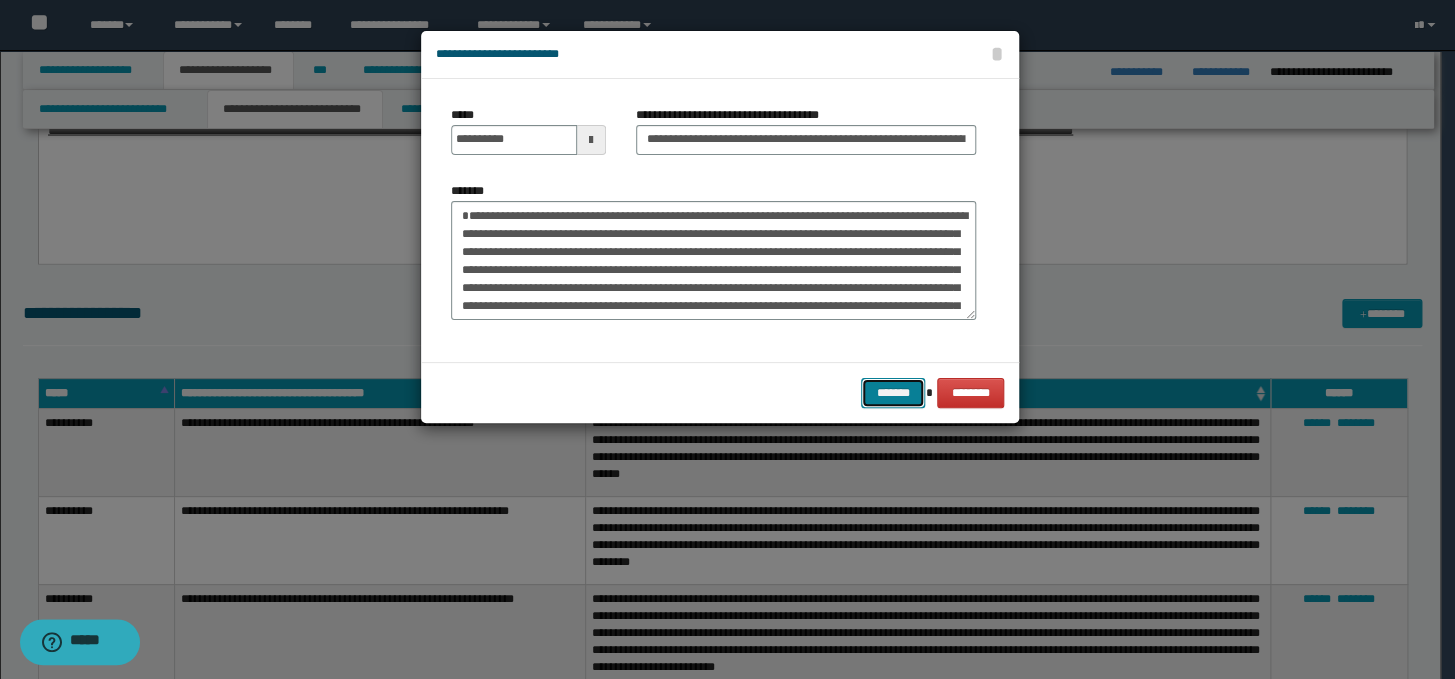 click on "*******" at bounding box center (893, 393) 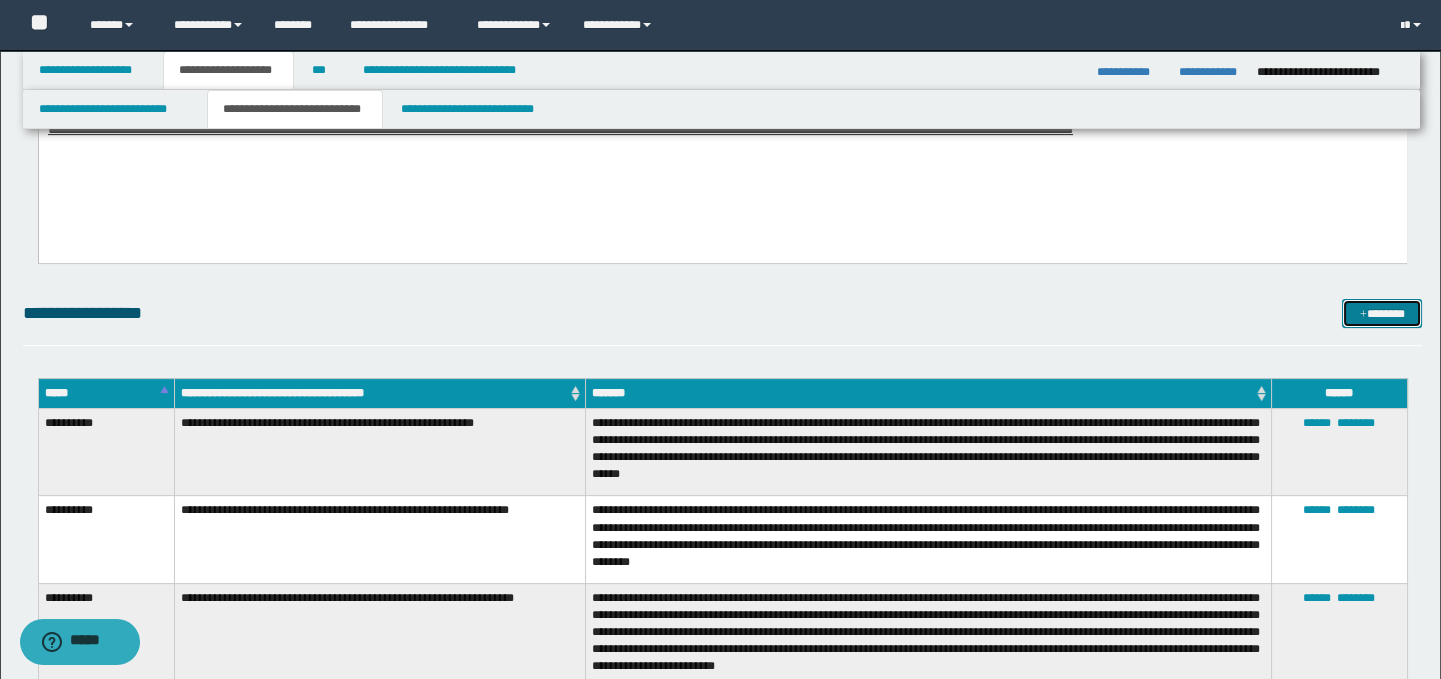 click on "*******" at bounding box center (1382, 314) 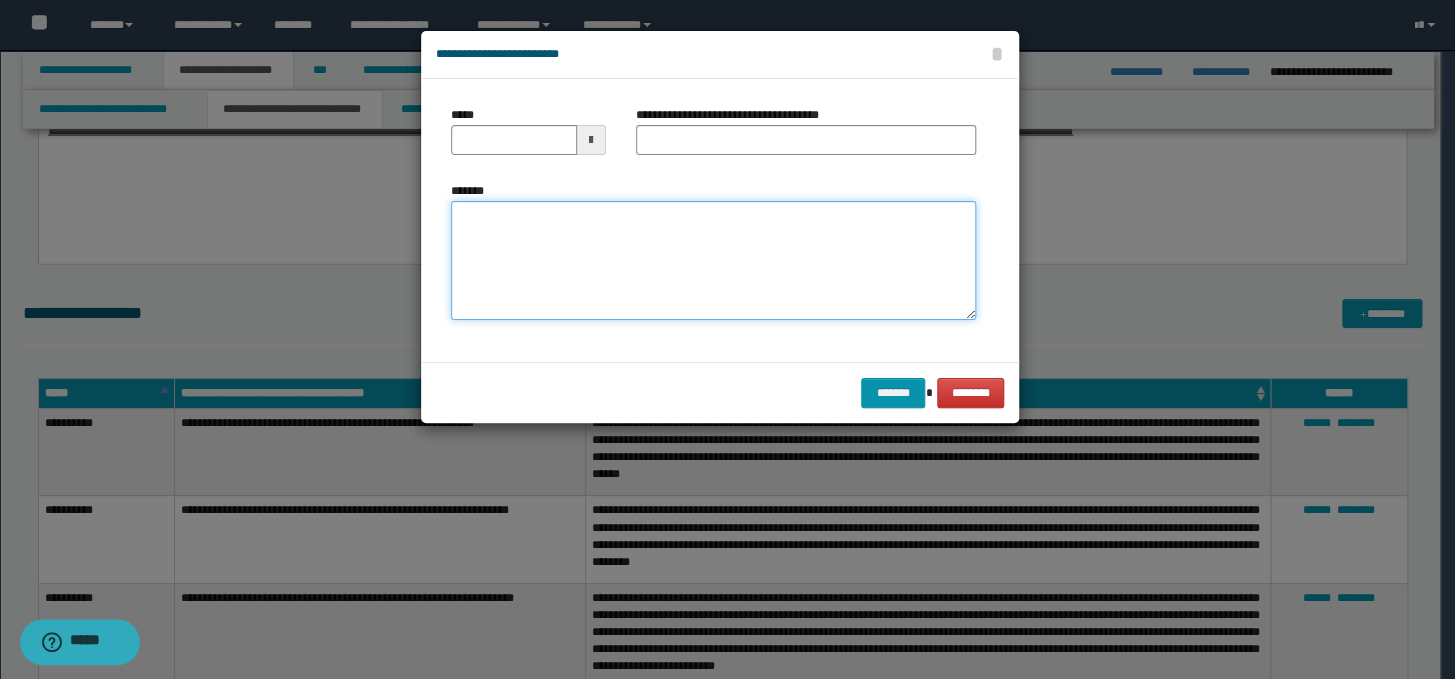 click on "*******" at bounding box center (713, 261) 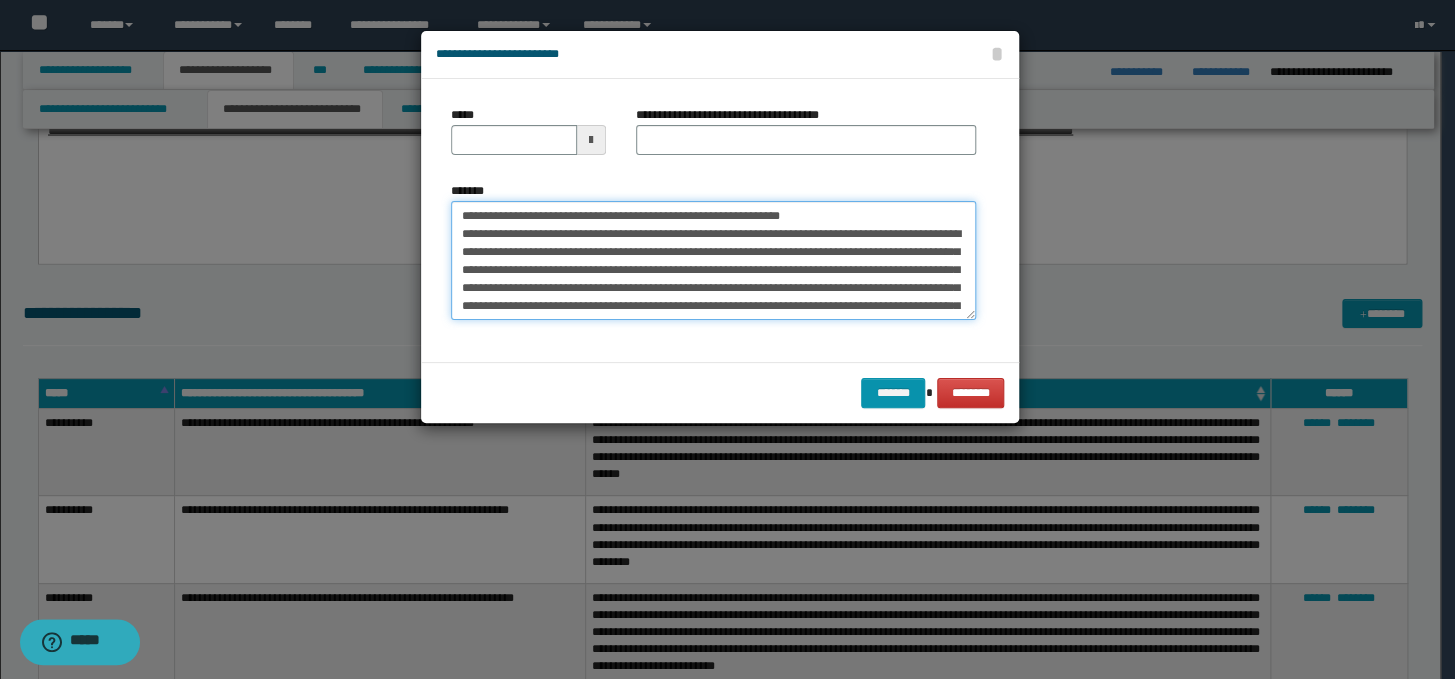 scroll, scrollTop: 0, scrollLeft: 0, axis: both 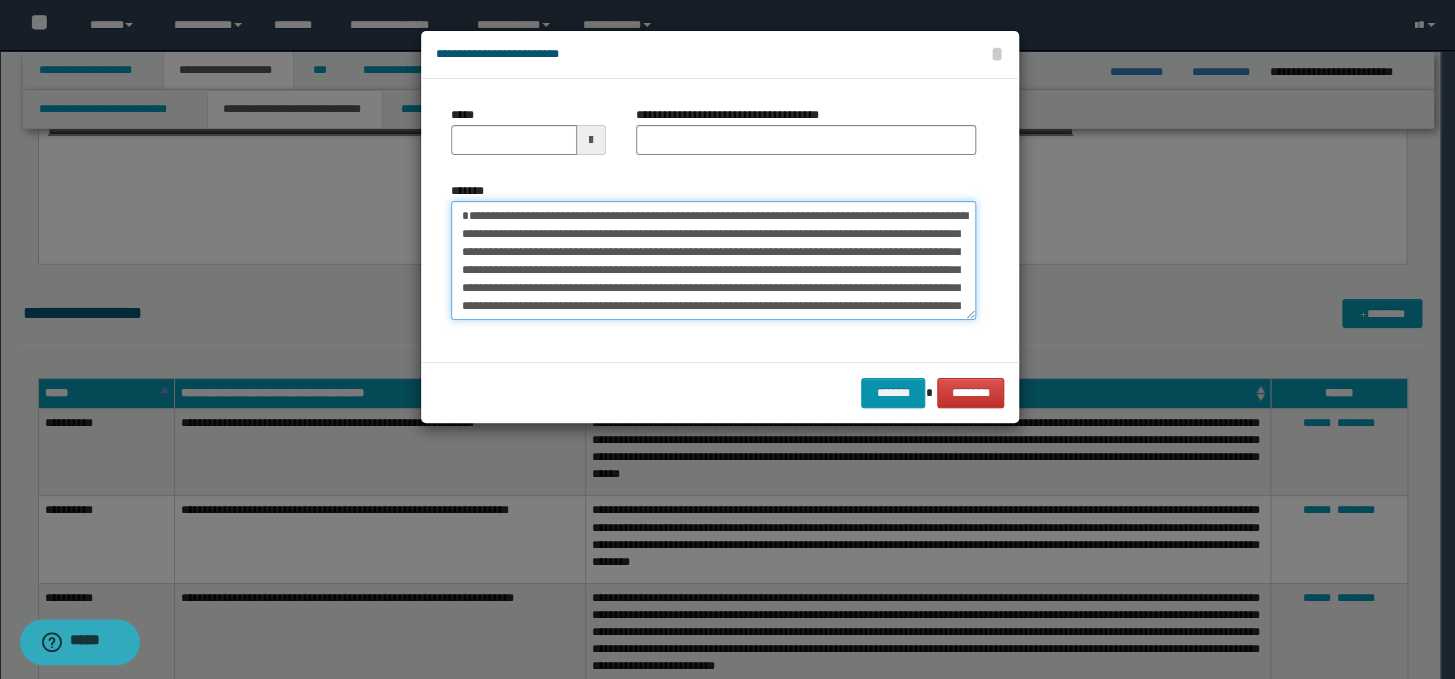 type on "**********" 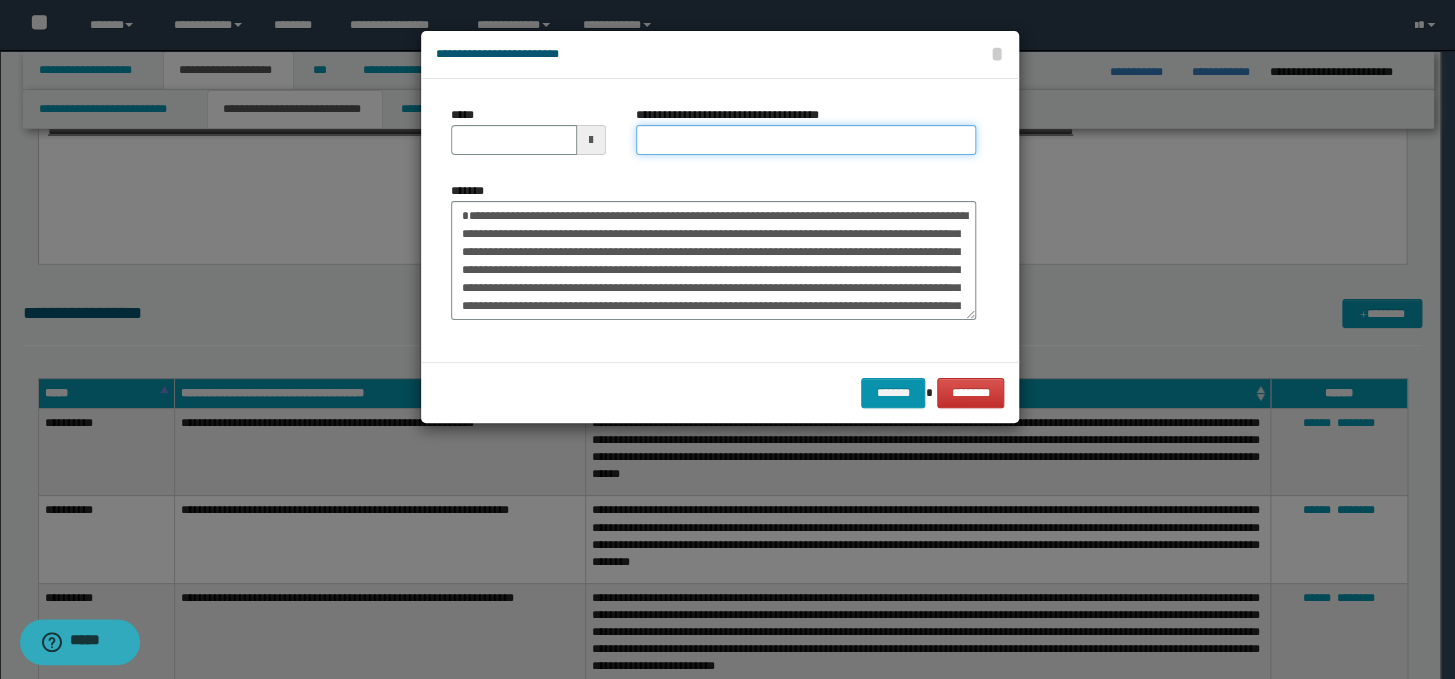 click on "**********" at bounding box center (806, 140) 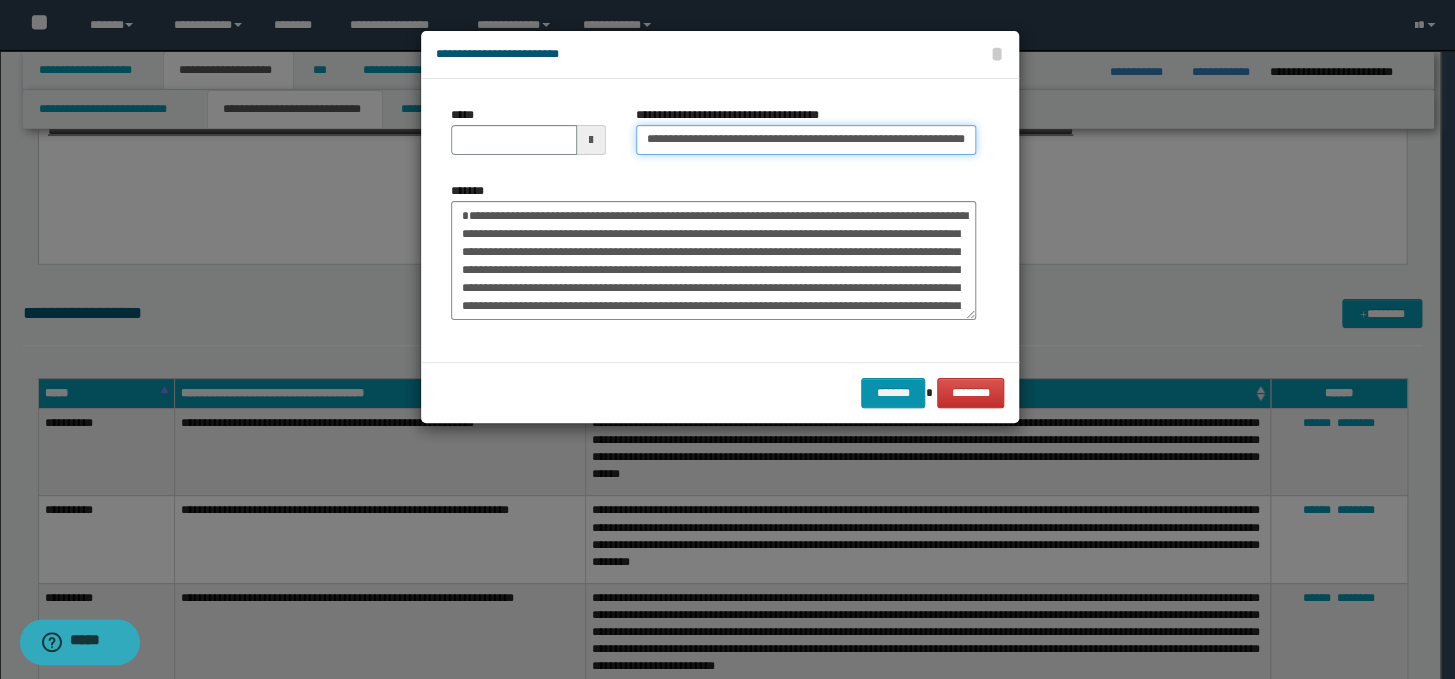 scroll, scrollTop: 0, scrollLeft: 95, axis: horizontal 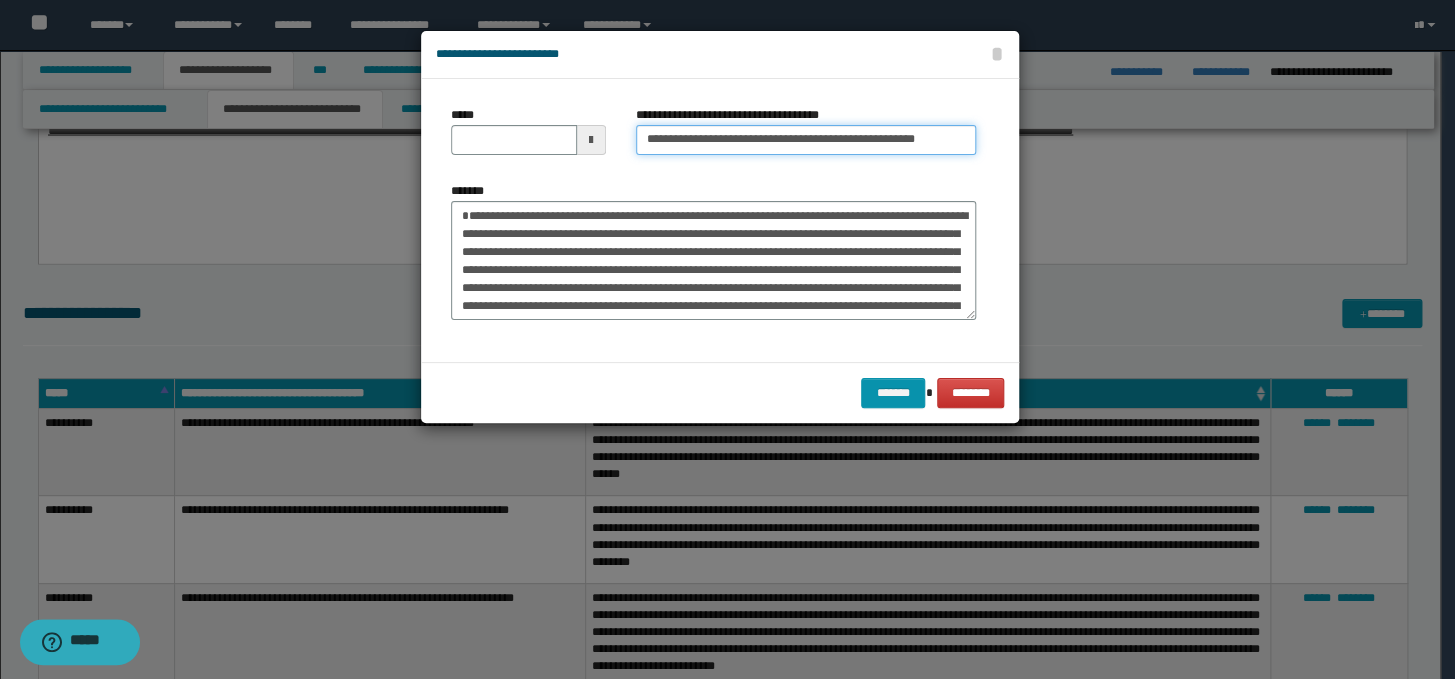 type 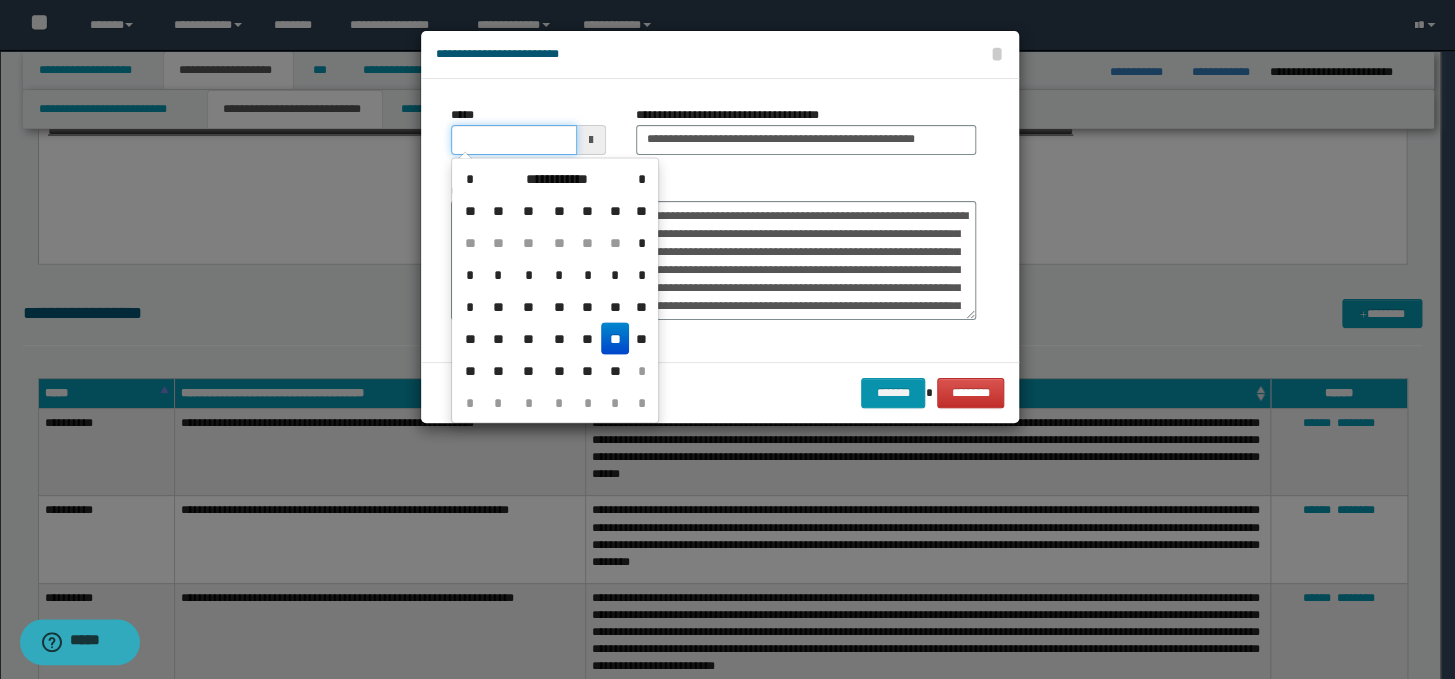 click on "*****" at bounding box center [514, 140] 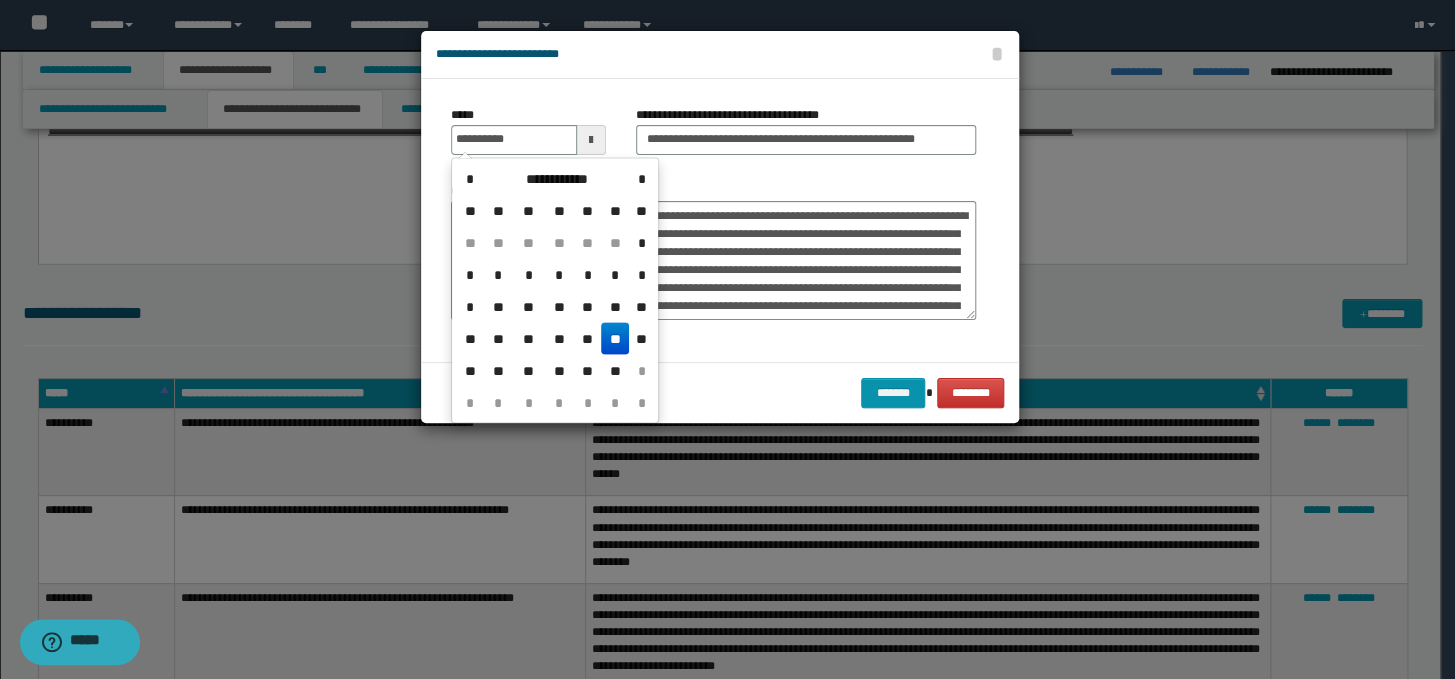 click on "**" at bounding box center [615, 338] 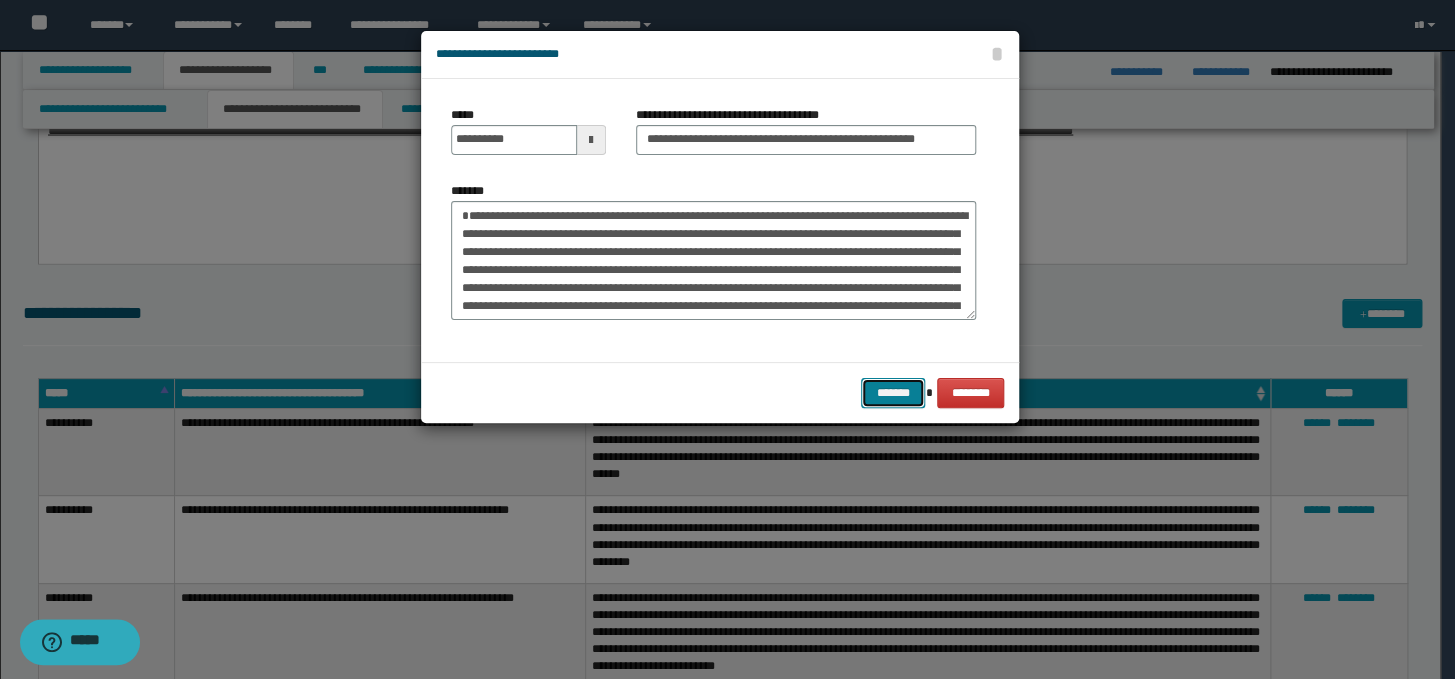 click on "*******" at bounding box center (893, 393) 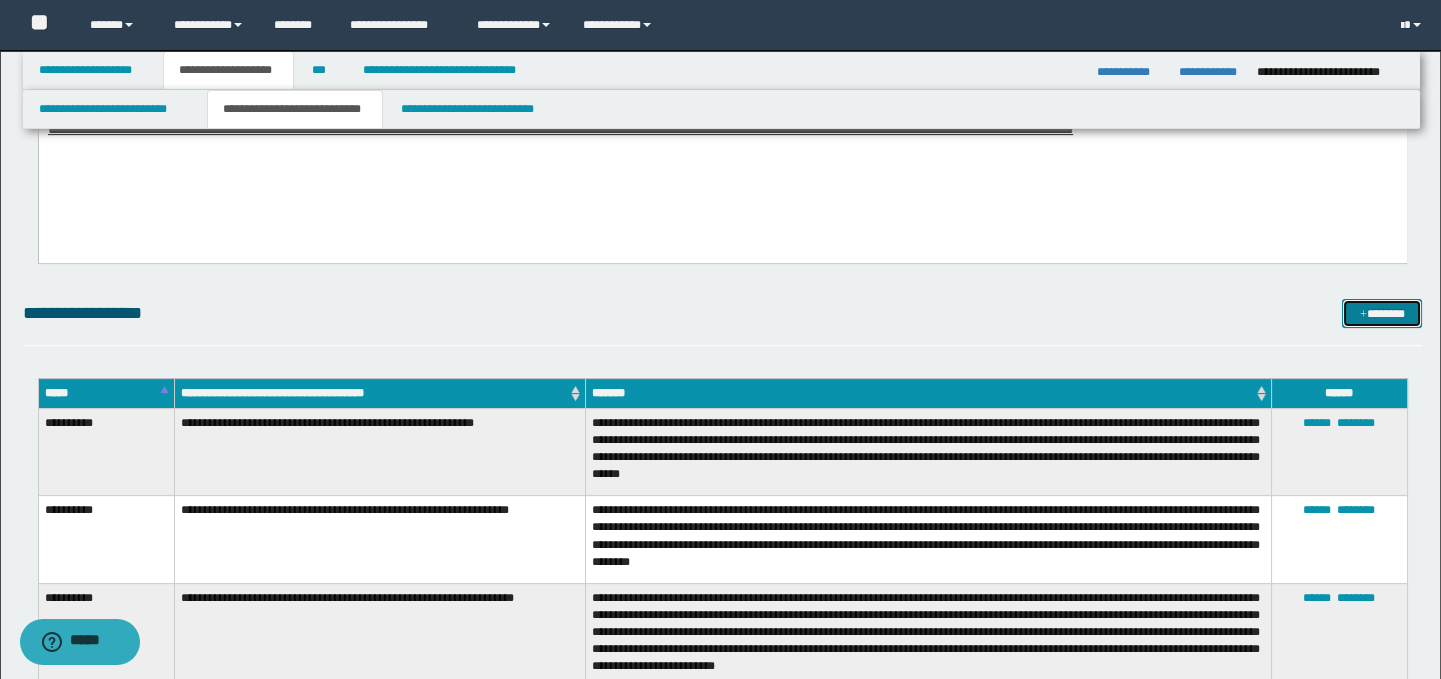 click on "*******" at bounding box center (1382, 314) 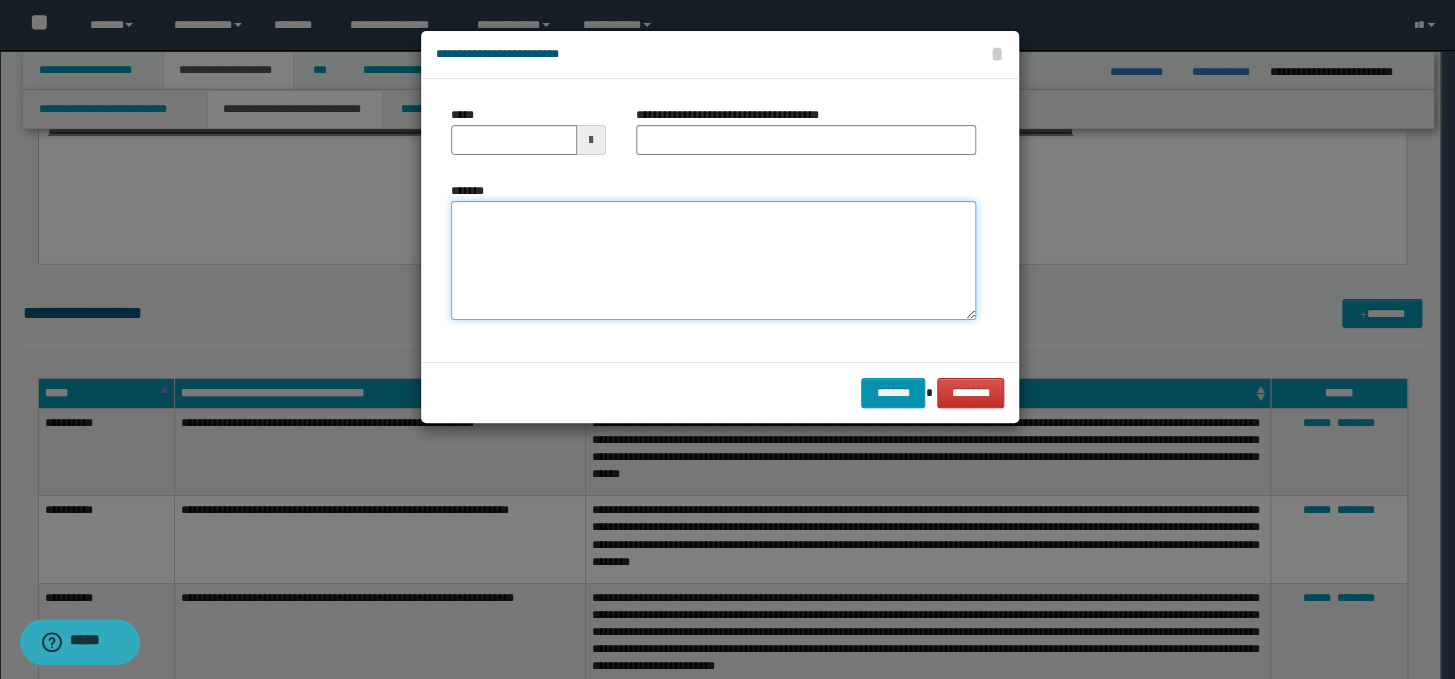 click on "*******" at bounding box center [713, 261] 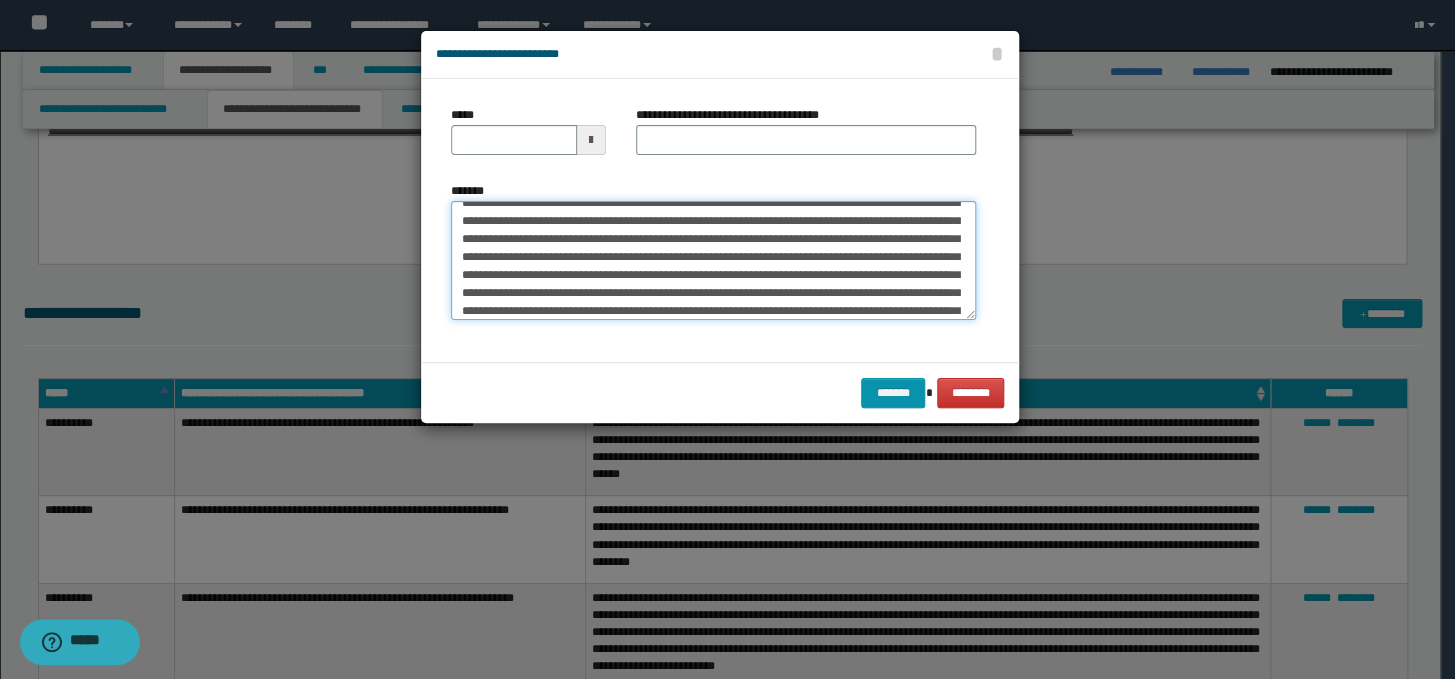 scroll, scrollTop: 0, scrollLeft: 0, axis: both 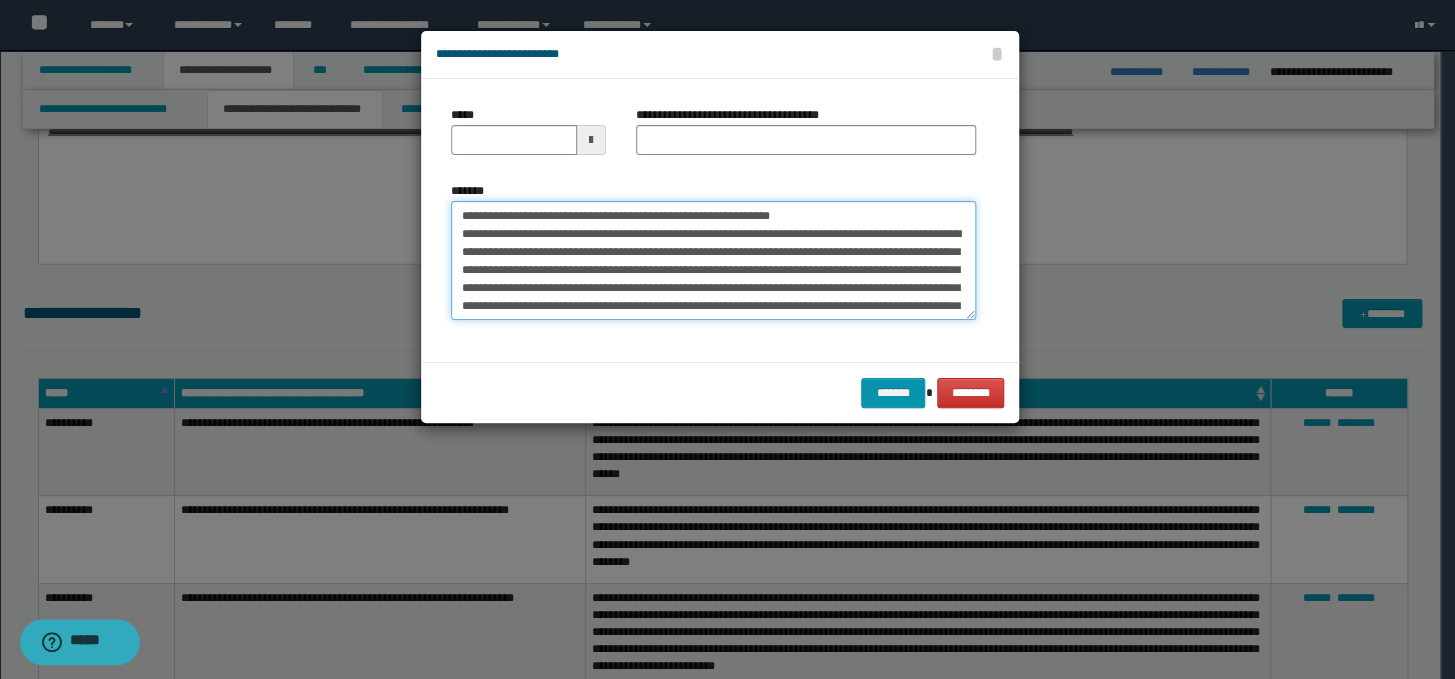 drag, startPoint x: 862, startPoint y: 204, endPoint x: 456, endPoint y: 219, distance: 406.277 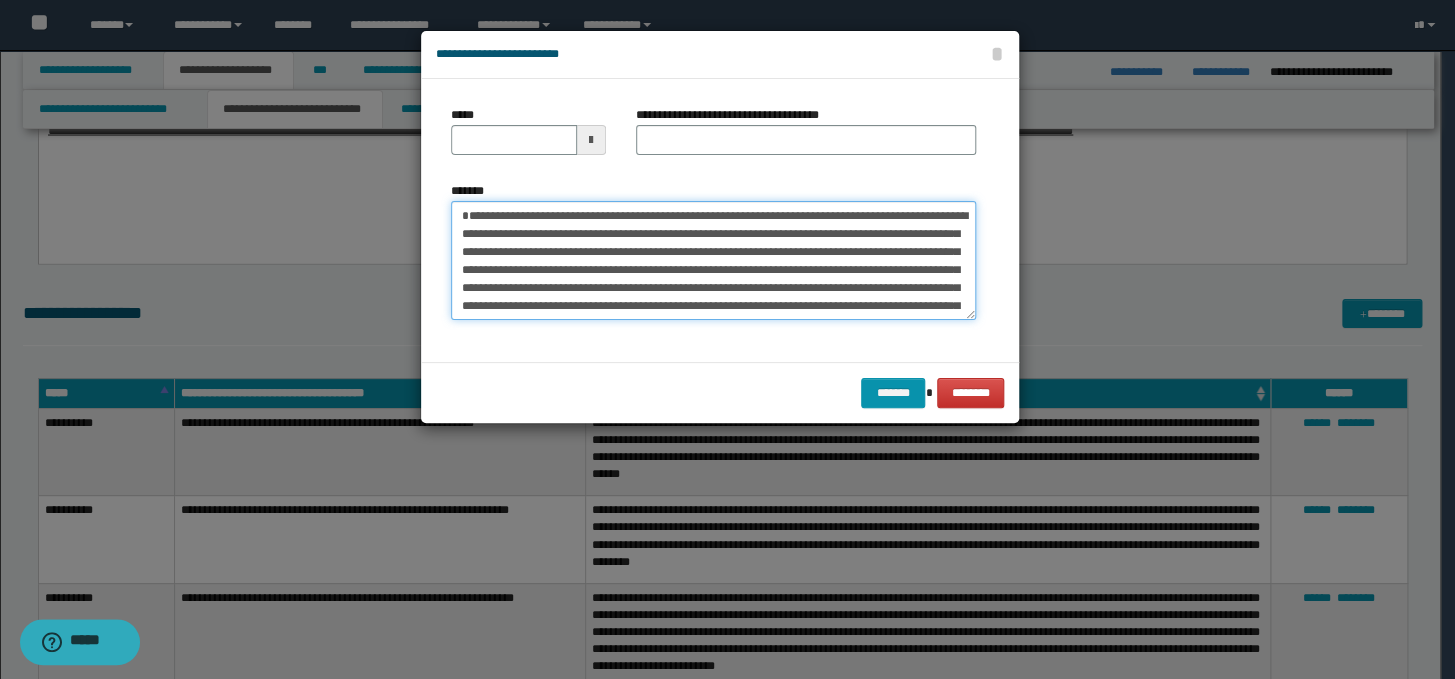 type on "**********" 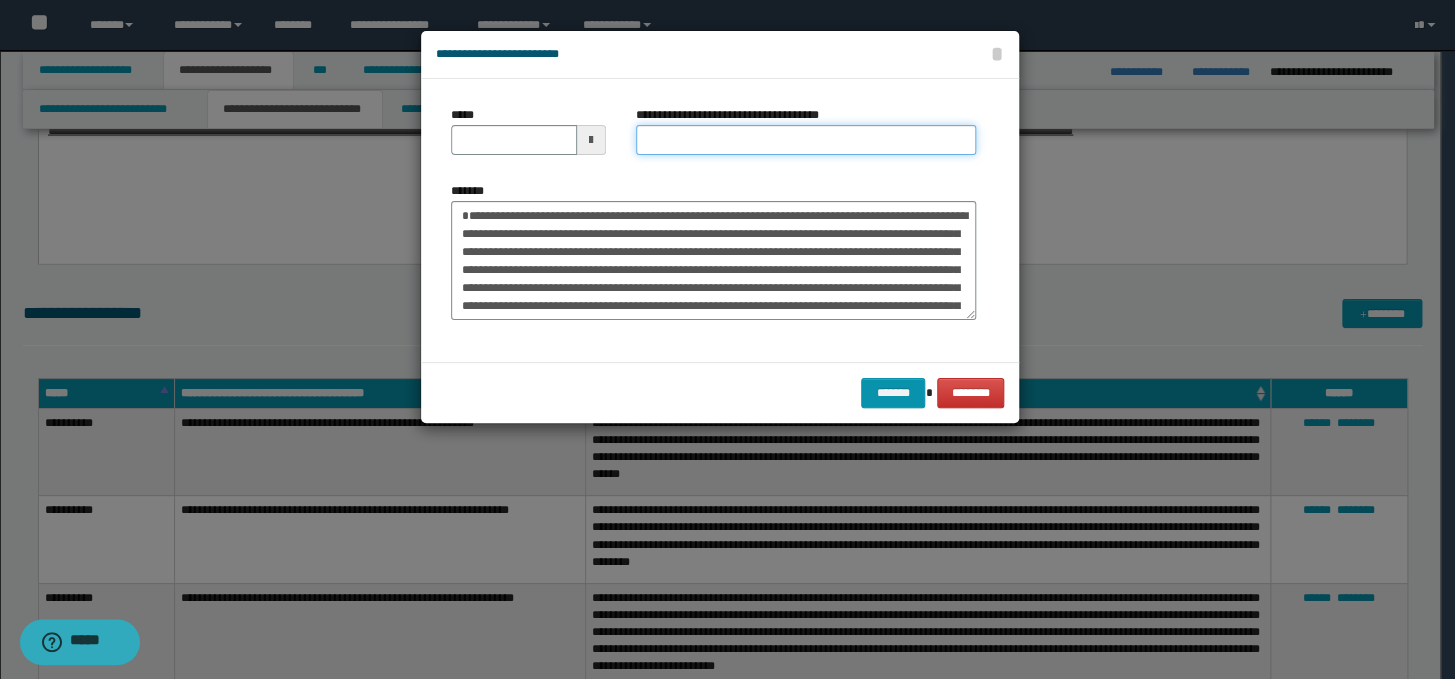 click on "**********" at bounding box center [806, 140] 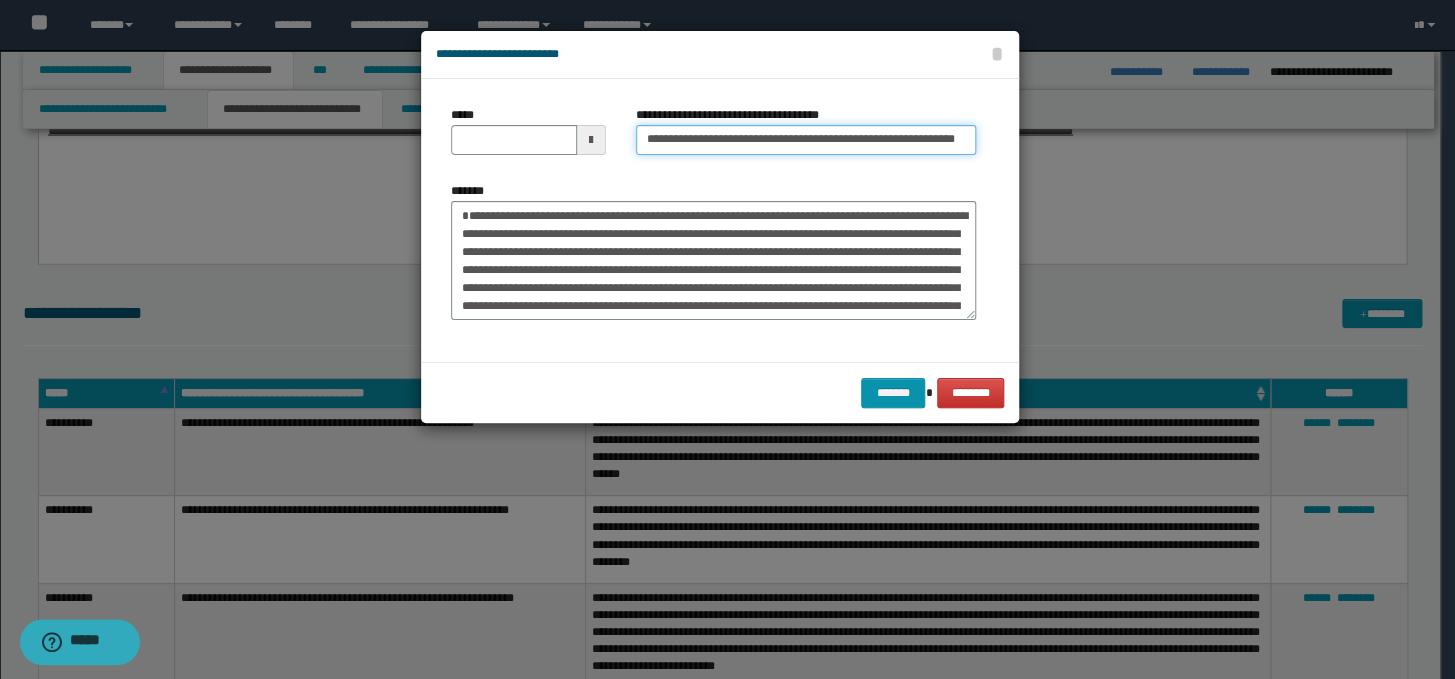 scroll, scrollTop: 0, scrollLeft: 76, axis: horizontal 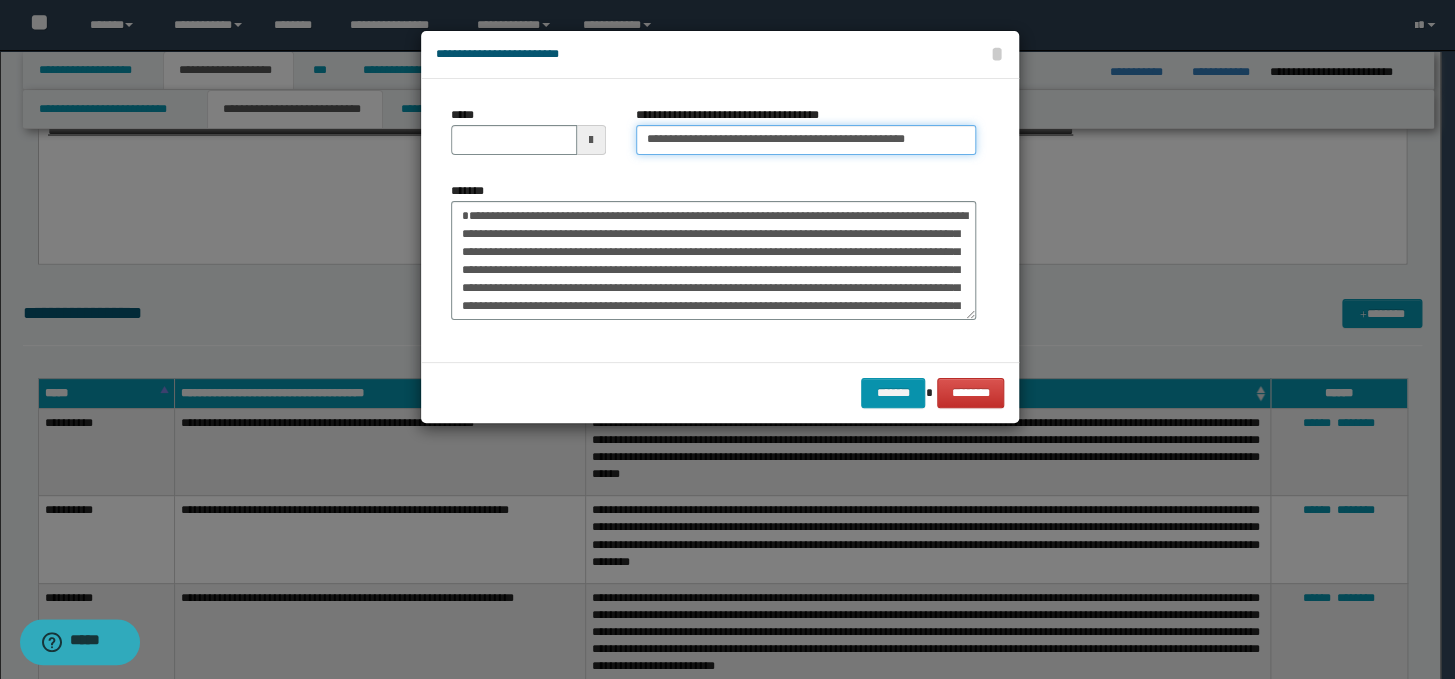 type 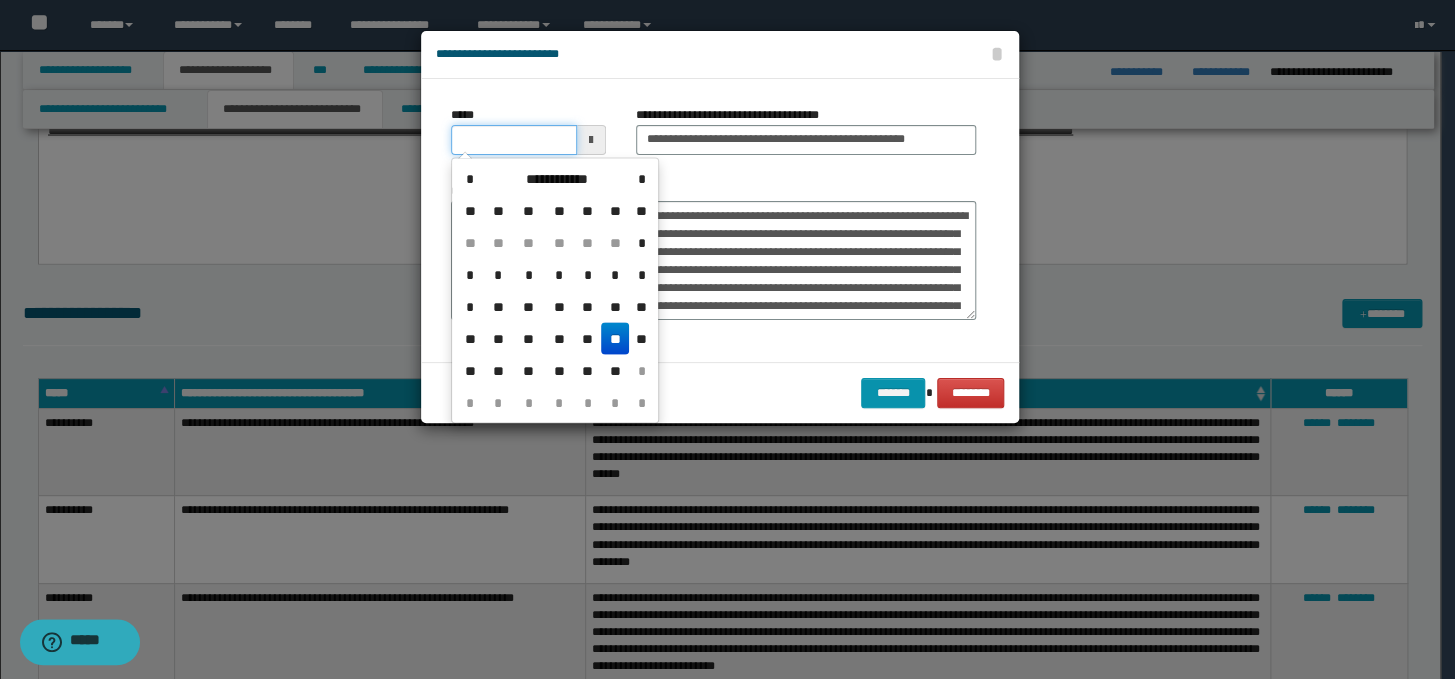 click on "*****" at bounding box center (514, 140) 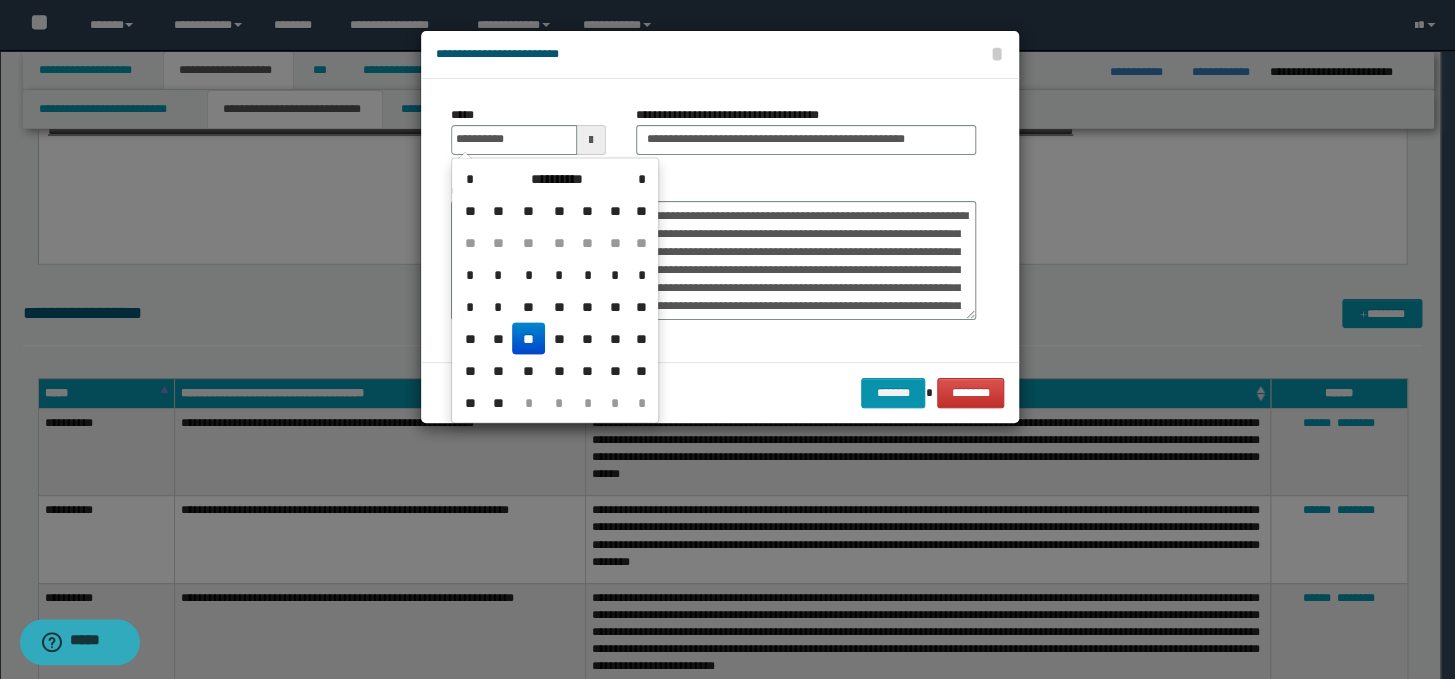 click on "**" at bounding box center (528, 338) 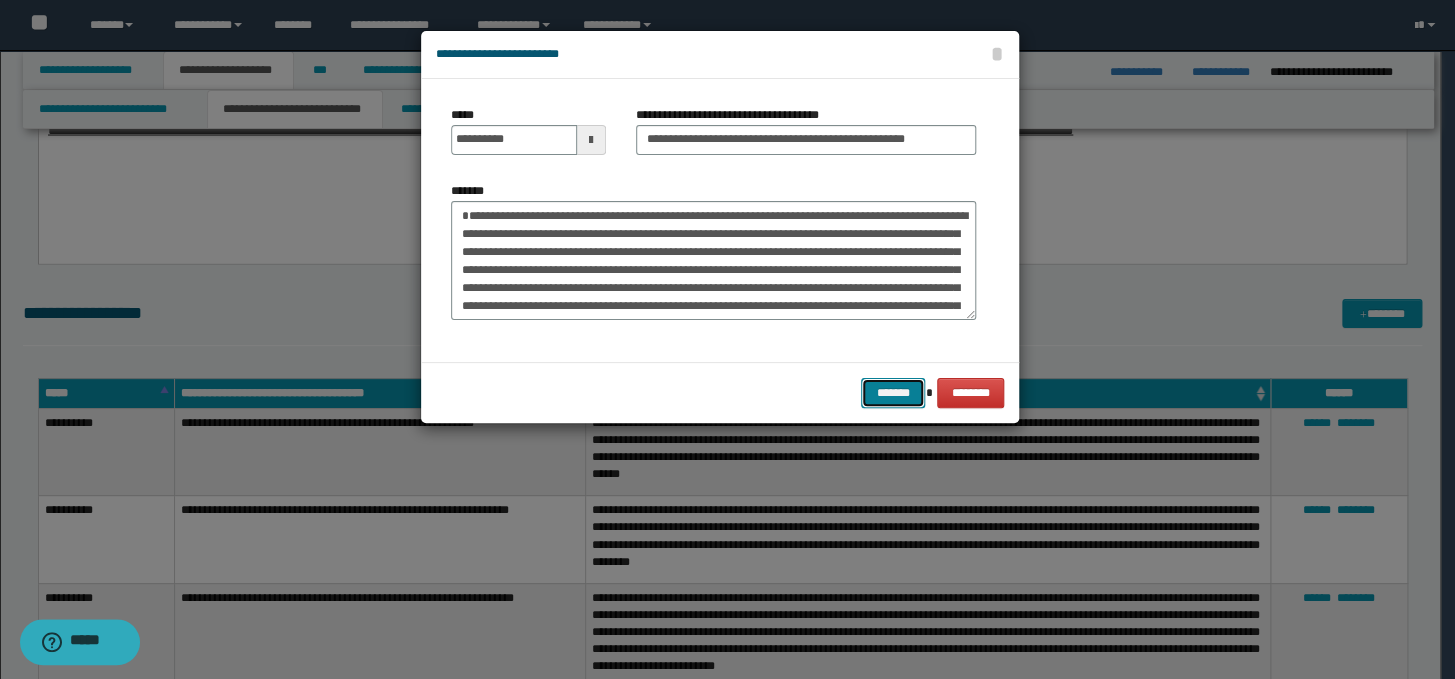 click on "*******" at bounding box center [893, 393] 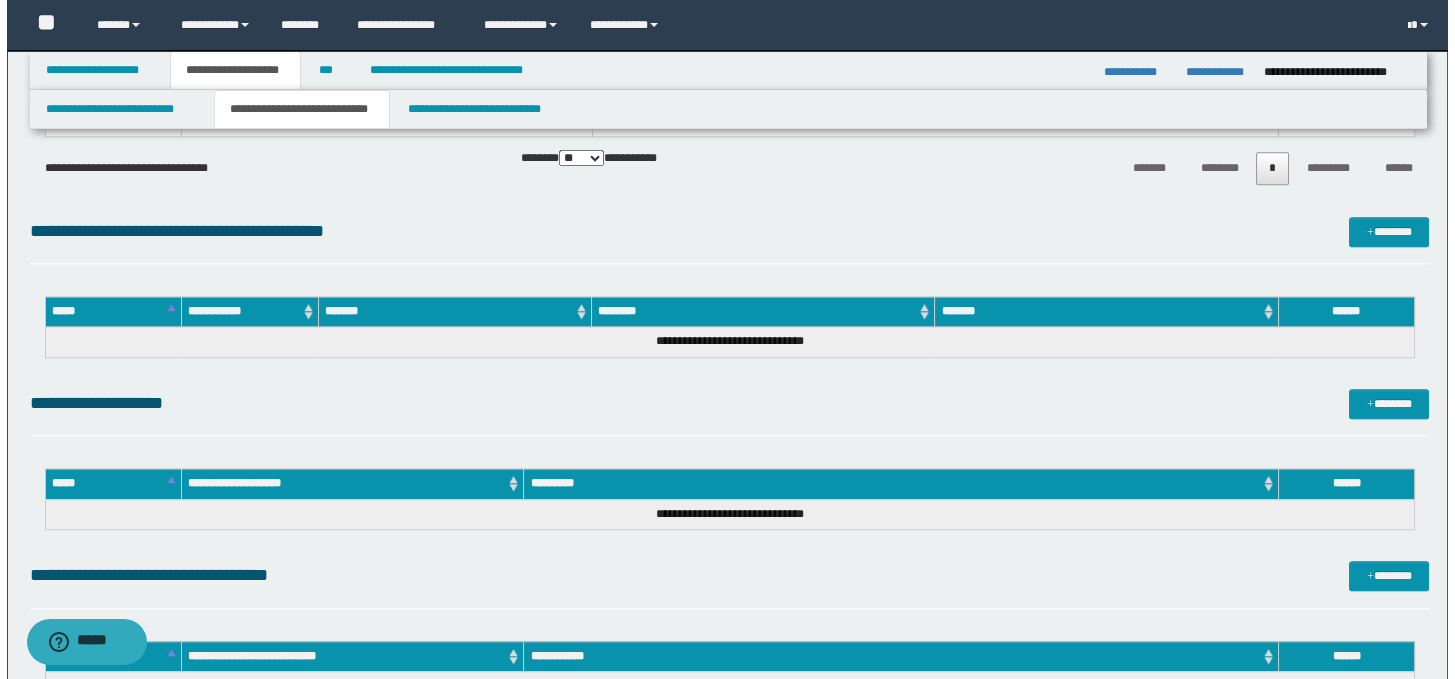 scroll, scrollTop: 4227, scrollLeft: 0, axis: vertical 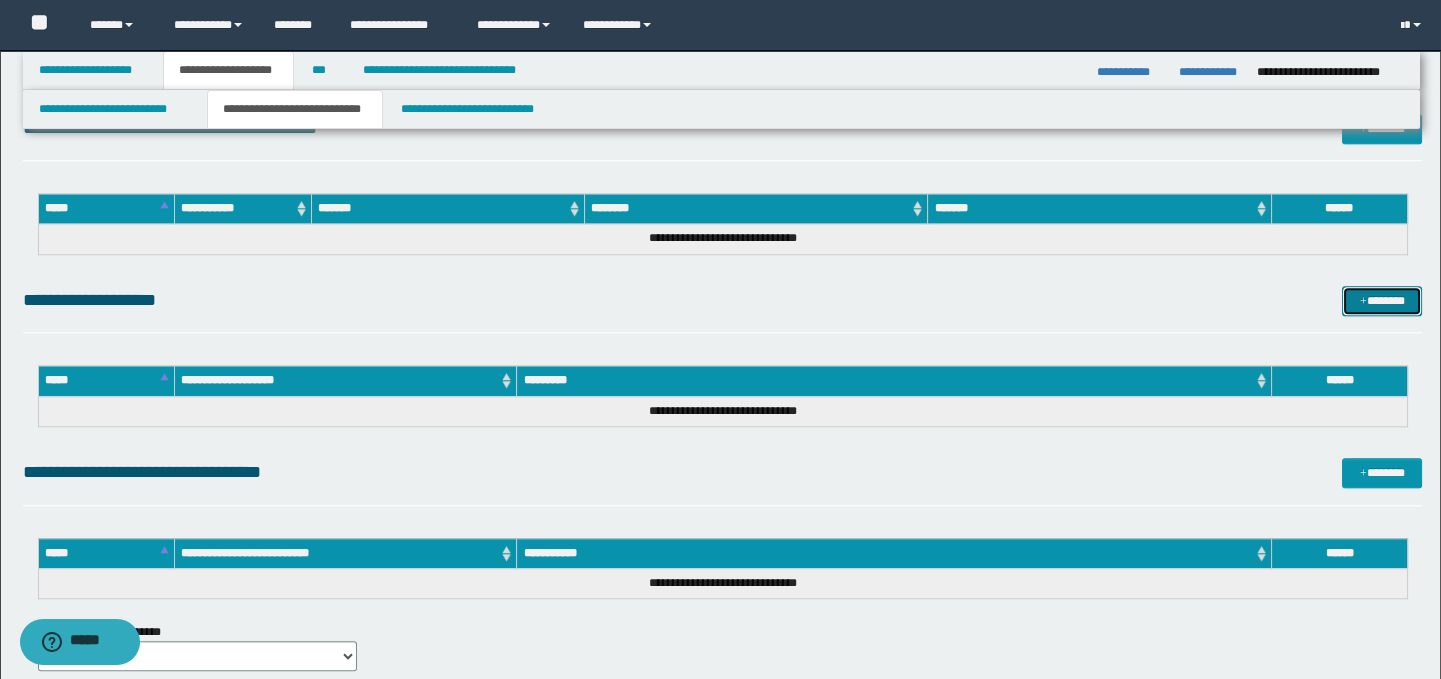 click on "*******" at bounding box center (1382, 301) 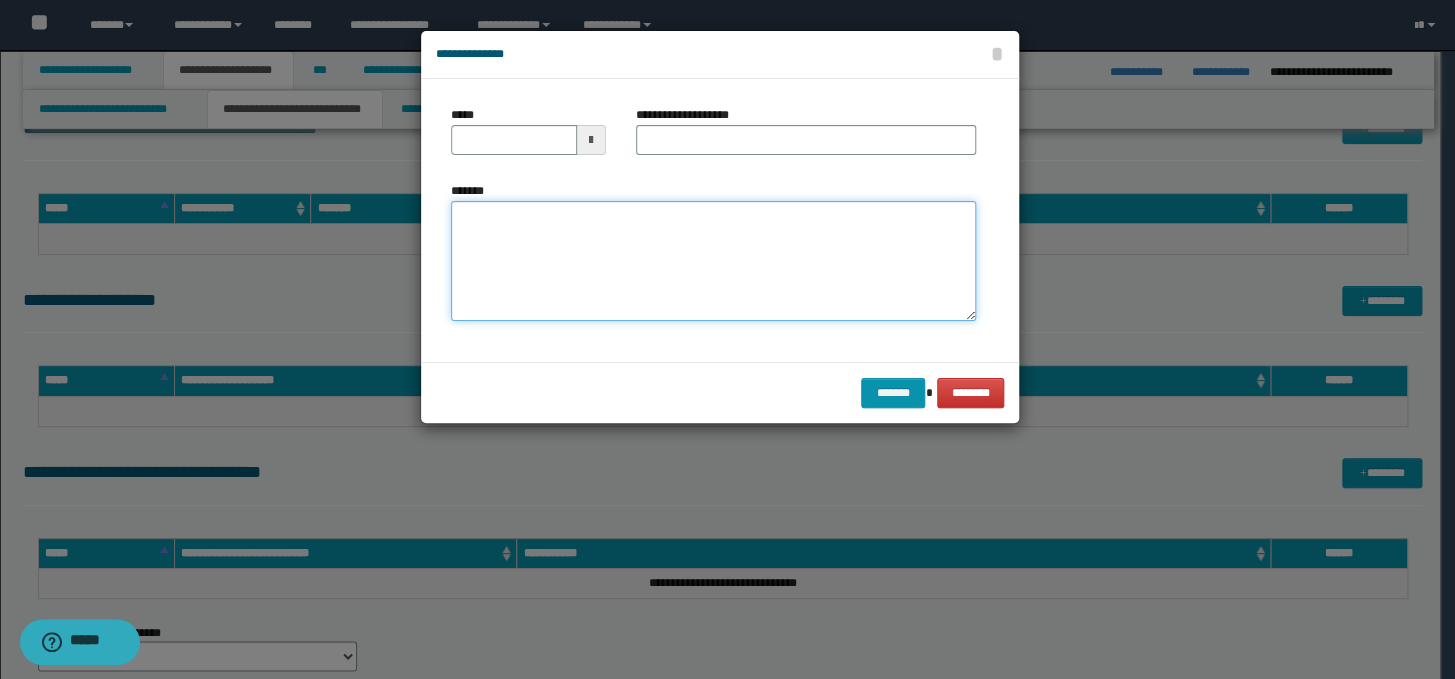 click on "*******" at bounding box center [713, 261] 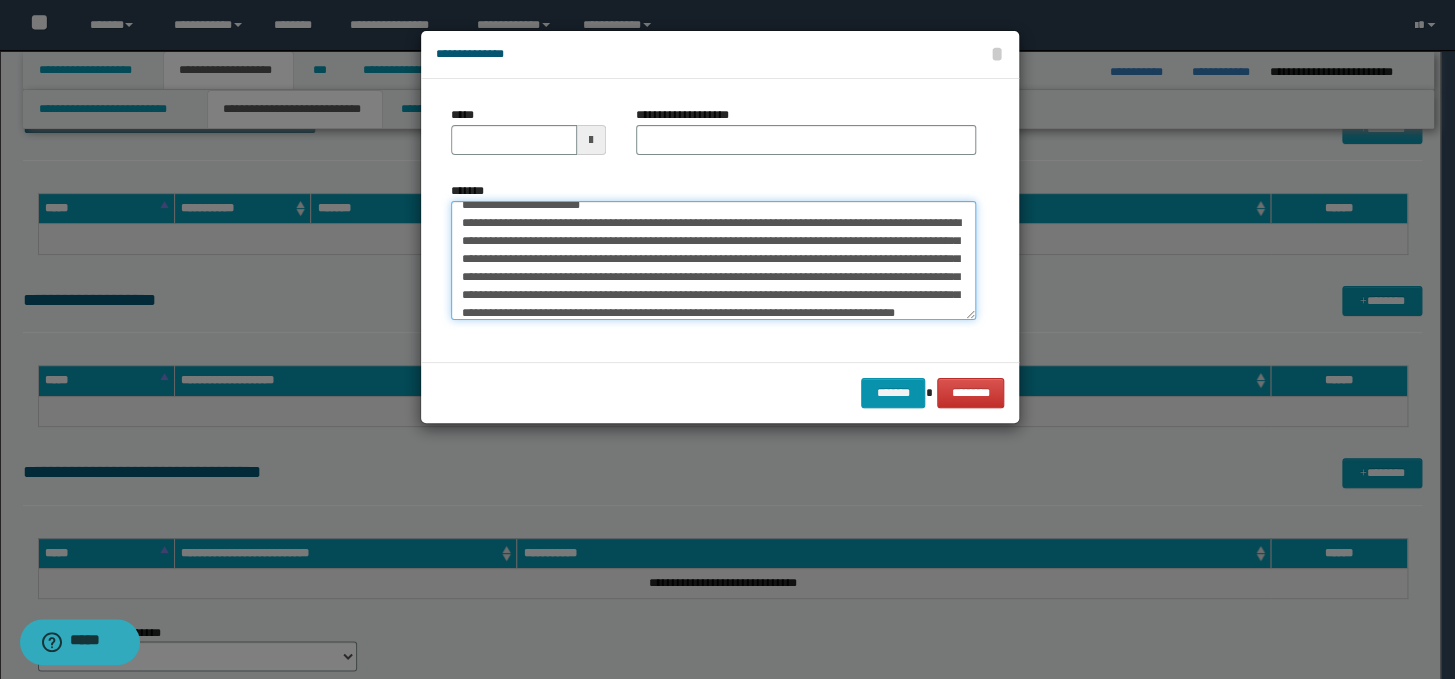 scroll, scrollTop: 0, scrollLeft: 0, axis: both 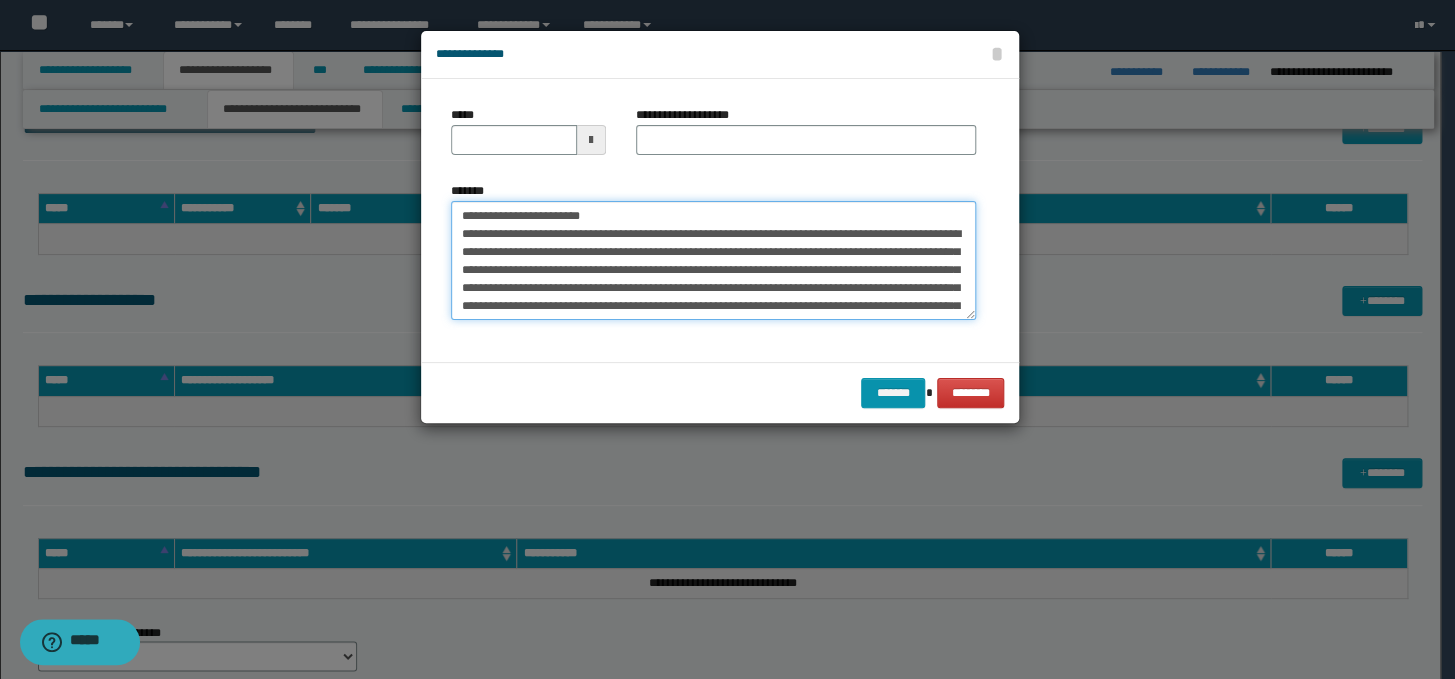 drag, startPoint x: 609, startPoint y: 210, endPoint x: 454, endPoint y: 219, distance: 155.26108 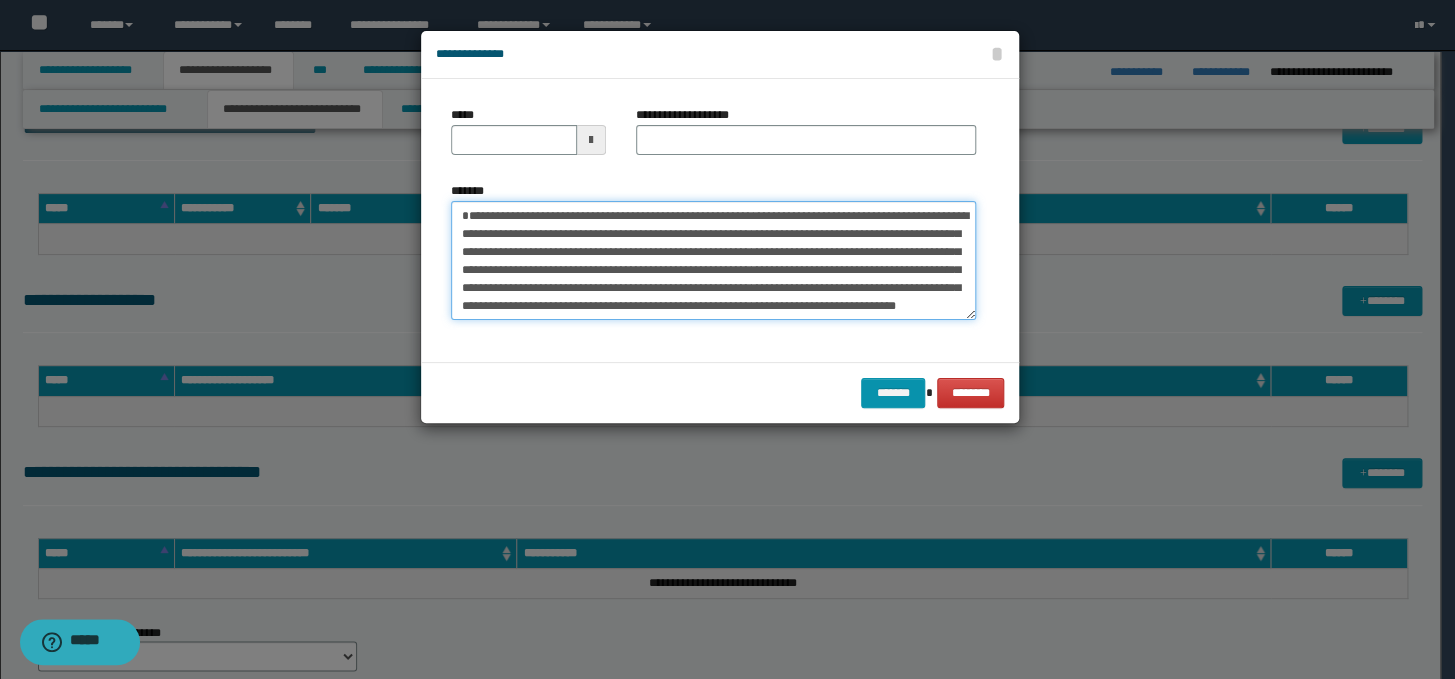 type on "**********" 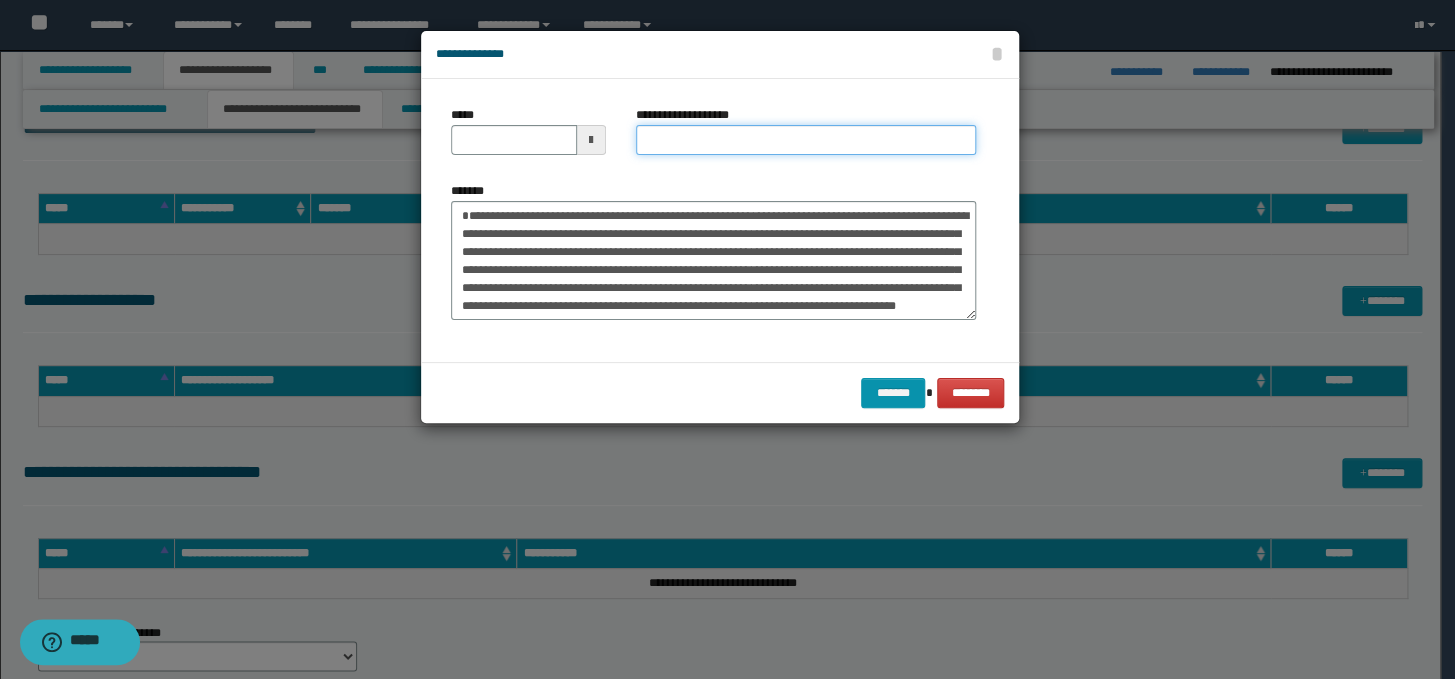 click on "**********" at bounding box center [806, 140] 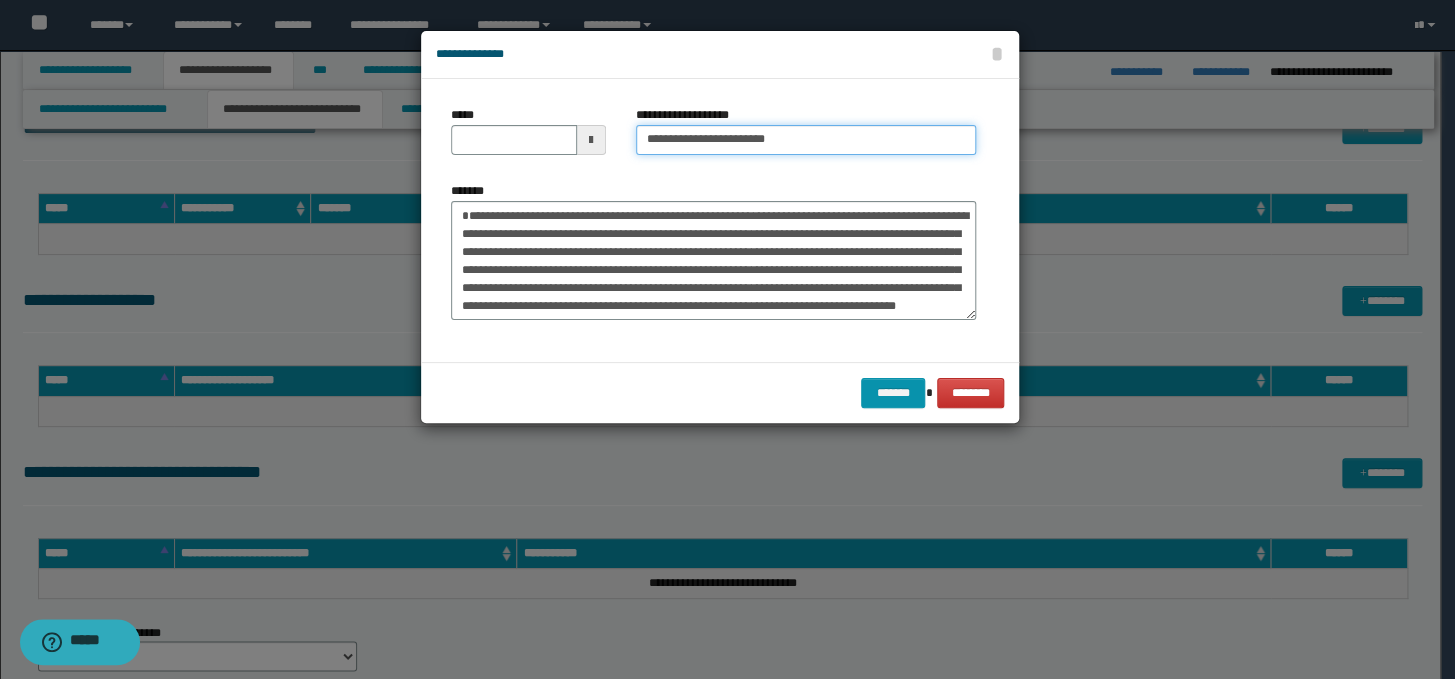 click on "**********" at bounding box center (806, 140) 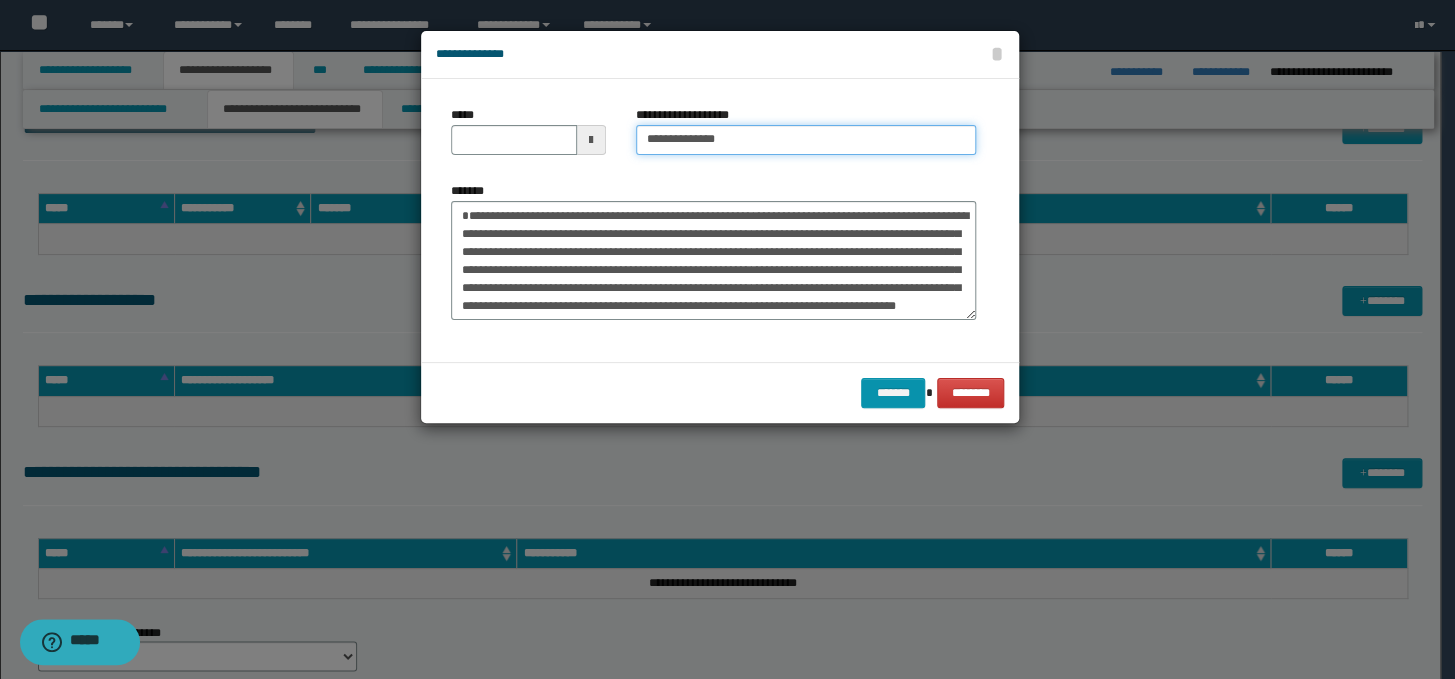 type 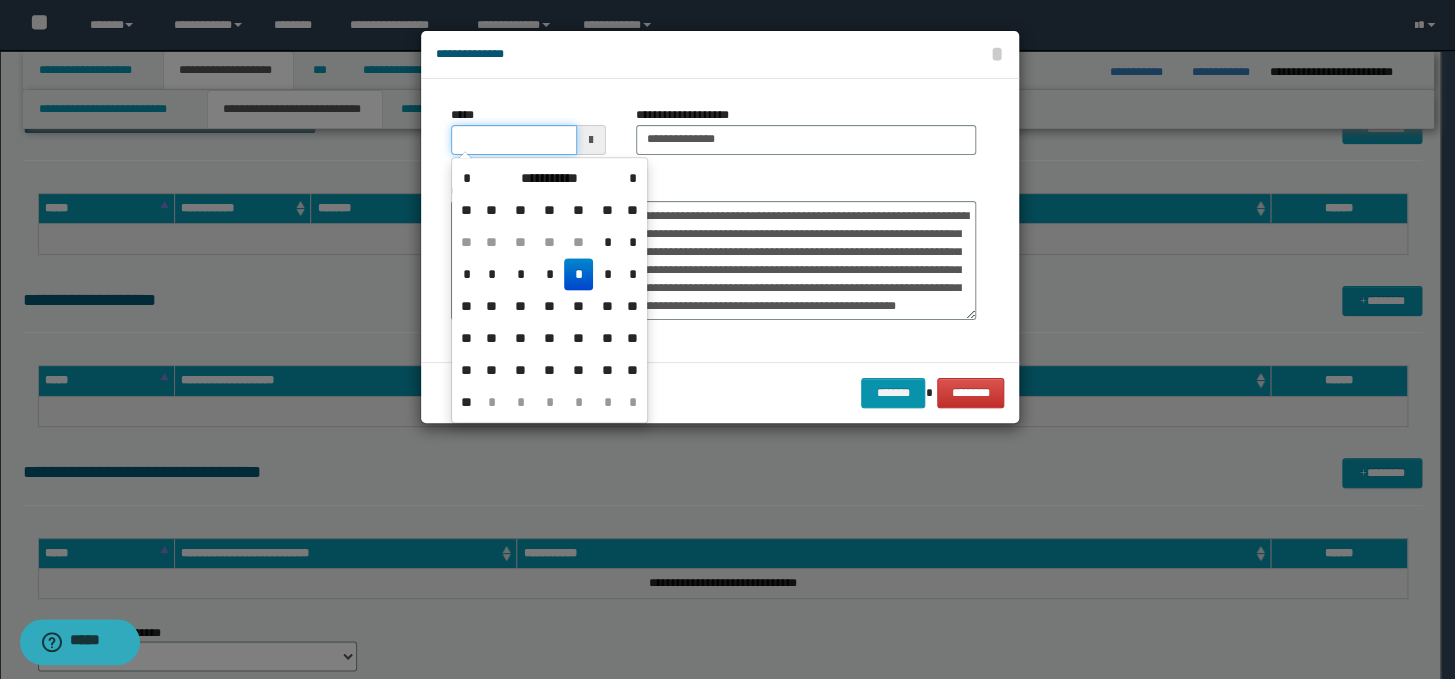 click on "*****" at bounding box center (514, 140) 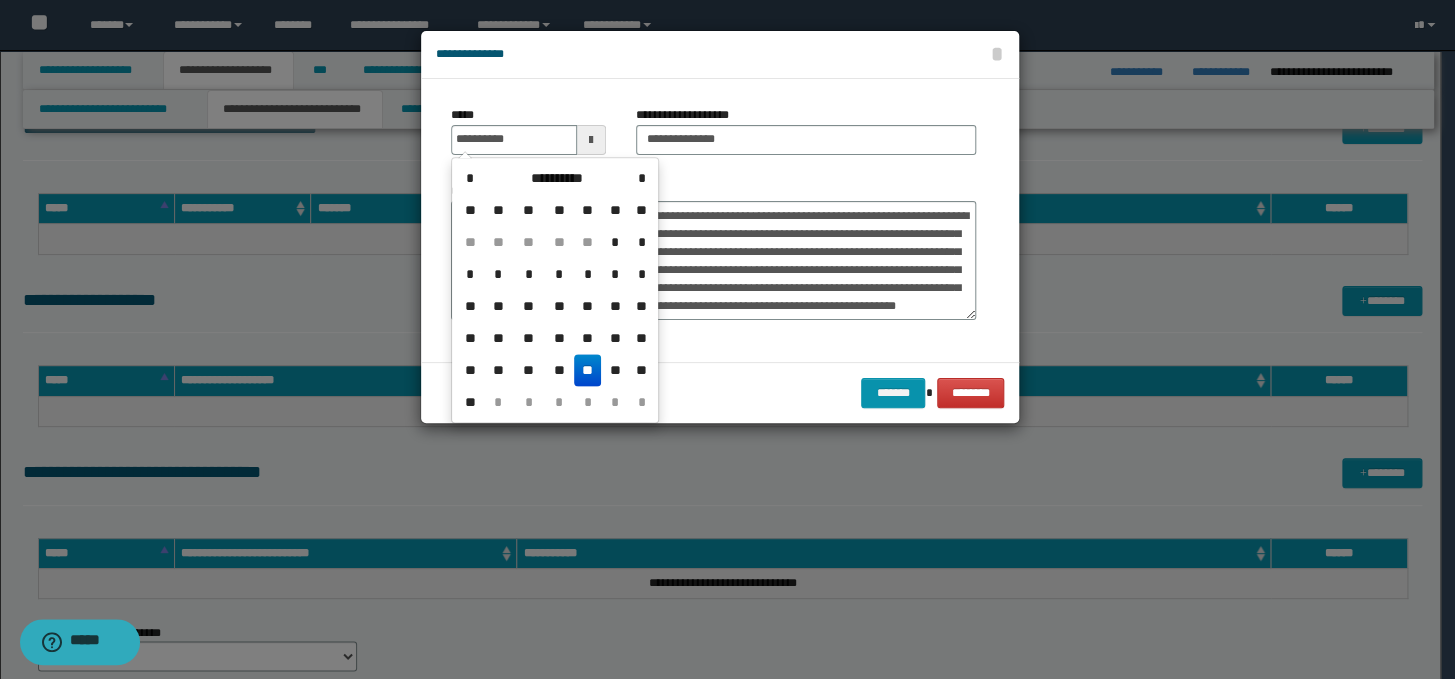 click on "**" at bounding box center (588, 370) 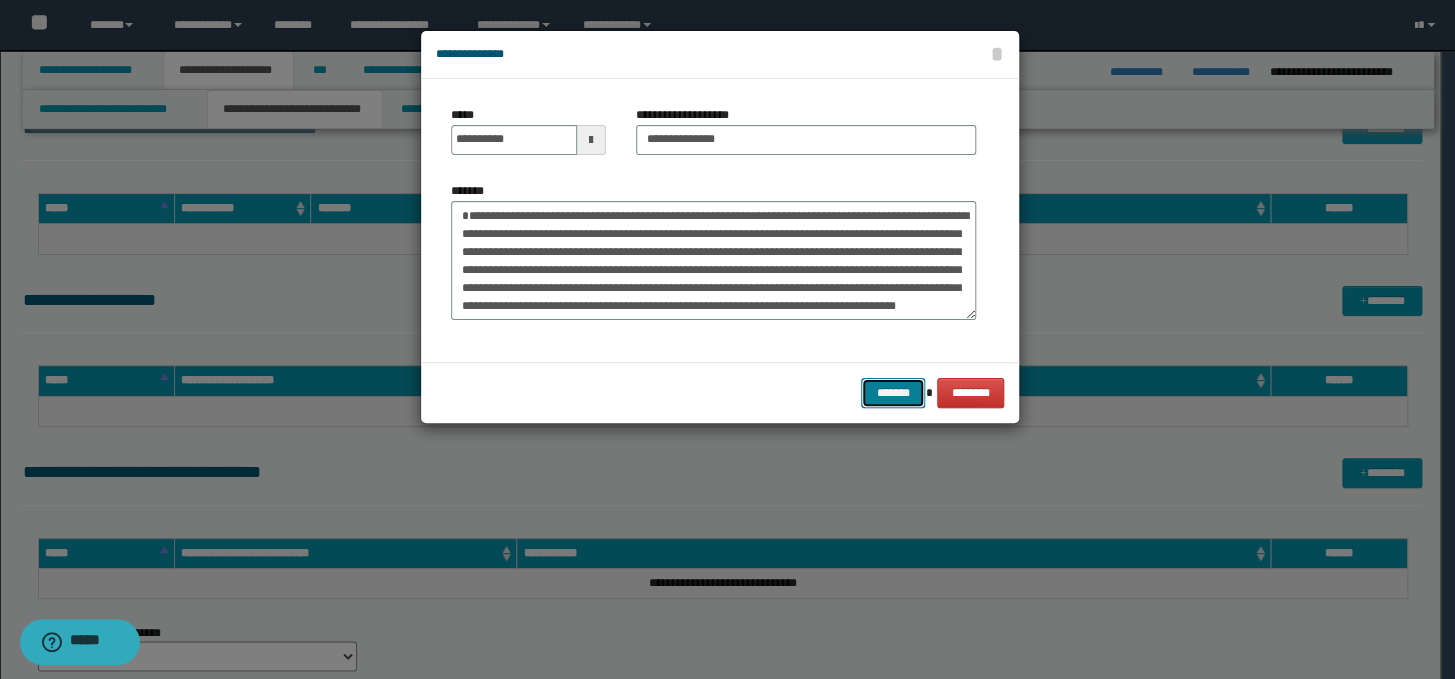 click on "*******" at bounding box center [893, 393] 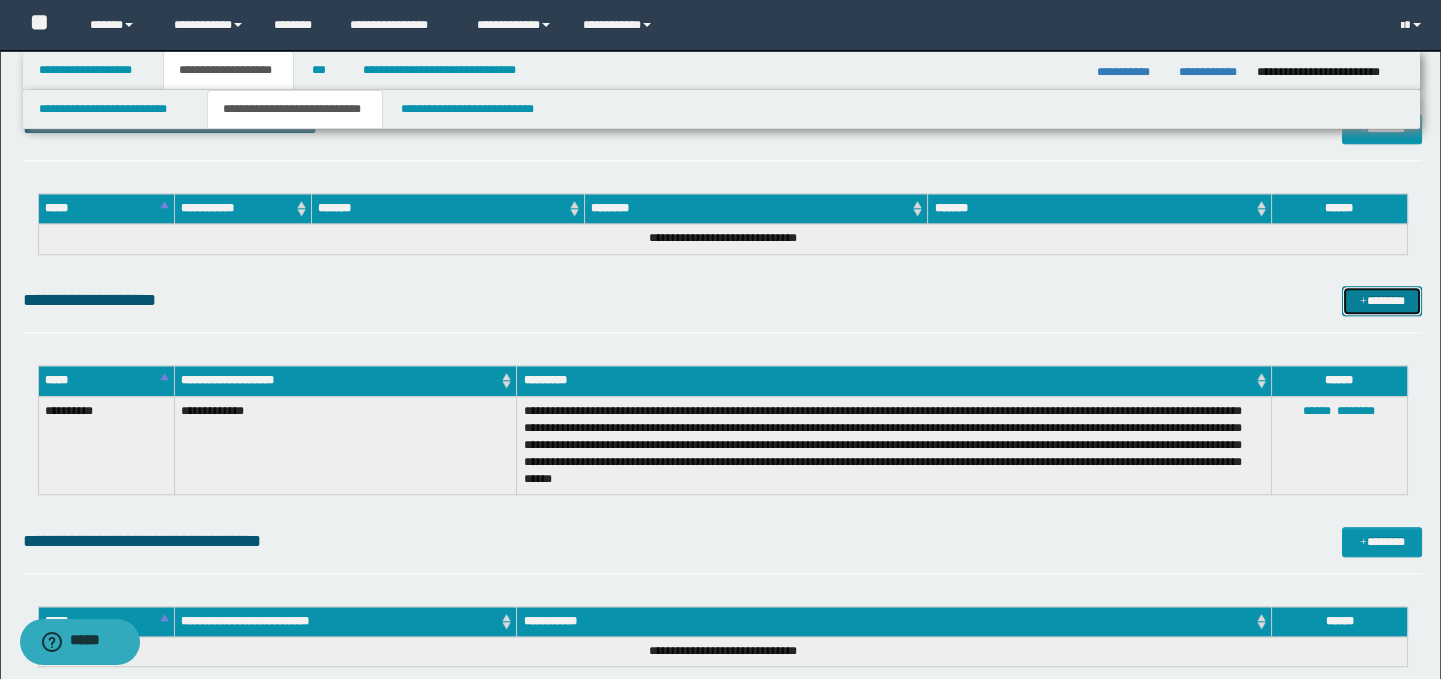 click on "*******" at bounding box center (1382, 301) 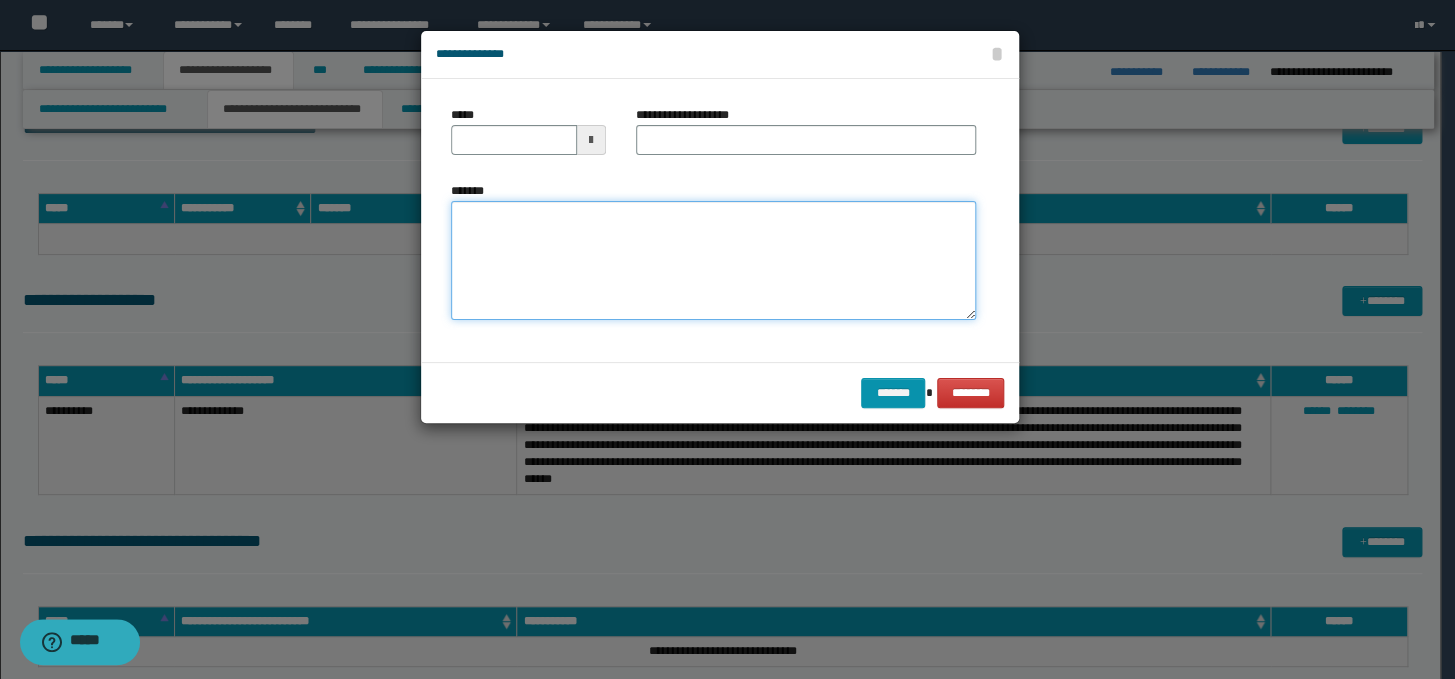 click on "*******" at bounding box center (713, 261) 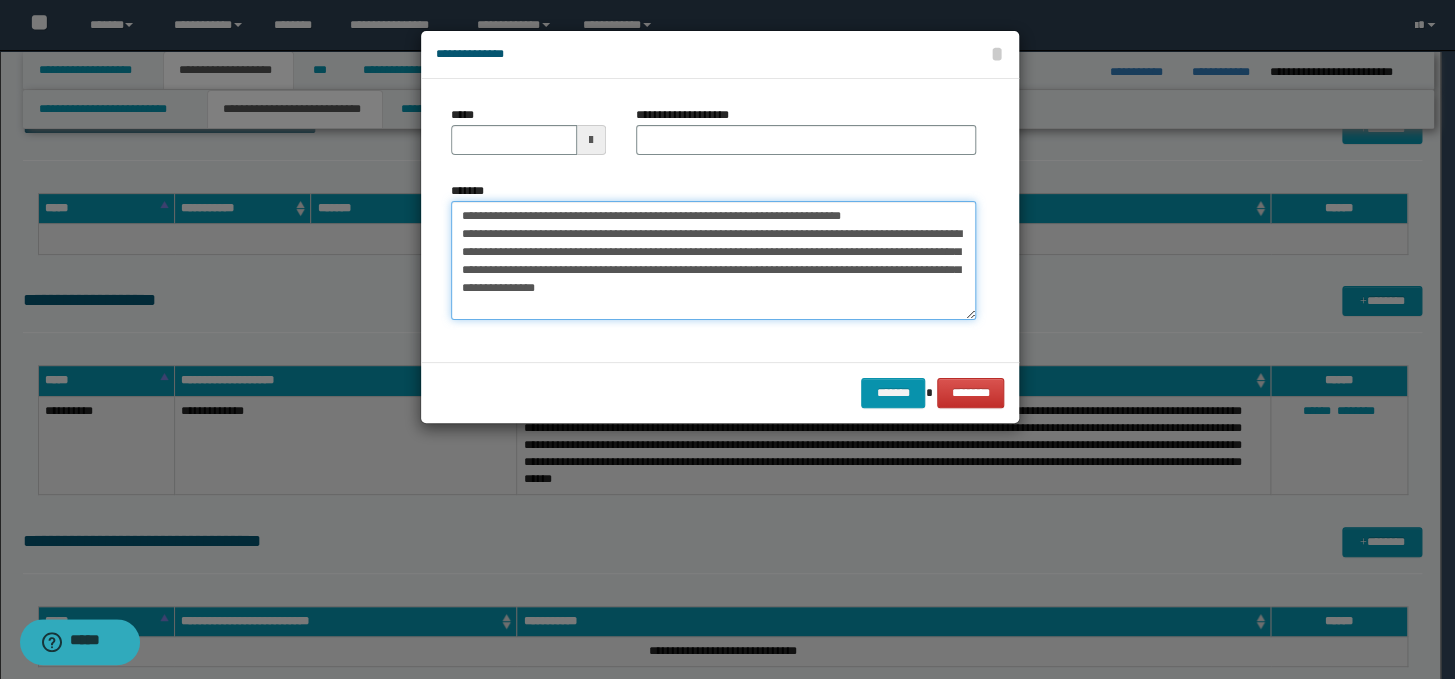 drag, startPoint x: 971, startPoint y: 214, endPoint x: 445, endPoint y: 217, distance: 526.00854 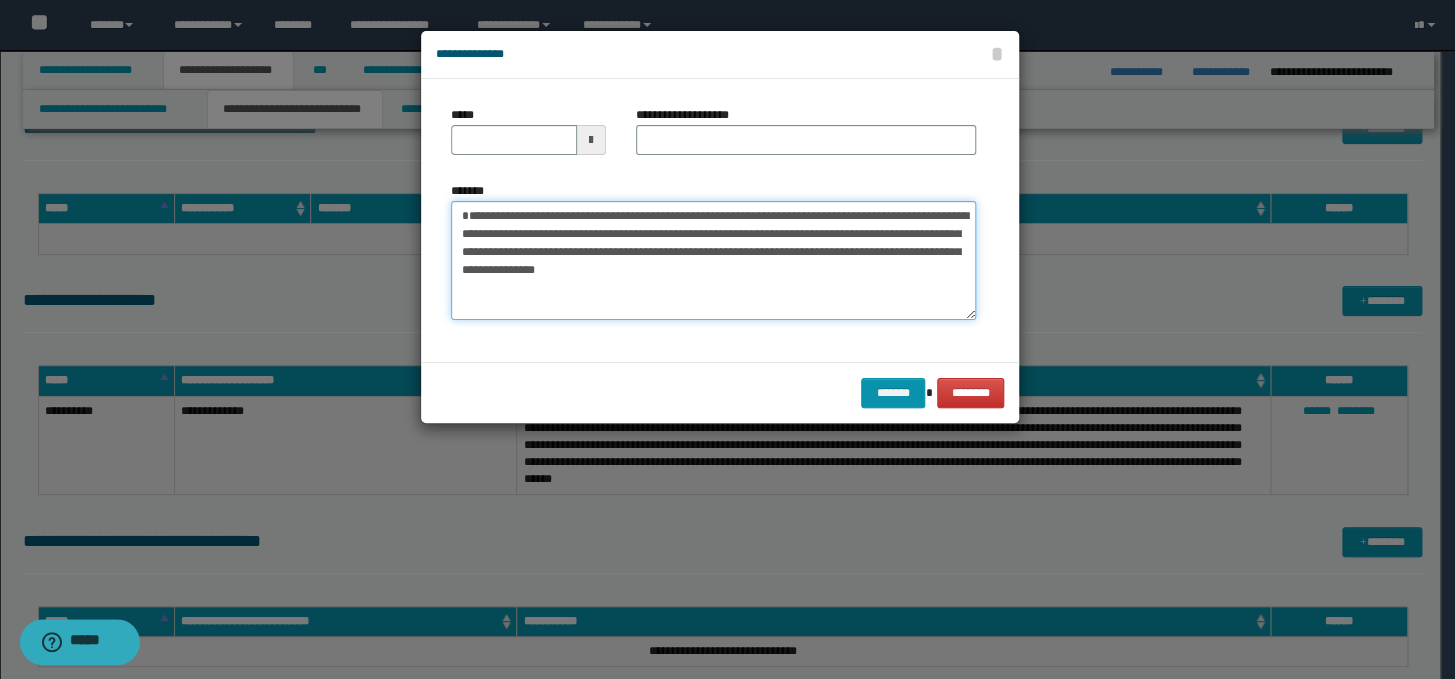 type on "**********" 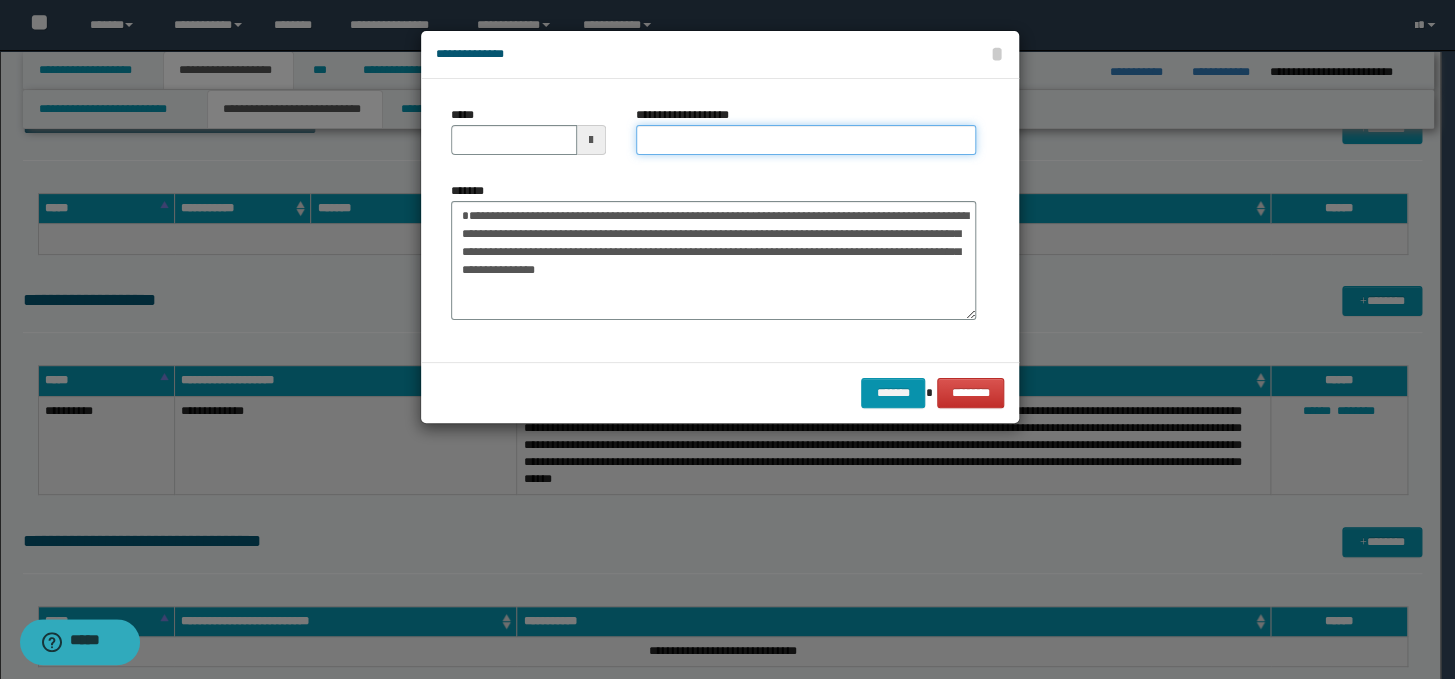 click on "**********" at bounding box center [806, 140] 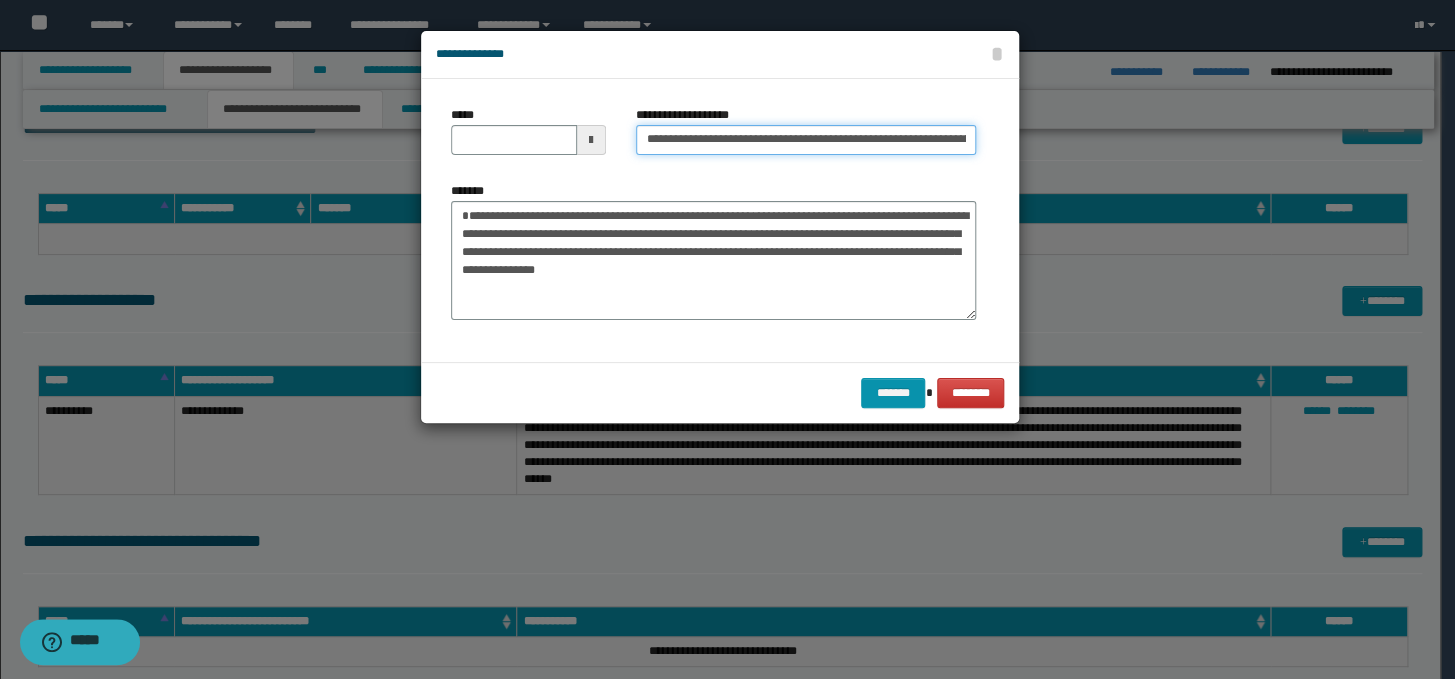 scroll, scrollTop: 0, scrollLeft: 173, axis: horizontal 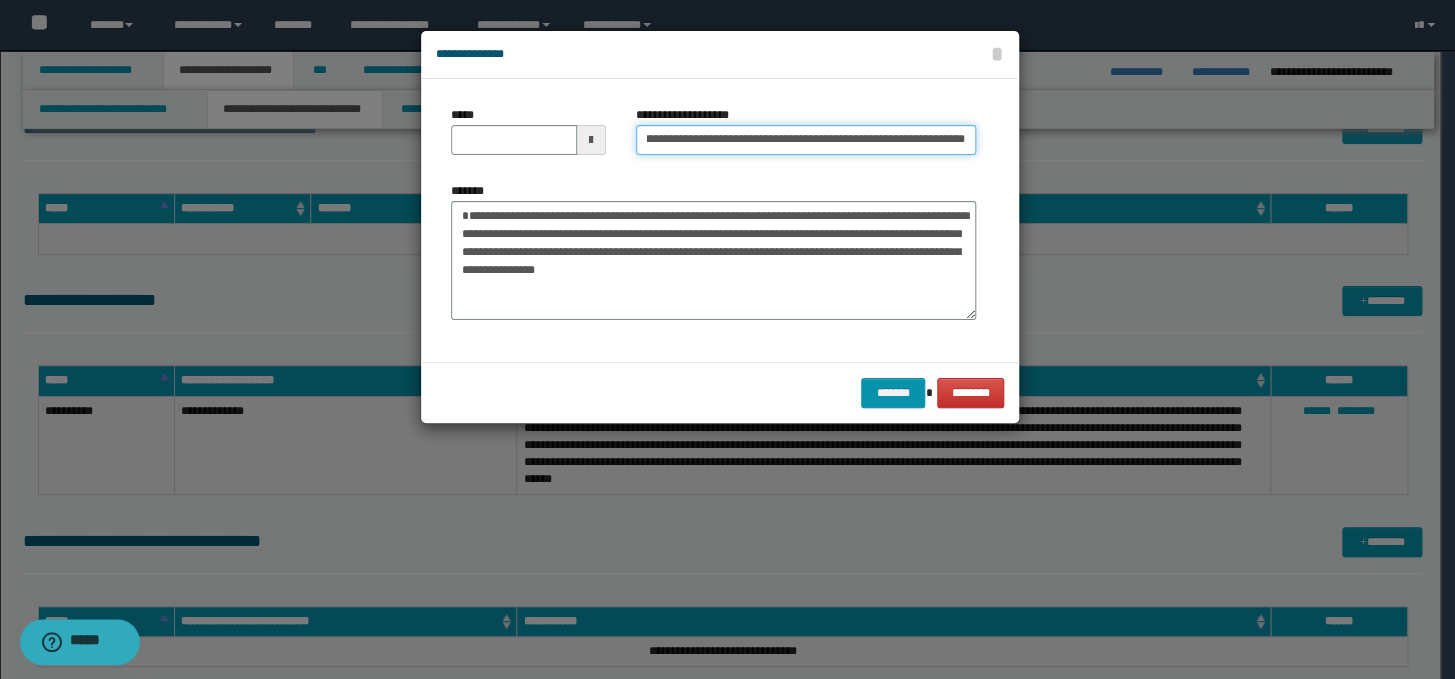 click on "**********" at bounding box center (806, 140) 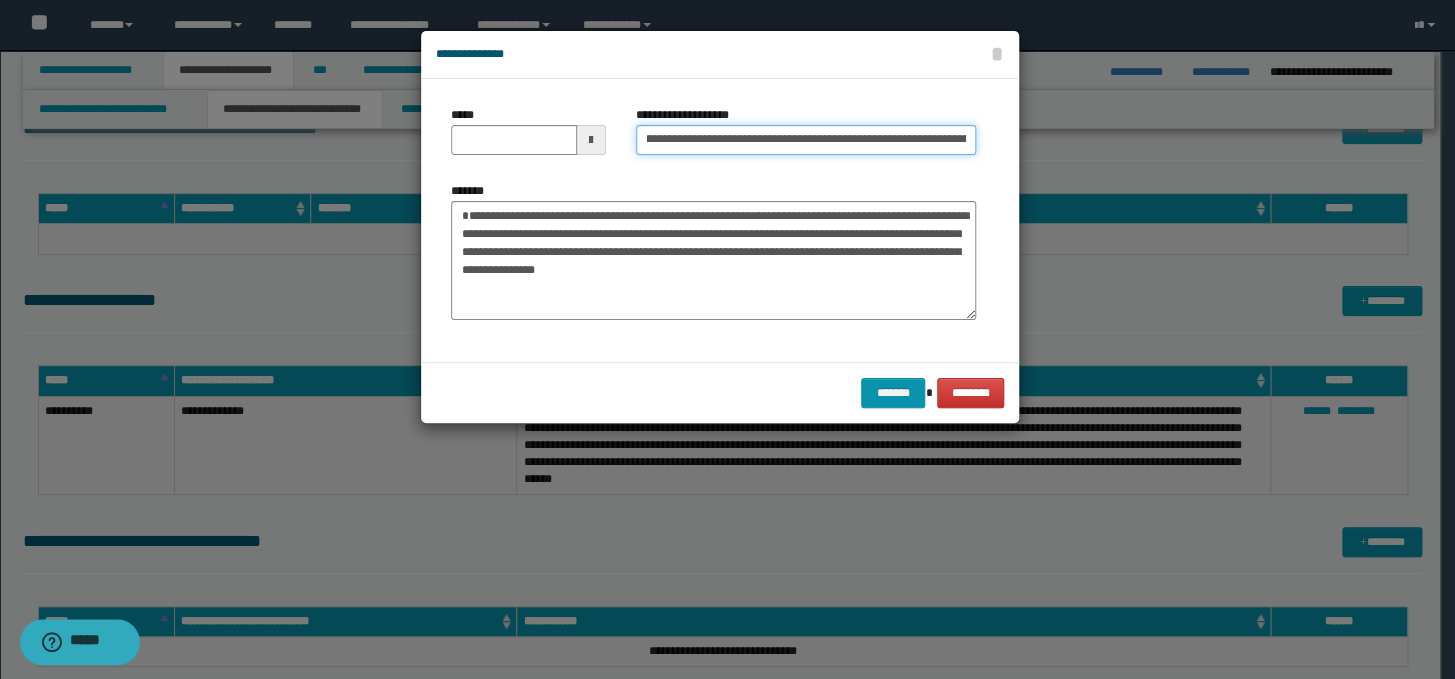 scroll, scrollTop: 0, scrollLeft: 0, axis: both 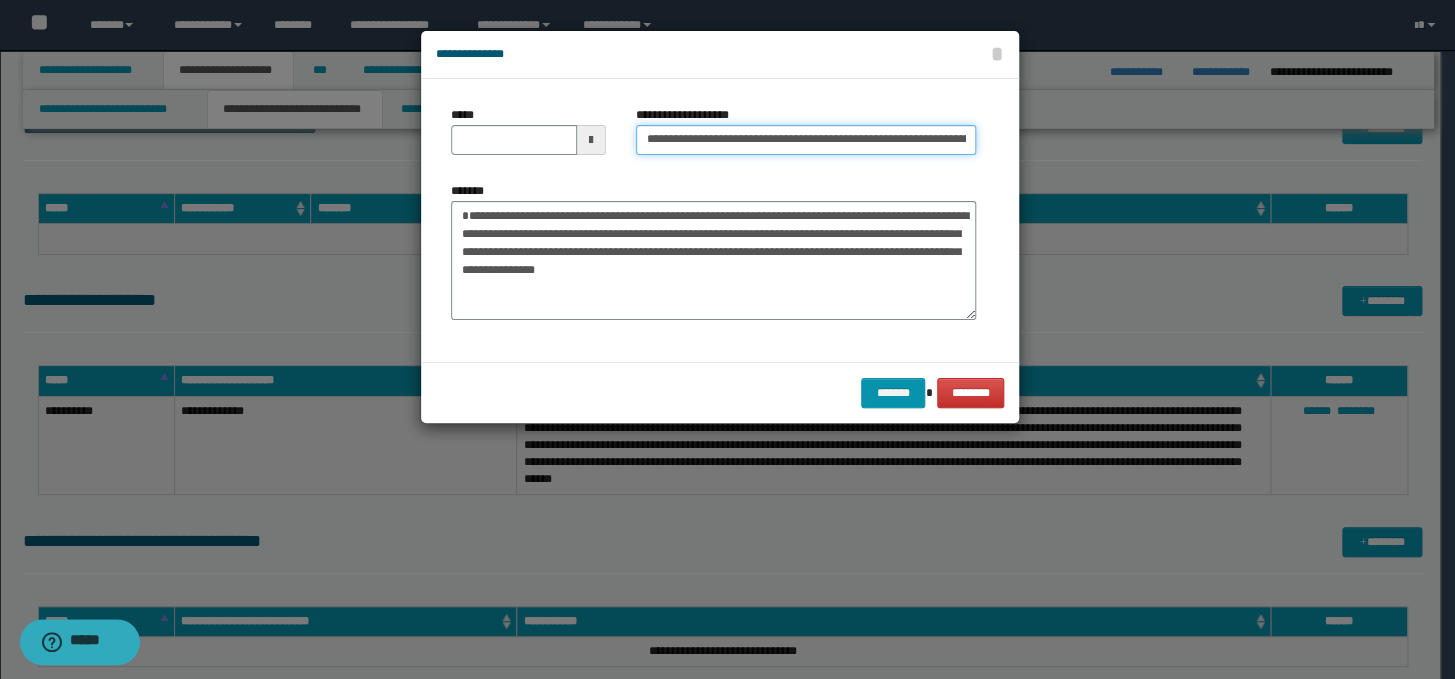drag, startPoint x: 713, startPoint y: 137, endPoint x: 640, endPoint y: 140, distance: 73.061615 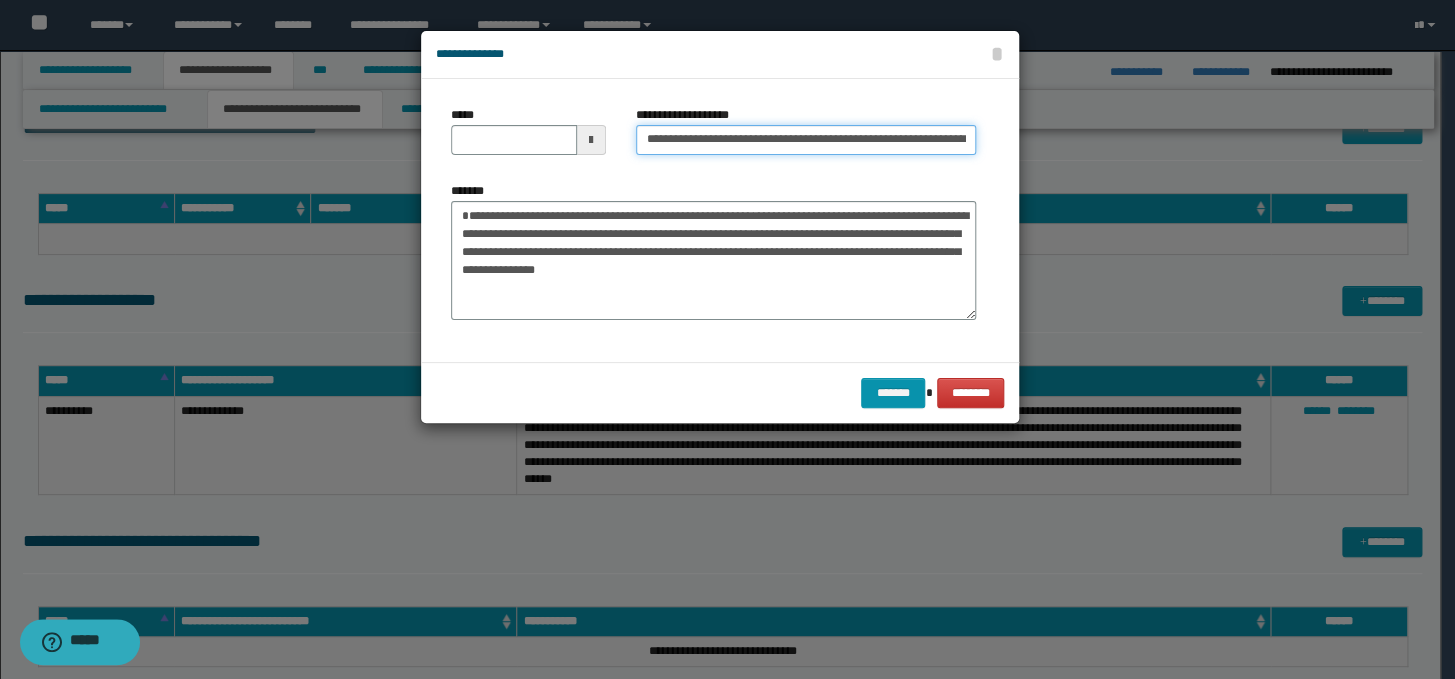 type 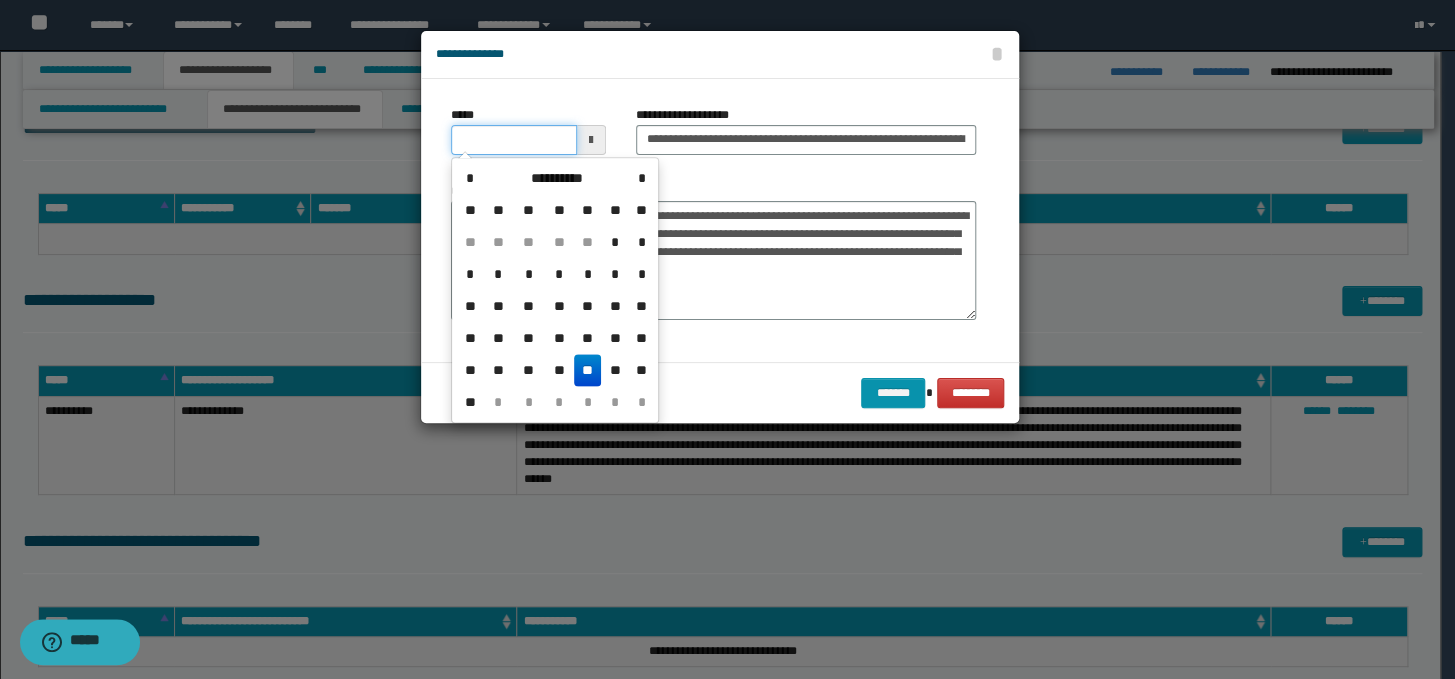 click on "*****" at bounding box center (514, 140) 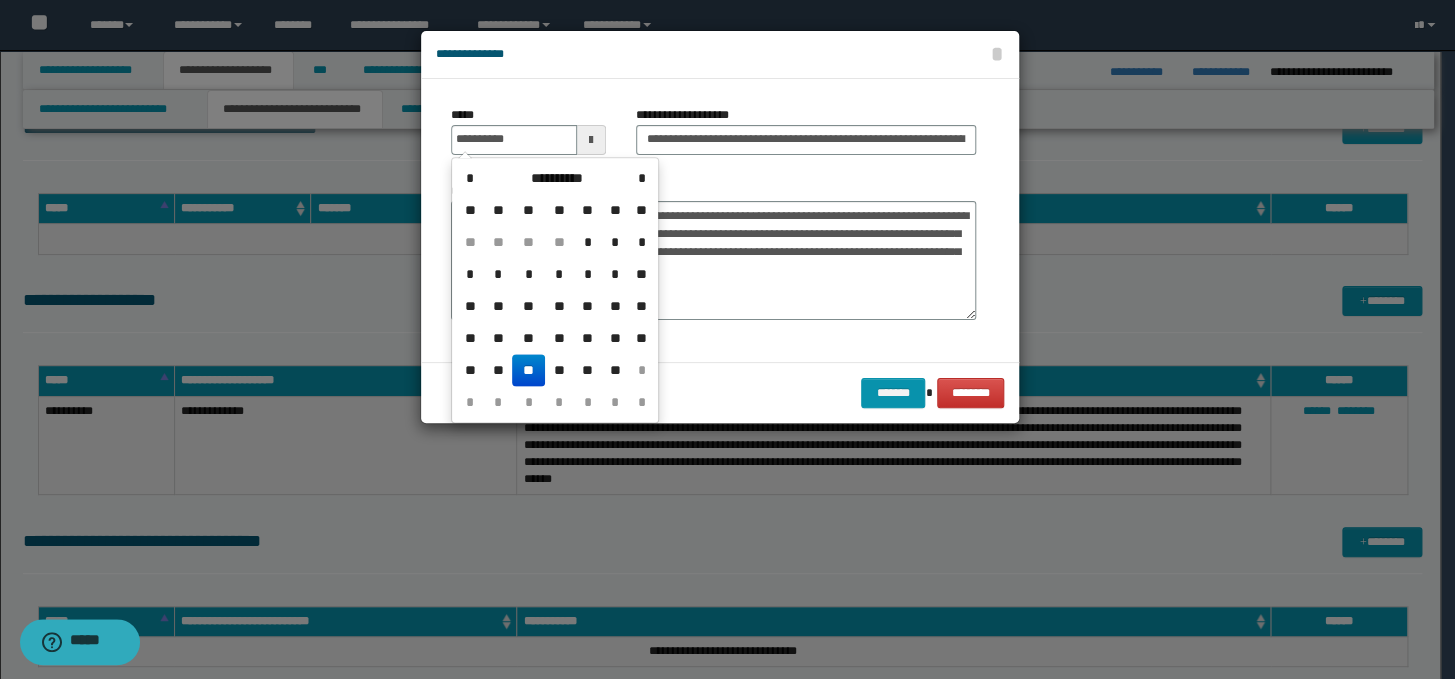 click on "**" at bounding box center (528, 370) 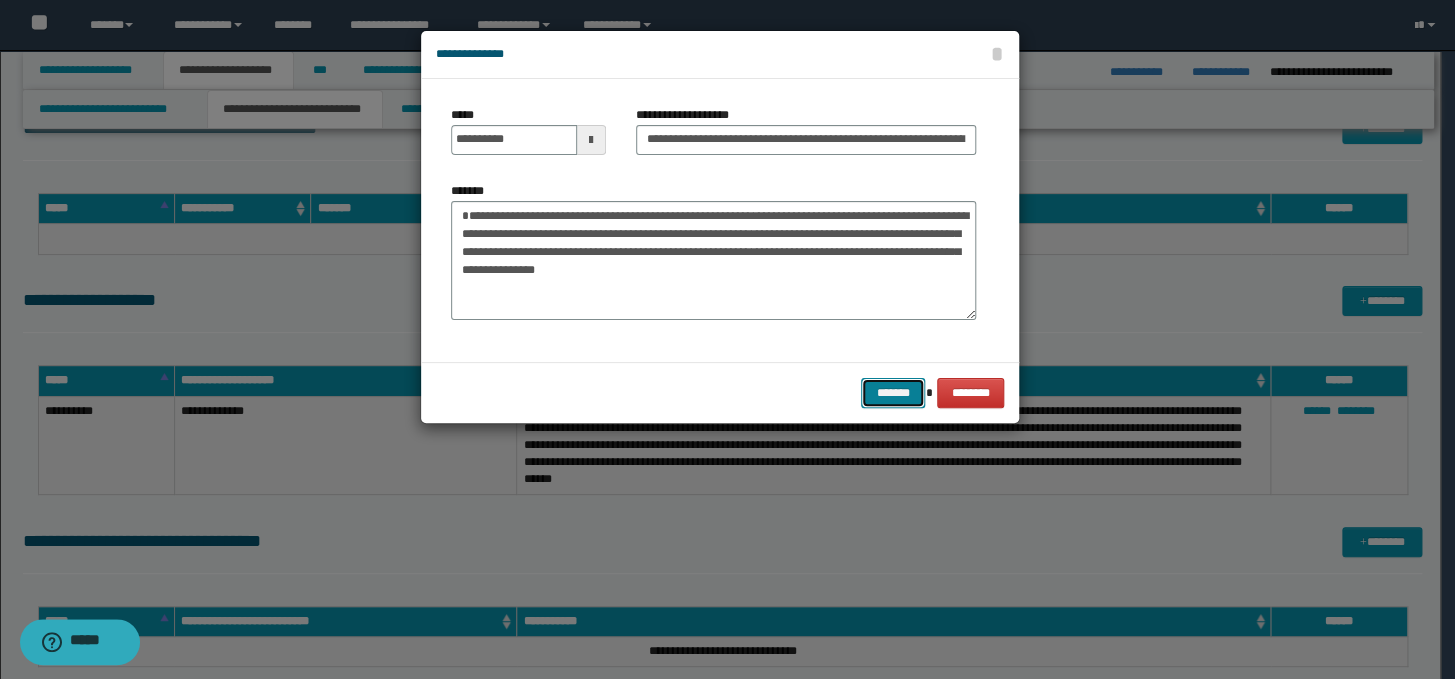 click on "*******" at bounding box center (893, 393) 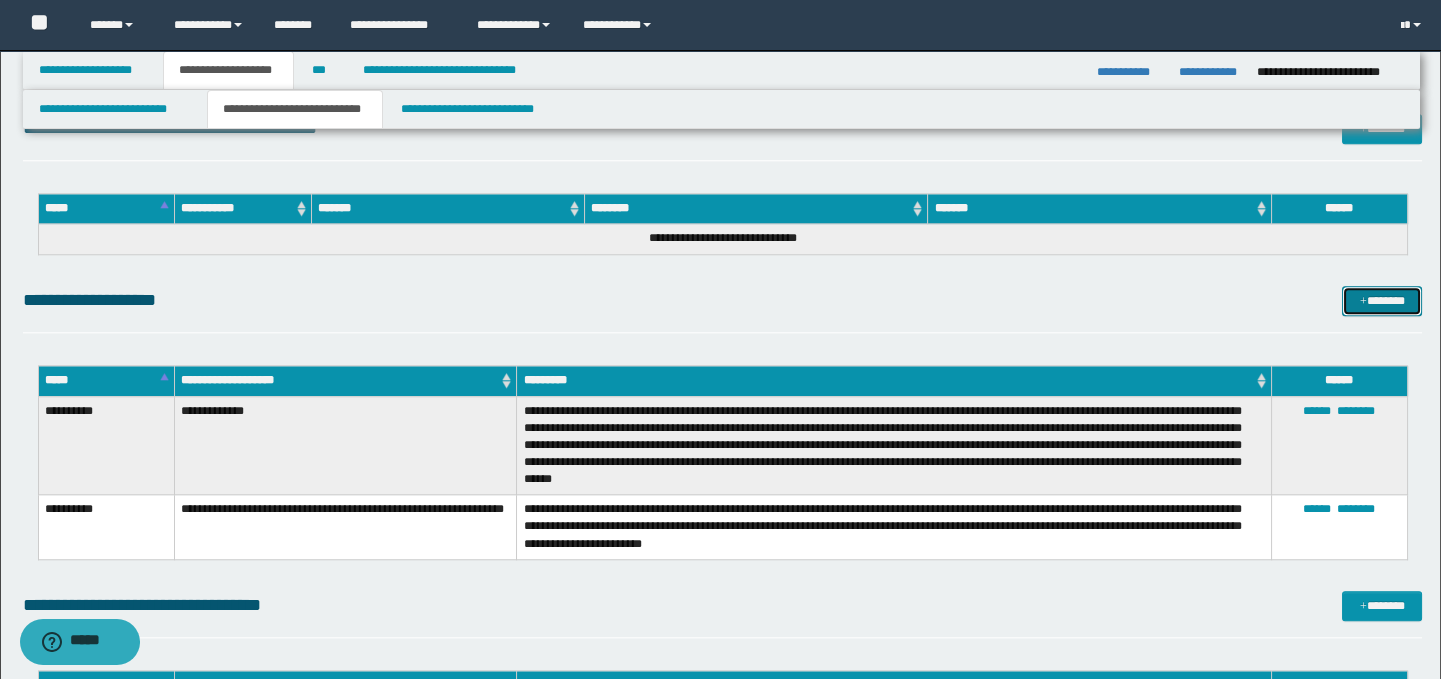 click on "*******" at bounding box center (1382, 301) 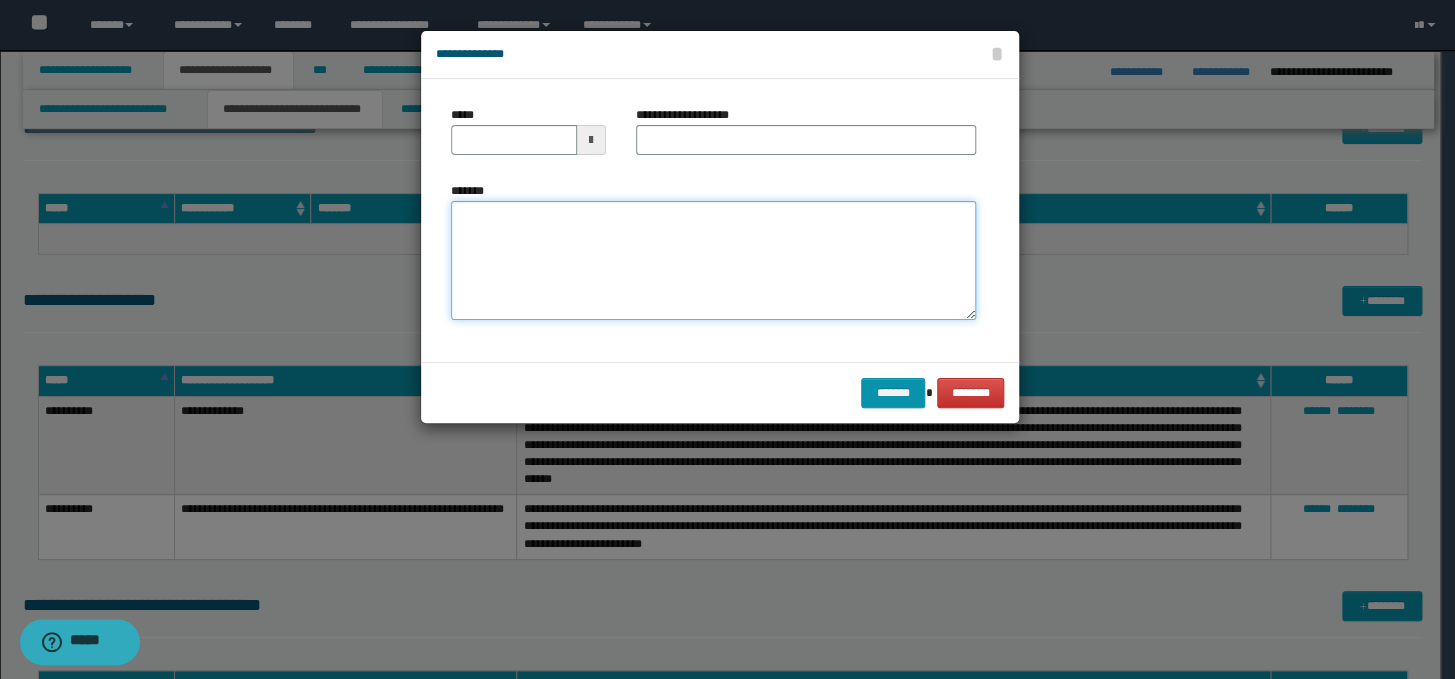 click on "*******" at bounding box center (713, 261) 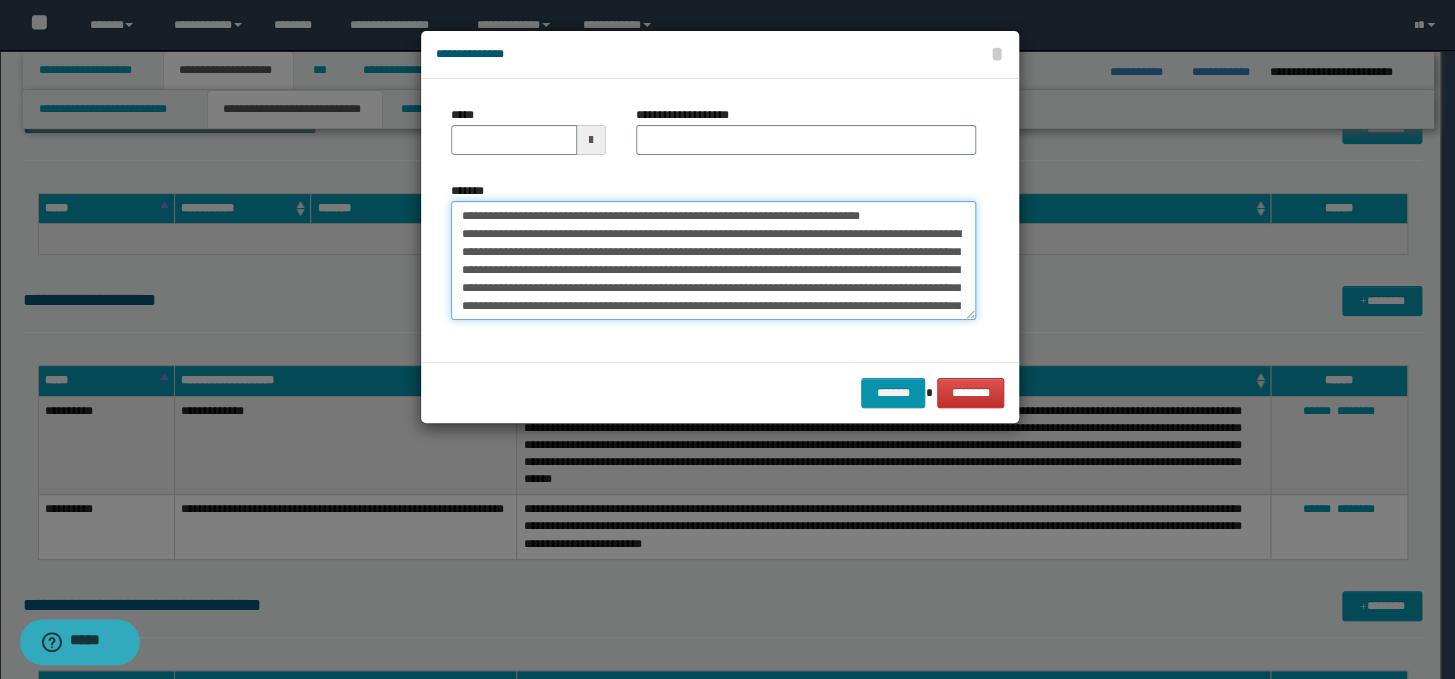 scroll, scrollTop: 551, scrollLeft: 0, axis: vertical 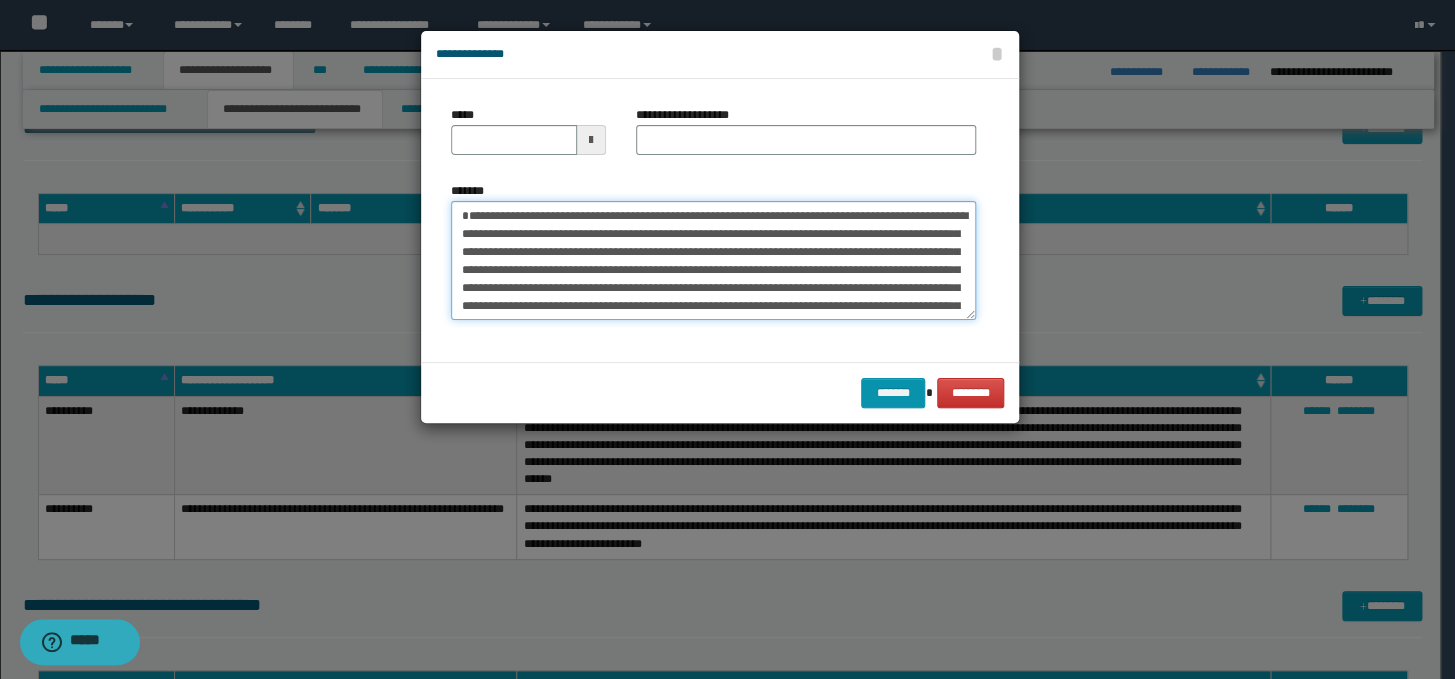 type on "**********" 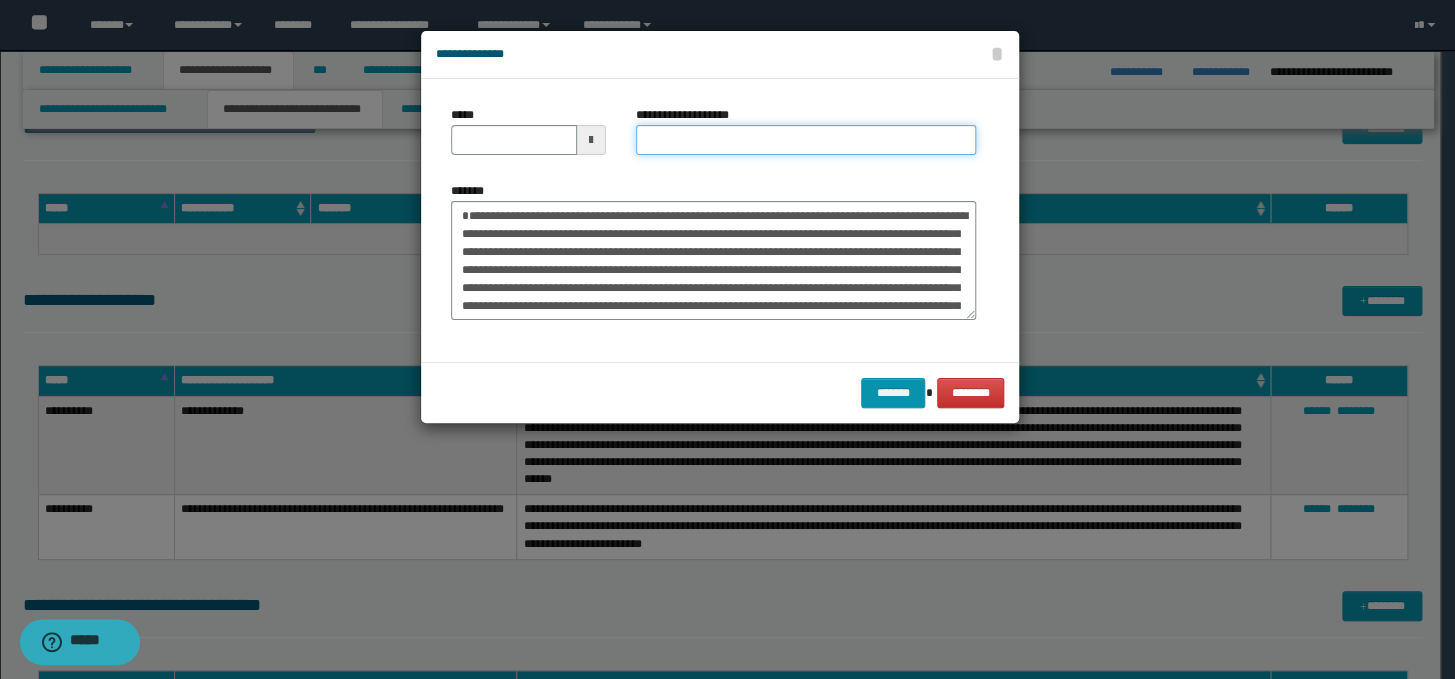click on "**********" at bounding box center [806, 140] 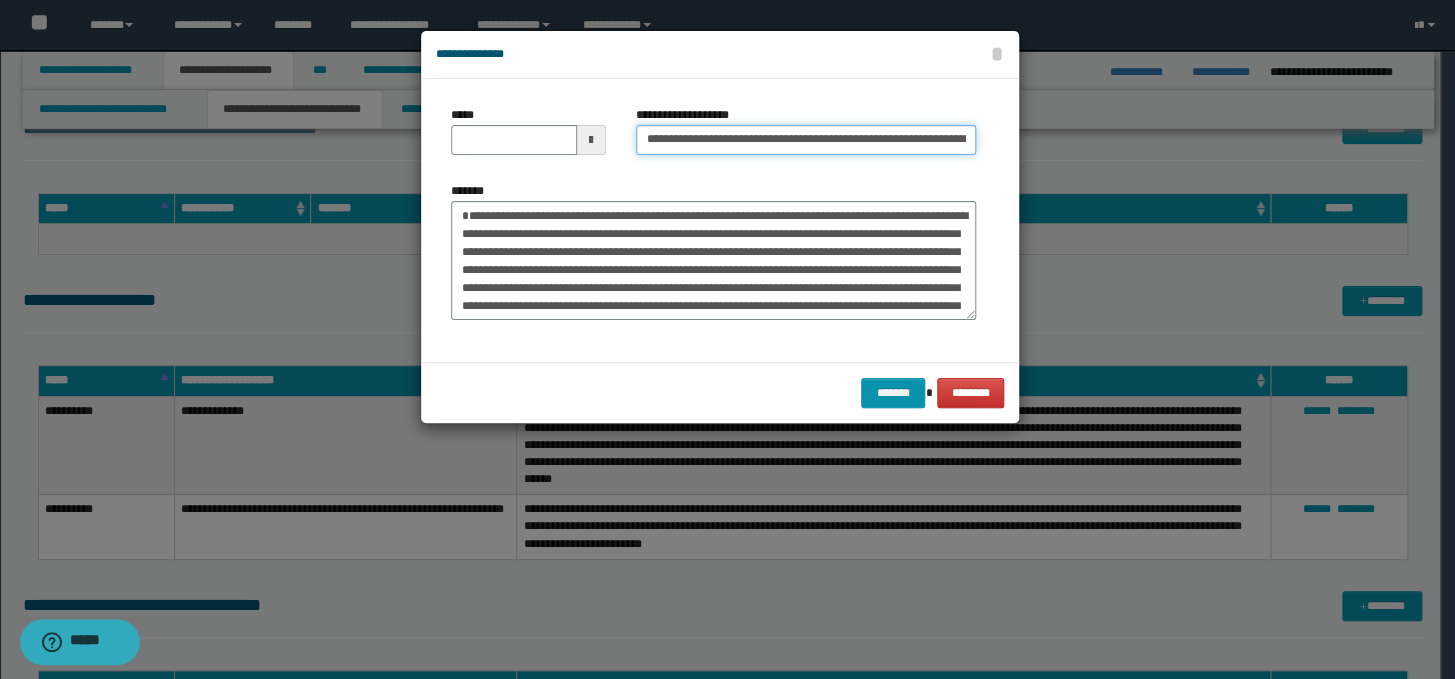 scroll, scrollTop: 0, scrollLeft: 205, axis: horizontal 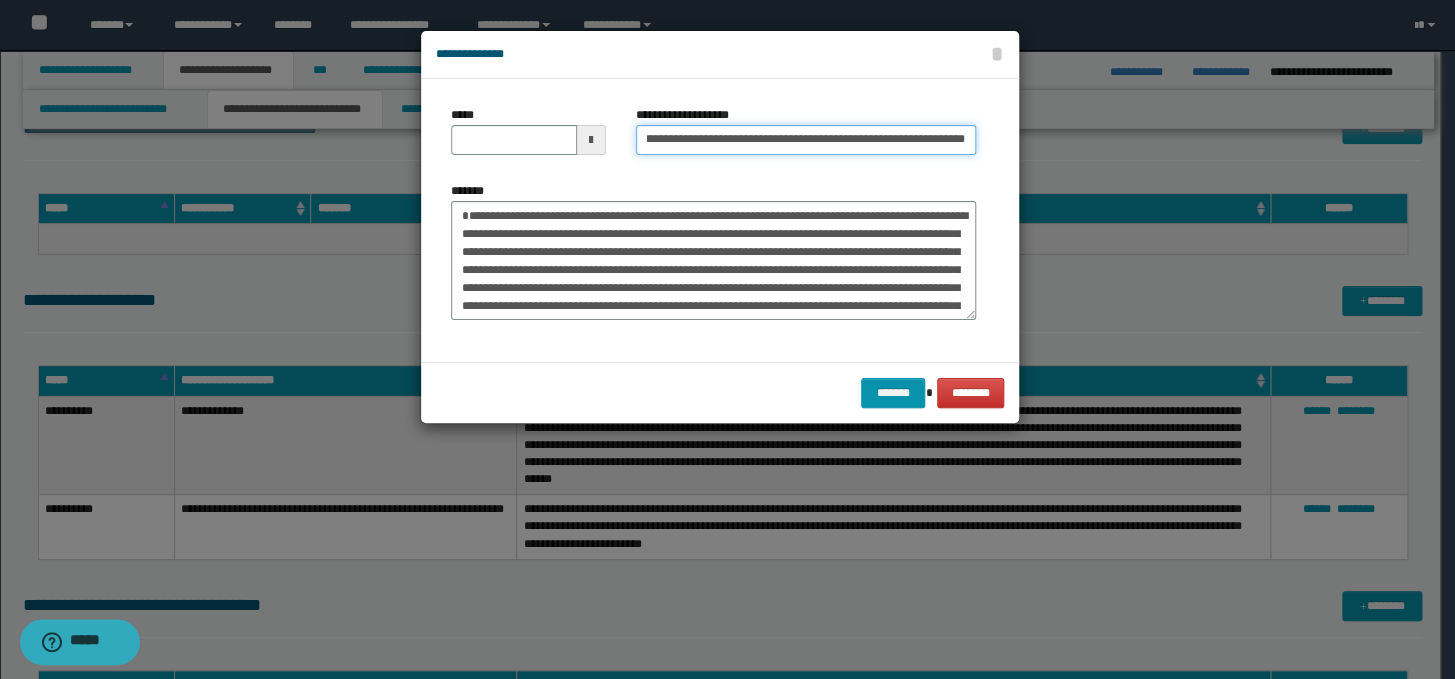 click on "**********" at bounding box center [806, 140] 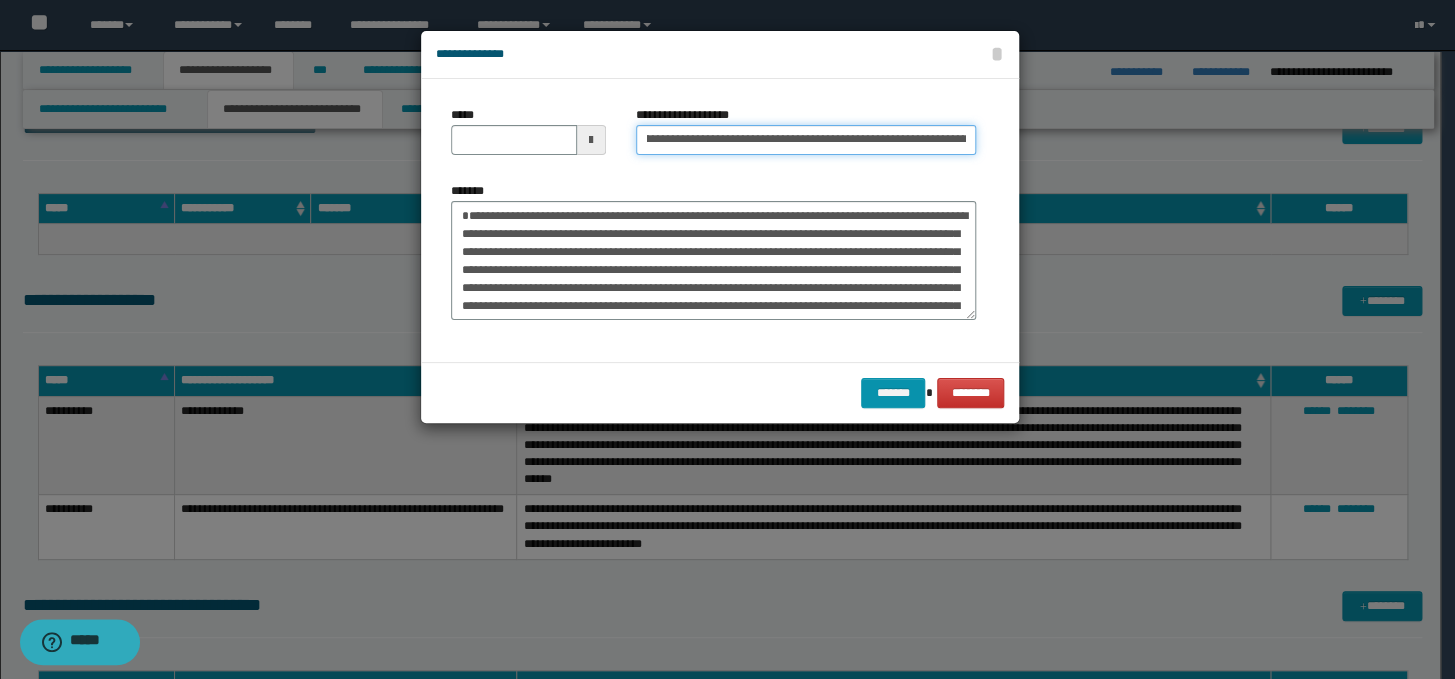 scroll, scrollTop: 0, scrollLeft: 11, axis: horizontal 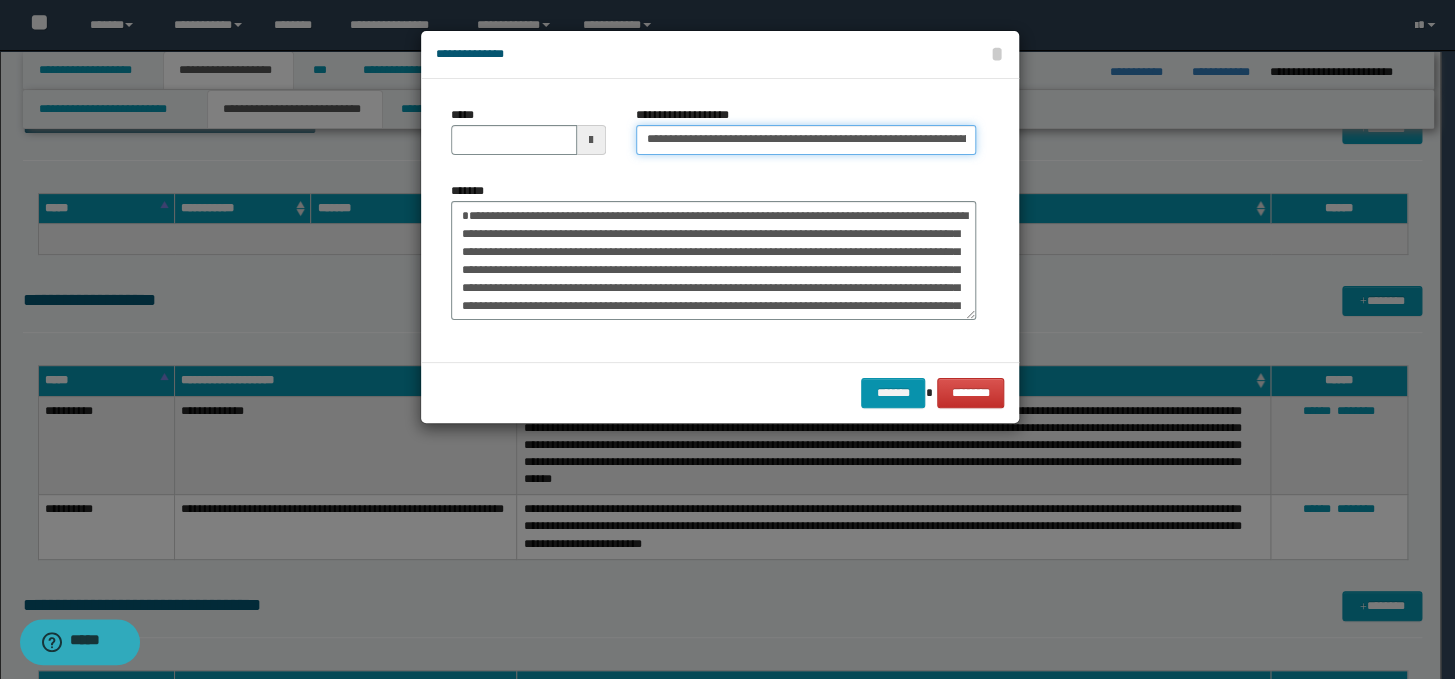 drag, startPoint x: 697, startPoint y: 141, endPoint x: 625, endPoint y: 138, distance: 72.06247 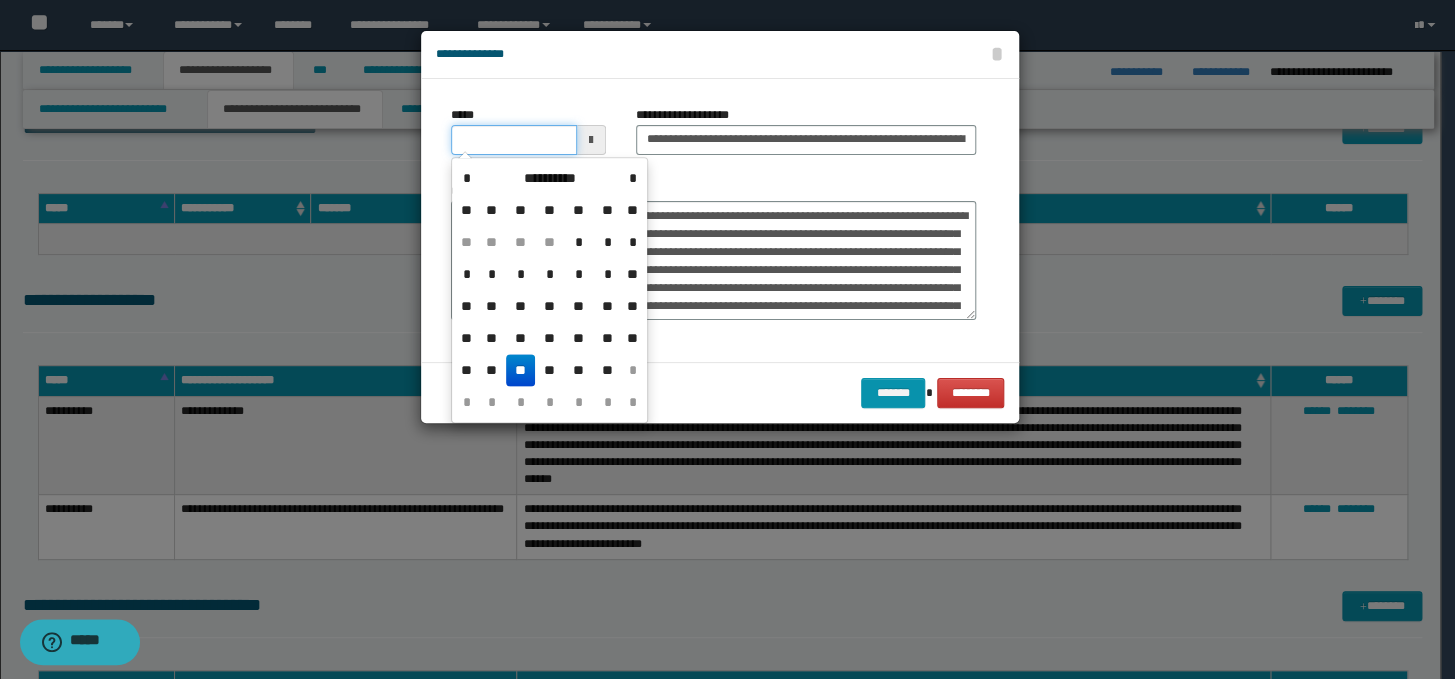click on "*****" at bounding box center [514, 140] 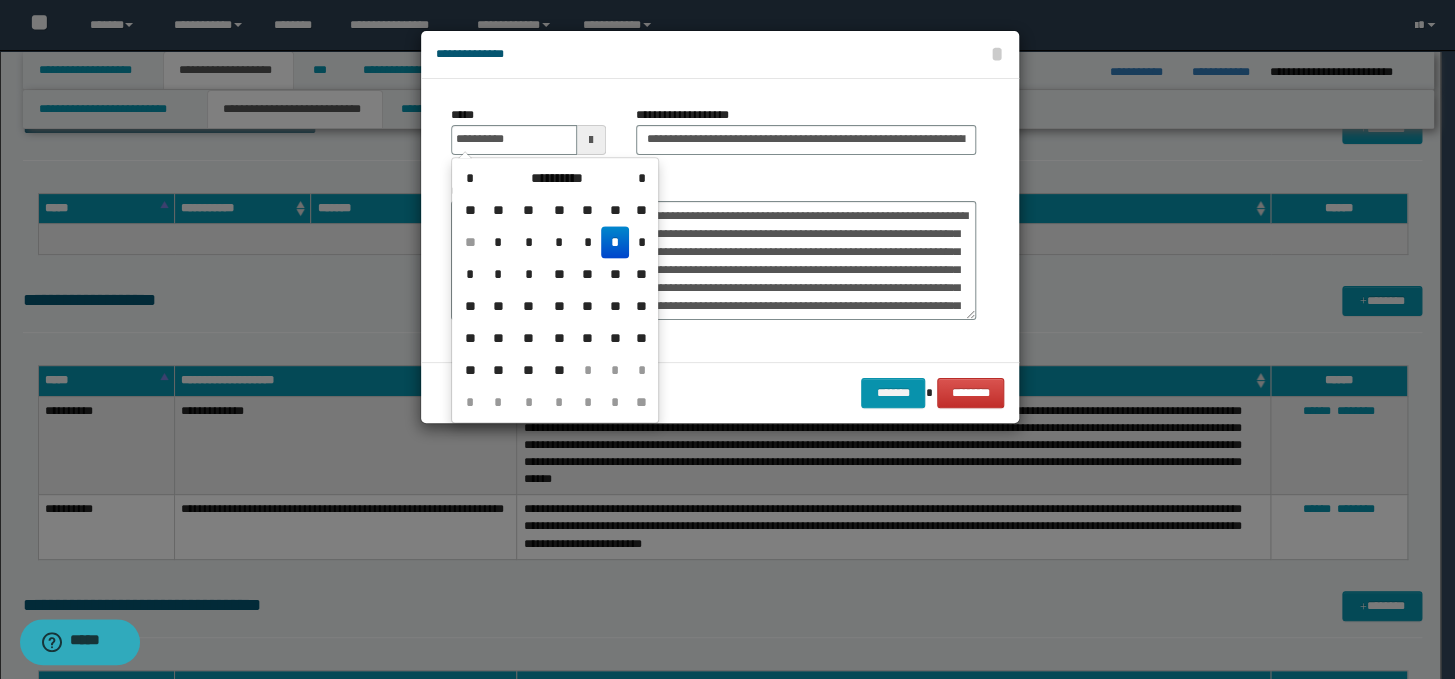 click on "*" at bounding box center (615, 242) 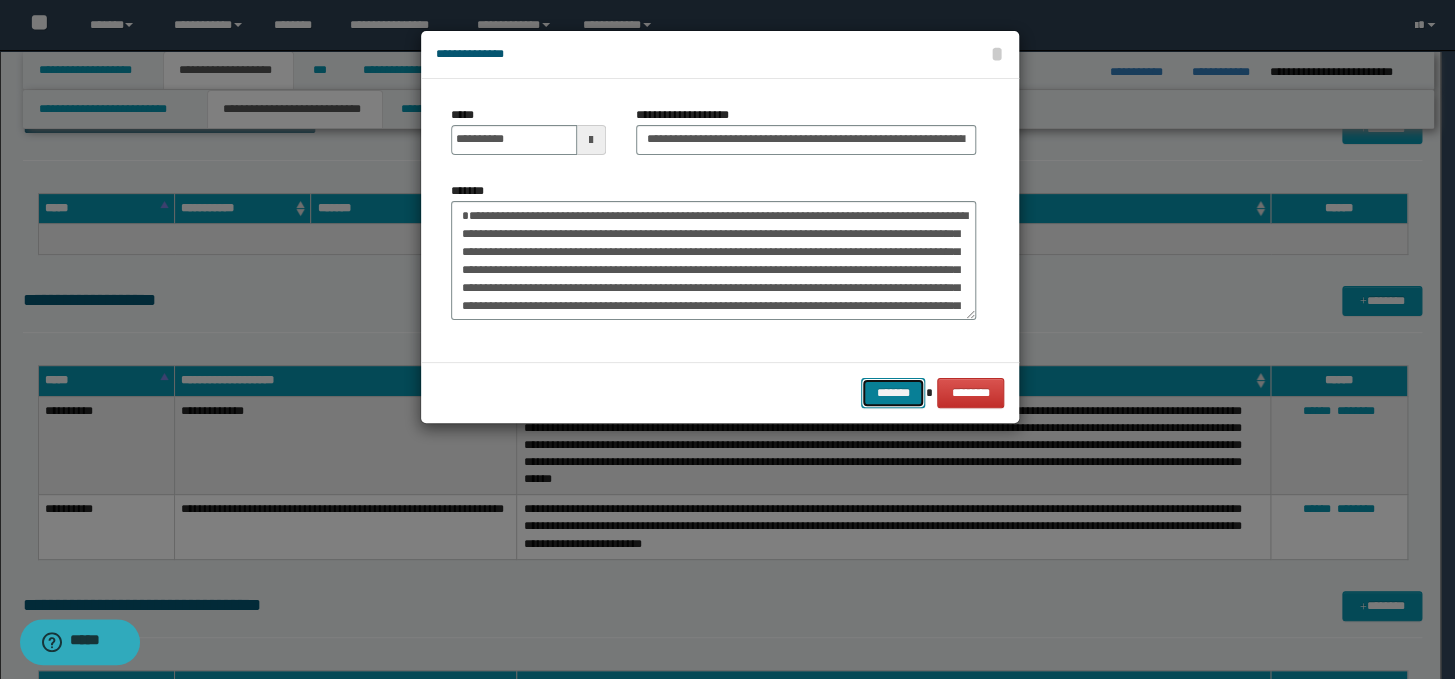 click on "*******" at bounding box center [893, 393] 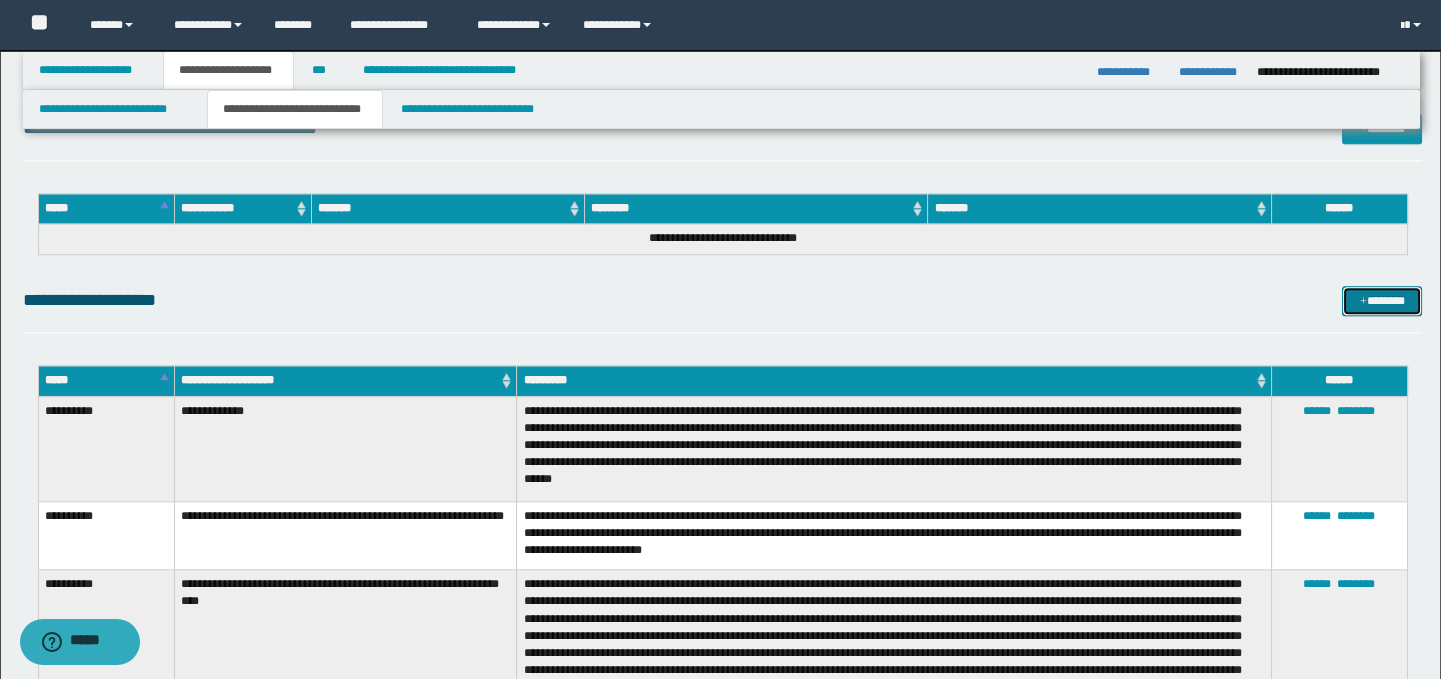 click at bounding box center [1363, 302] 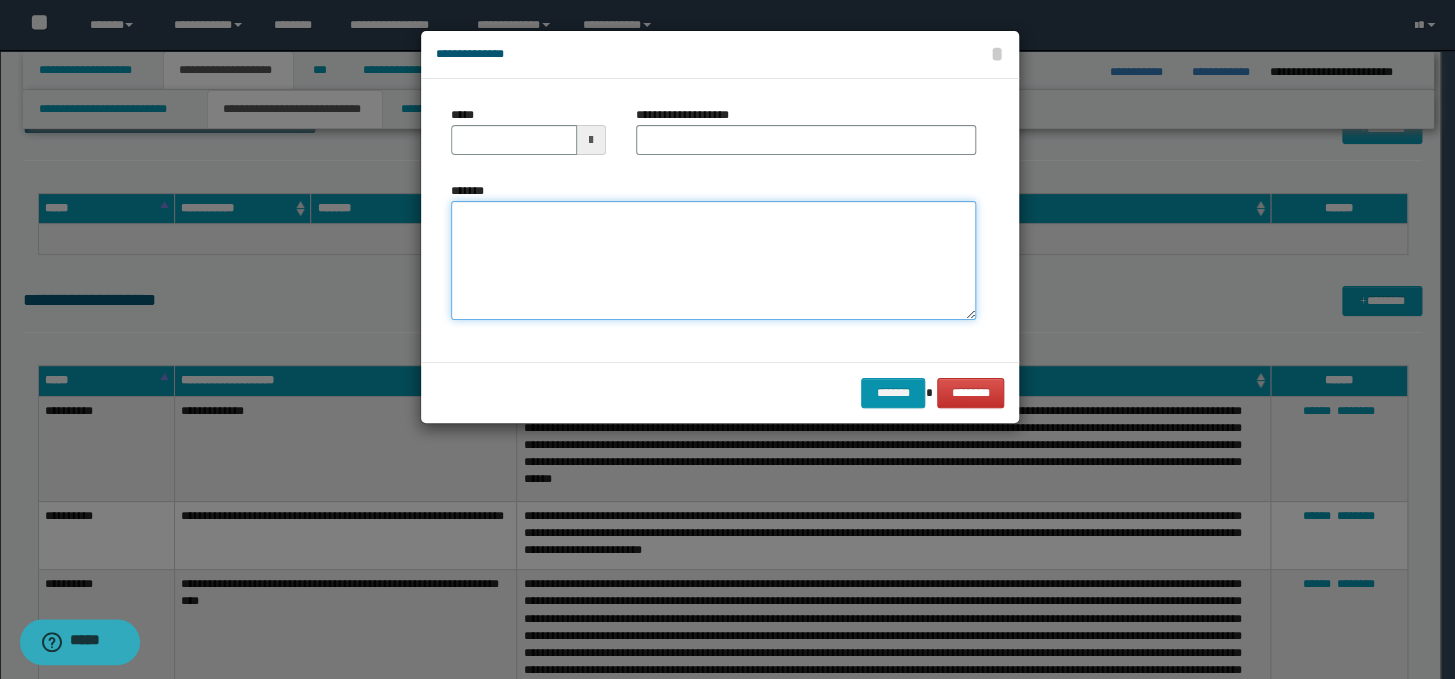paste on "**********" 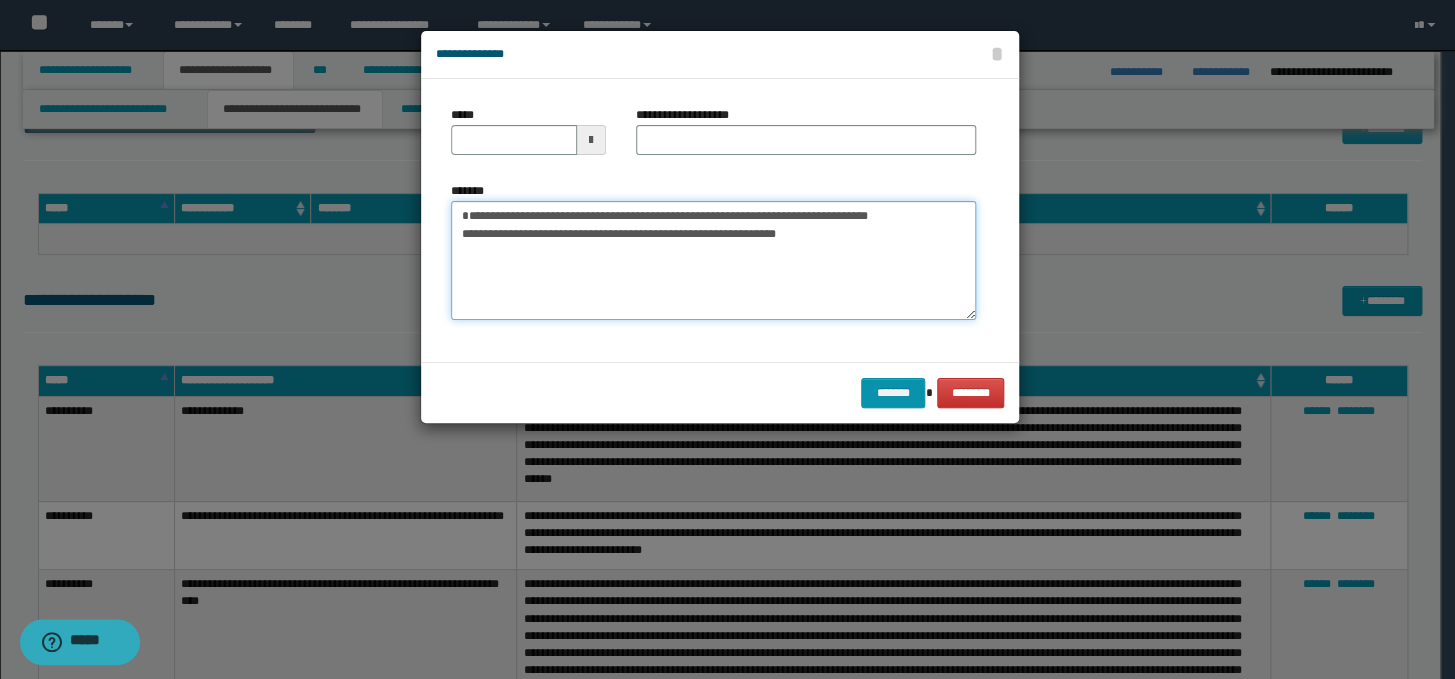 click on "**********" at bounding box center [713, 261] 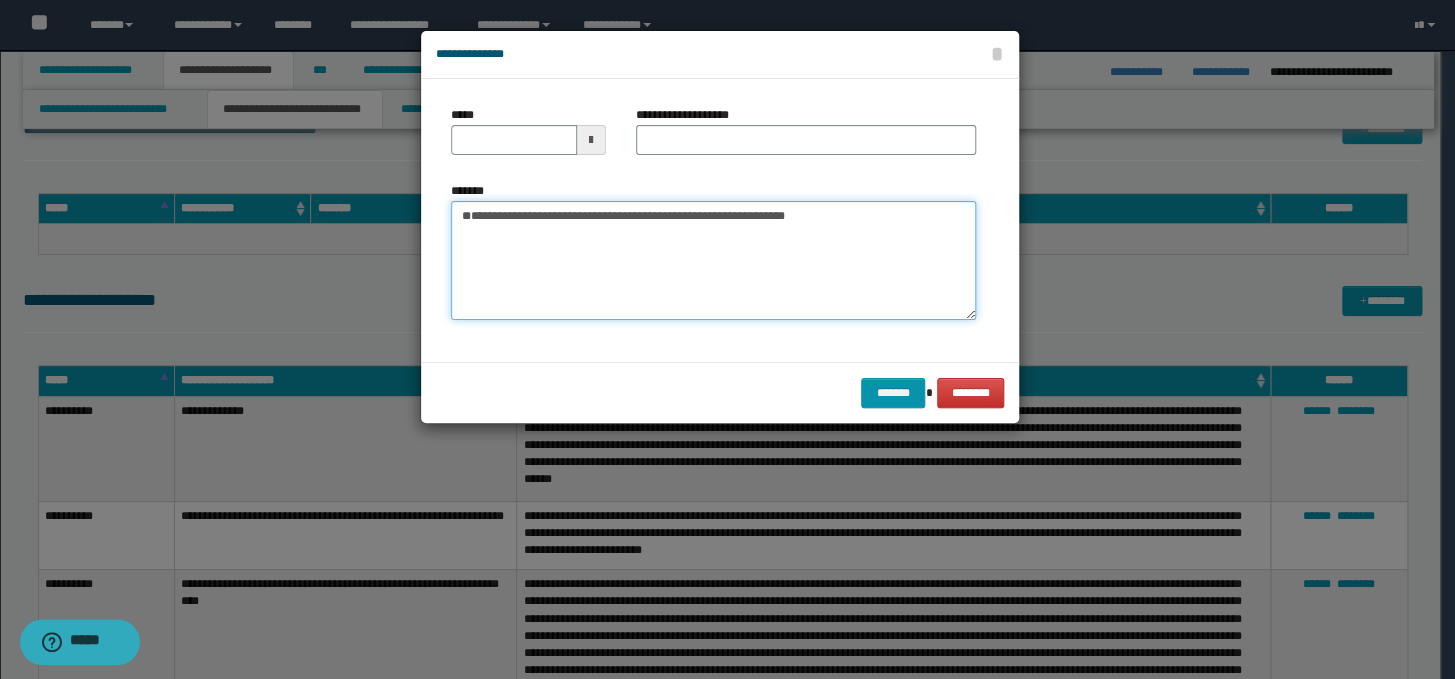 type on "**********" 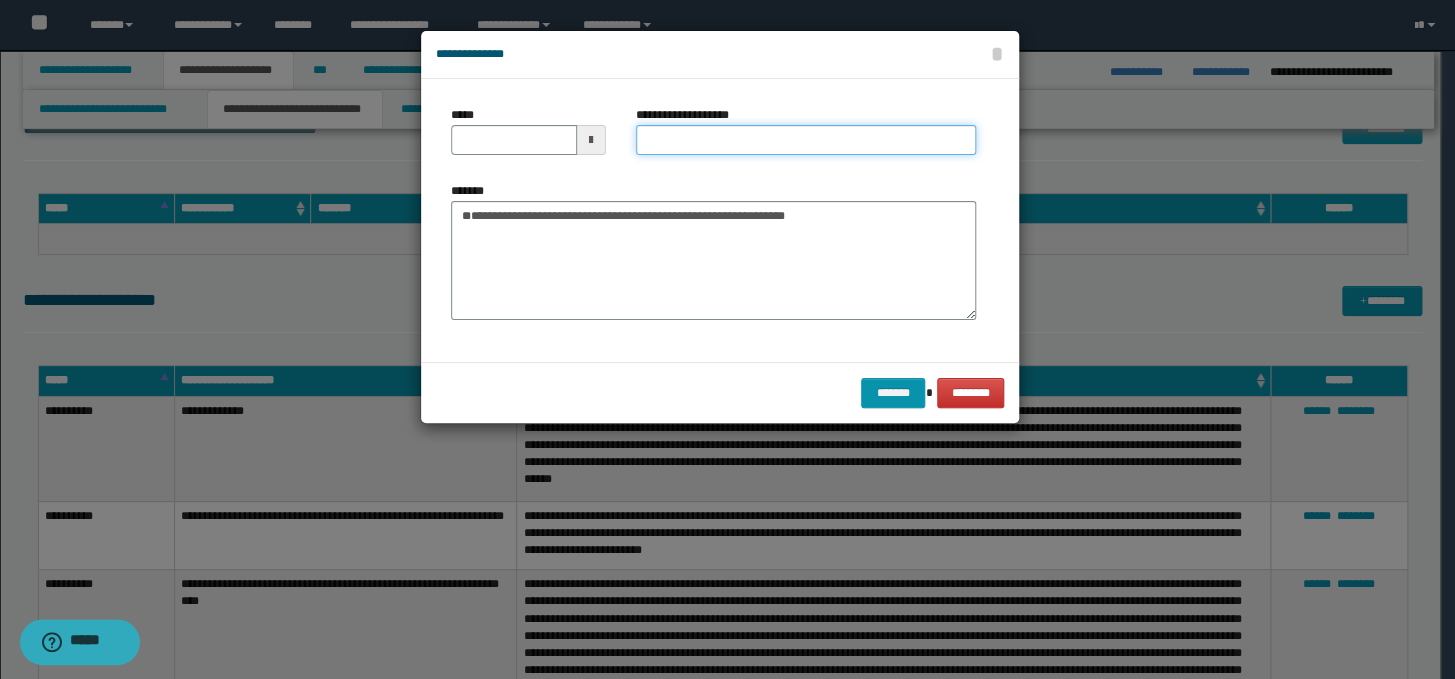click on "**********" at bounding box center [806, 140] 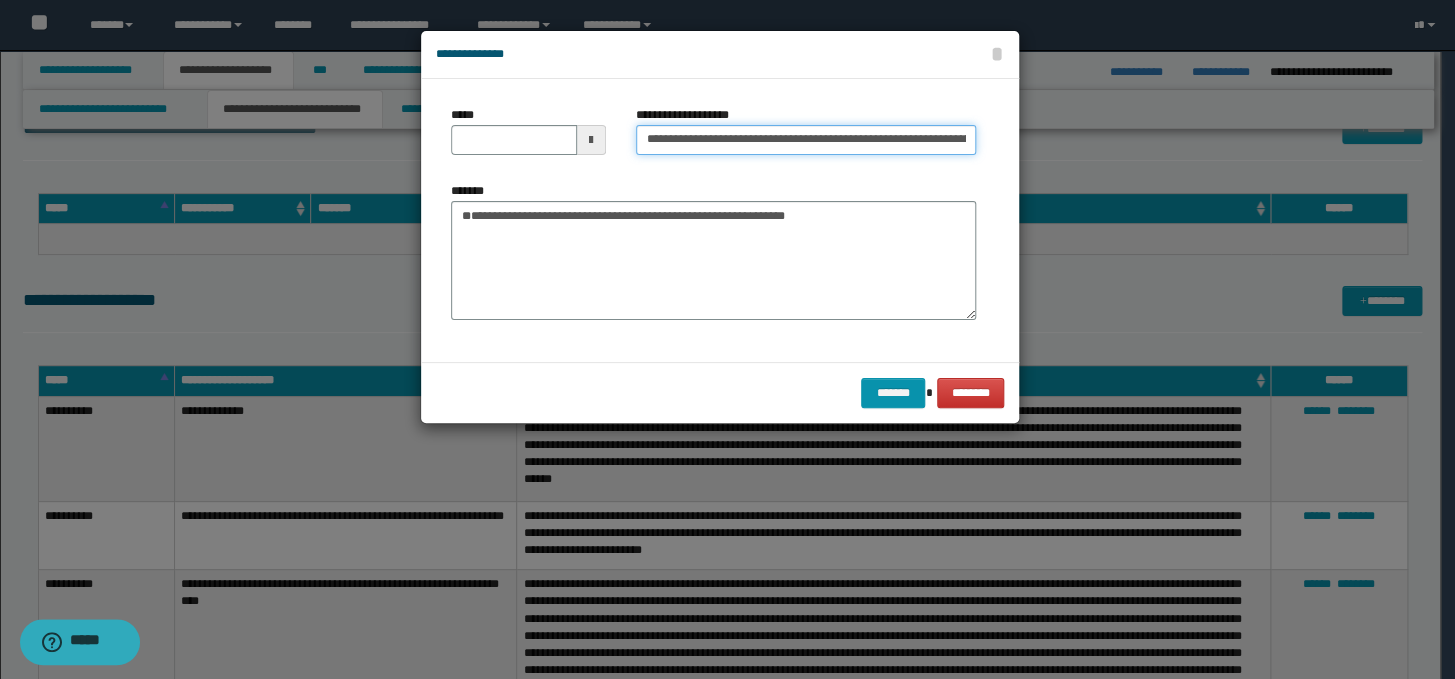 scroll, scrollTop: 0, scrollLeft: 204, axis: horizontal 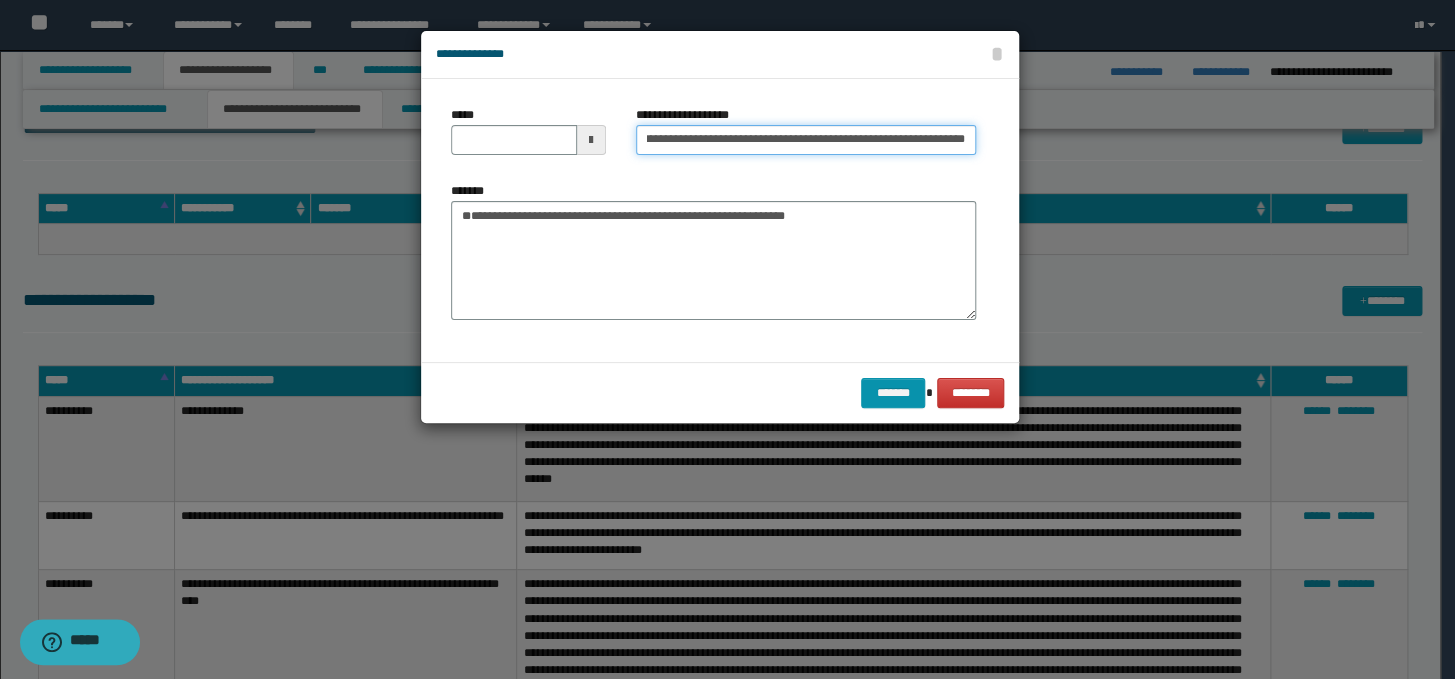 click on "**********" at bounding box center (806, 140) 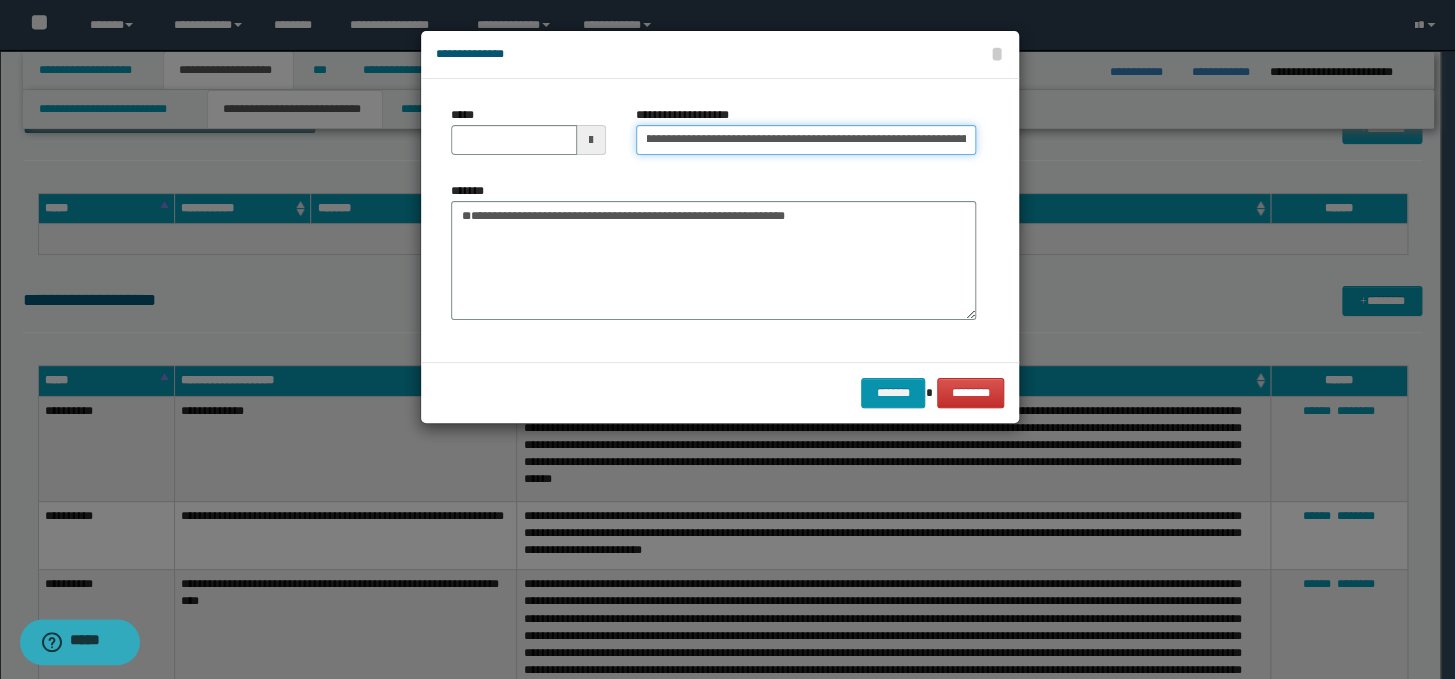 scroll, scrollTop: 0, scrollLeft: 0, axis: both 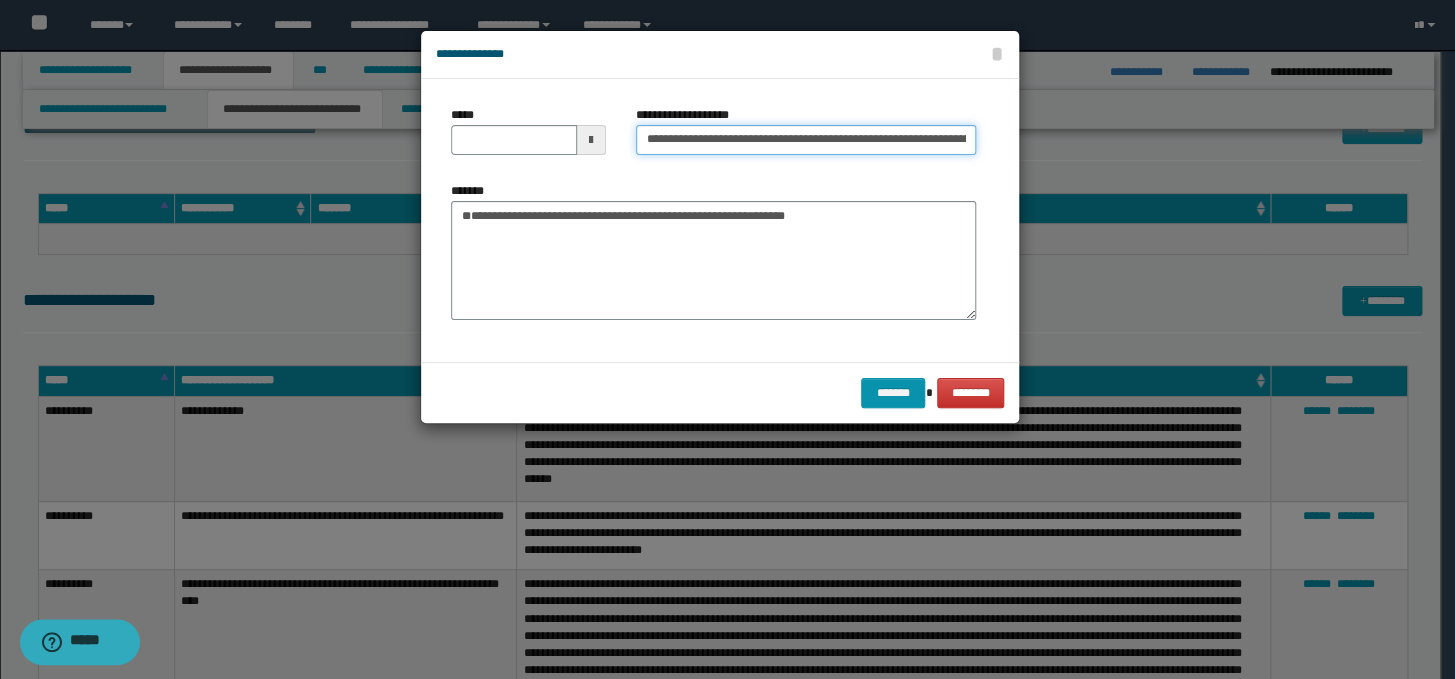 drag, startPoint x: 706, startPoint y: 145, endPoint x: 636, endPoint y: 140, distance: 70.178345 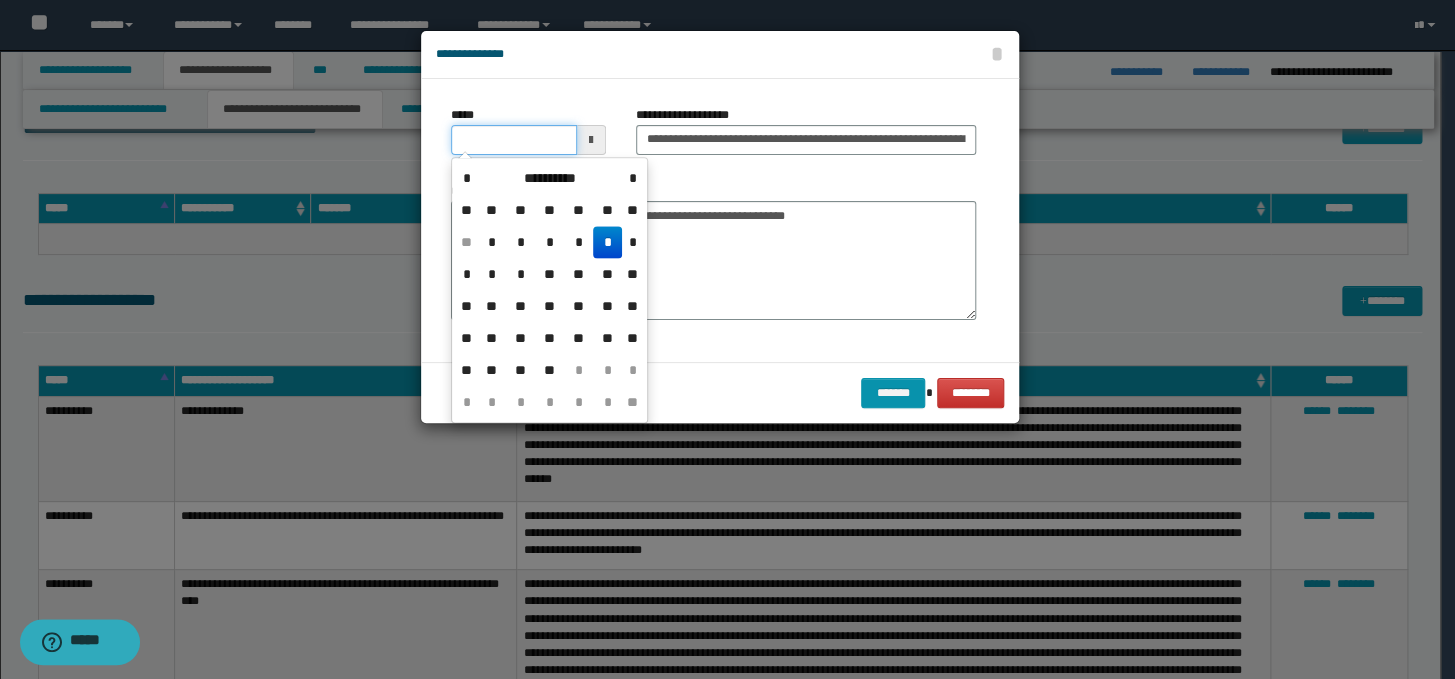 click on "*****" at bounding box center [514, 140] 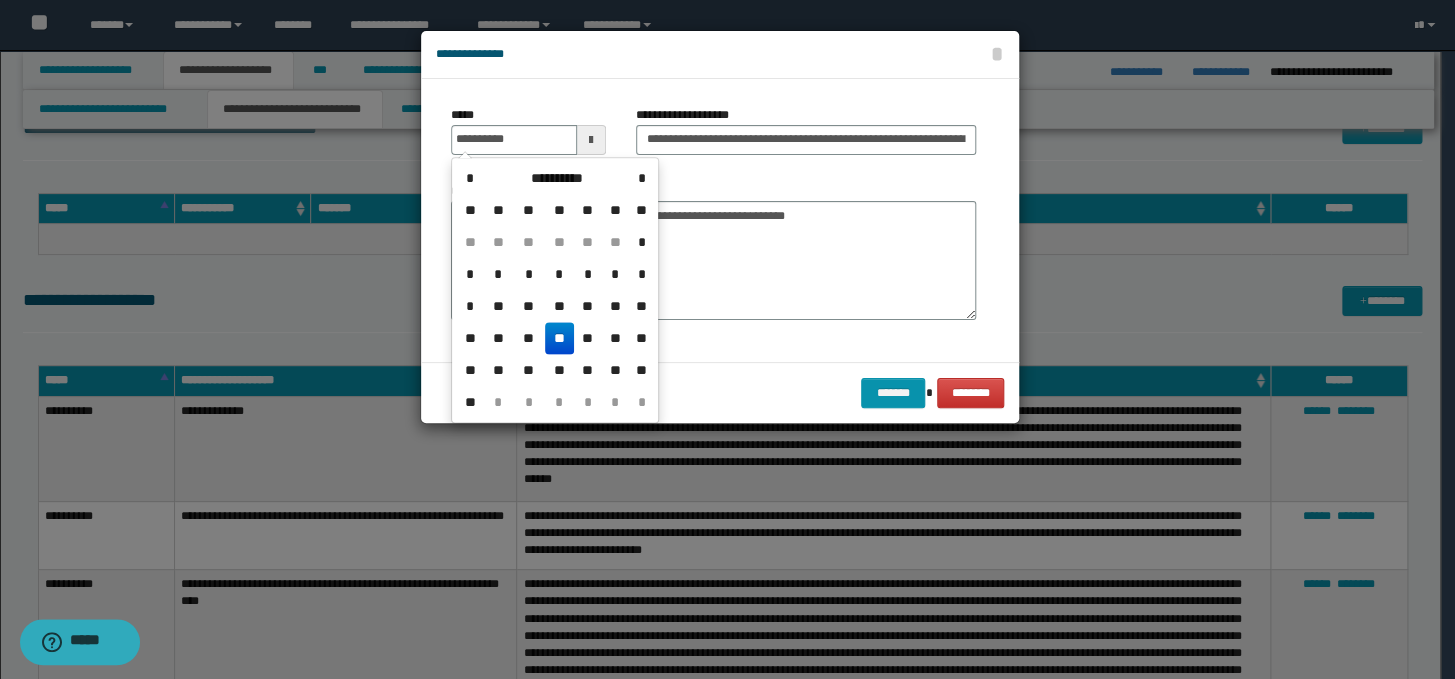 click on "**" at bounding box center (559, 338) 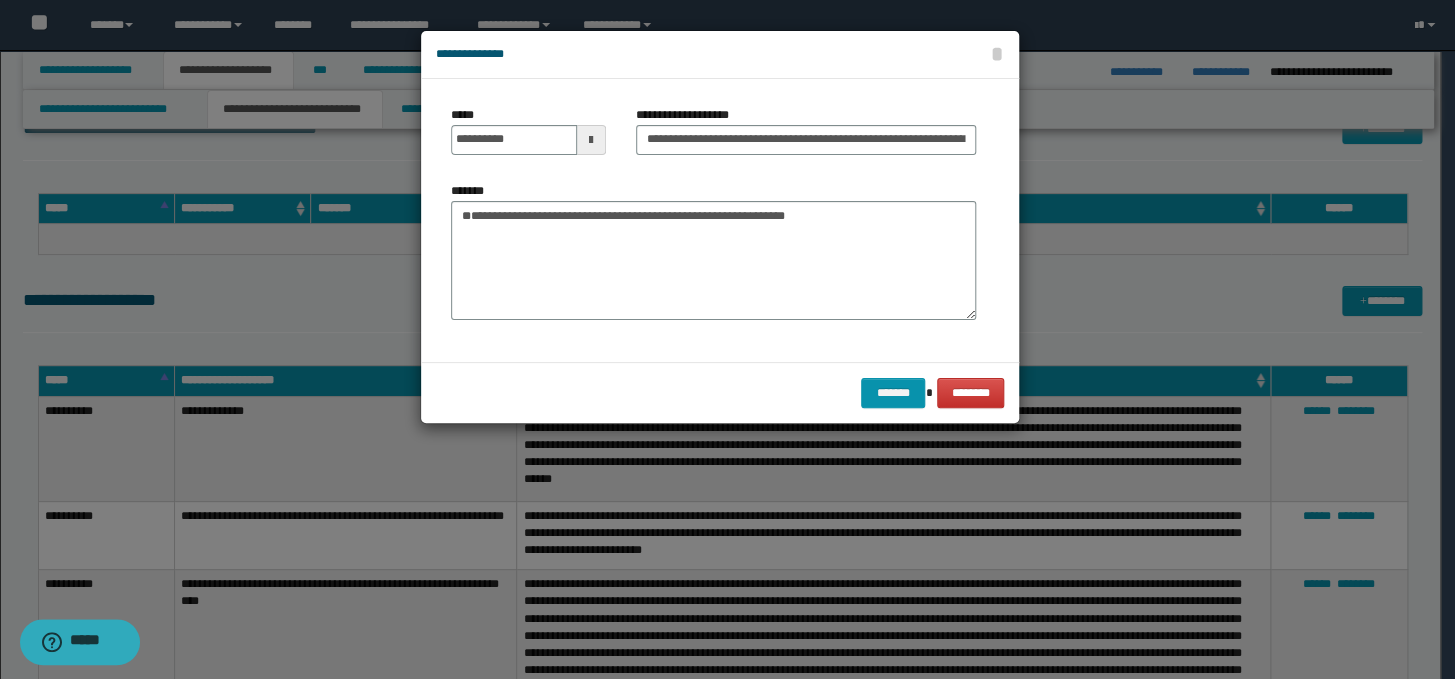 type on "**********" 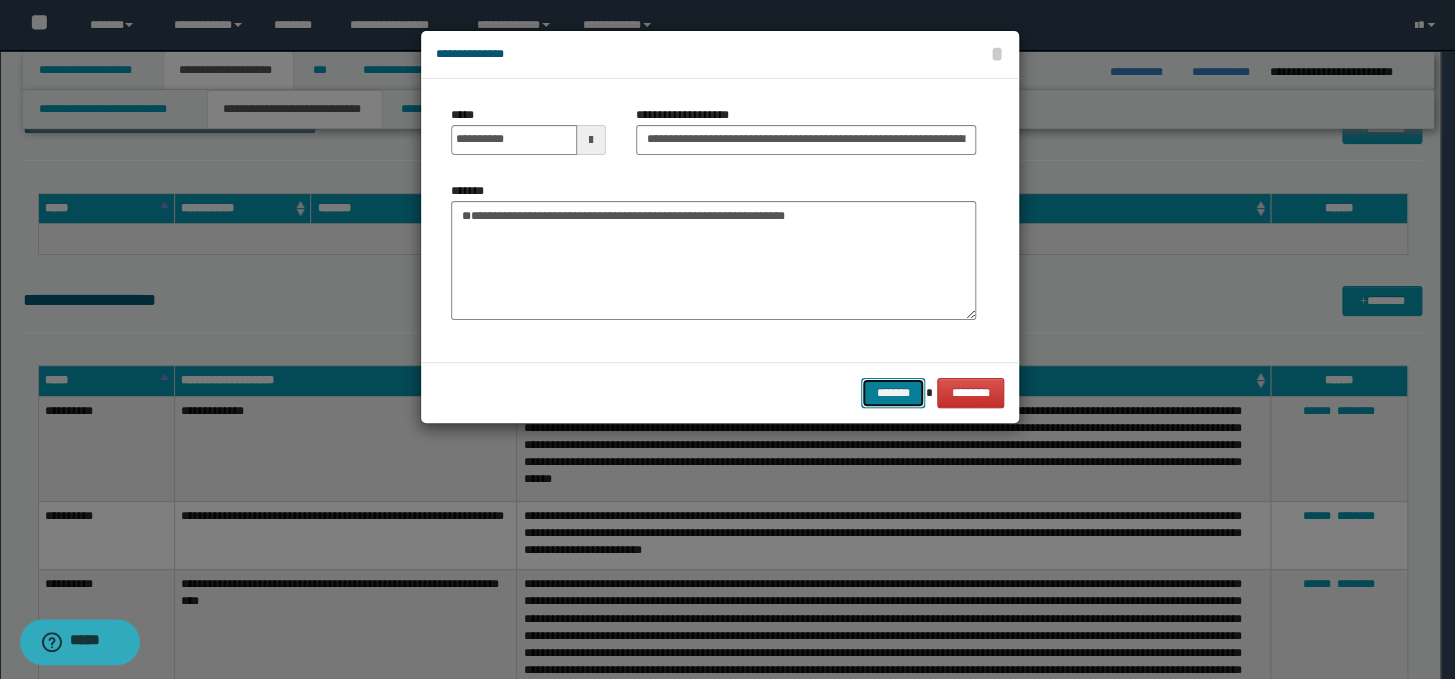 click on "*******" at bounding box center [893, 393] 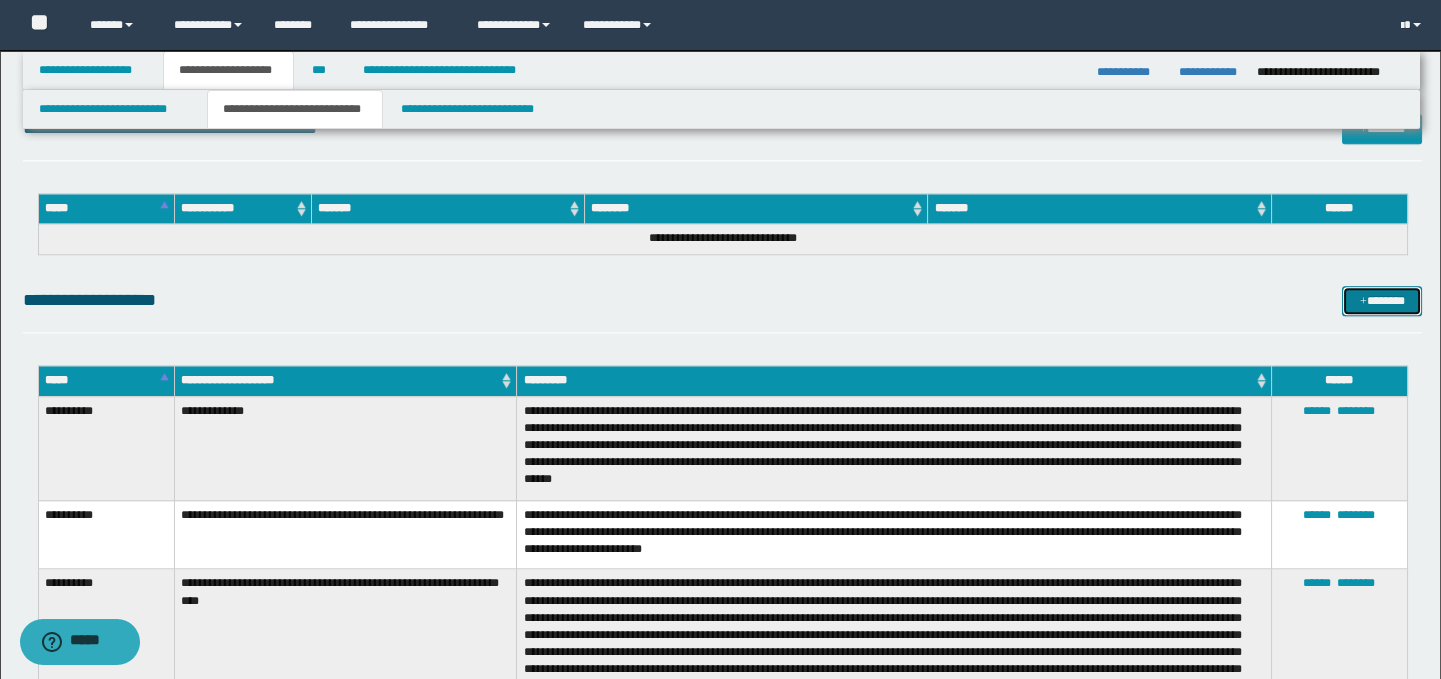 click on "*******" at bounding box center (1382, 301) 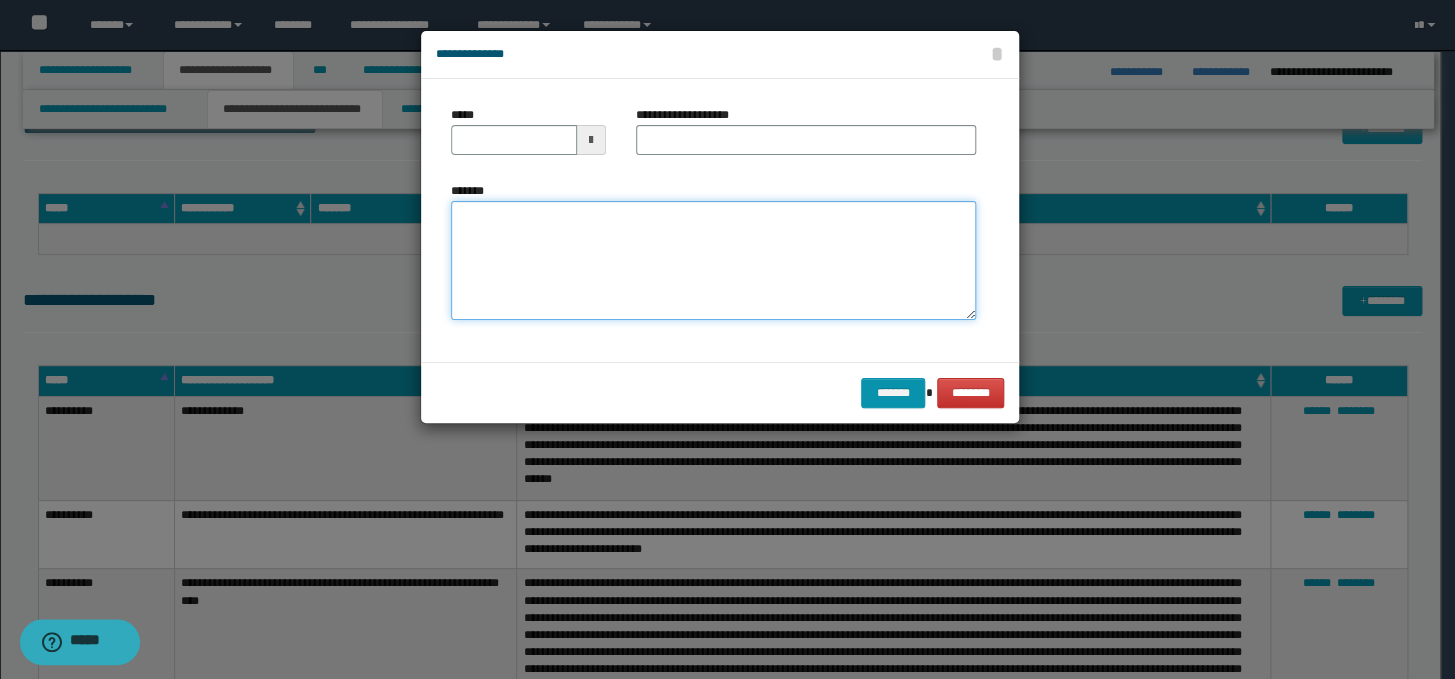 click on "*******" at bounding box center (713, 261) 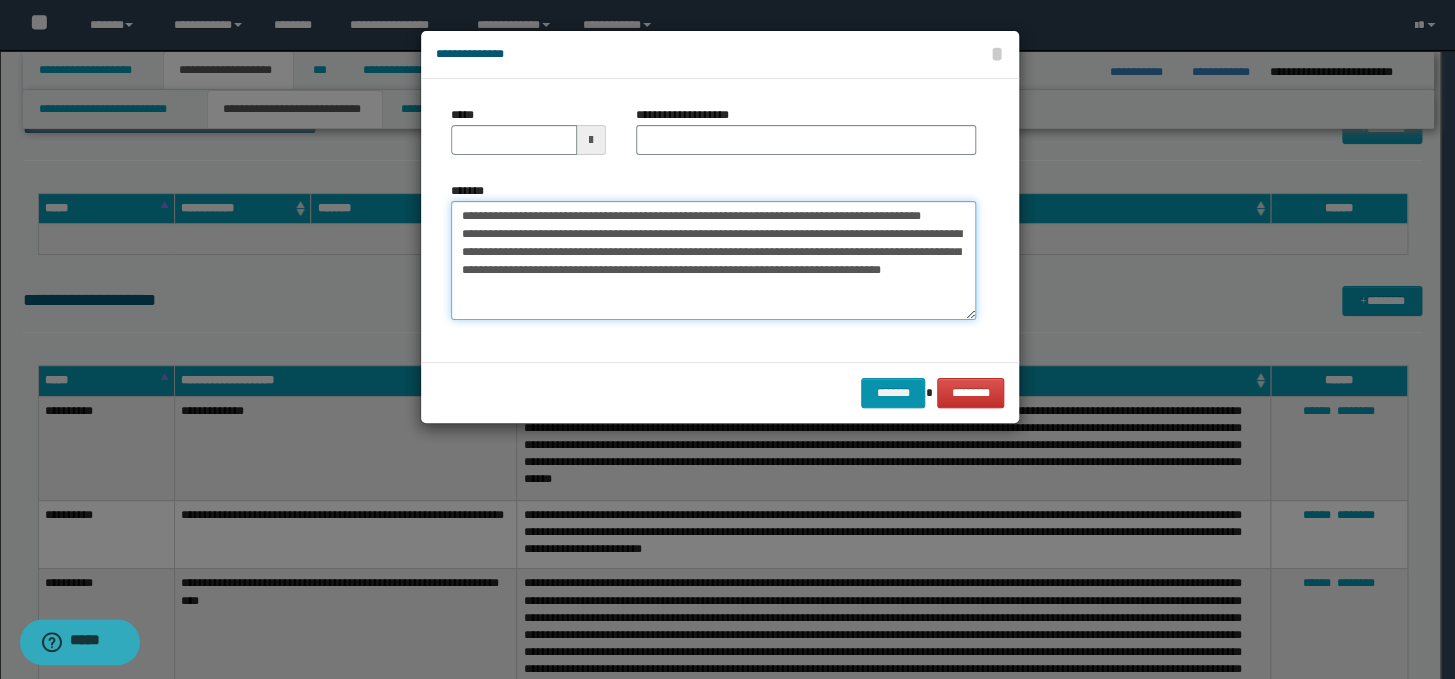 scroll, scrollTop: 0, scrollLeft: 0, axis: both 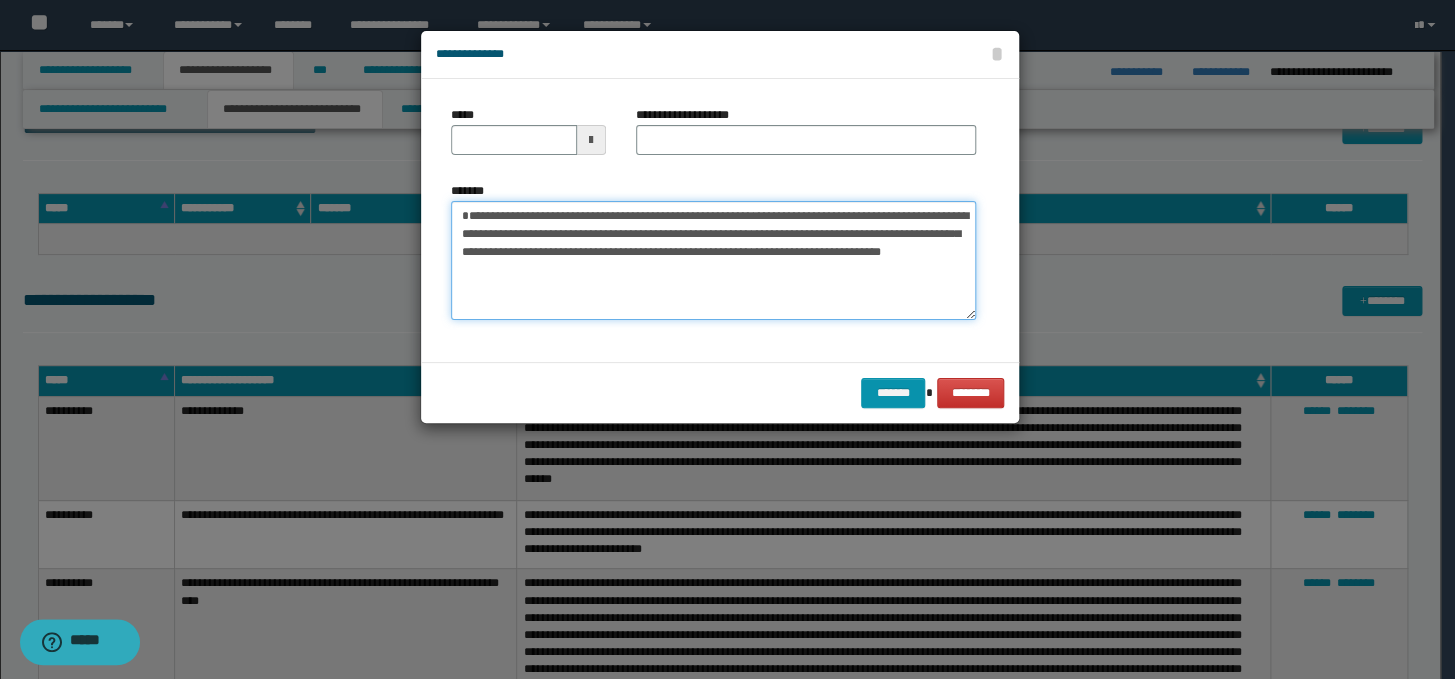 type on "**********" 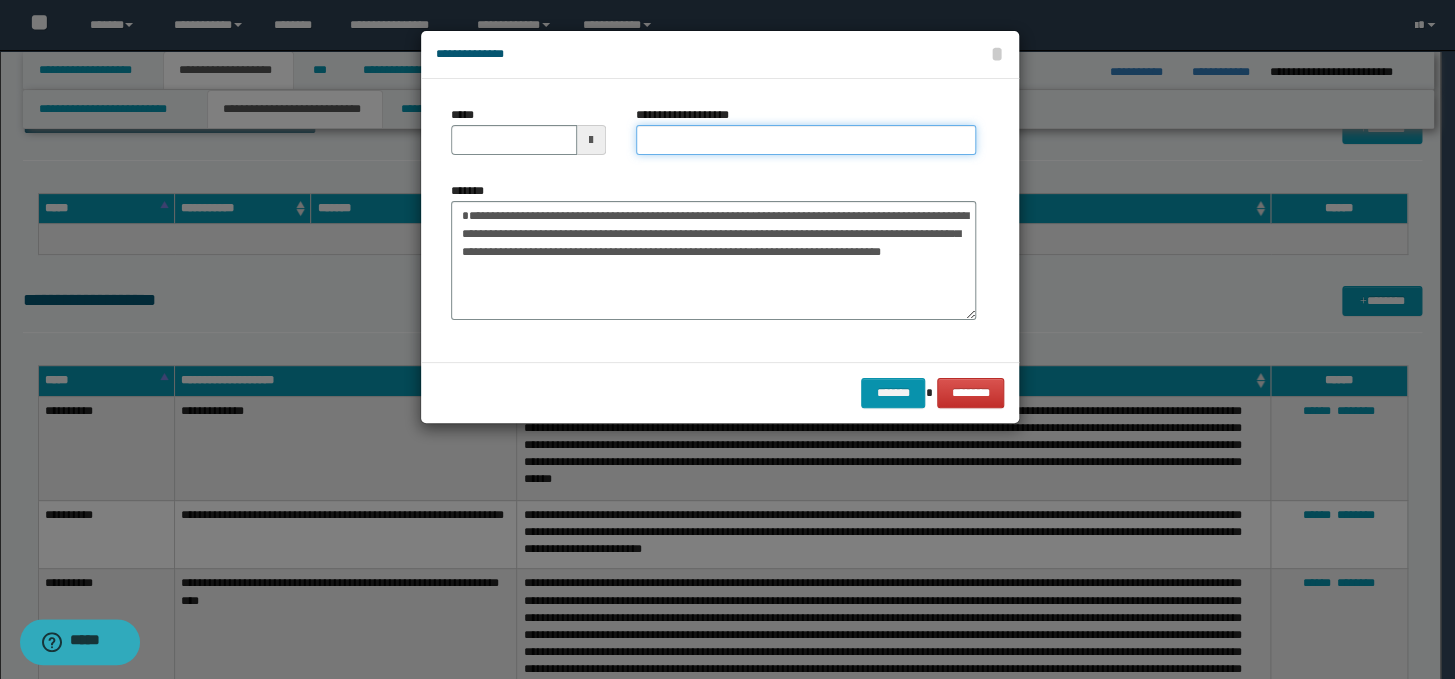 click on "**********" at bounding box center [806, 140] 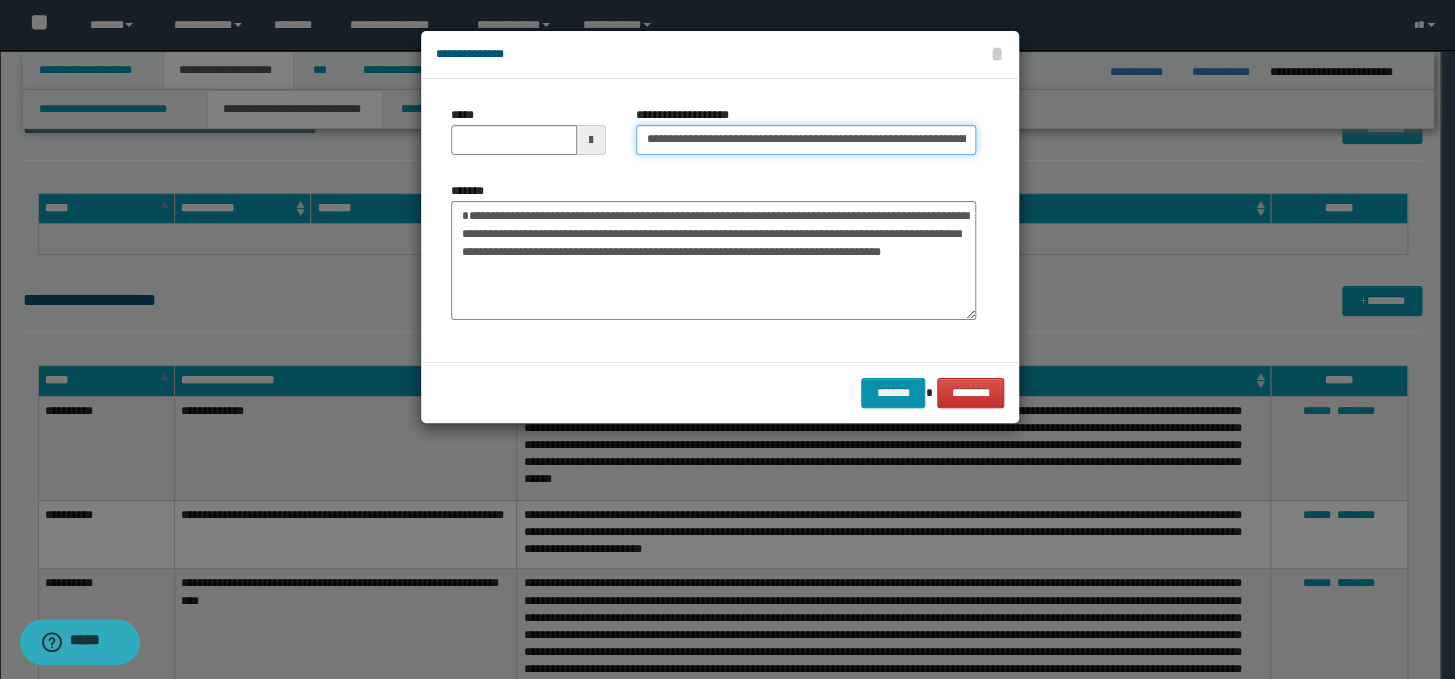 scroll, scrollTop: 0, scrollLeft: 265, axis: horizontal 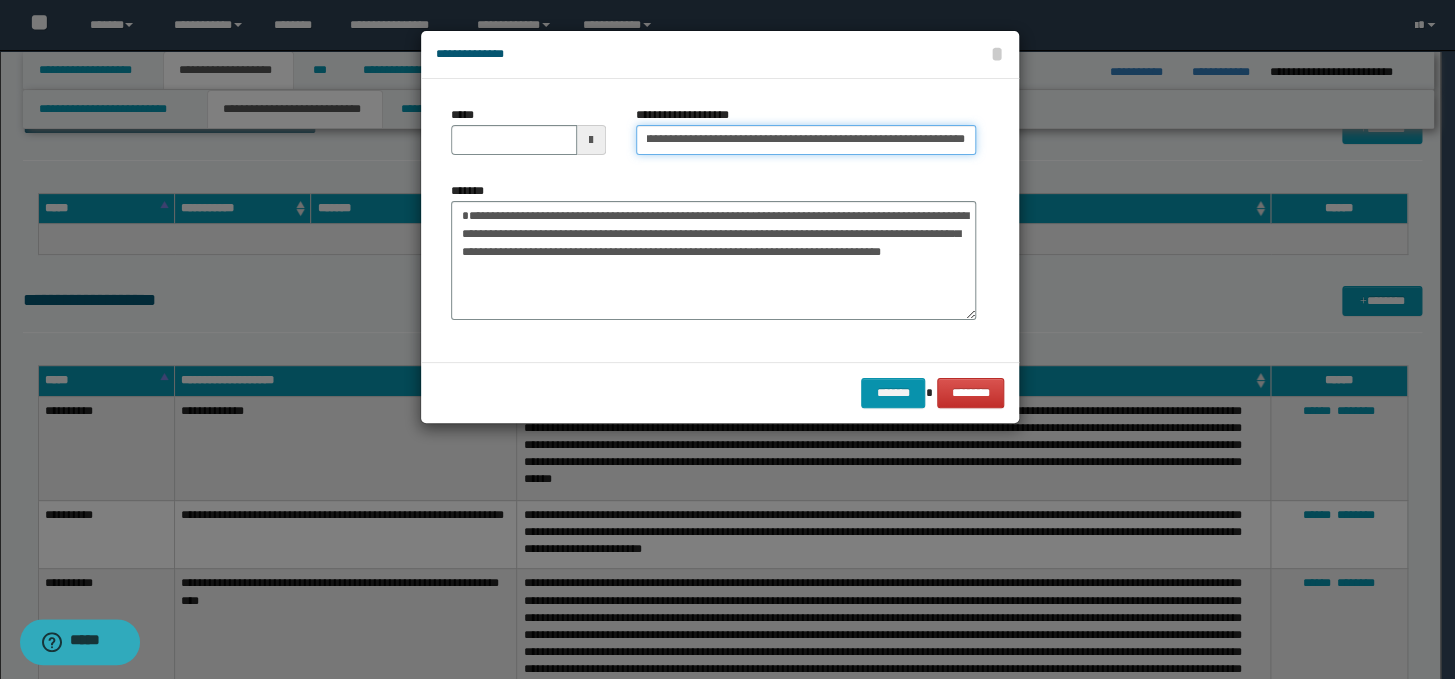 click on "**********" at bounding box center (806, 140) 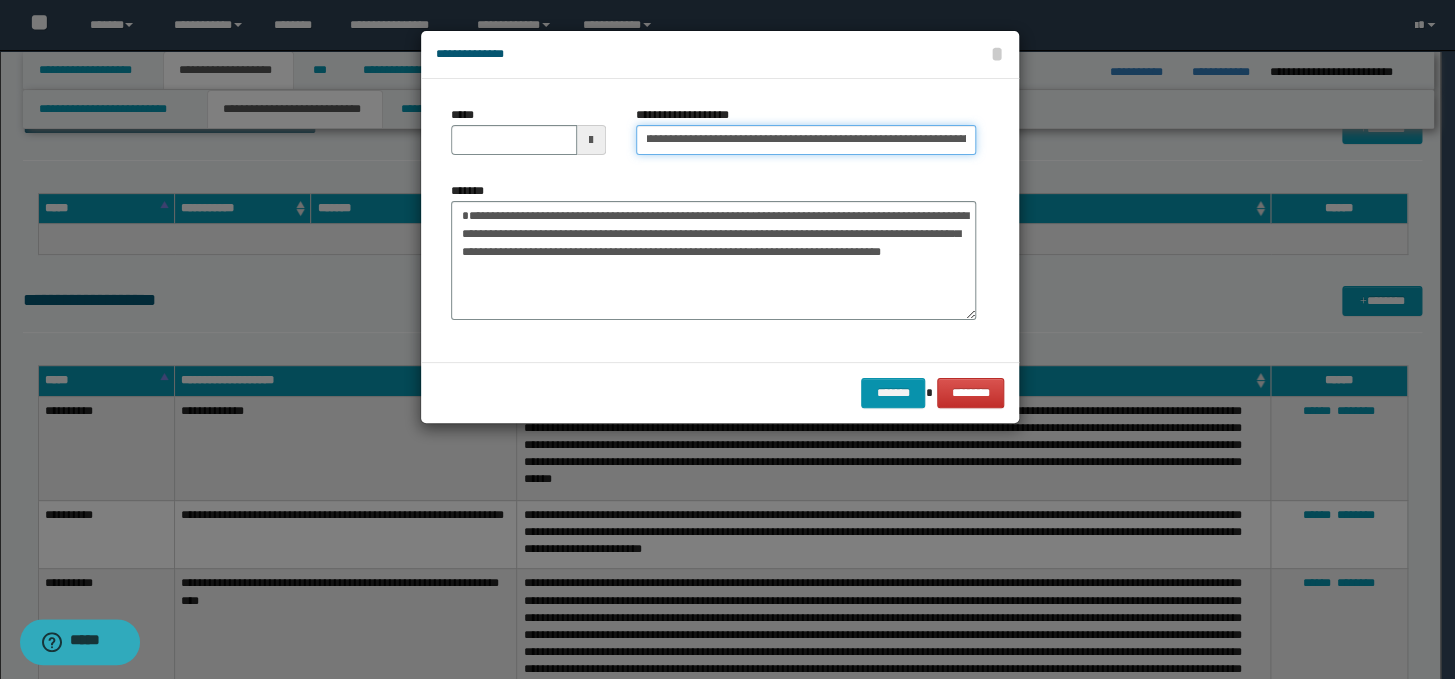 scroll, scrollTop: 0, scrollLeft: 0, axis: both 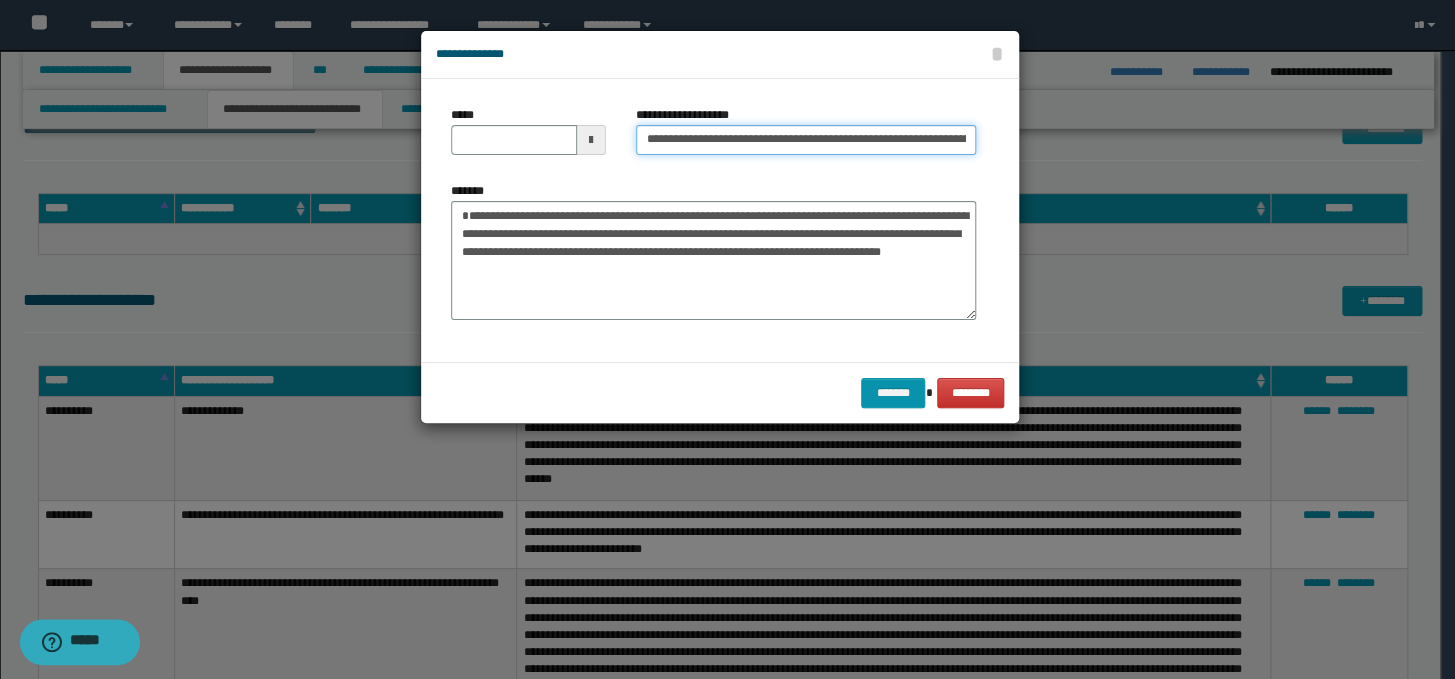 drag, startPoint x: 709, startPoint y: 141, endPoint x: 634, endPoint y: 140, distance: 75.00667 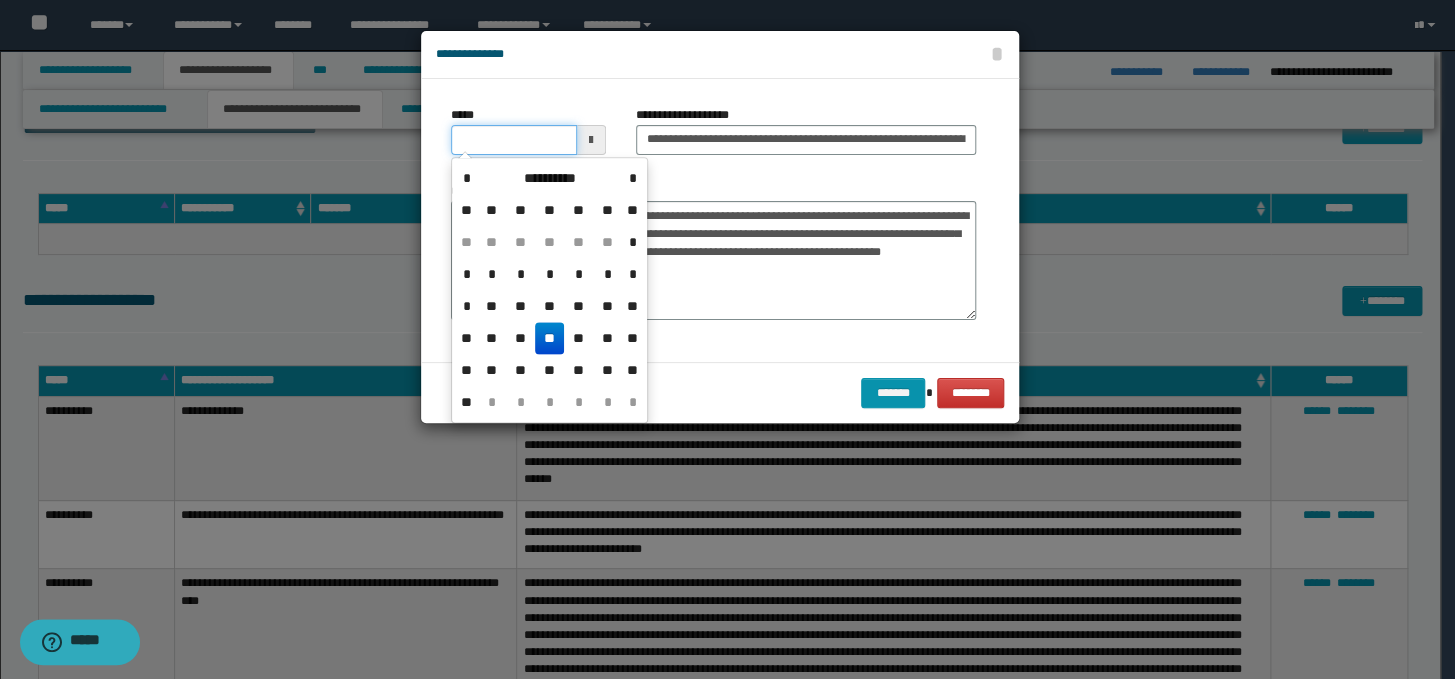 click on "*****" at bounding box center (514, 140) 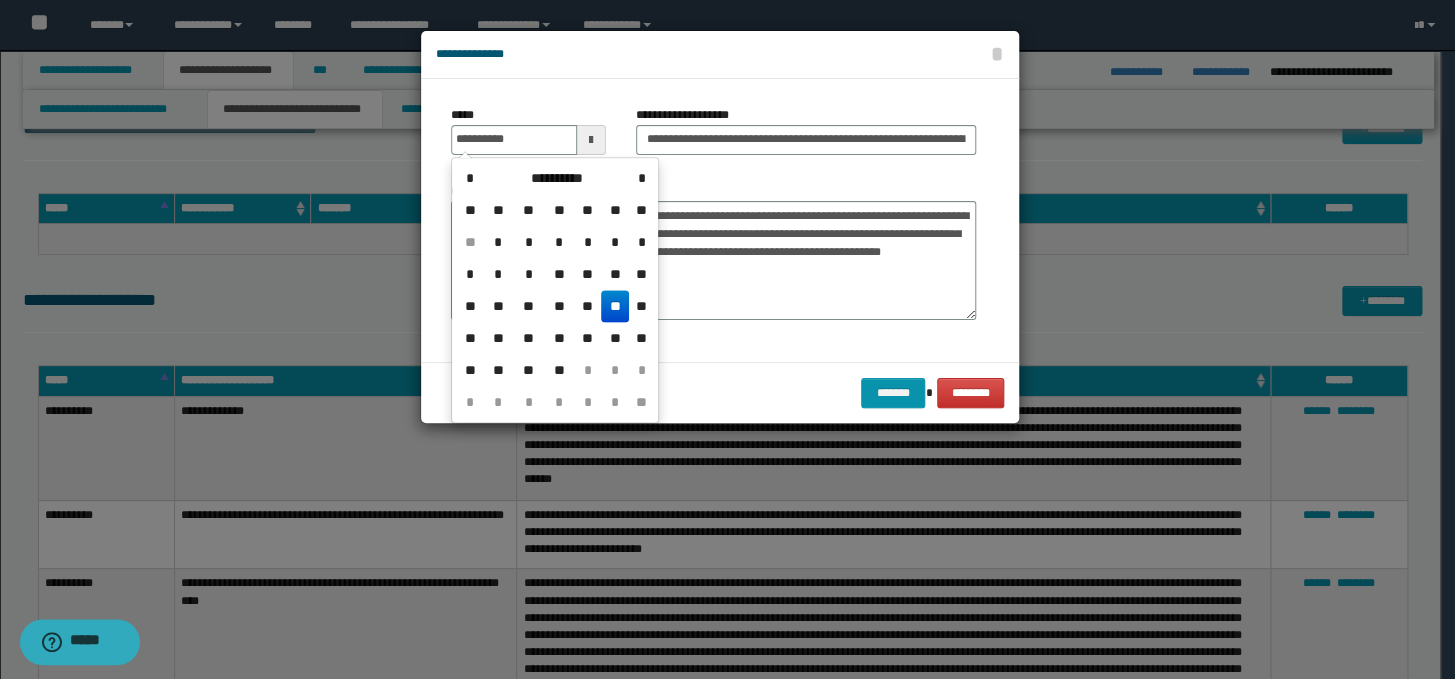 click on "**" at bounding box center (615, 306) 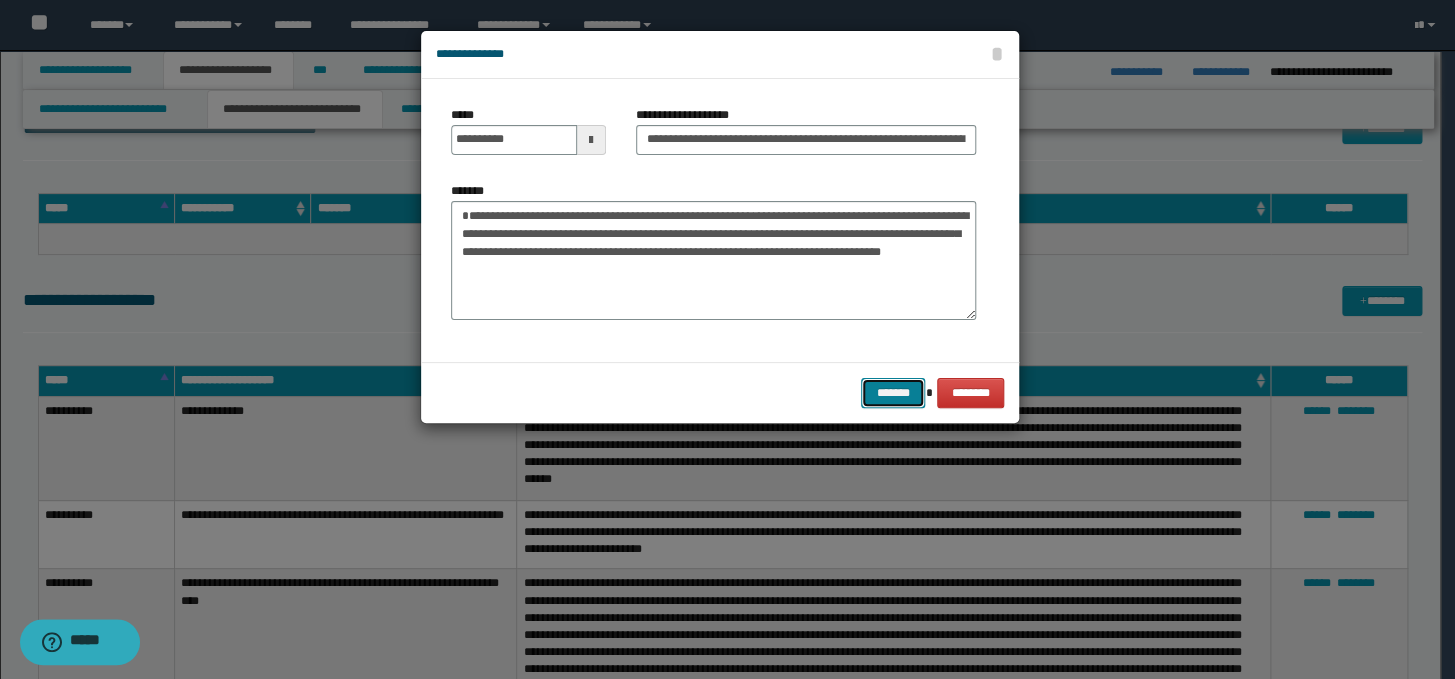 click on "*******" at bounding box center [893, 393] 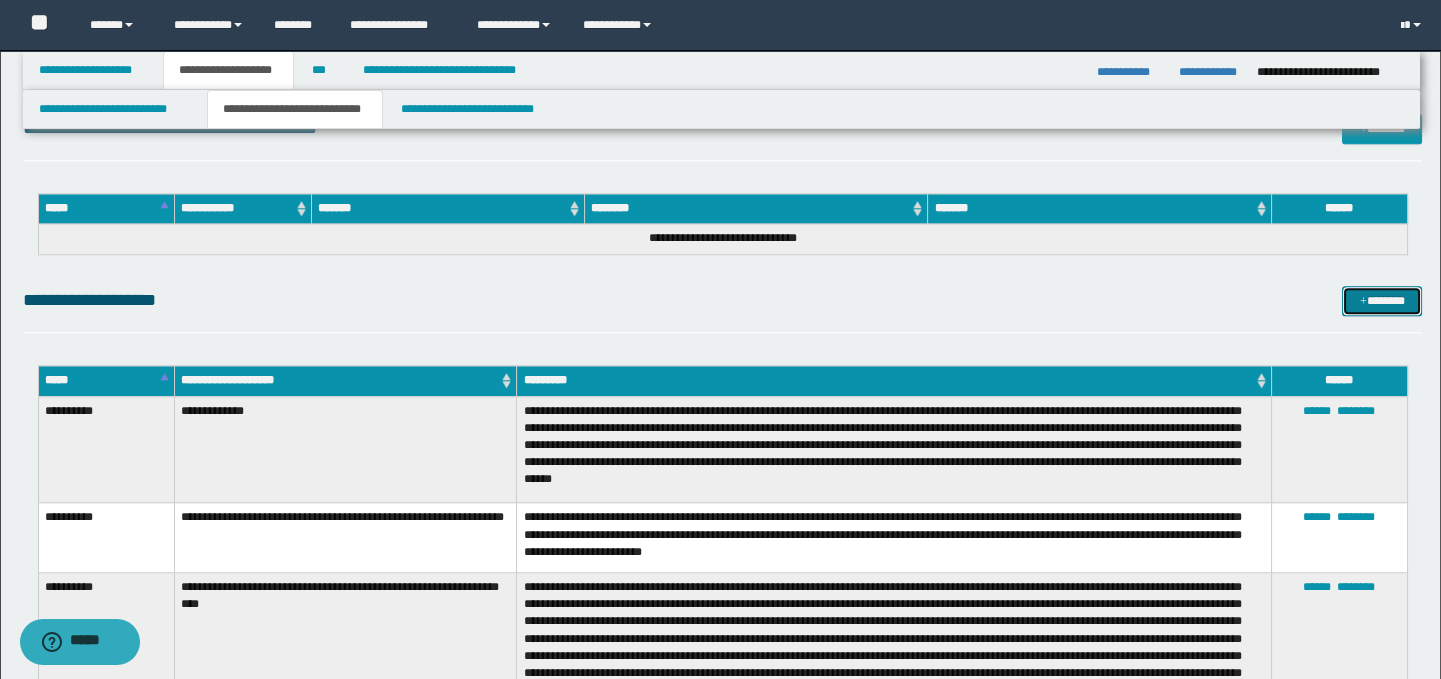 click at bounding box center (1363, 302) 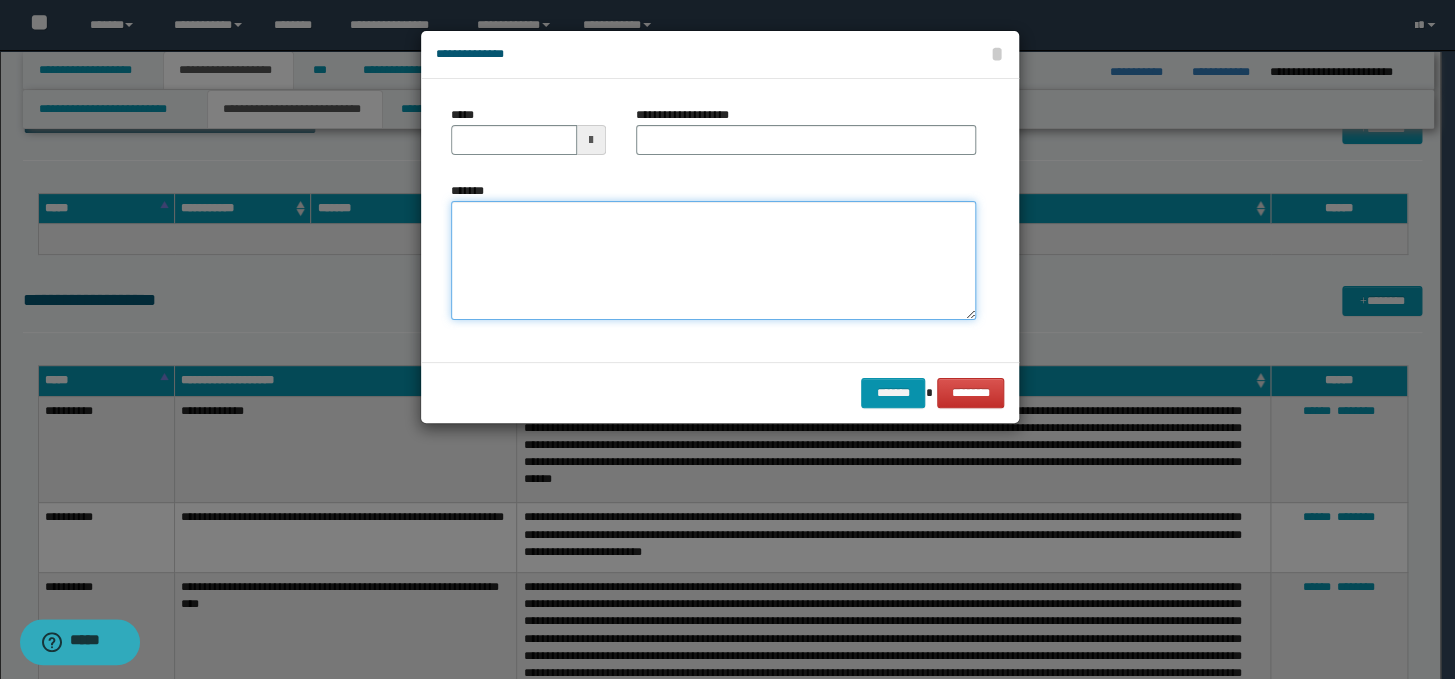 click on "*******" at bounding box center (713, 261) 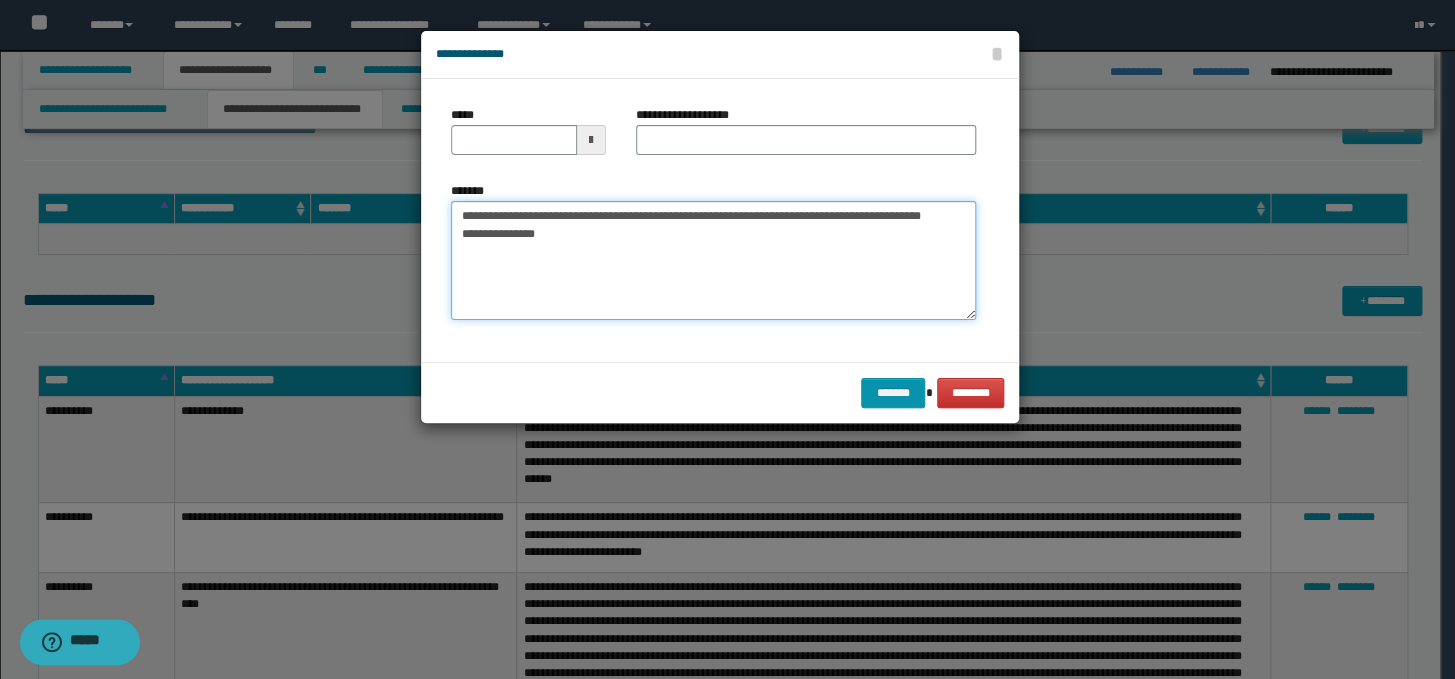drag, startPoint x: 586, startPoint y: 233, endPoint x: 452, endPoint y: 219, distance: 134.72935 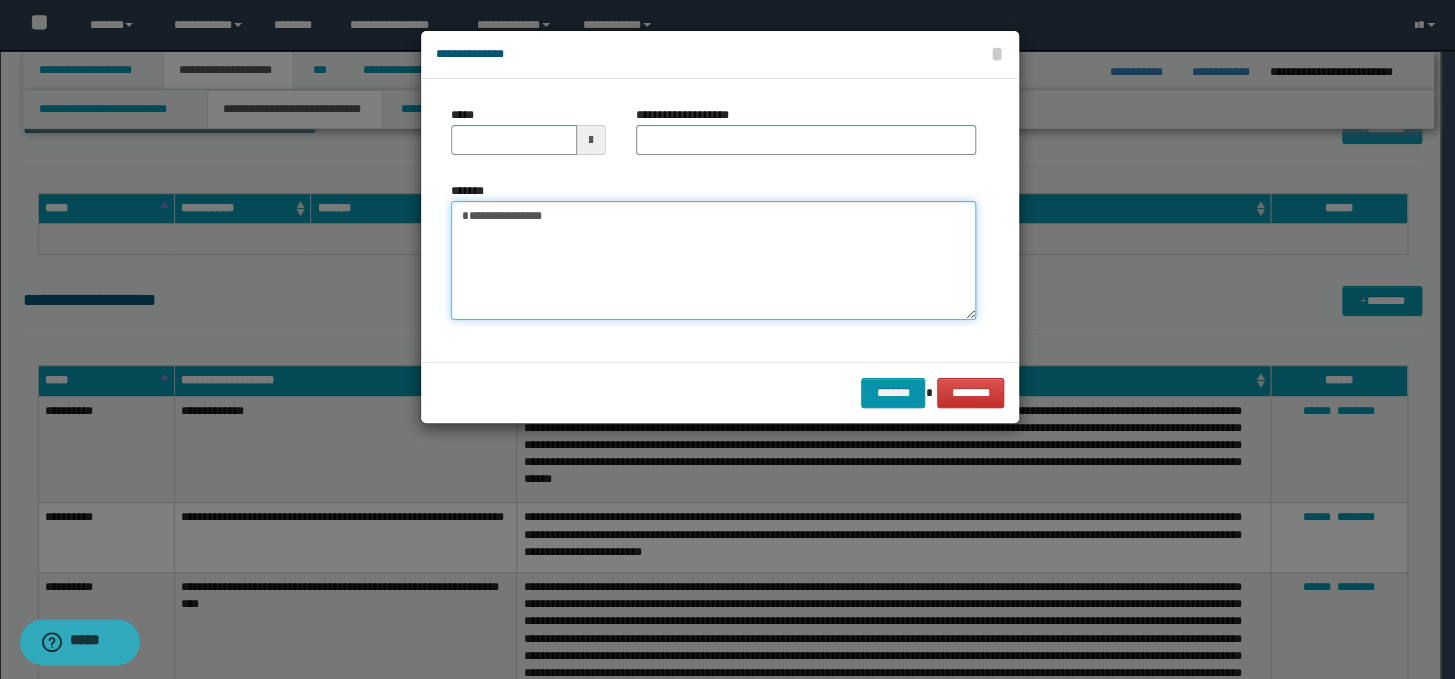 type on "**********" 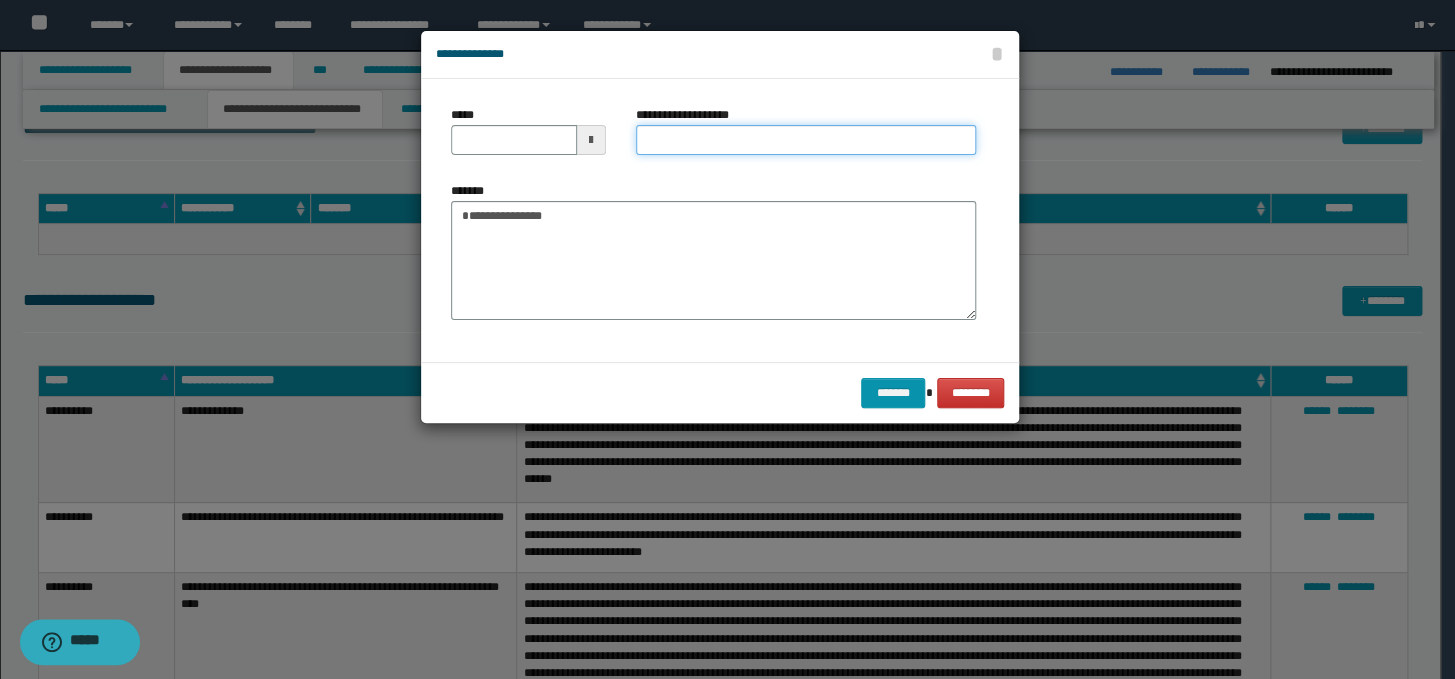 click on "**********" at bounding box center [806, 140] 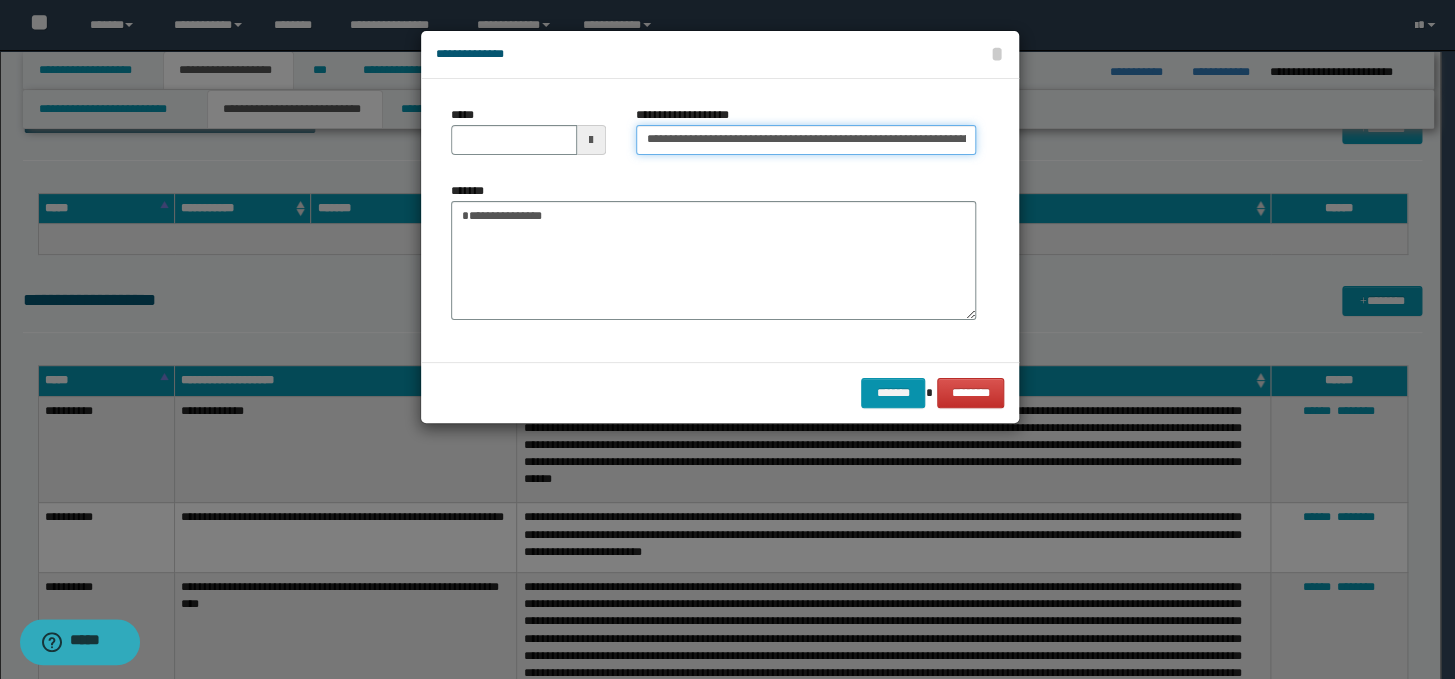 scroll, scrollTop: 0, scrollLeft: 284, axis: horizontal 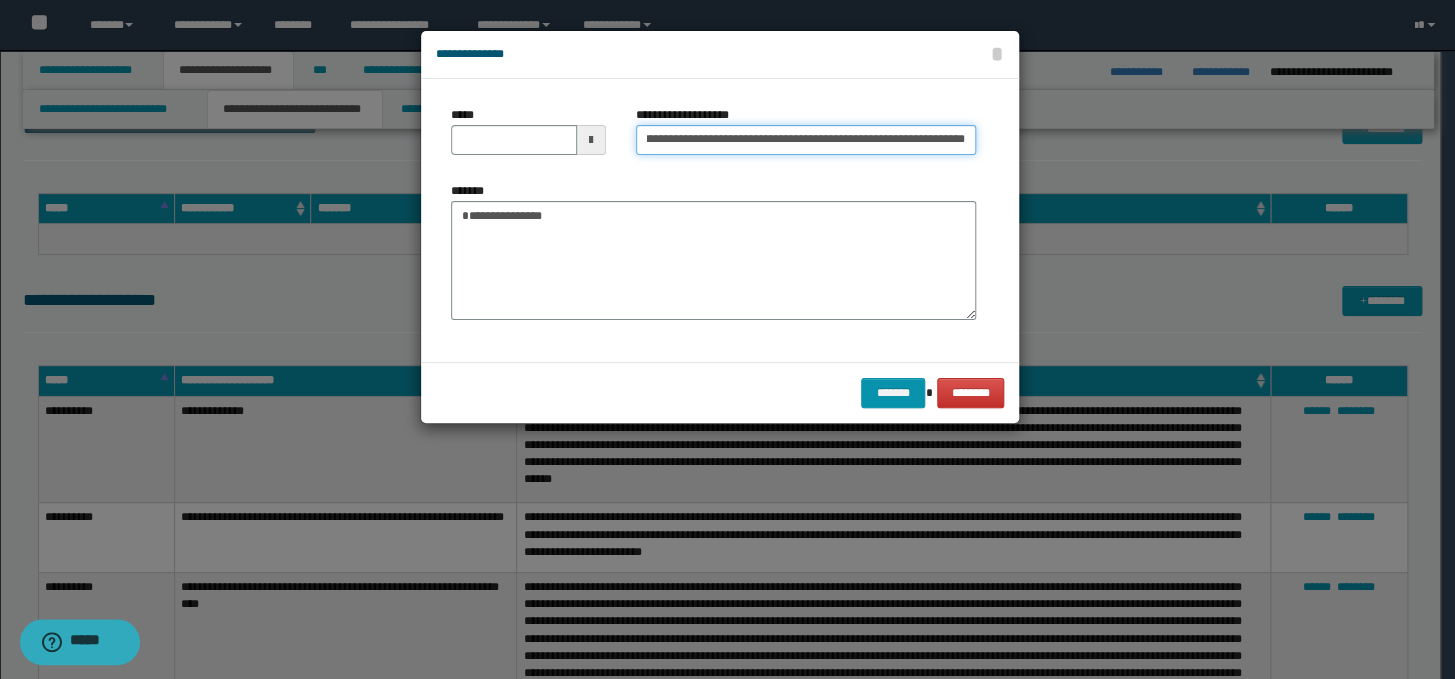 click on "**********" at bounding box center (806, 140) 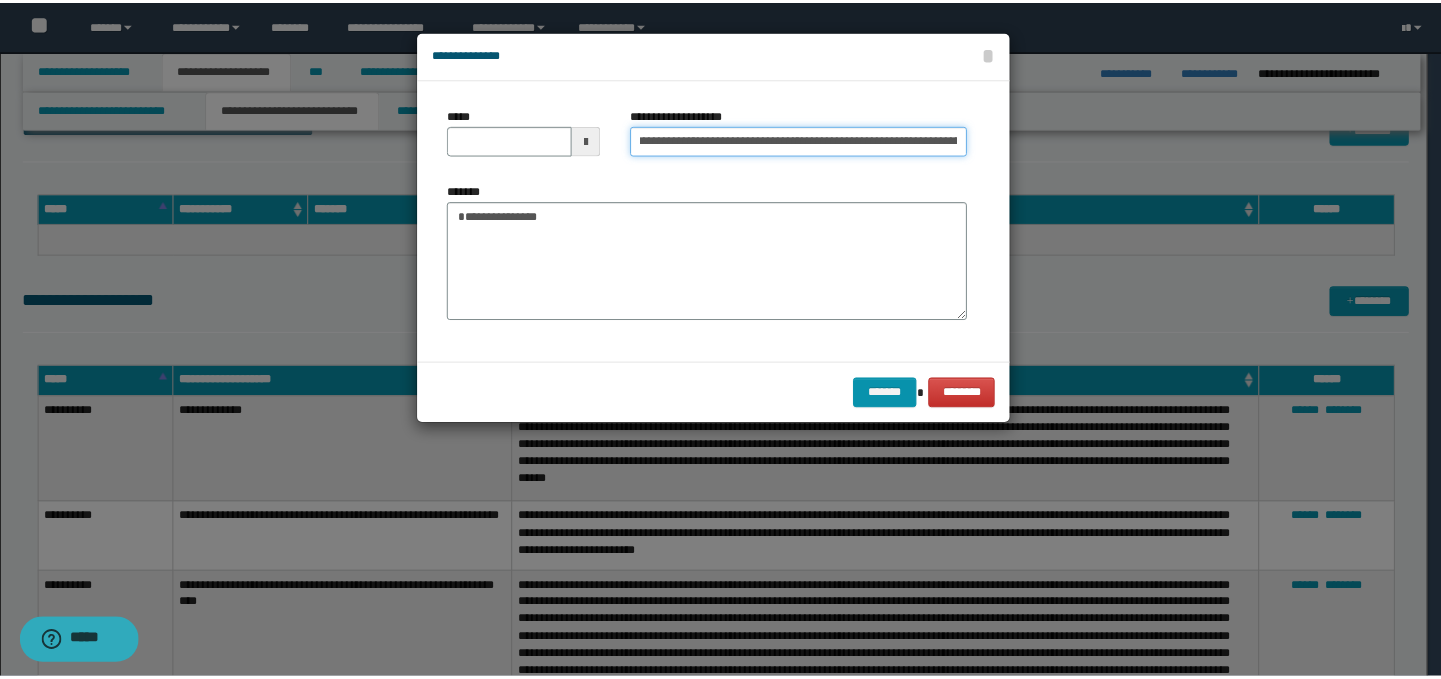 scroll, scrollTop: 0, scrollLeft: 0, axis: both 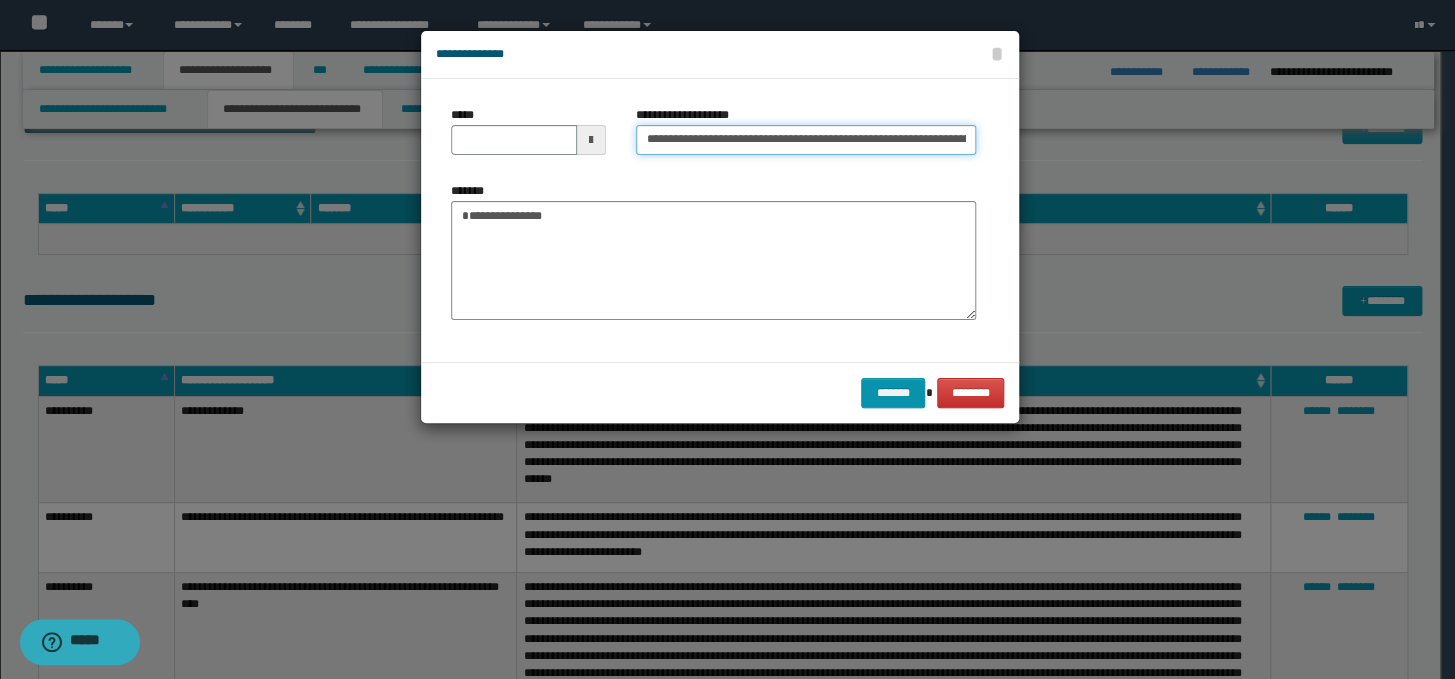 drag, startPoint x: 710, startPoint y: 140, endPoint x: 624, endPoint y: 141, distance: 86.00581 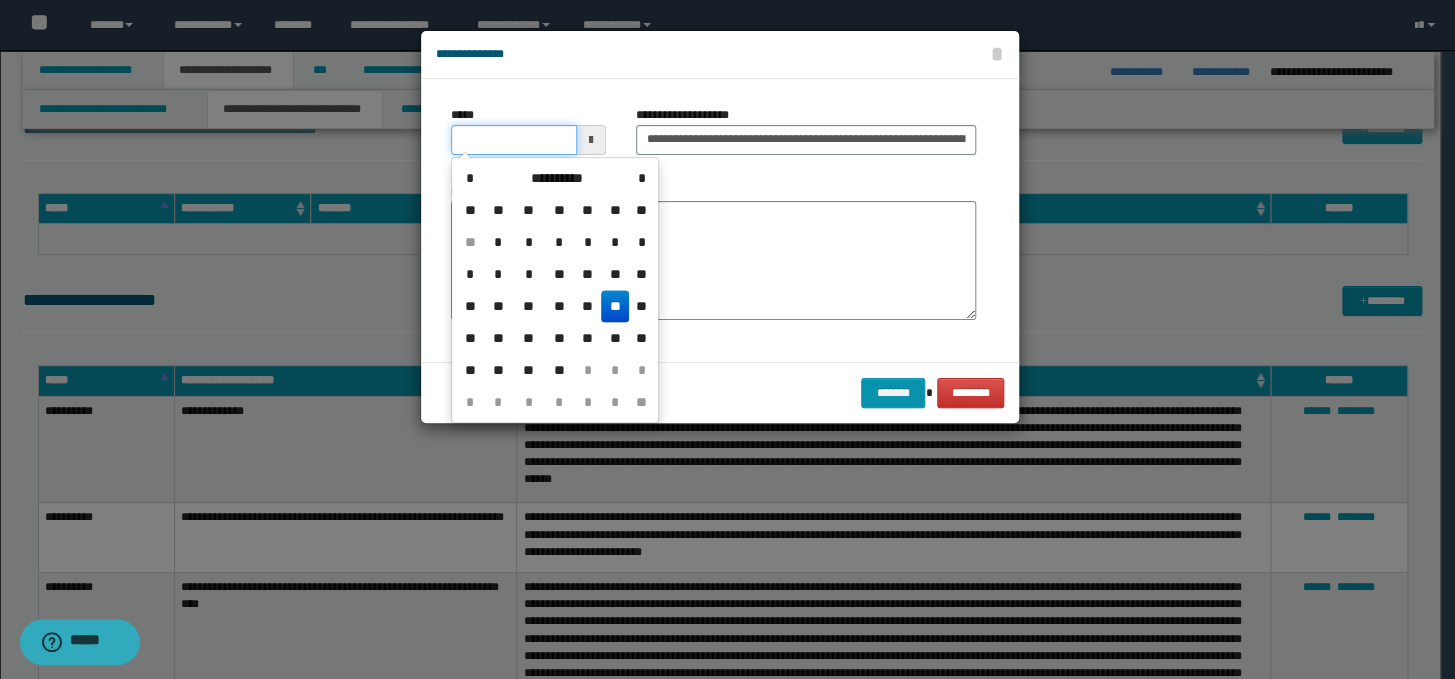 click on "*****" at bounding box center [514, 140] 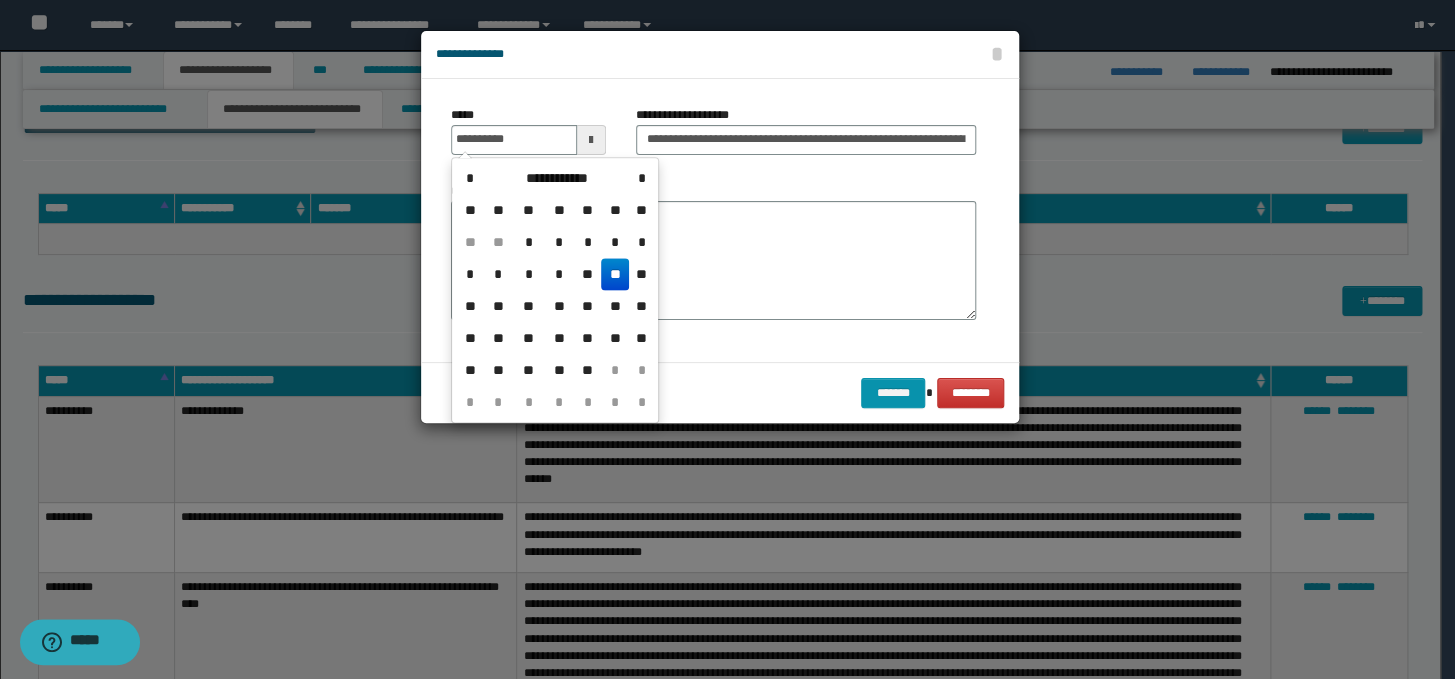 click on "**" at bounding box center (615, 274) 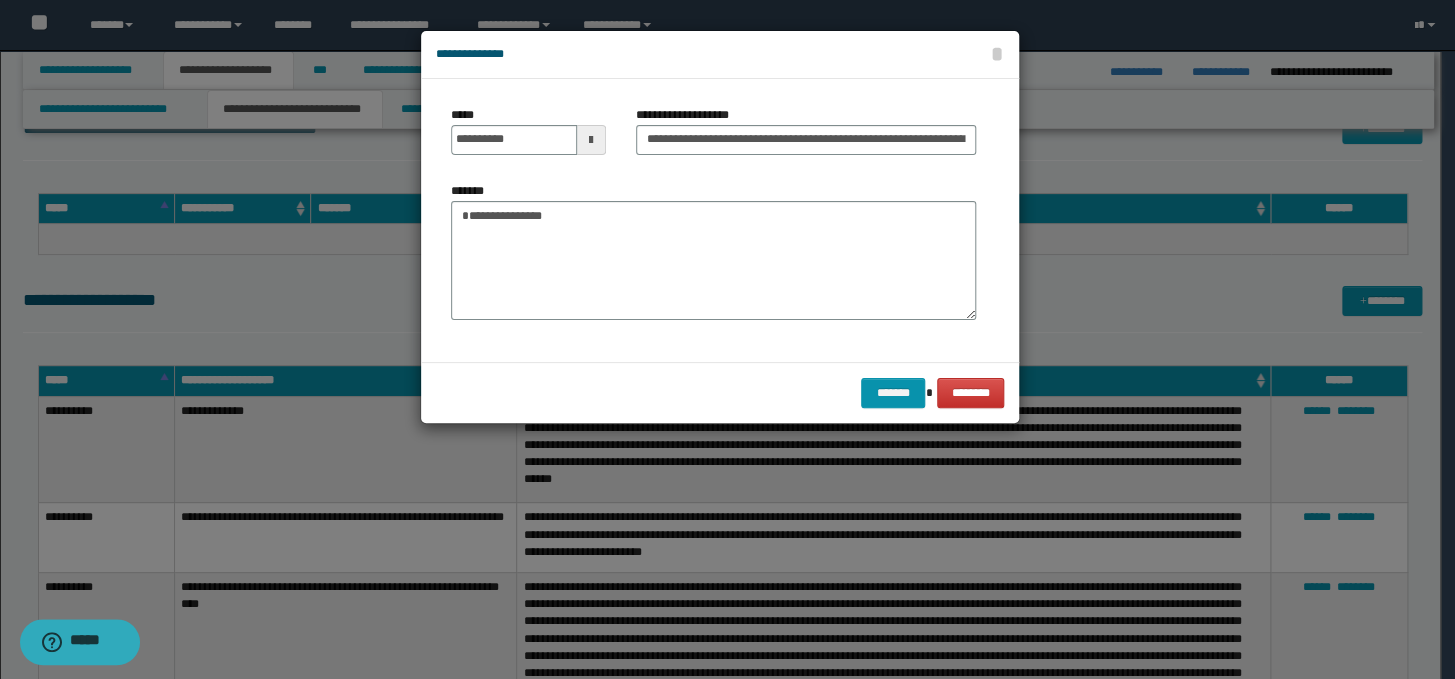 click on "*******
********" at bounding box center [720, 392] 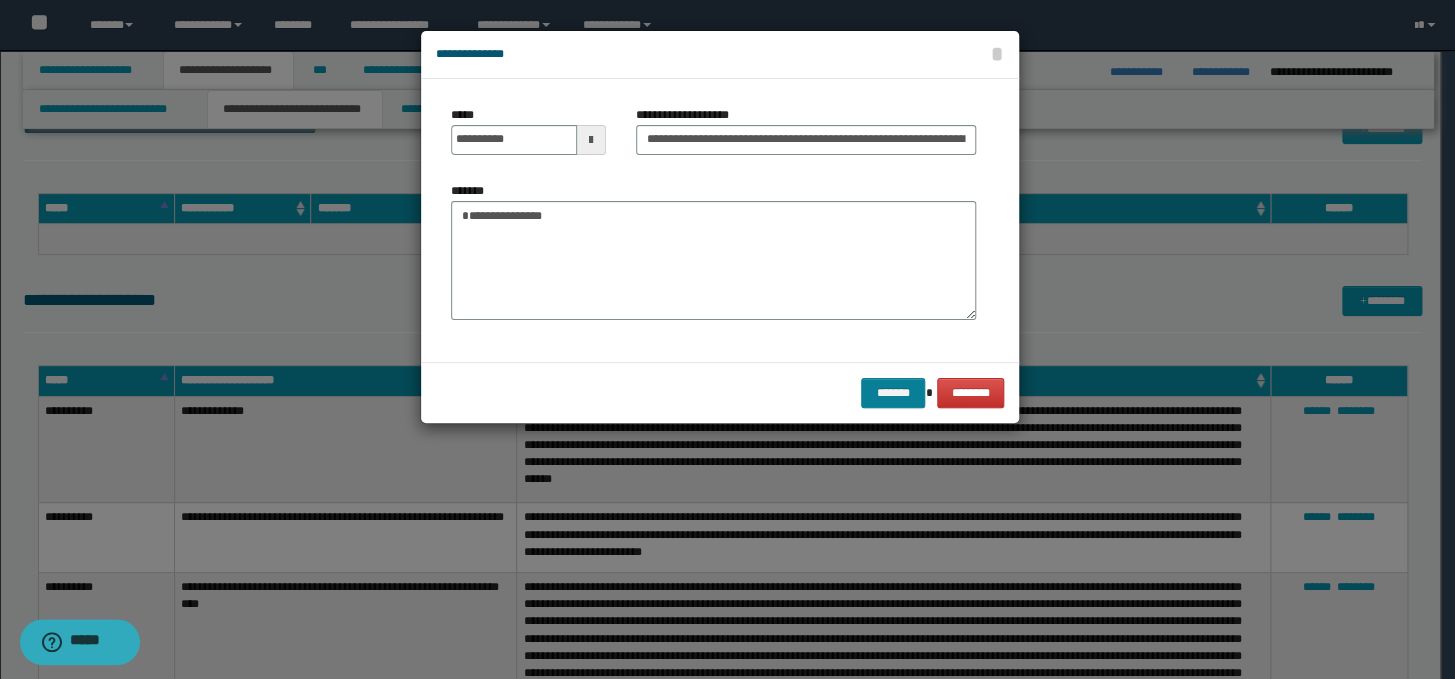drag, startPoint x: 909, startPoint y: 410, endPoint x: 901, endPoint y: 400, distance: 12.806249 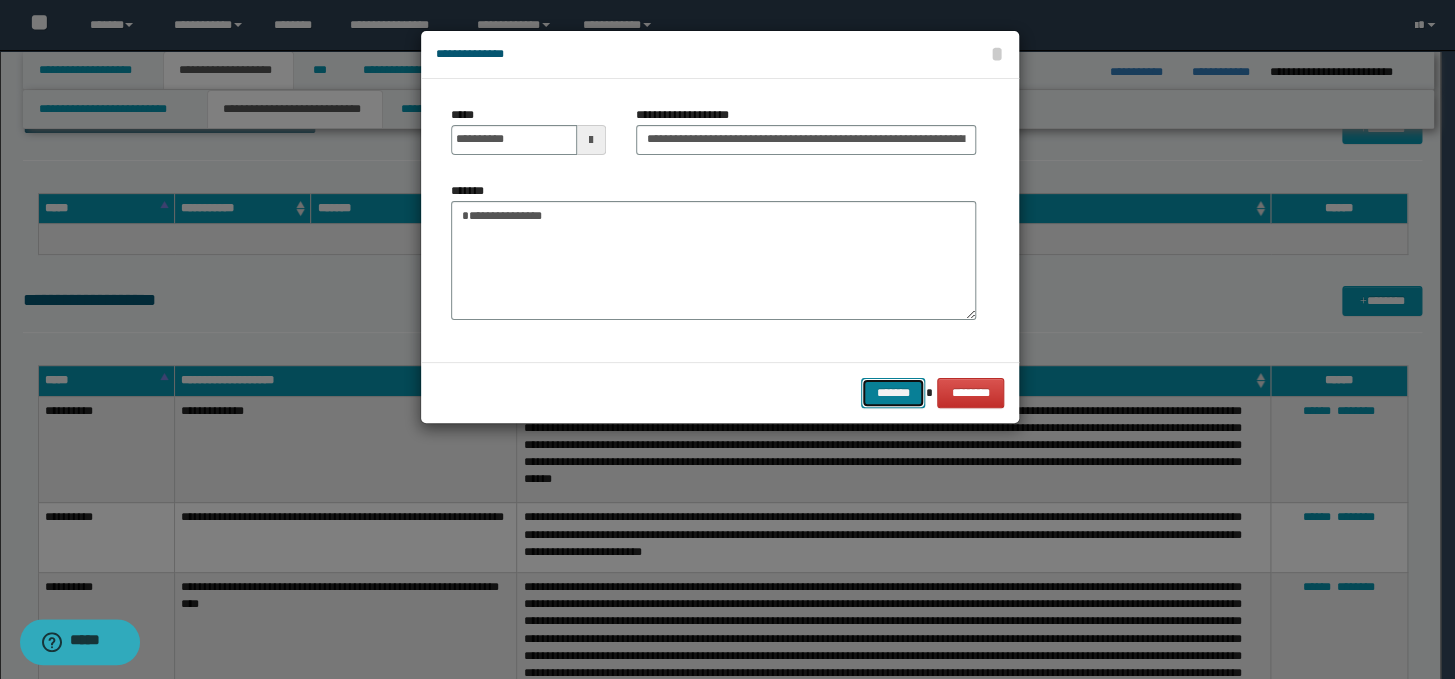 click on "*******" at bounding box center [893, 393] 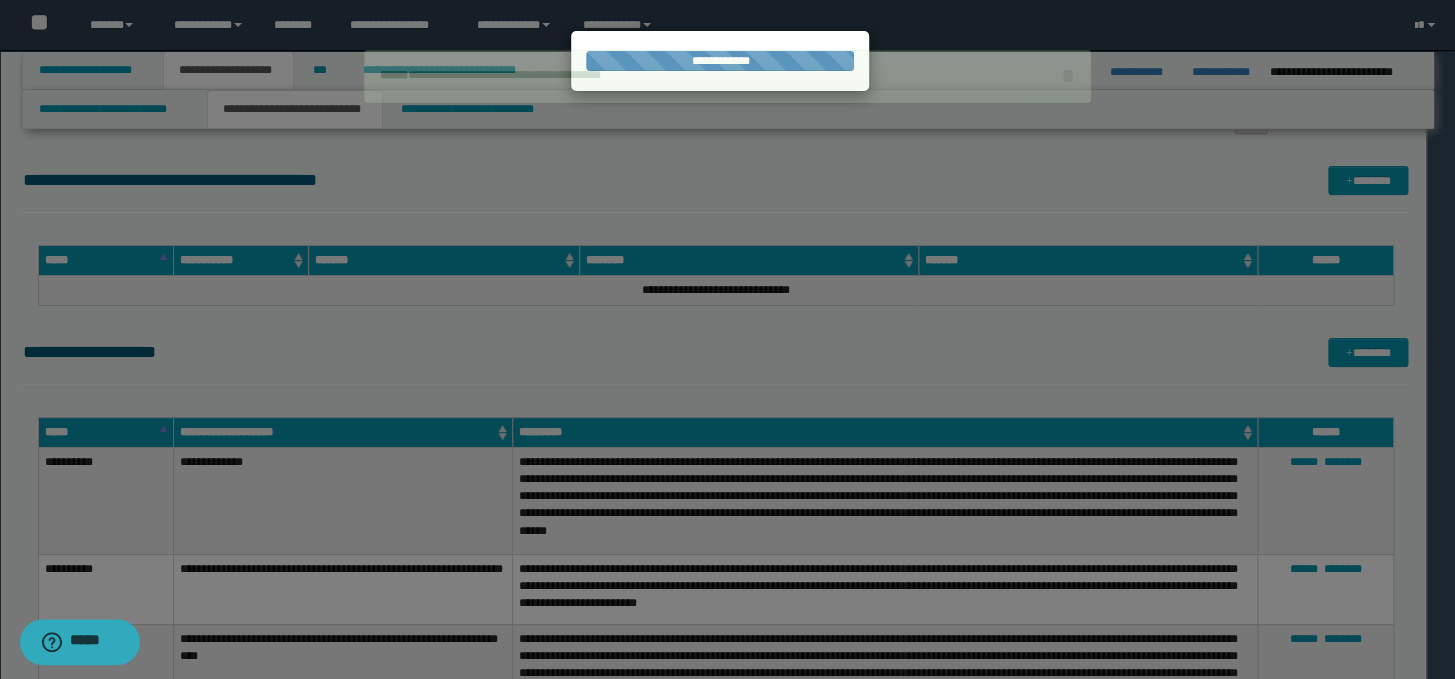 click on "**********" at bounding box center [715, -1260] 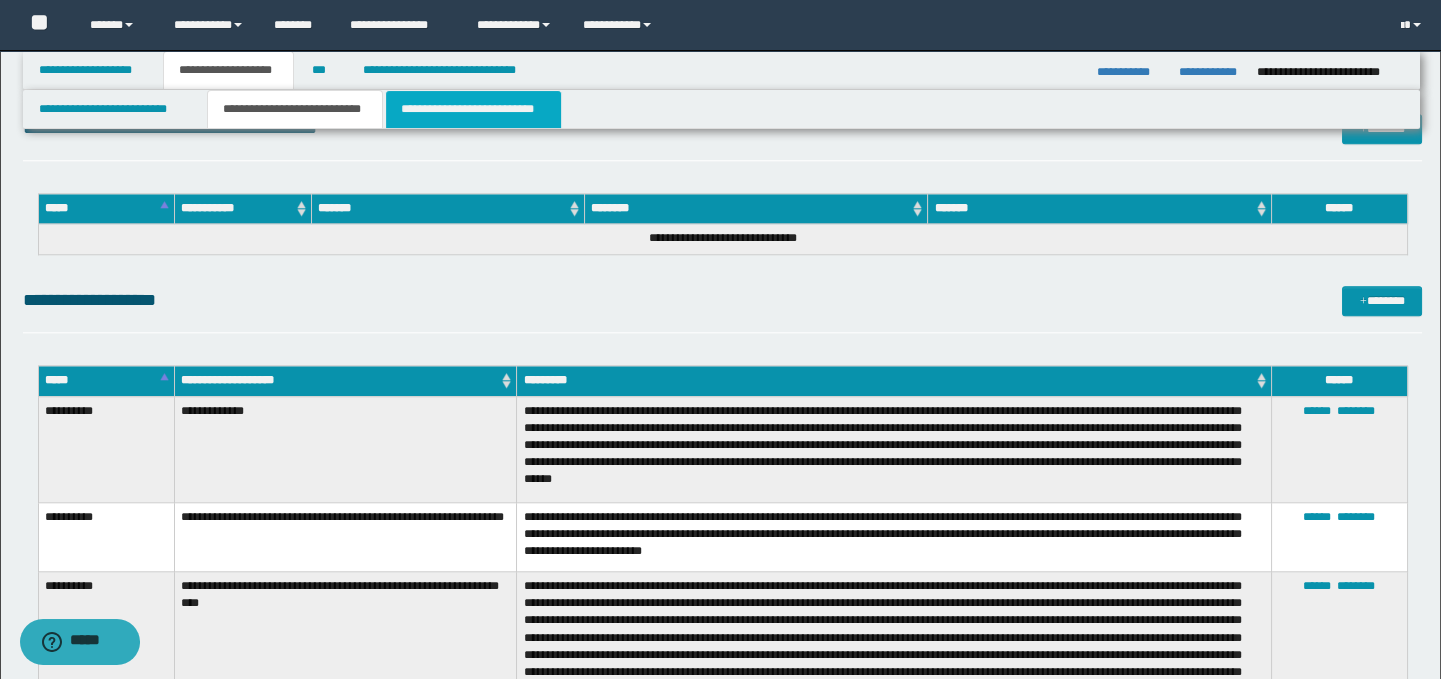 click on "**********" at bounding box center [473, 109] 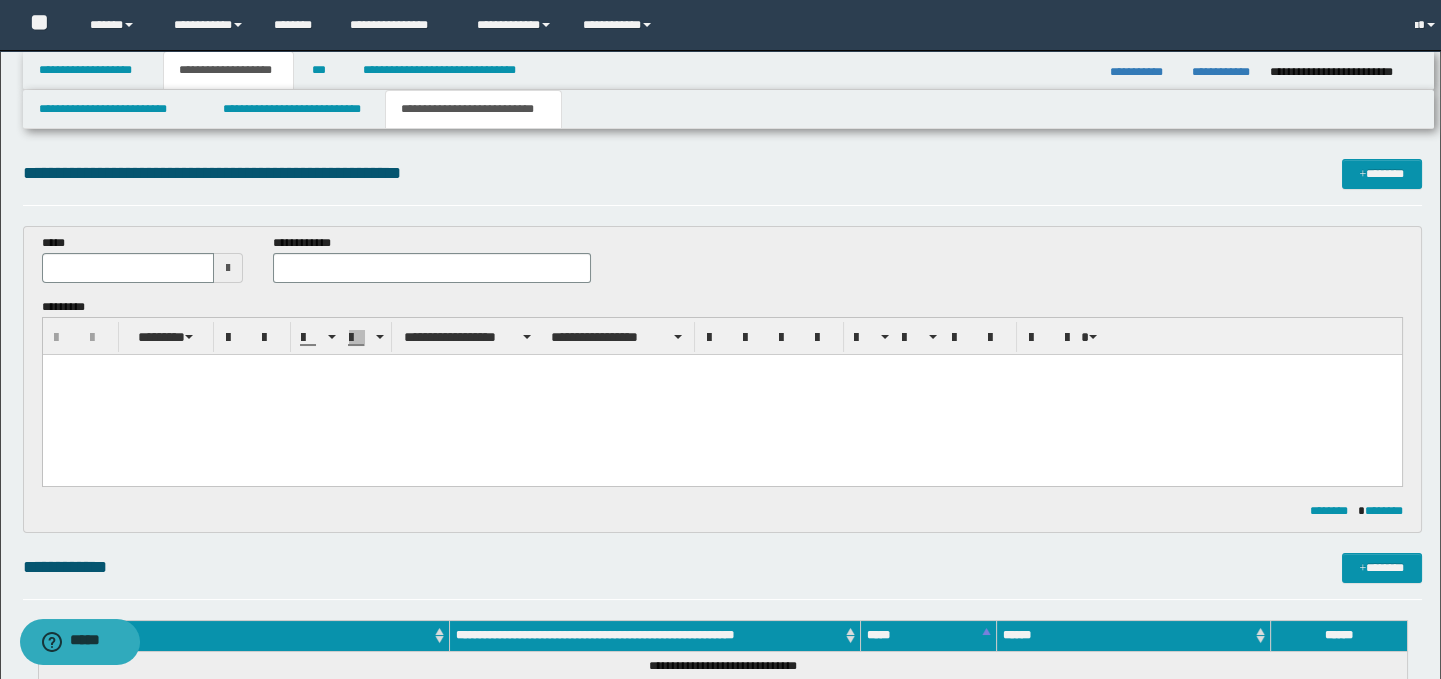 scroll, scrollTop: 0, scrollLeft: 0, axis: both 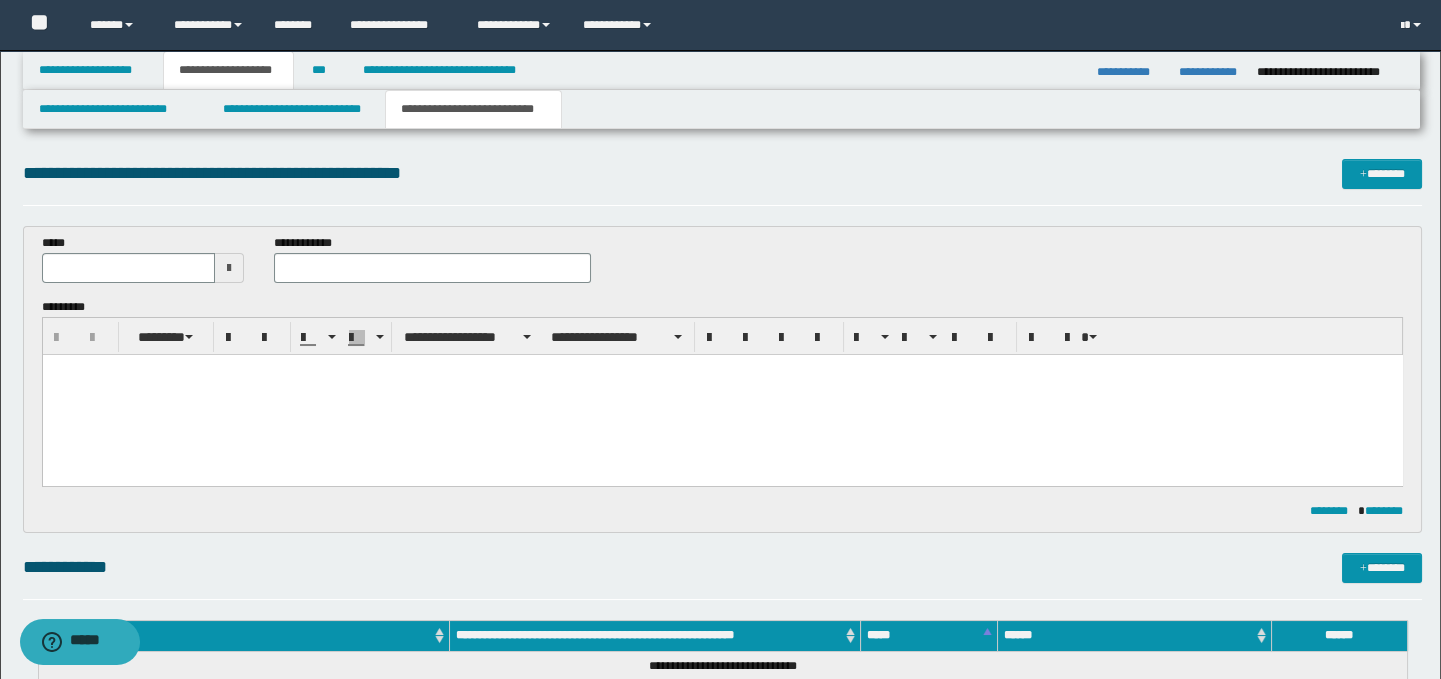 click at bounding box center (722, 395) 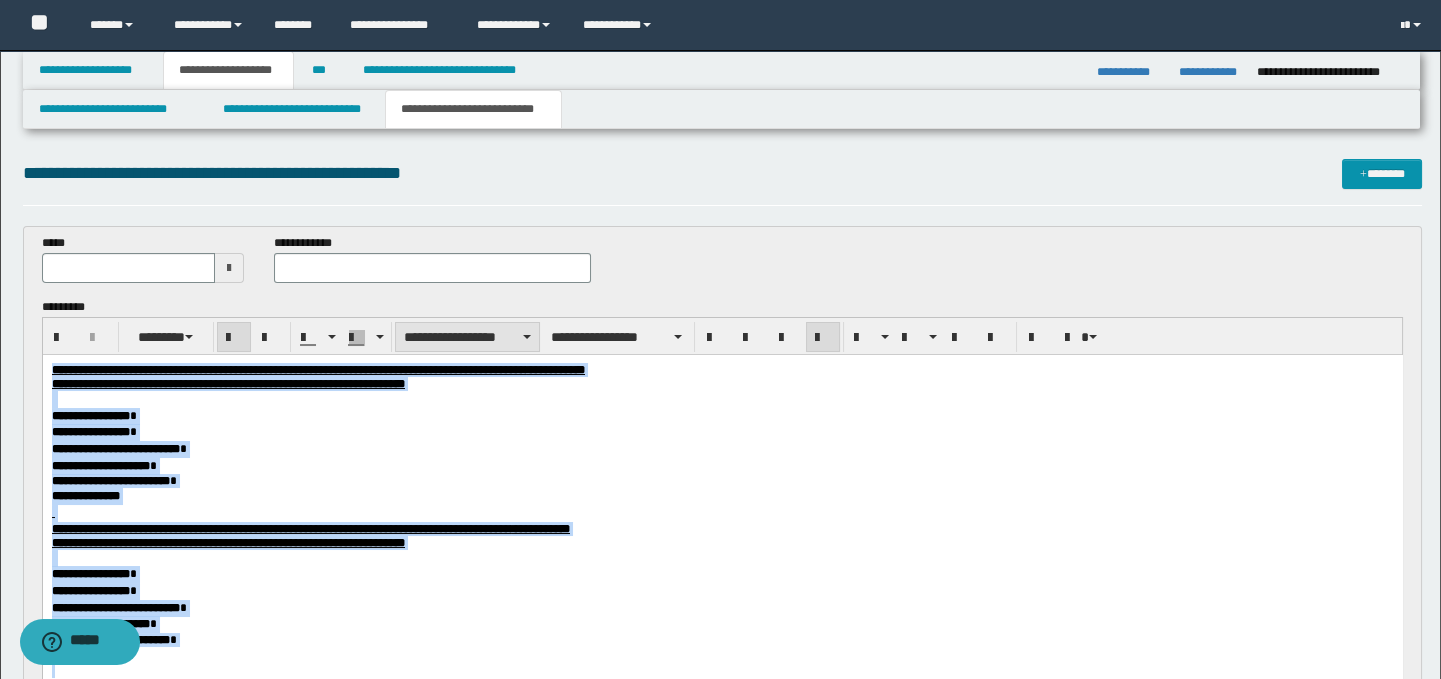 click on "**********" at bounding box center [467, 337] 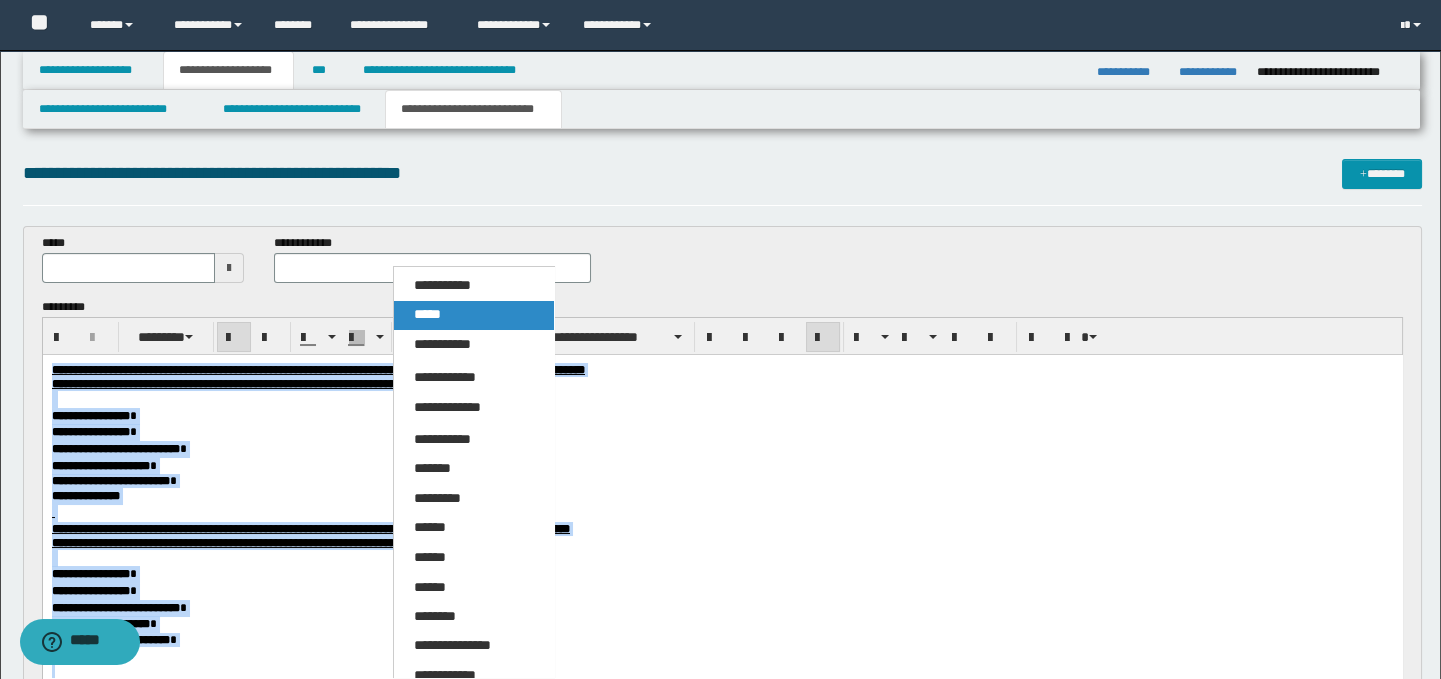 click on "*****" at bounding box center (474, 315) 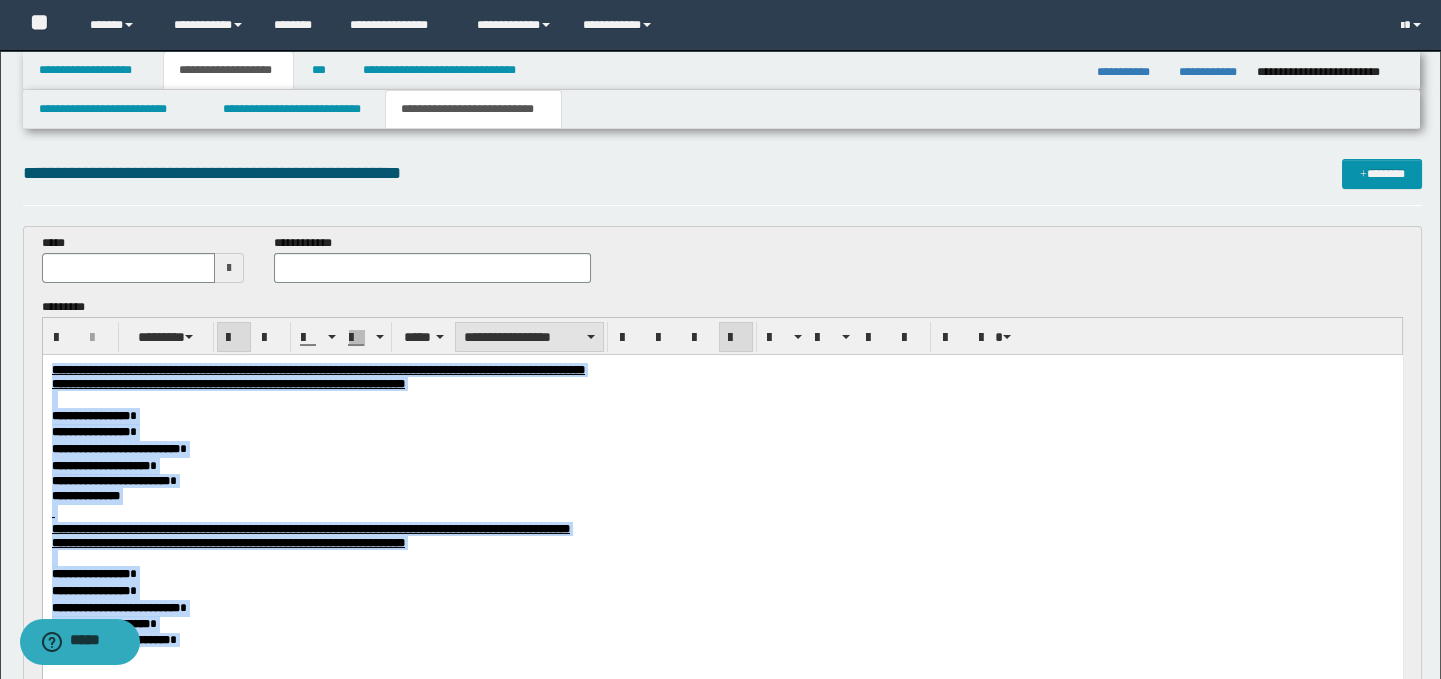 click on "**********" at bounding box center (529, 337) 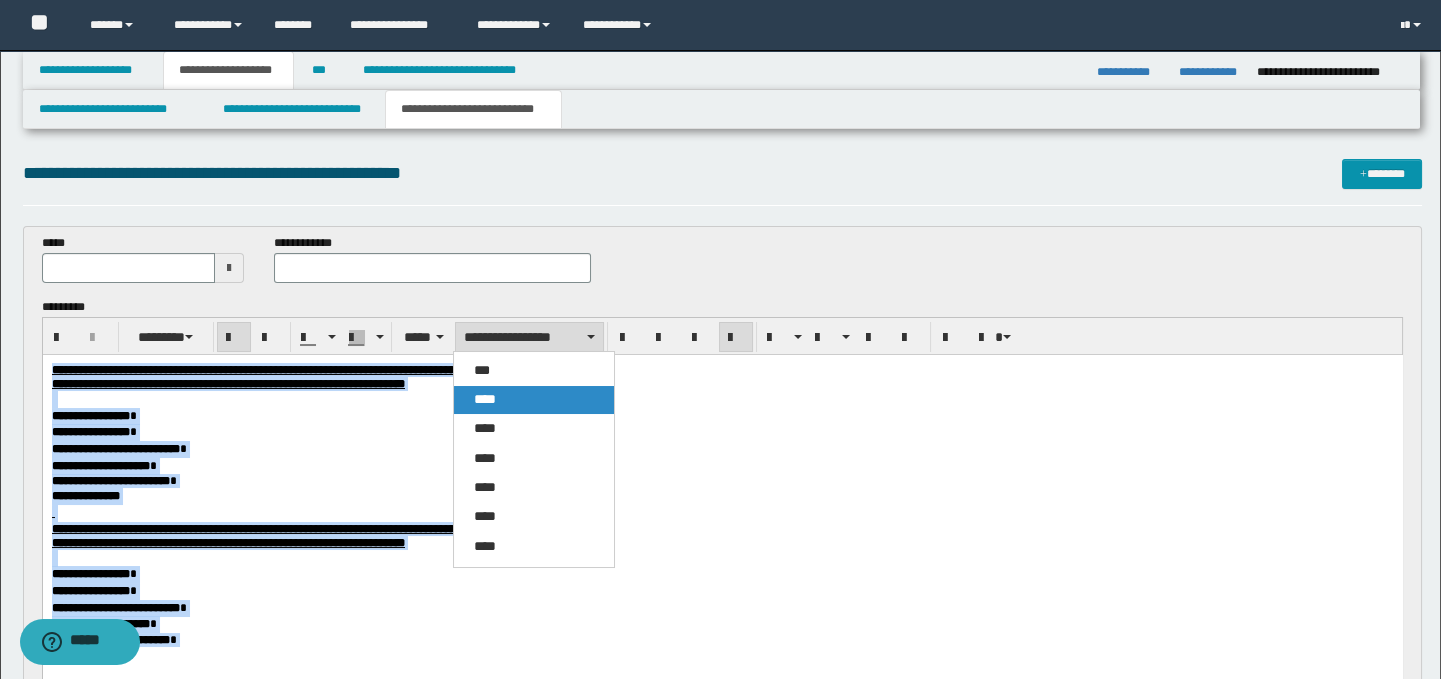 click on "****" at bounding box center (534, 400) 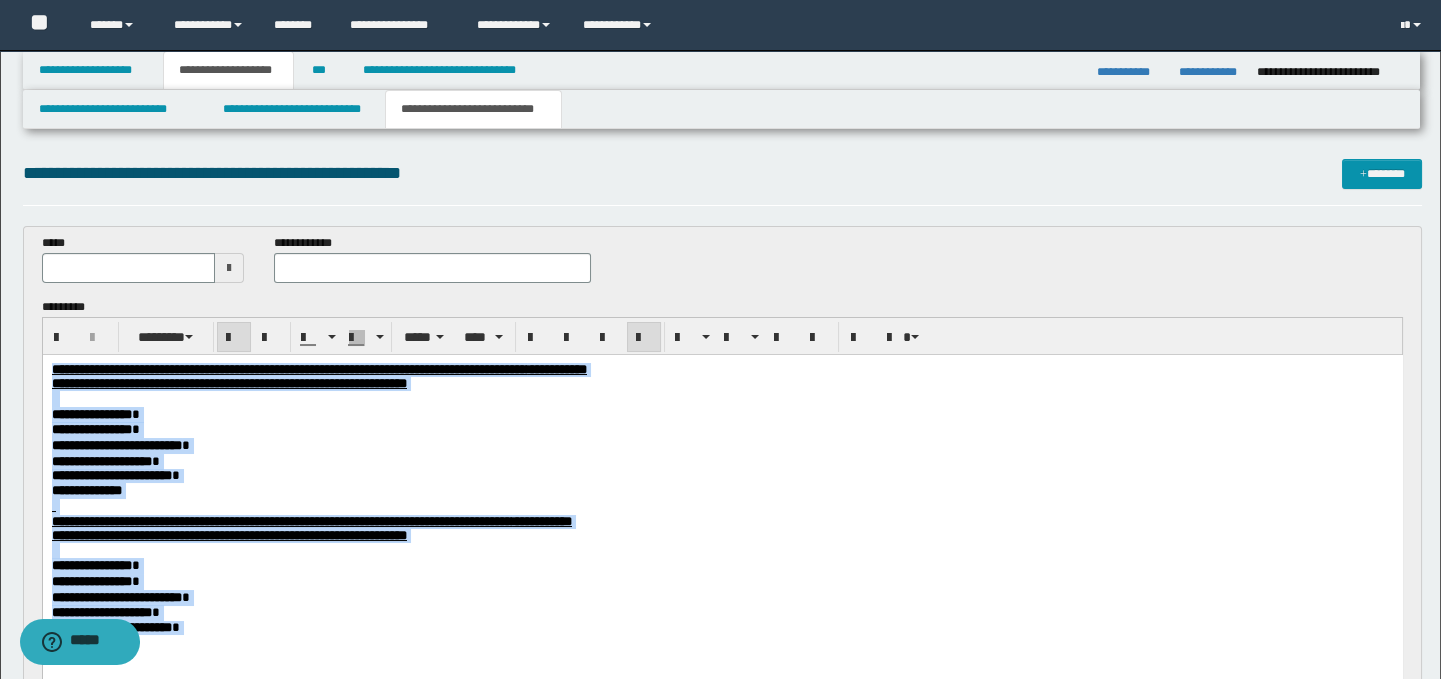 click on "**********" at bounding box center (722, 415) 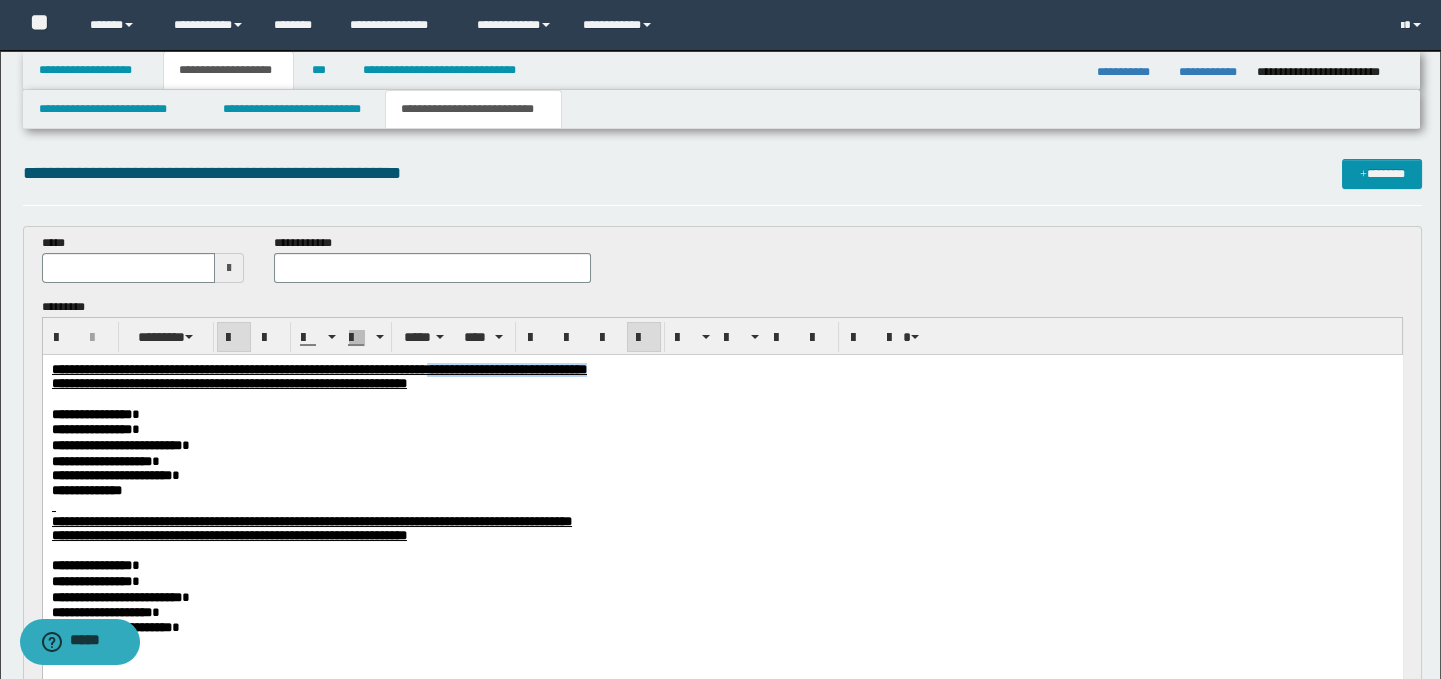 drag, startPoint x: 836, startPoint y: 370, endPoint x: 626, endPoint y: 367, distance: 210.02142 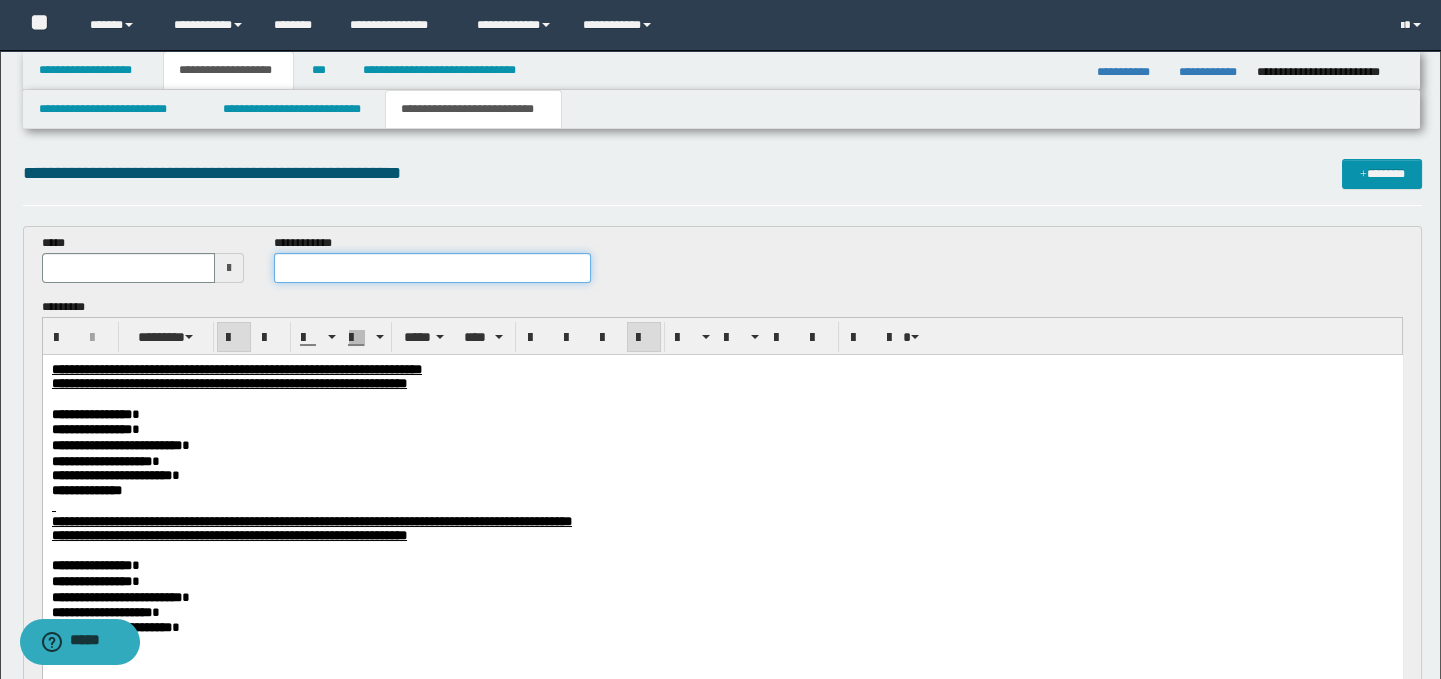 click at bounding box center (433, 268) 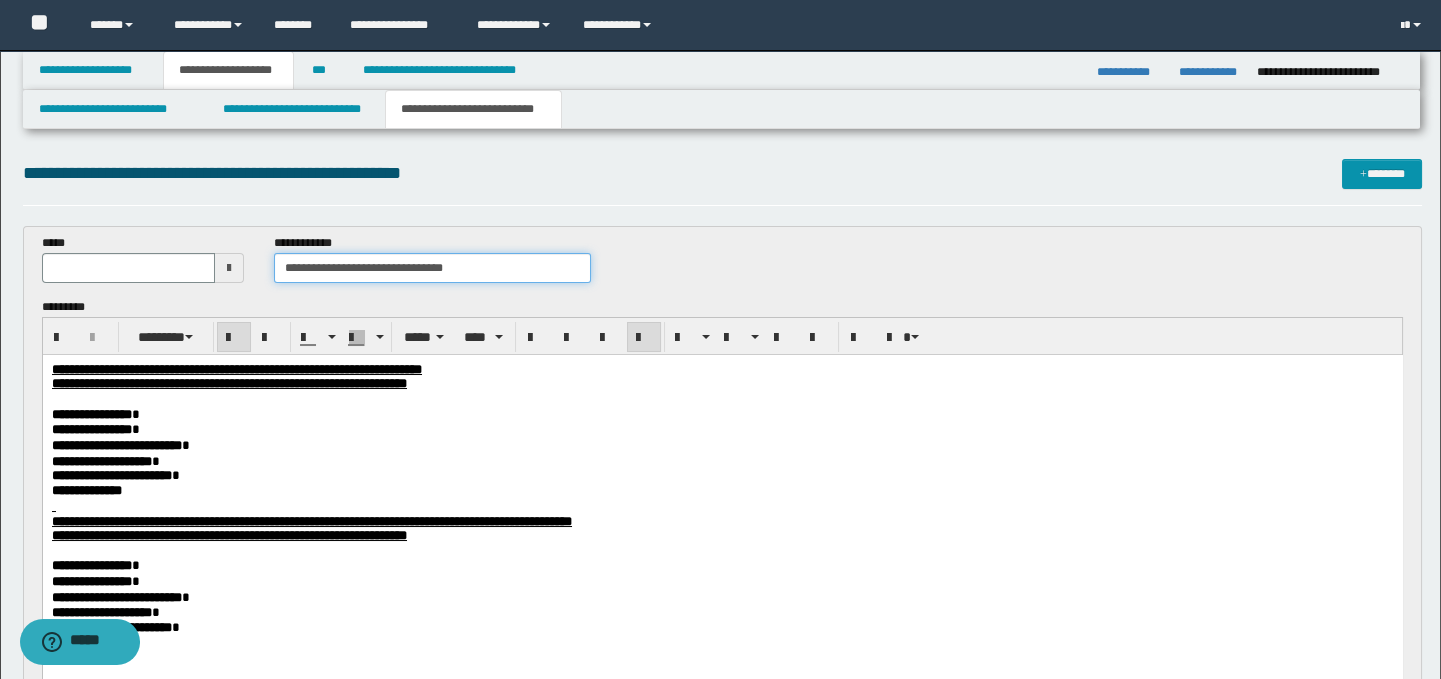 drag, startPoint x: 477, startPoint y: 272, endPoint x: 394, endPoint y: 269, distance: 83.0542 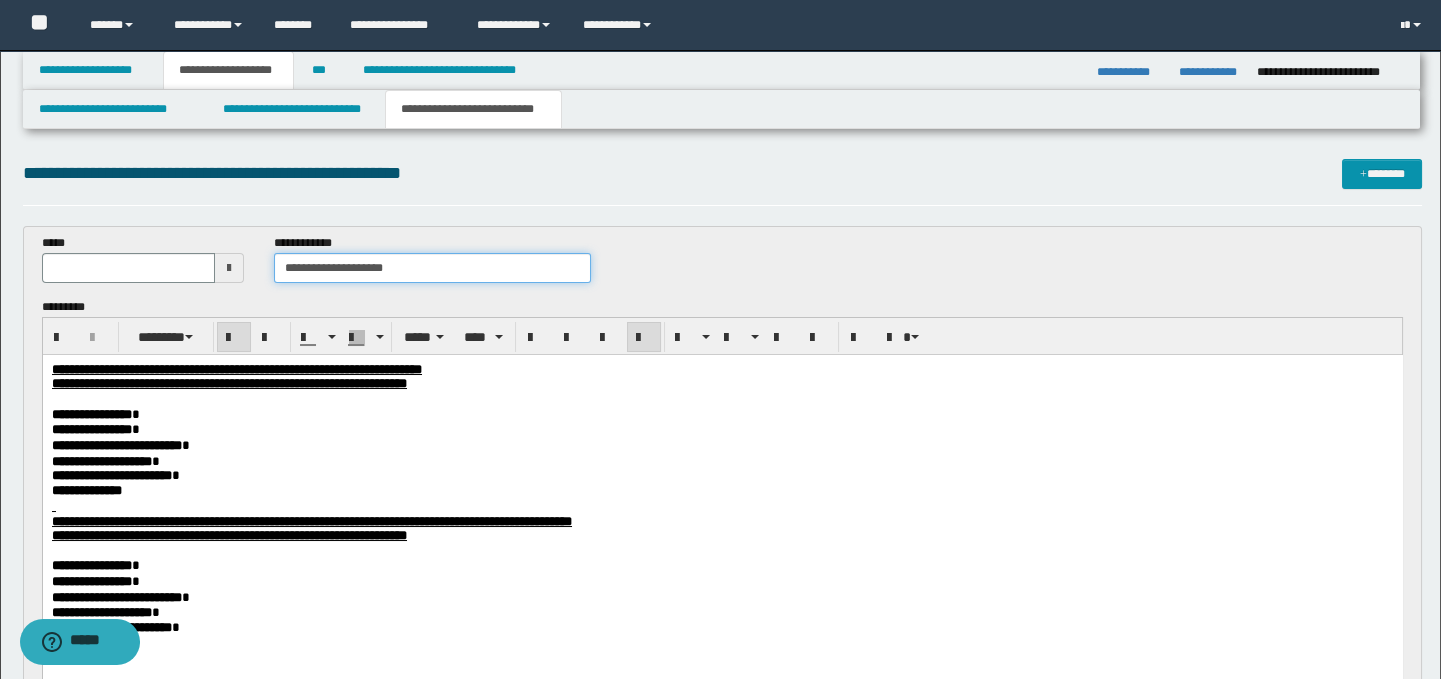 type 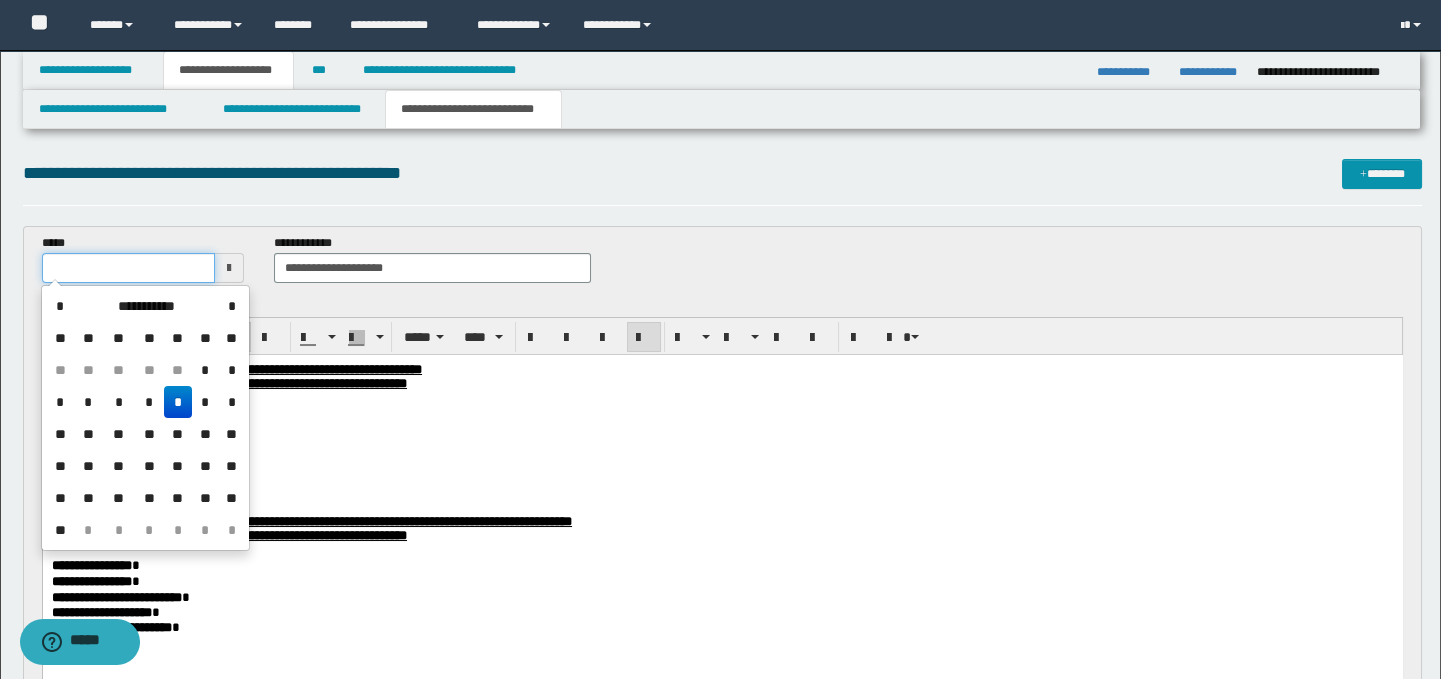 click at bounding box center [128, 268] 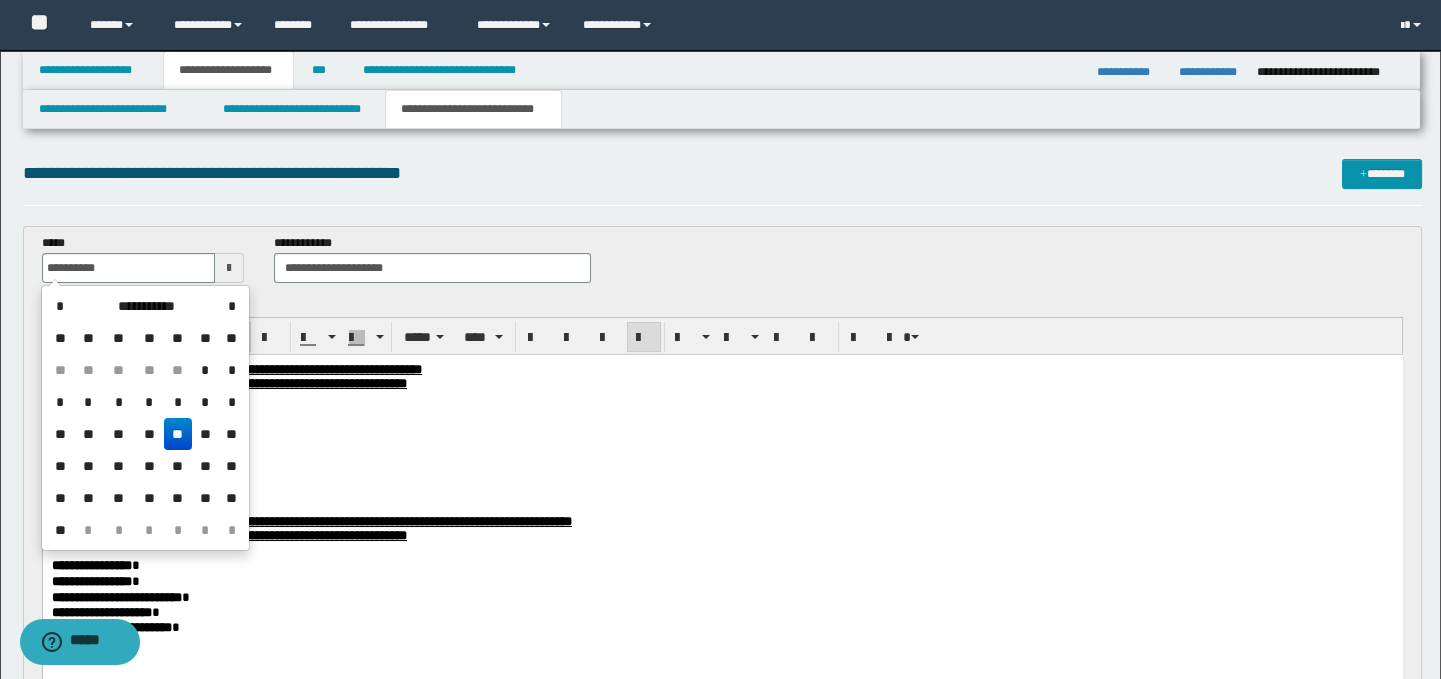 click on "**" at bounding box center (178, 434) 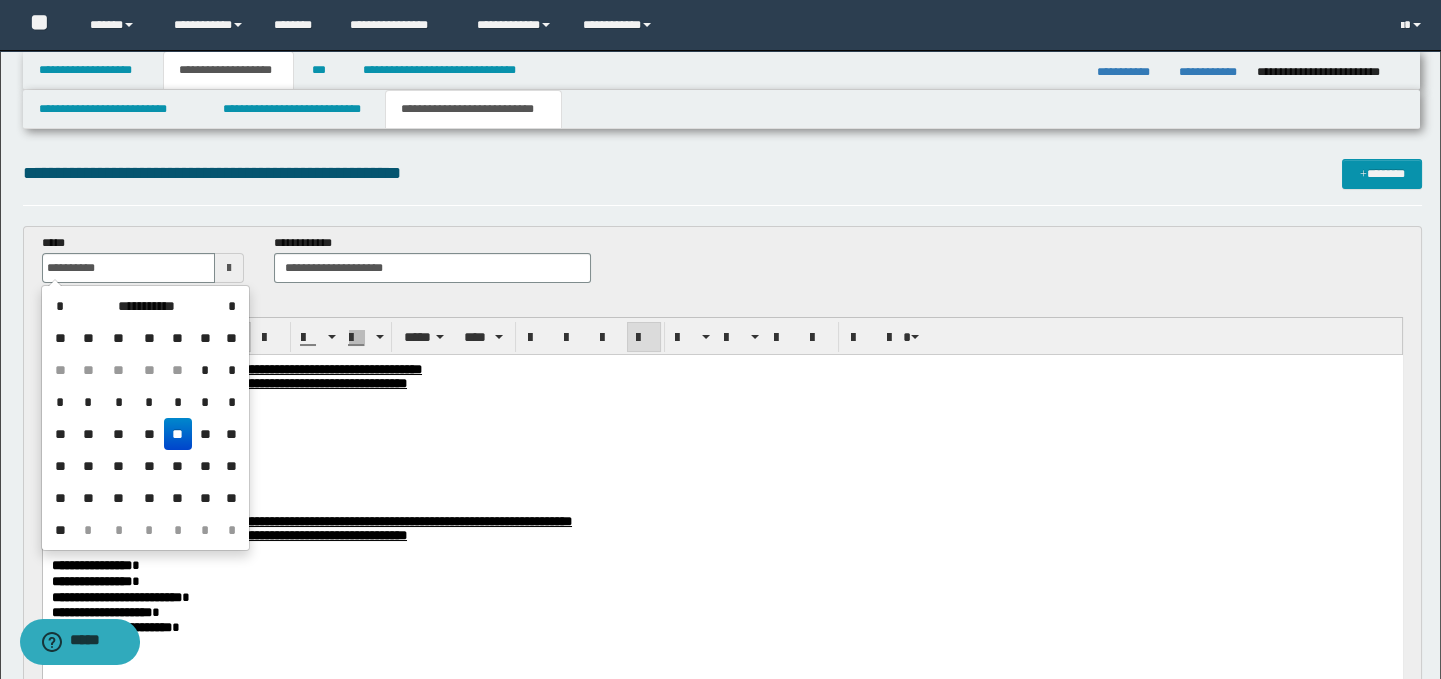 type on "**********" 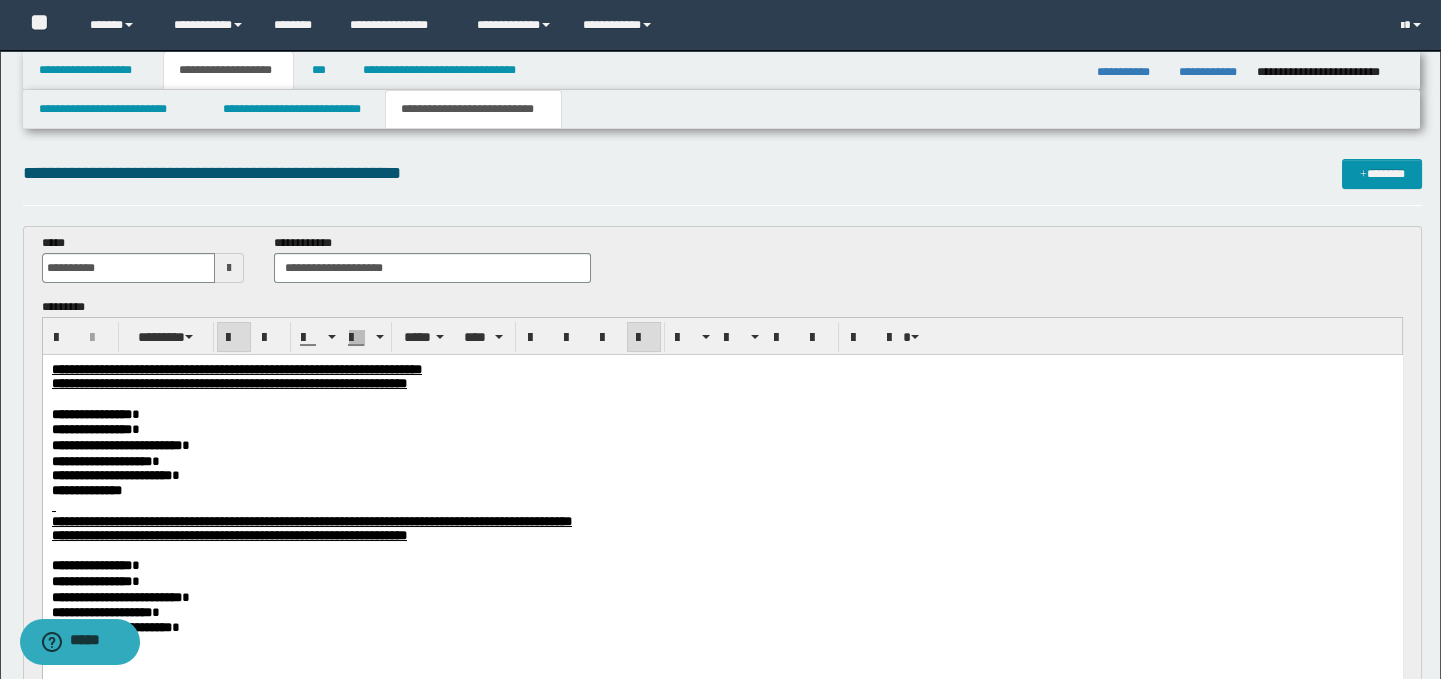 drag, startPoint x: 47, startPoint y: 520, endPoint x: 66, endPoint y: 526, distance: 19.924858 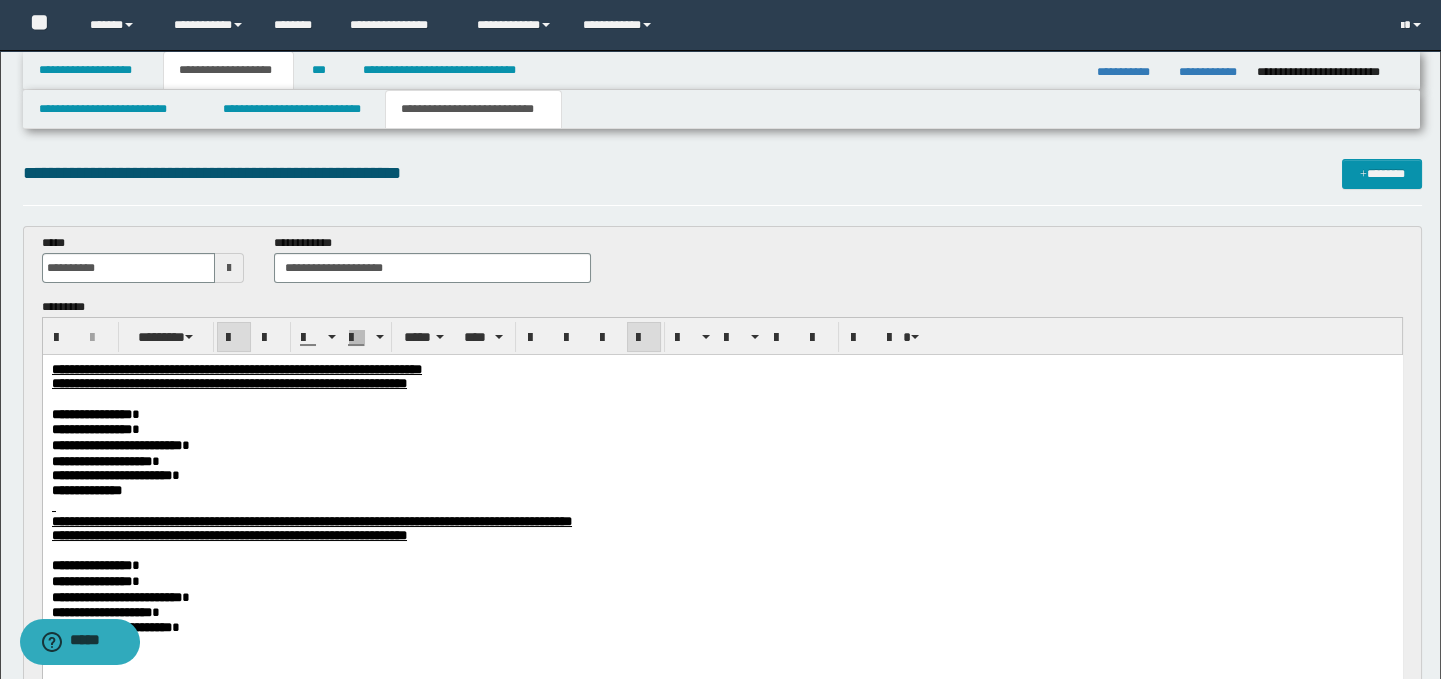 drag, startPoint x: 55, startPoint y: 524, endPoint x: 184, endPoint y: 558, distance: 133.4054 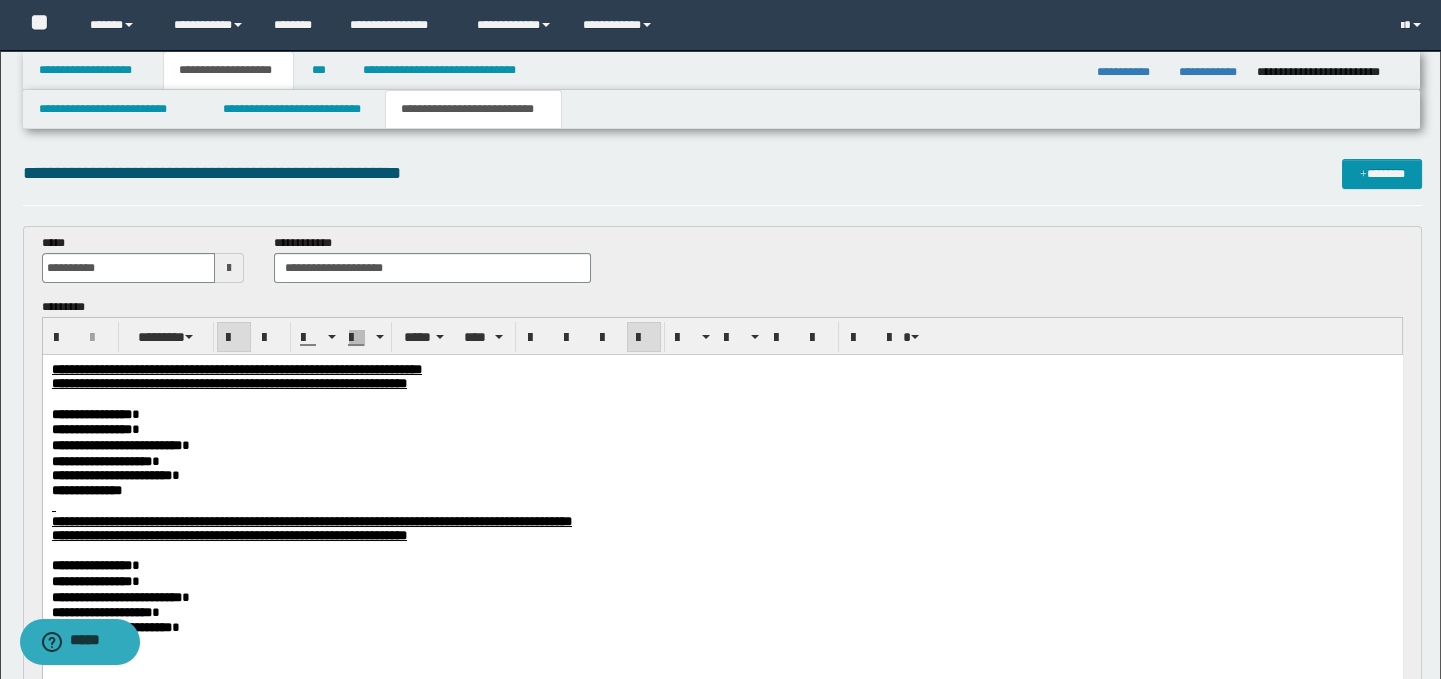 click on "**********" at bounding box center (722, 539) 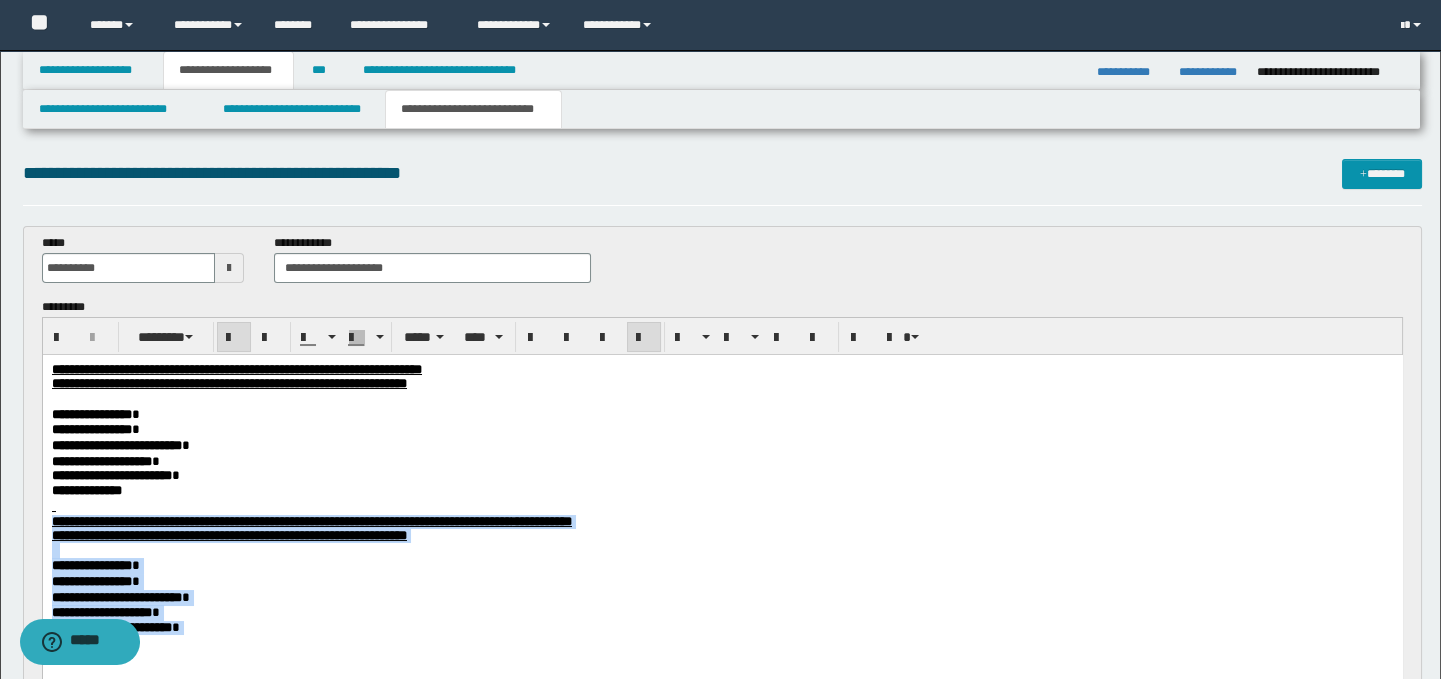 drag, startPoint x: 152, startPoint y: 652, endPoint x: 47, endPoint y: 524, distance: 165.55664 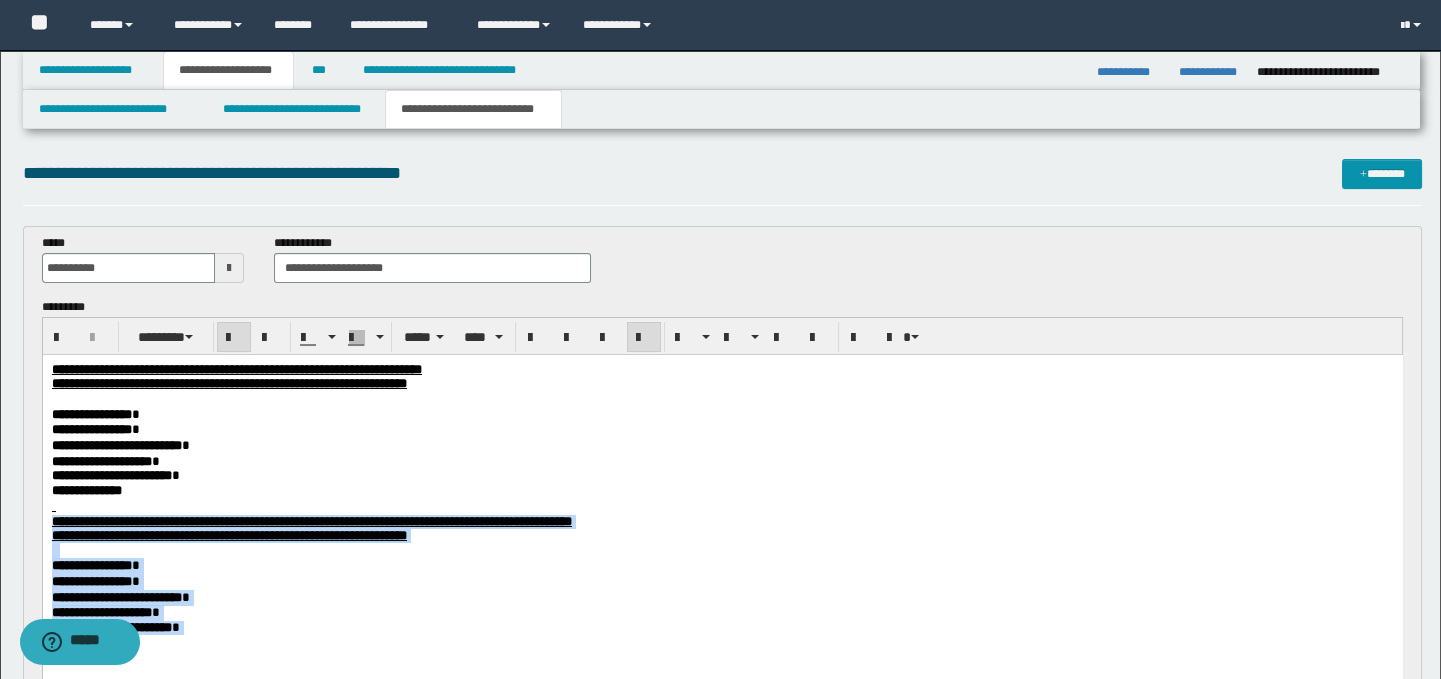 click on "**********" at bounding box center [722, 539] 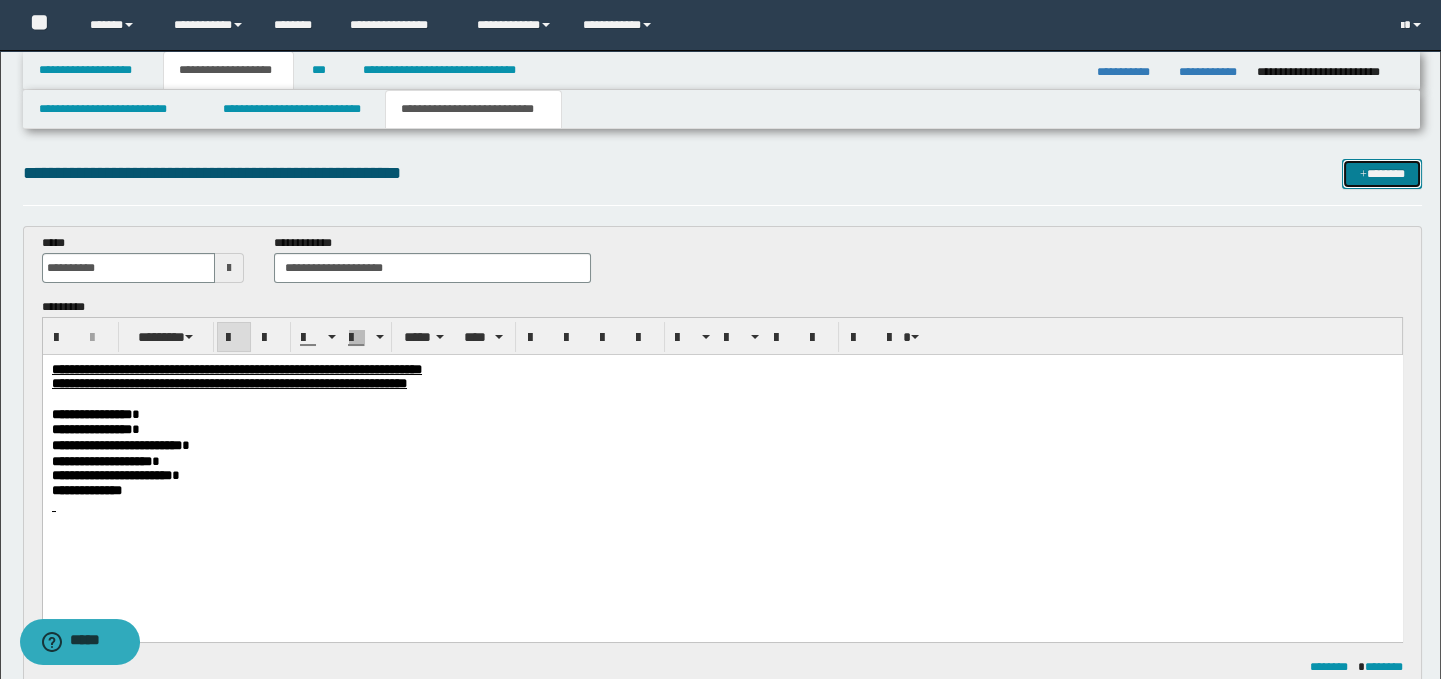 click on "*******" at bounding box center [1382, 174] 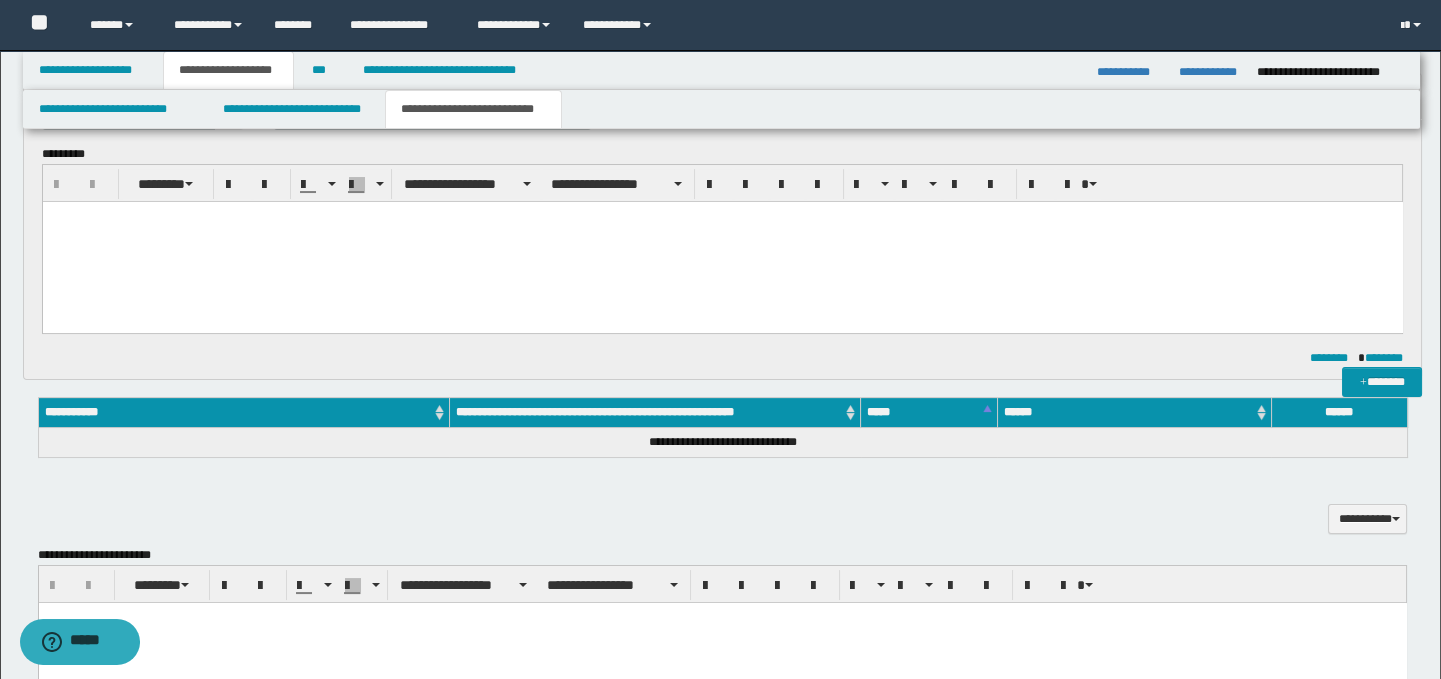 scroll, scrollTop: 0, scrollLeft: 0, axis: both 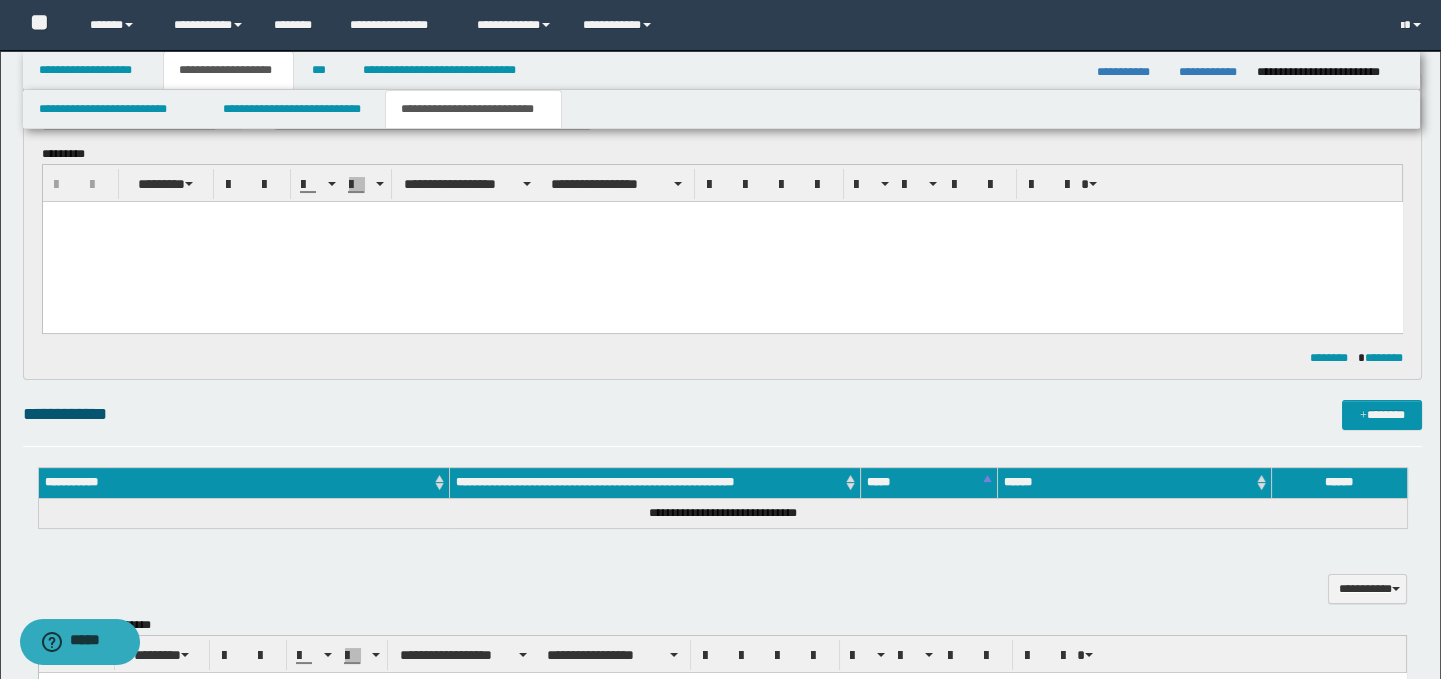 click at bounding box center (722, 242) 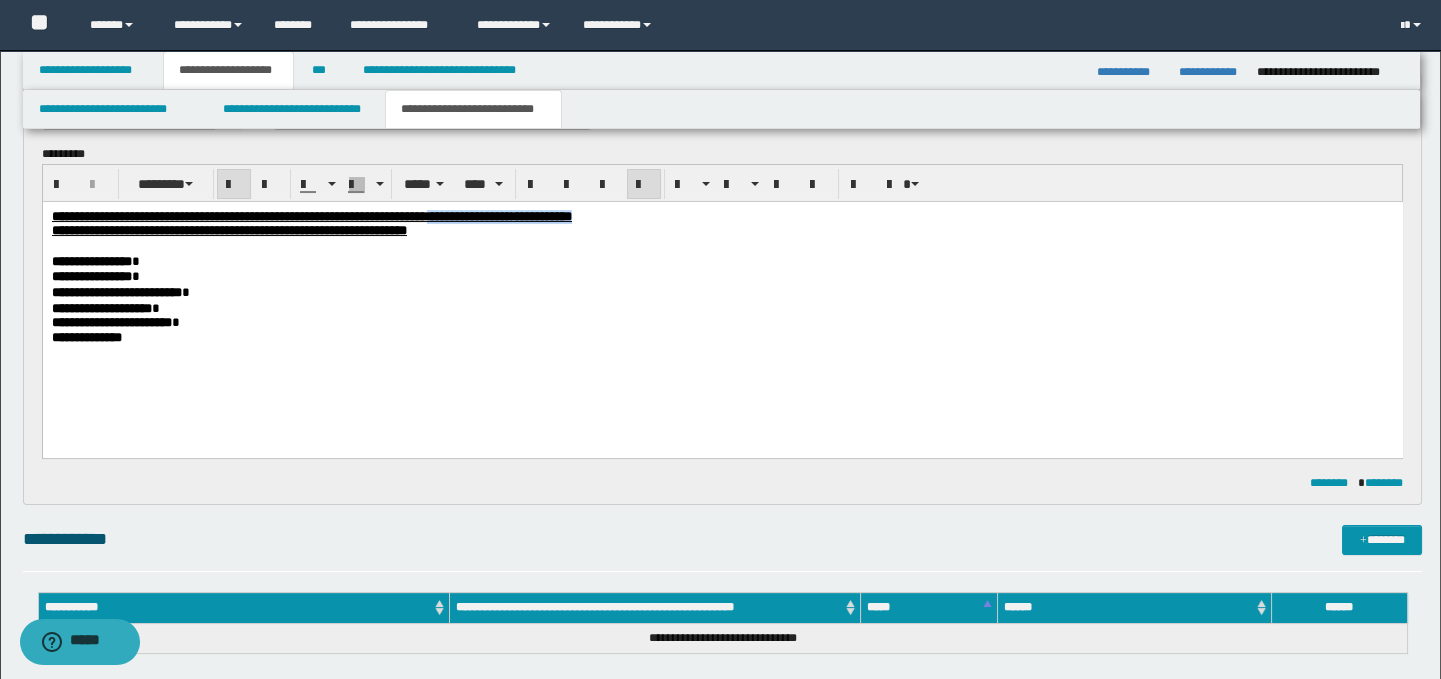drag, startPoint x: 821, startPoint y: 219, endPoint x: 628, endPoint y: 212, distance: 193.1269 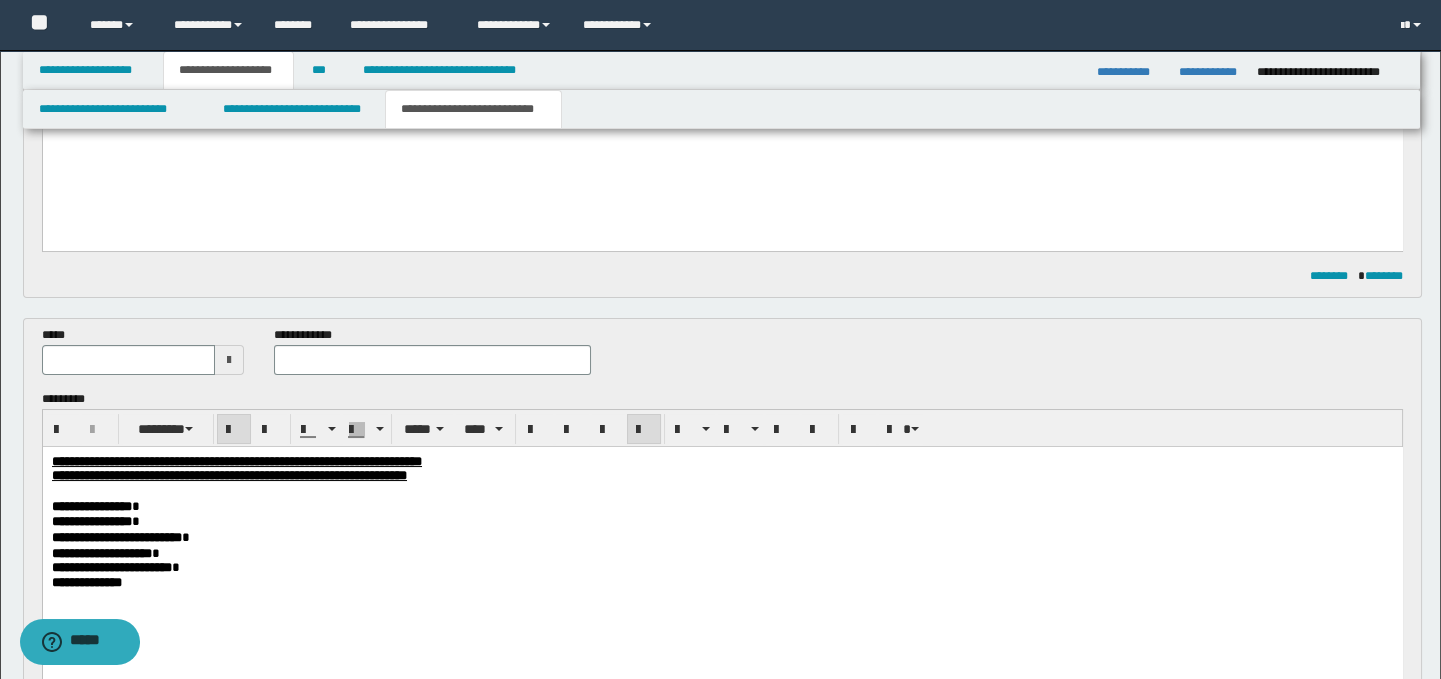 scroll, scrollTop: 377, scrollLeft: 0, axis: vertical 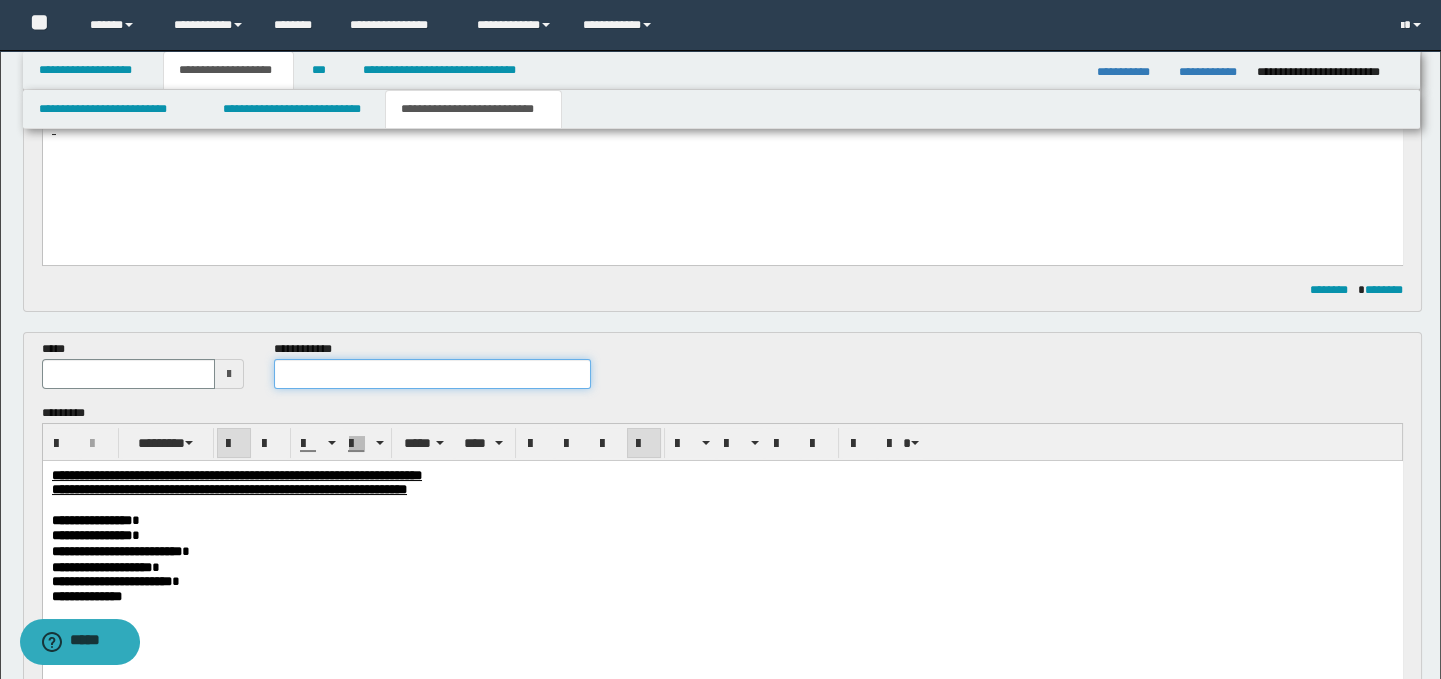 click at bounding box center [433, 374] 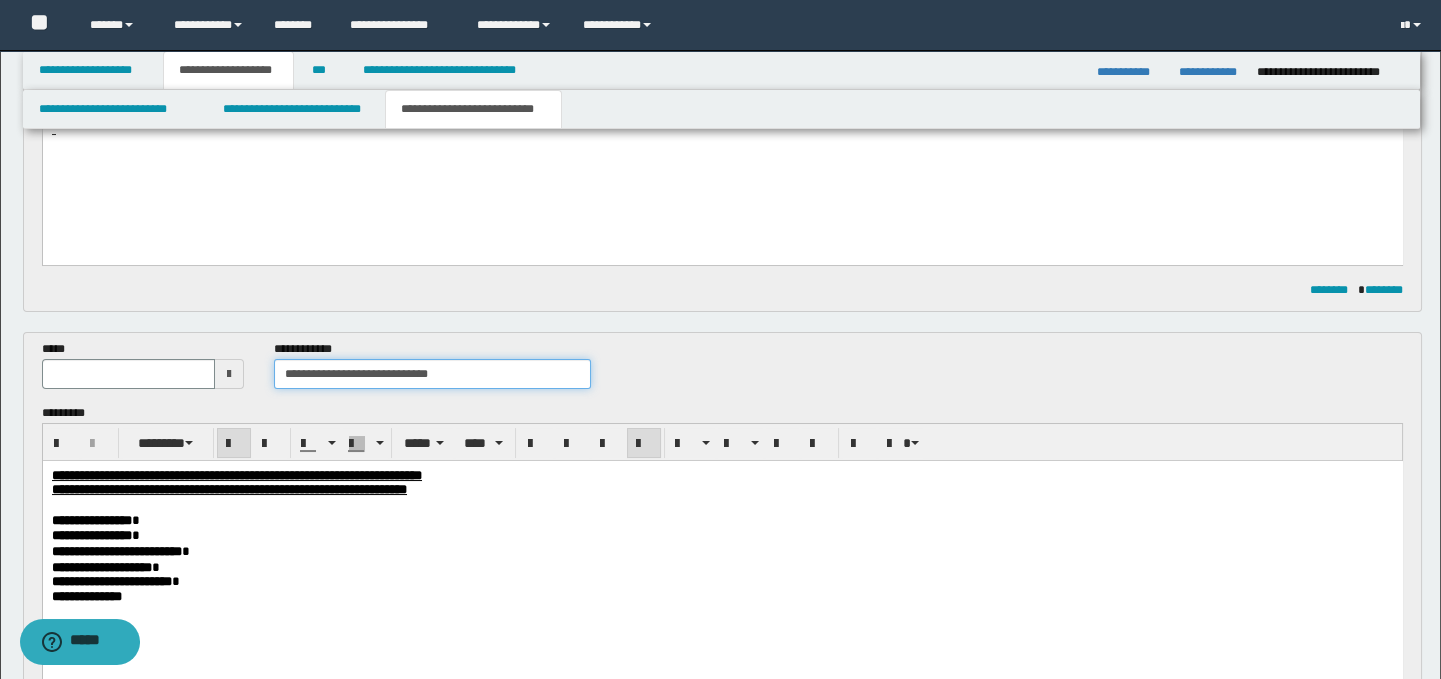 drag, startPoint x: 453, startPoint y: 370, endPoint x: 372, endPoint y: 371, distance: 81.00617 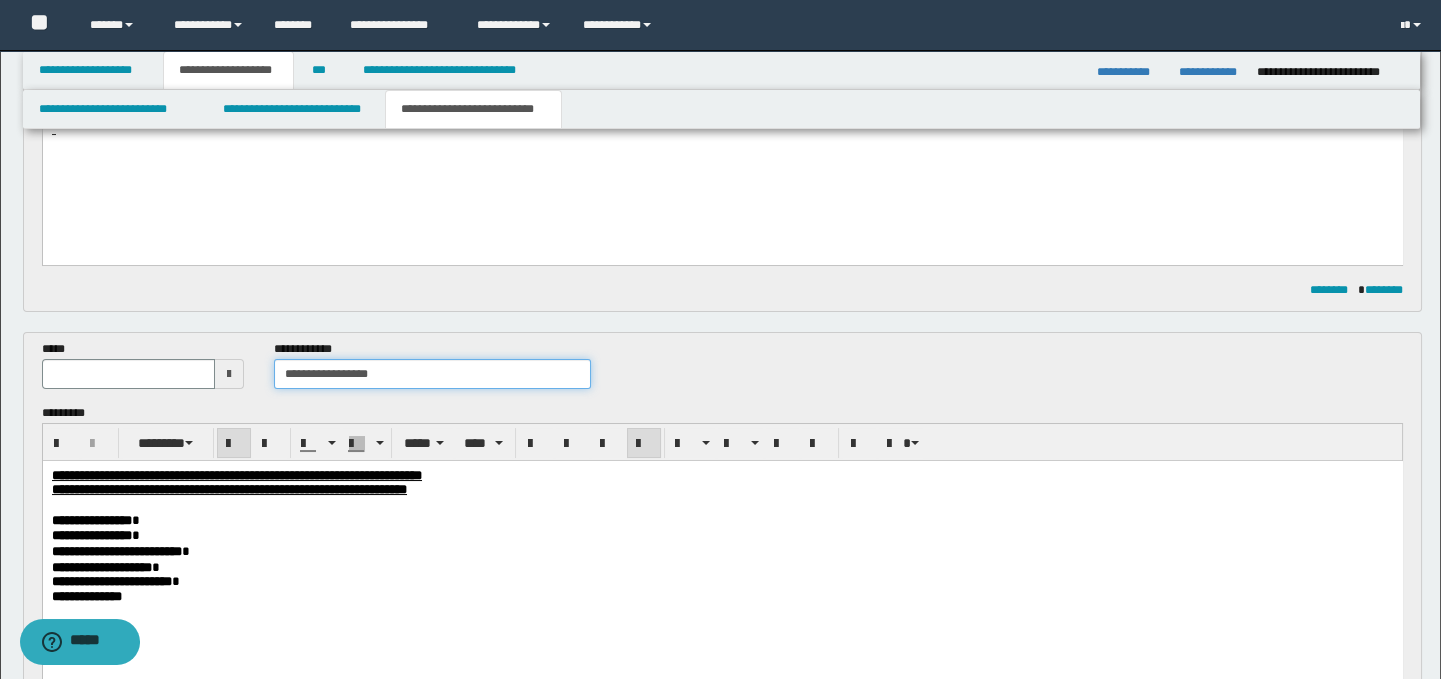 type 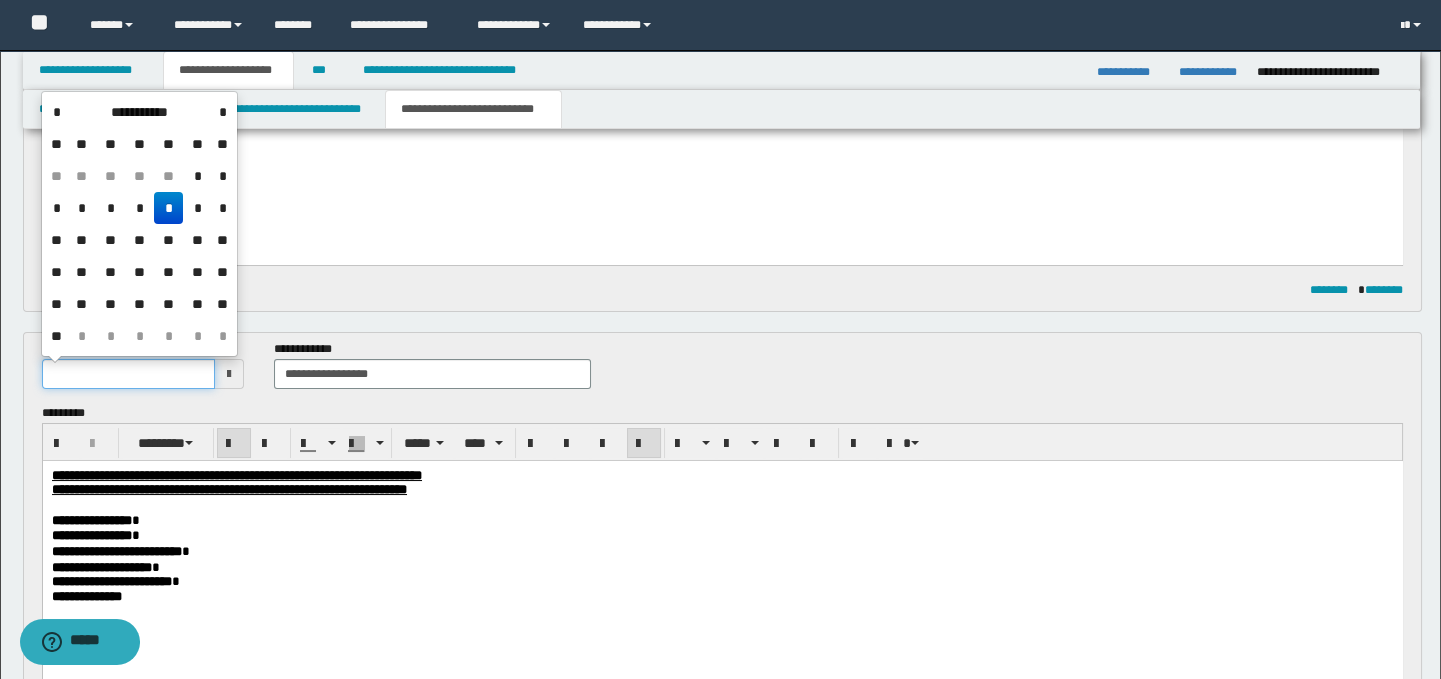 click at bounding box center [128, 374] 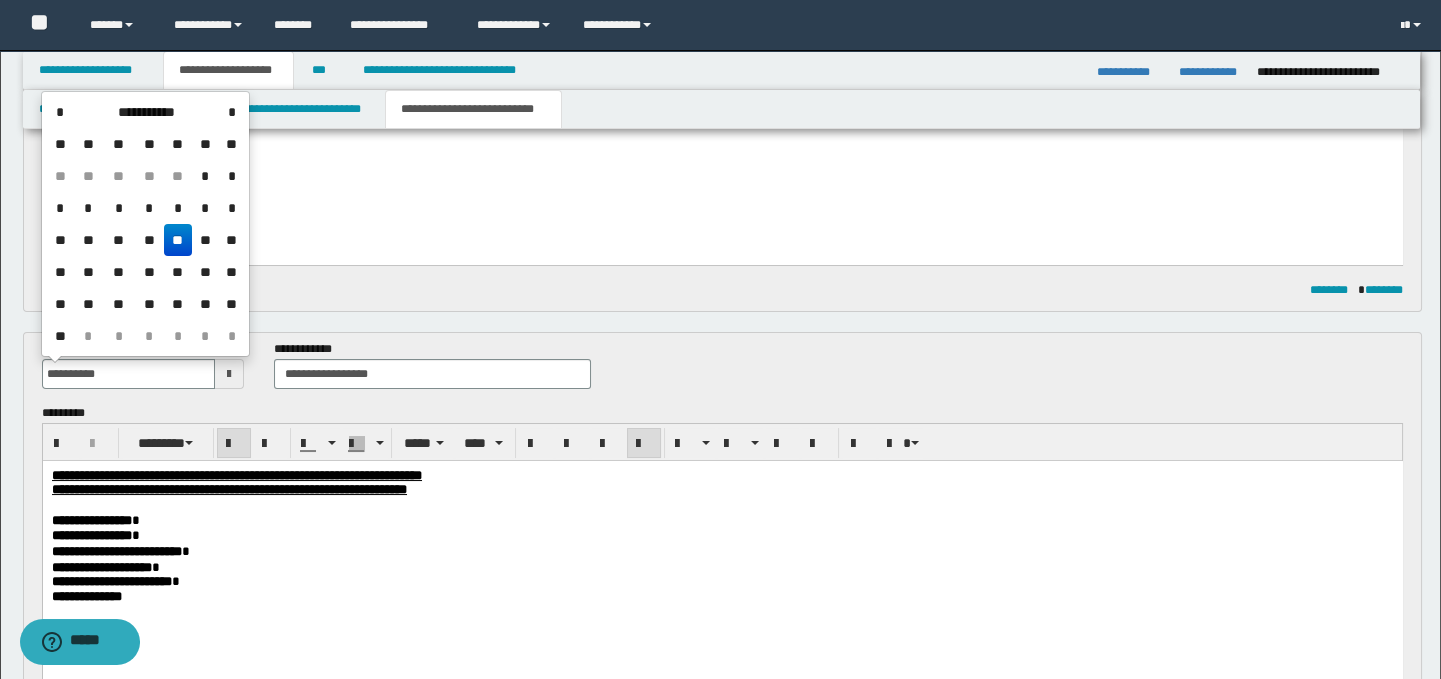click on "**" at bounding box center (178, 240) 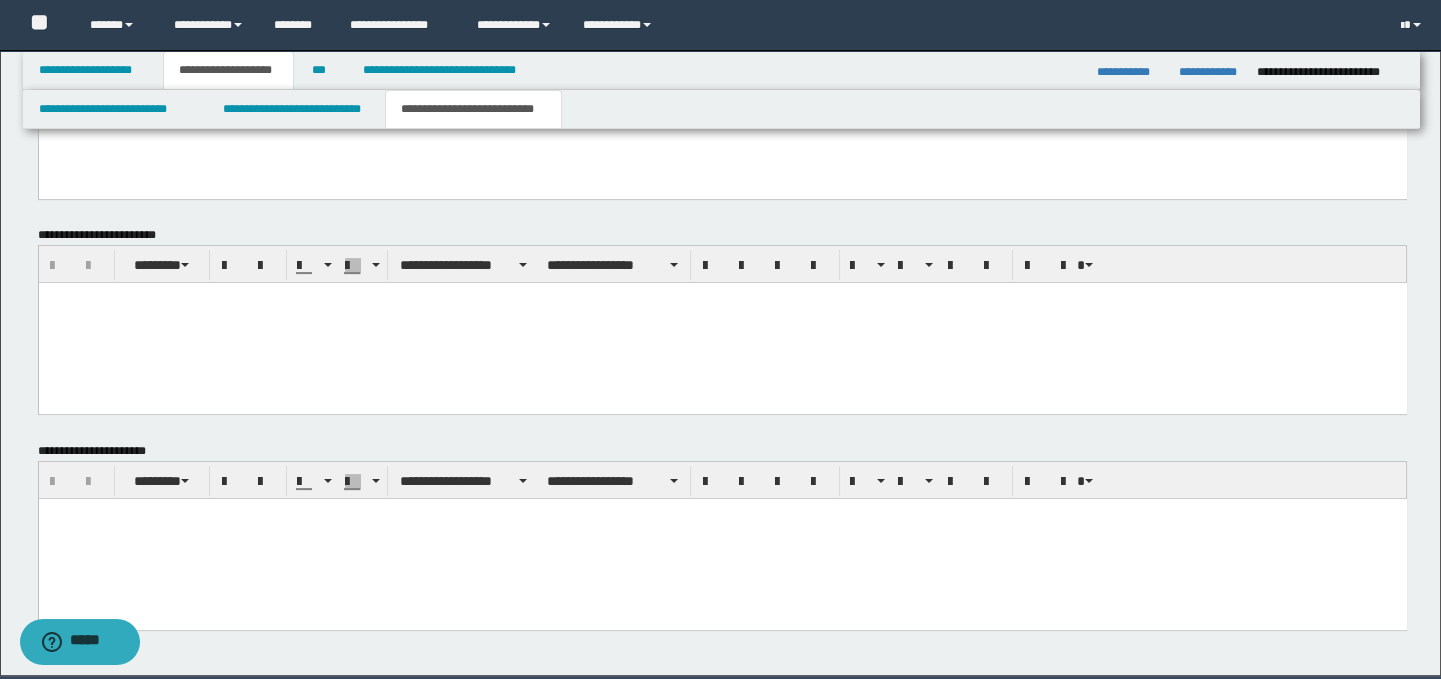 scroll, scrollTop: 1411, scrollLeft: 0, axis: vertical 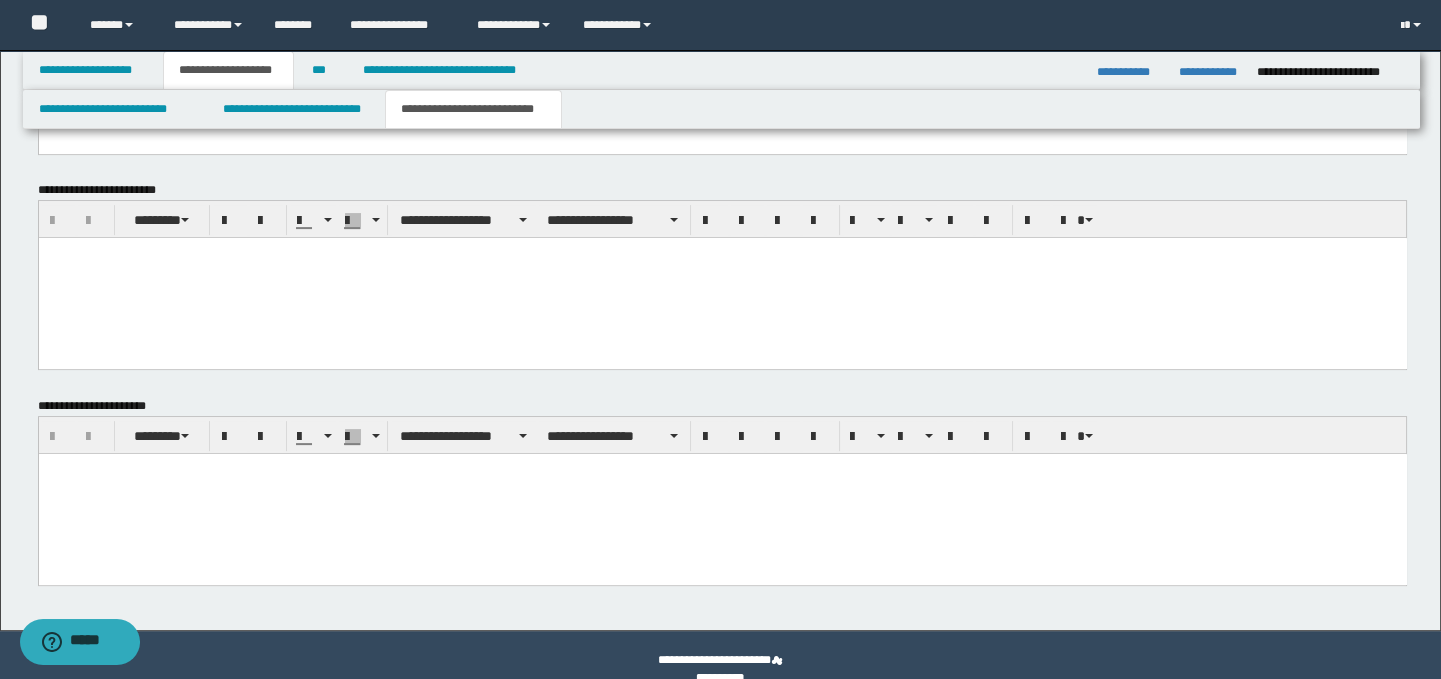 click at bounding box center [722, 493] 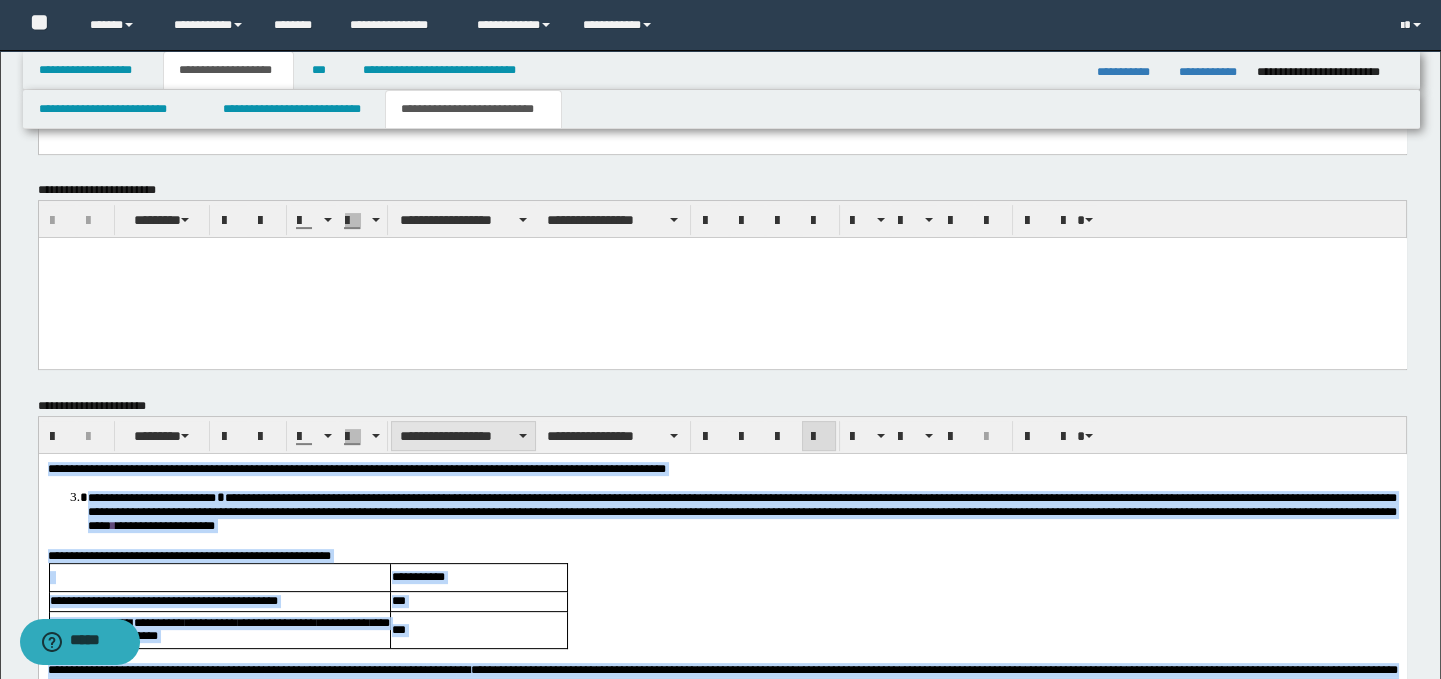 click on "**********" at bounding box center [463, 436] 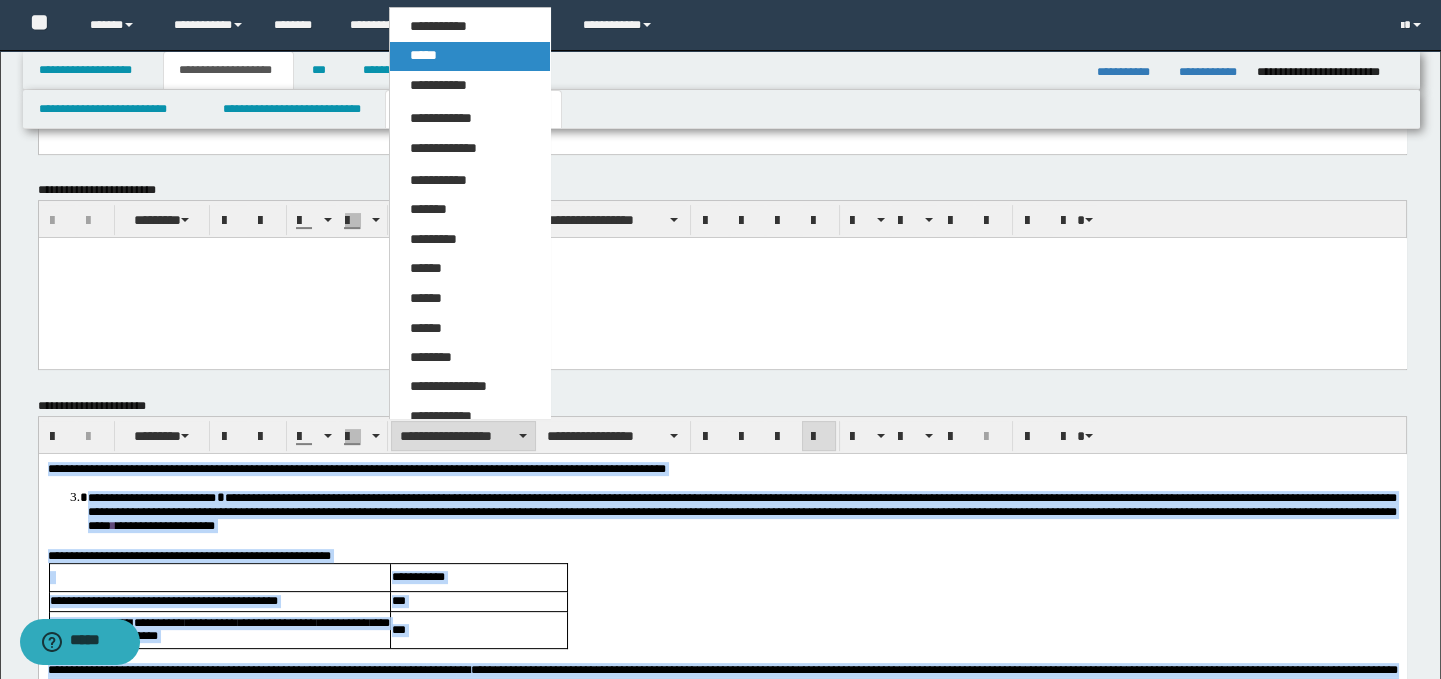 click on "*****" at bounding box center (470, 56) 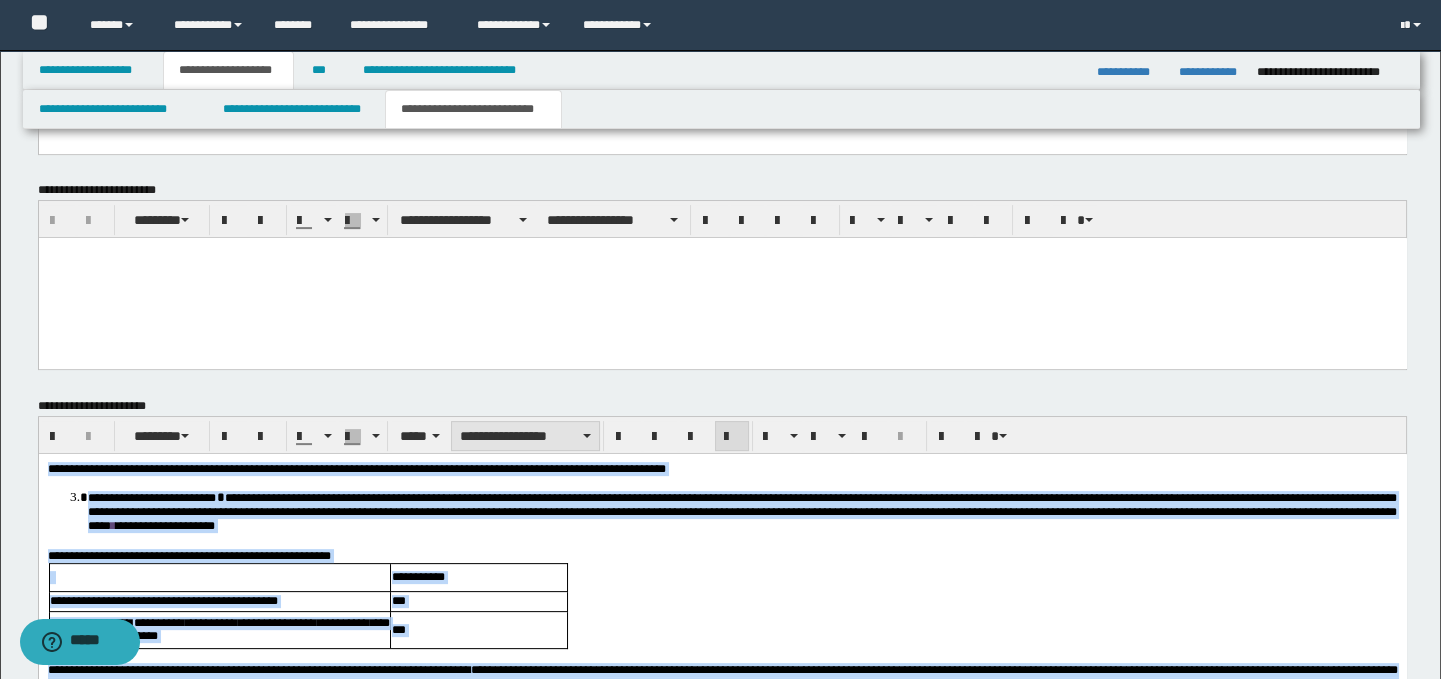 click on "**********" at bounding box center (525, 436) 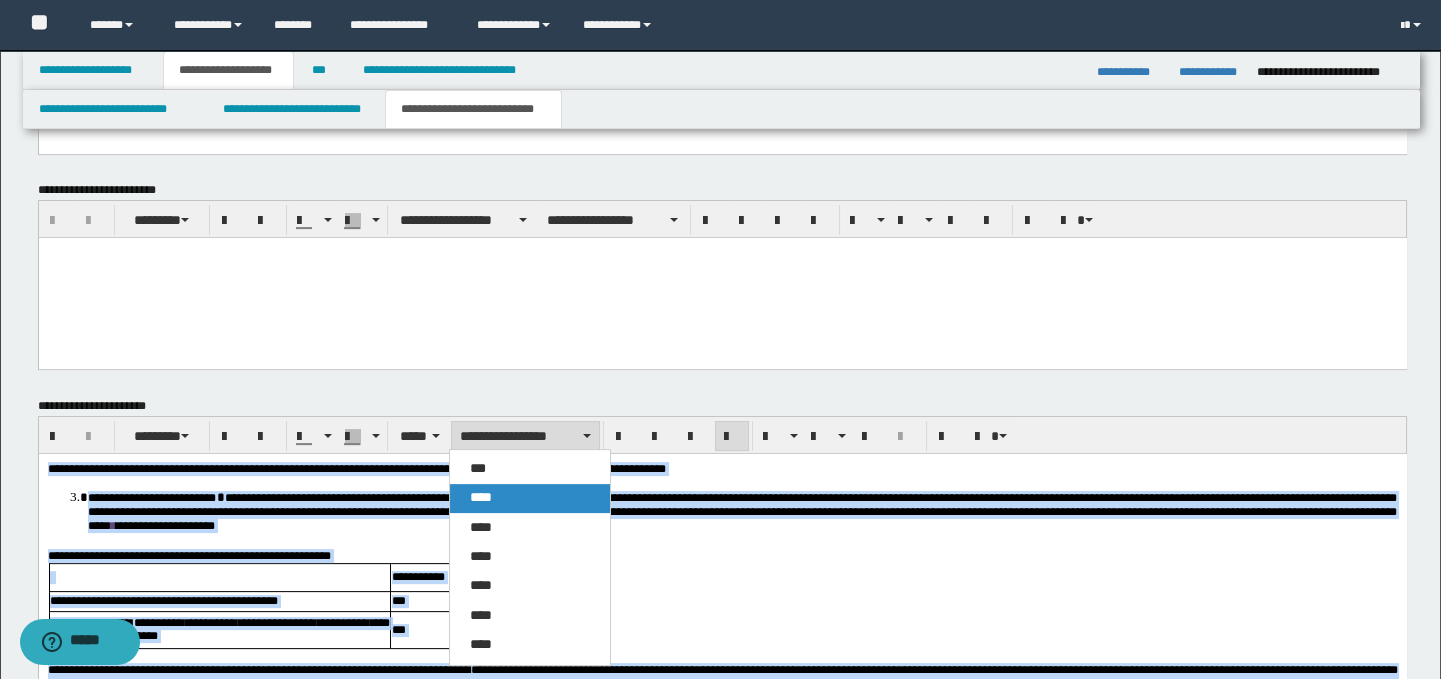 click on "****" at bounding box center [530, 498] 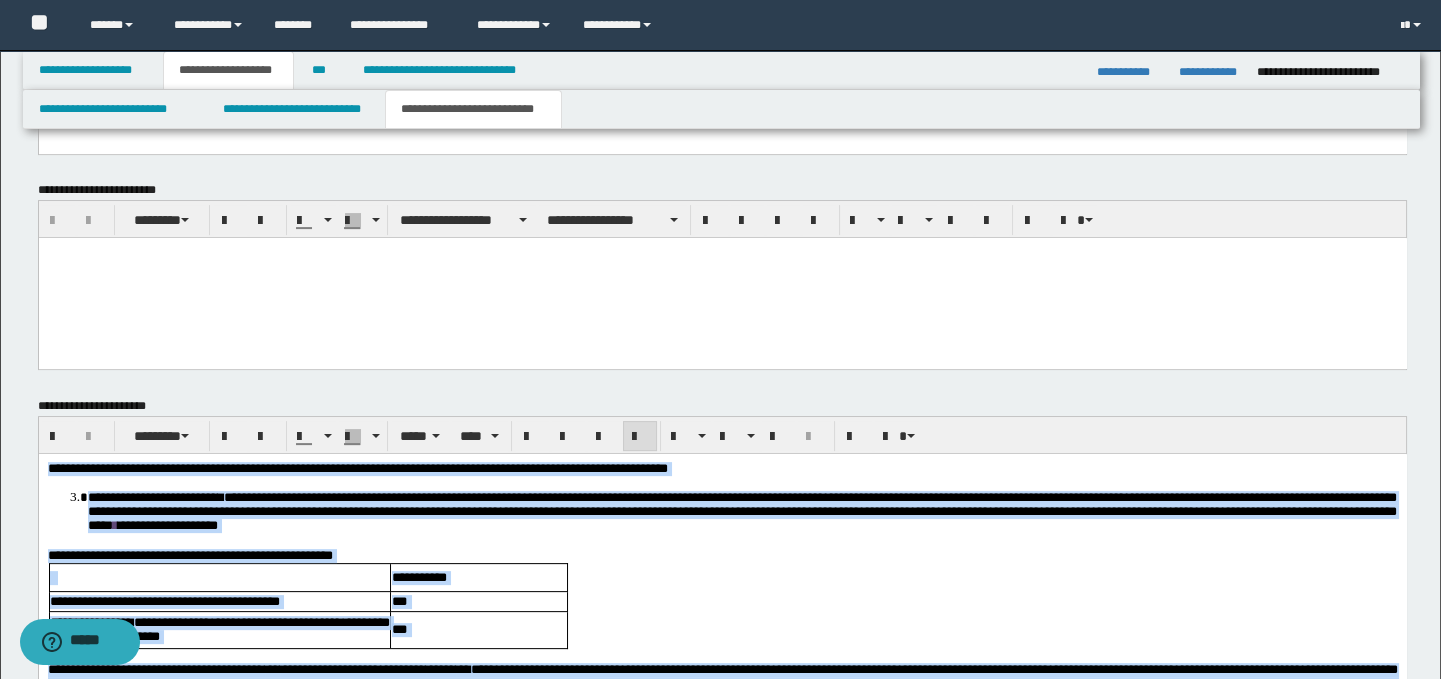 click at bounding box center (640, 437) 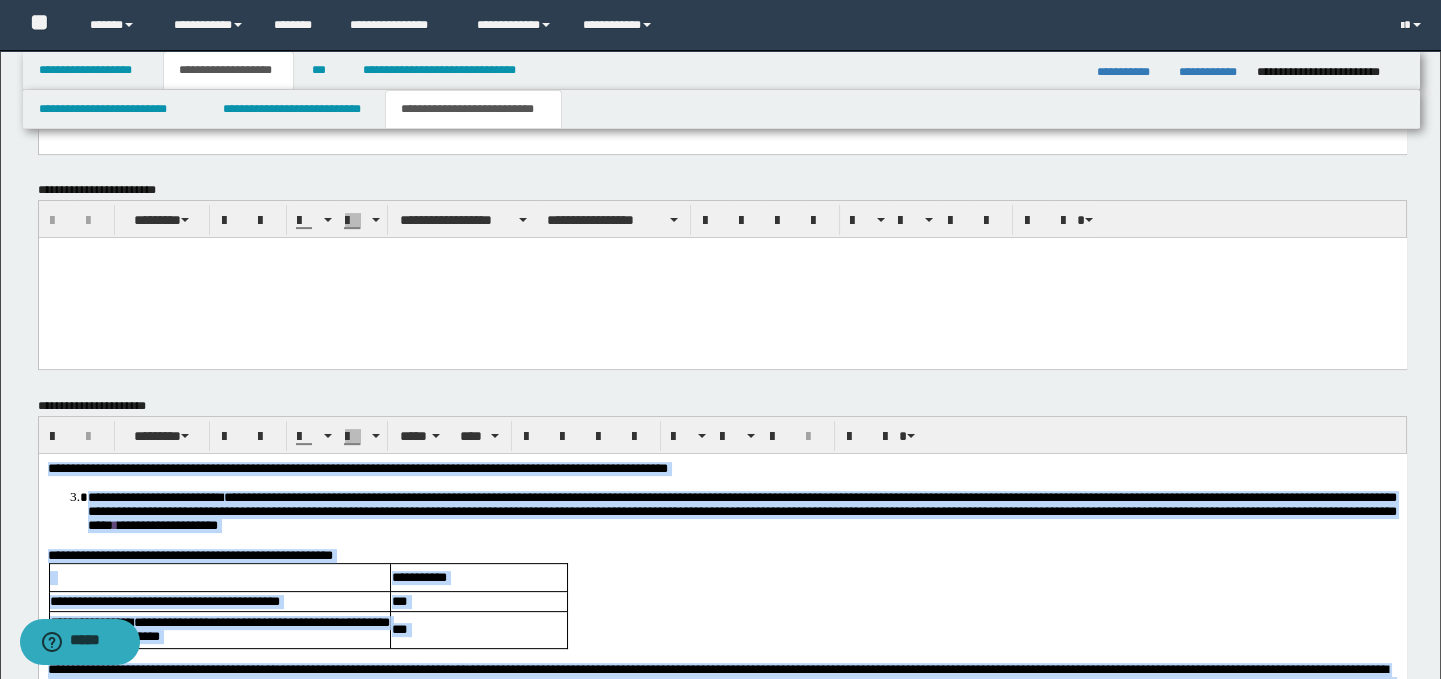 click on "**********" at bounding box center (722, 555) 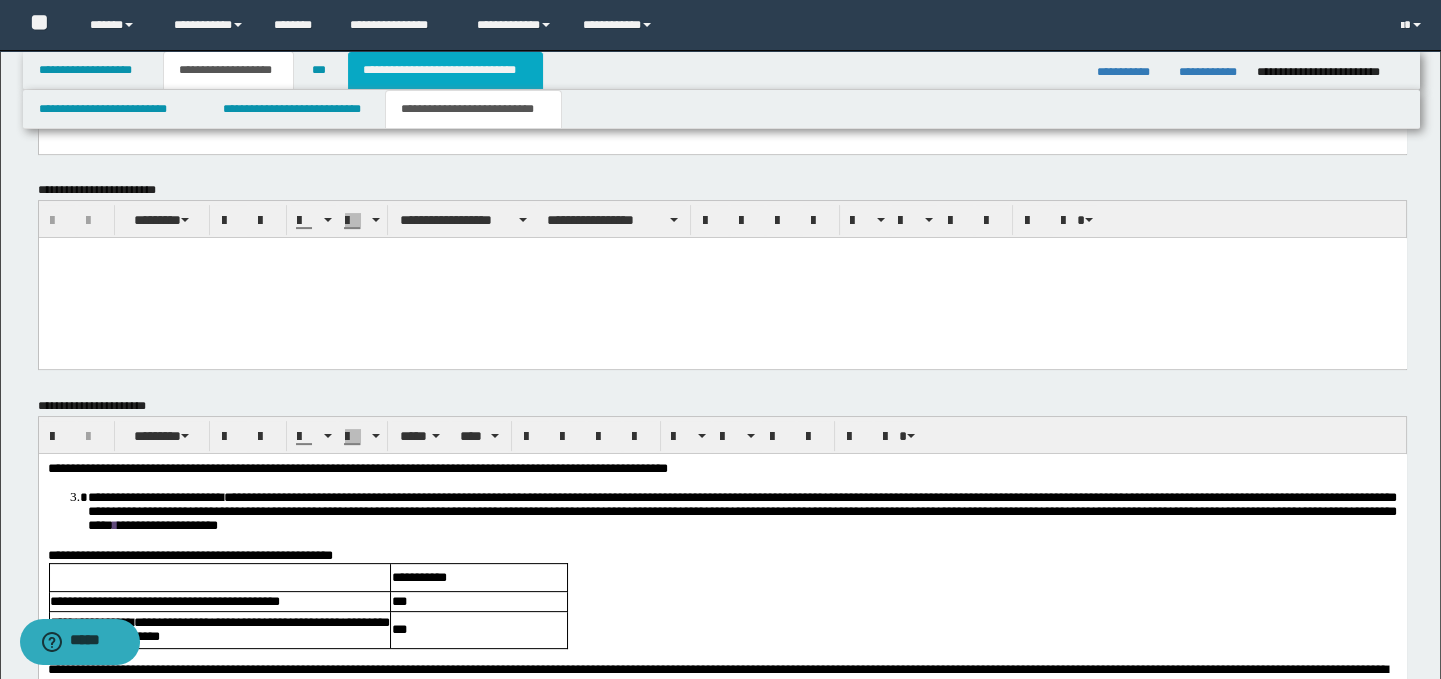 click on "**********" at bounding box center (445, 70) 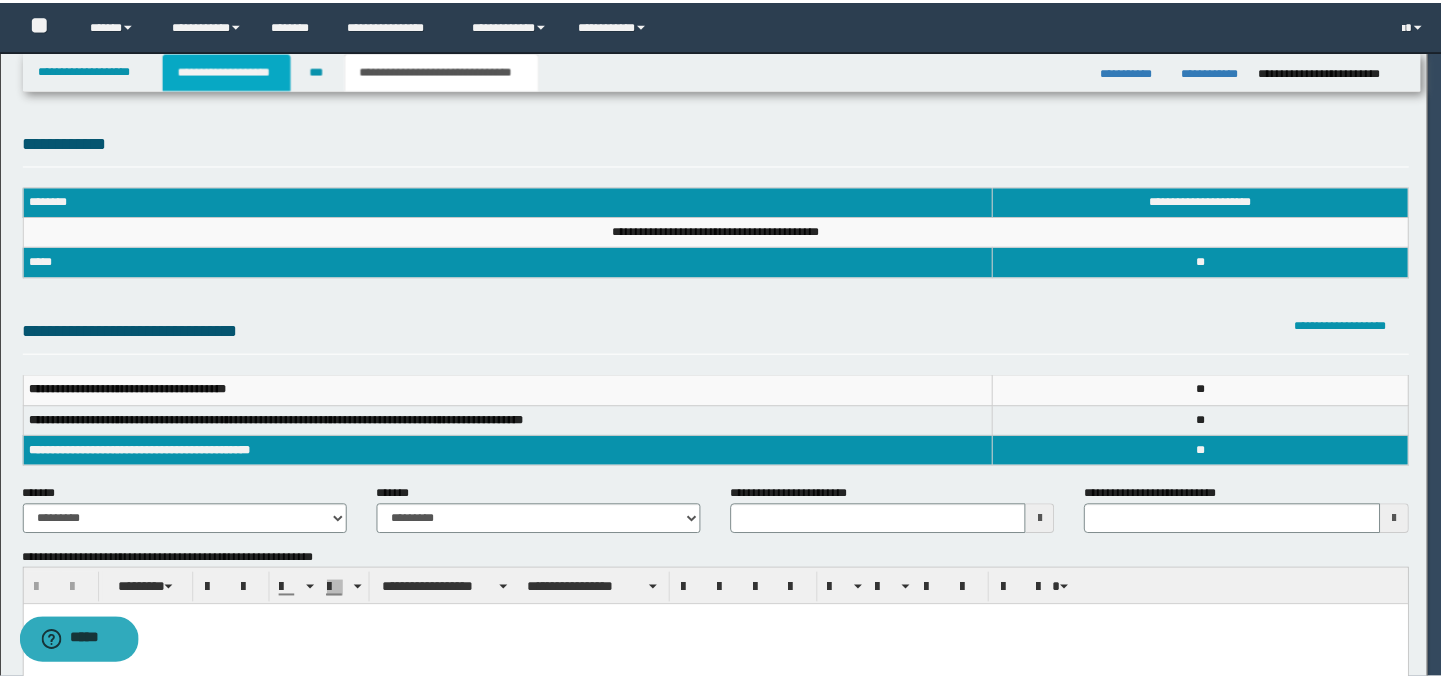 scroll, scrollTop: 0, scrollLeft: 0, axis: both 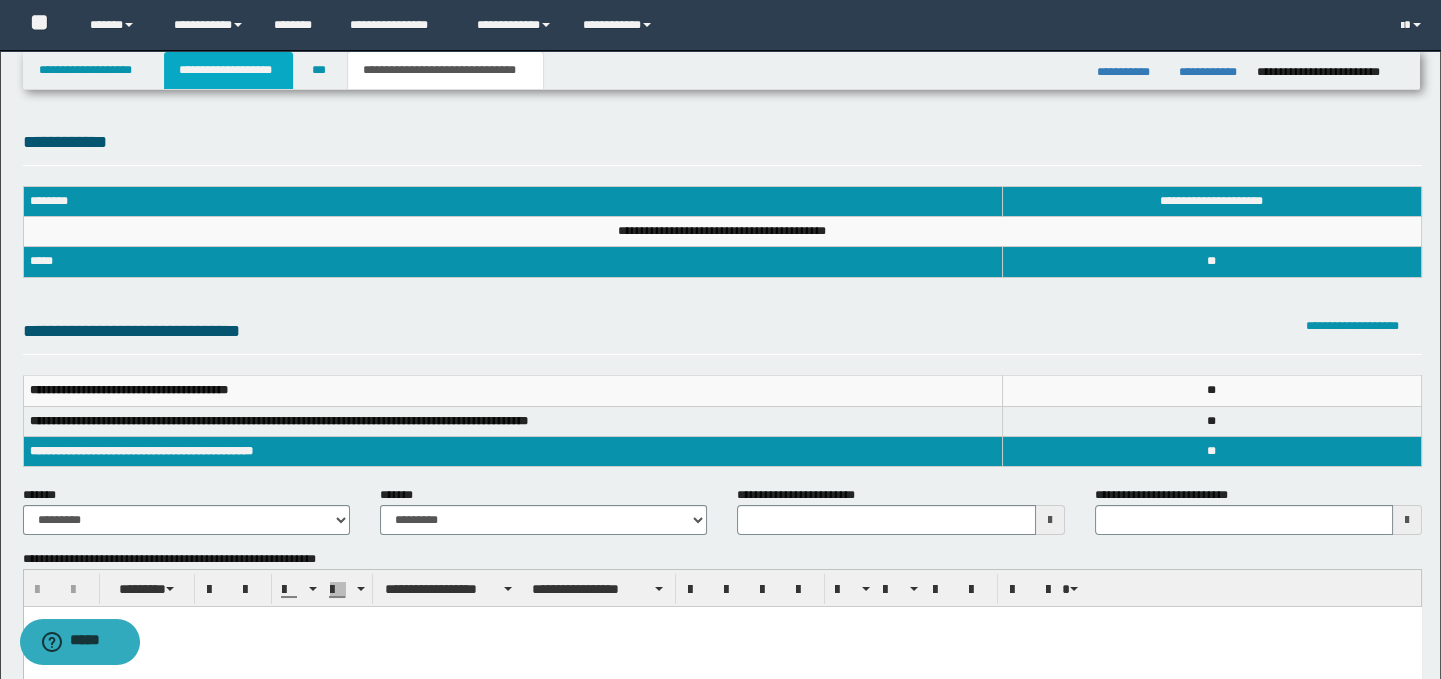 click on "**********" at bounding box center [228, 70] 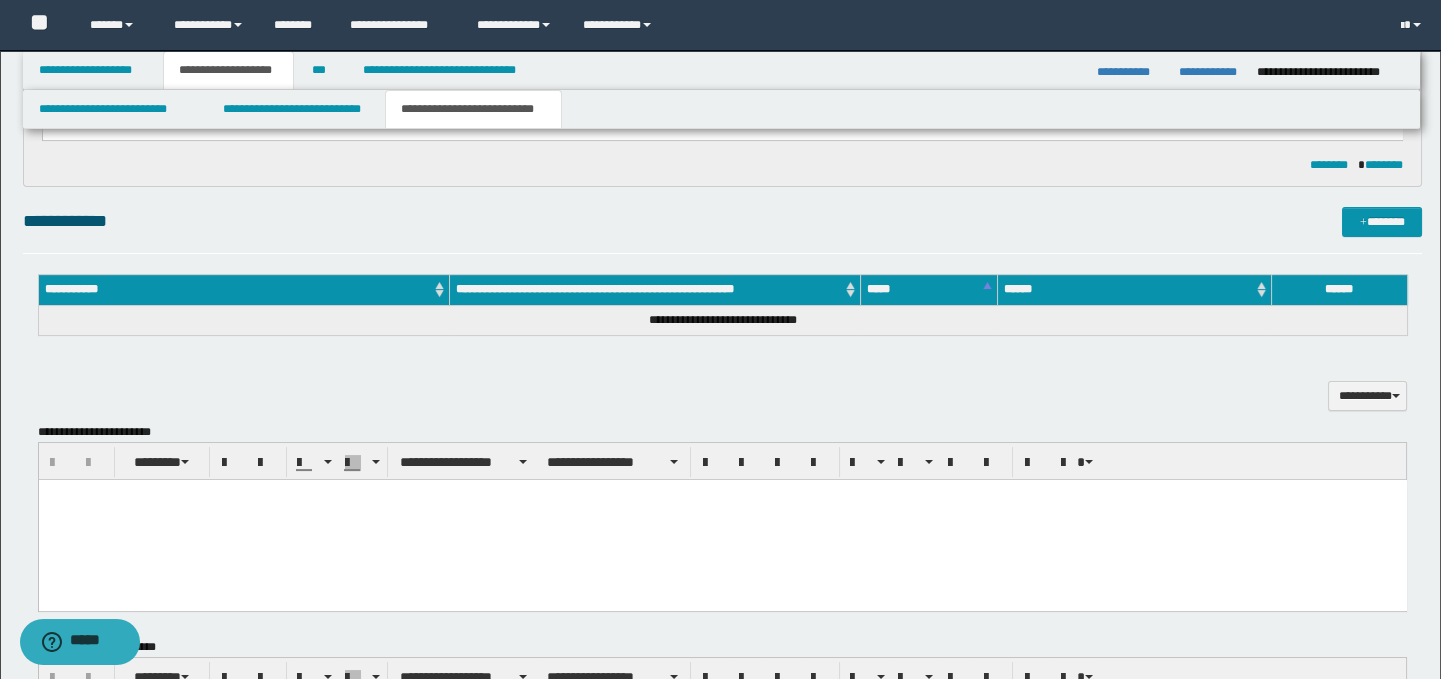 scroll, scrollTop: 977, scrollLeft: 0, axis: vertical 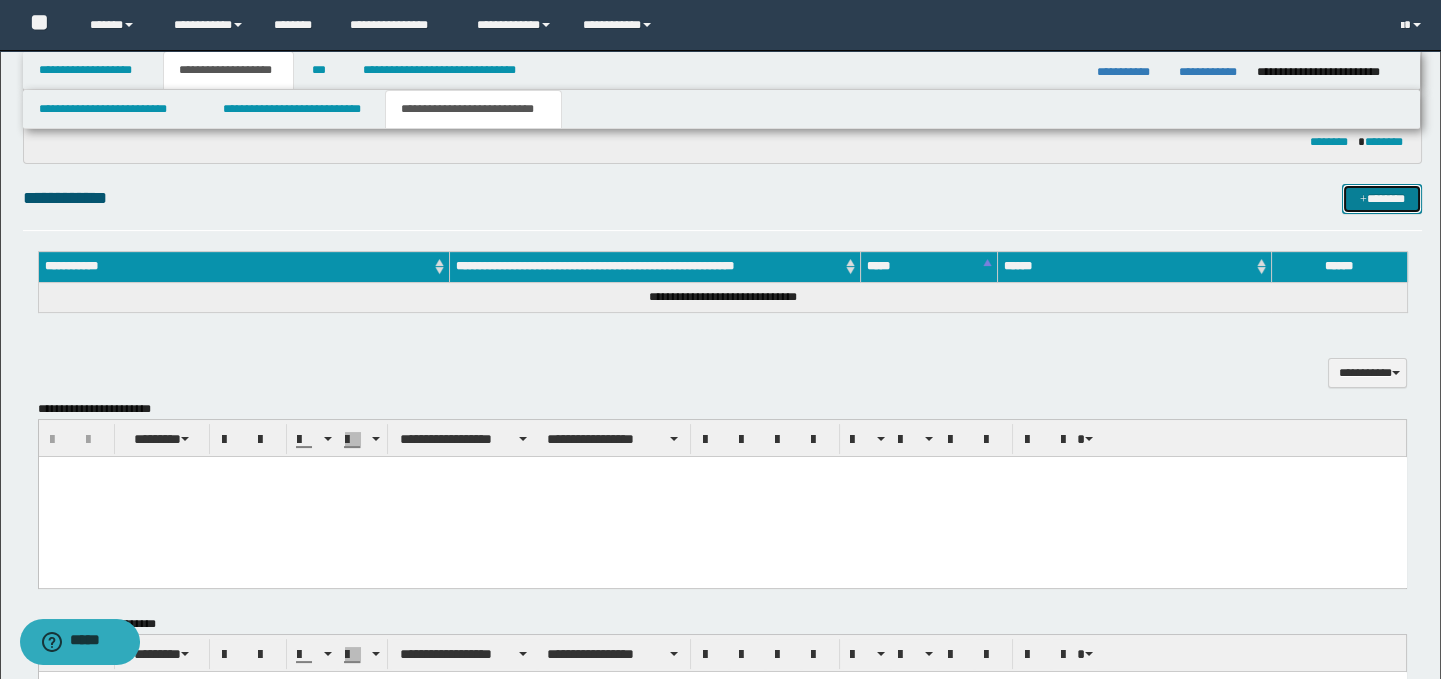 click on "*******" at bounding box center (1382, 199) 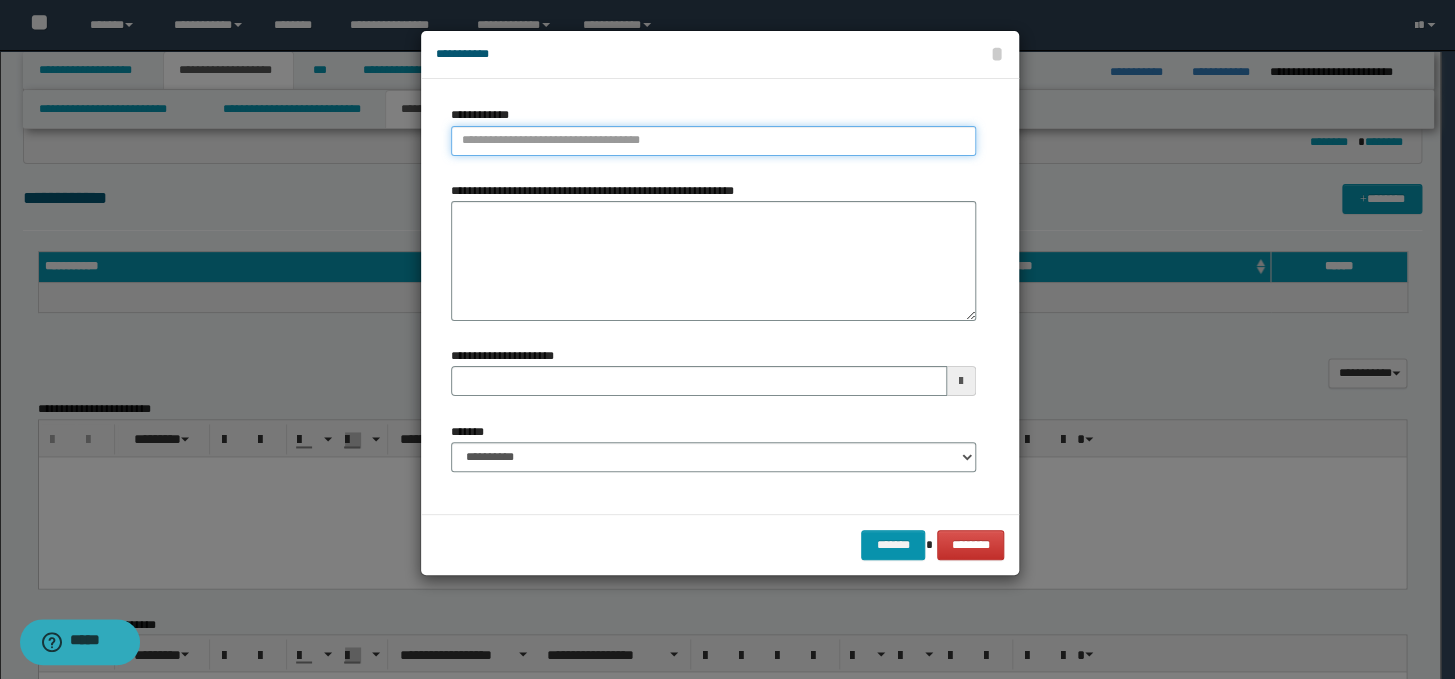 click on "**********" at bounding box center [713, 141] 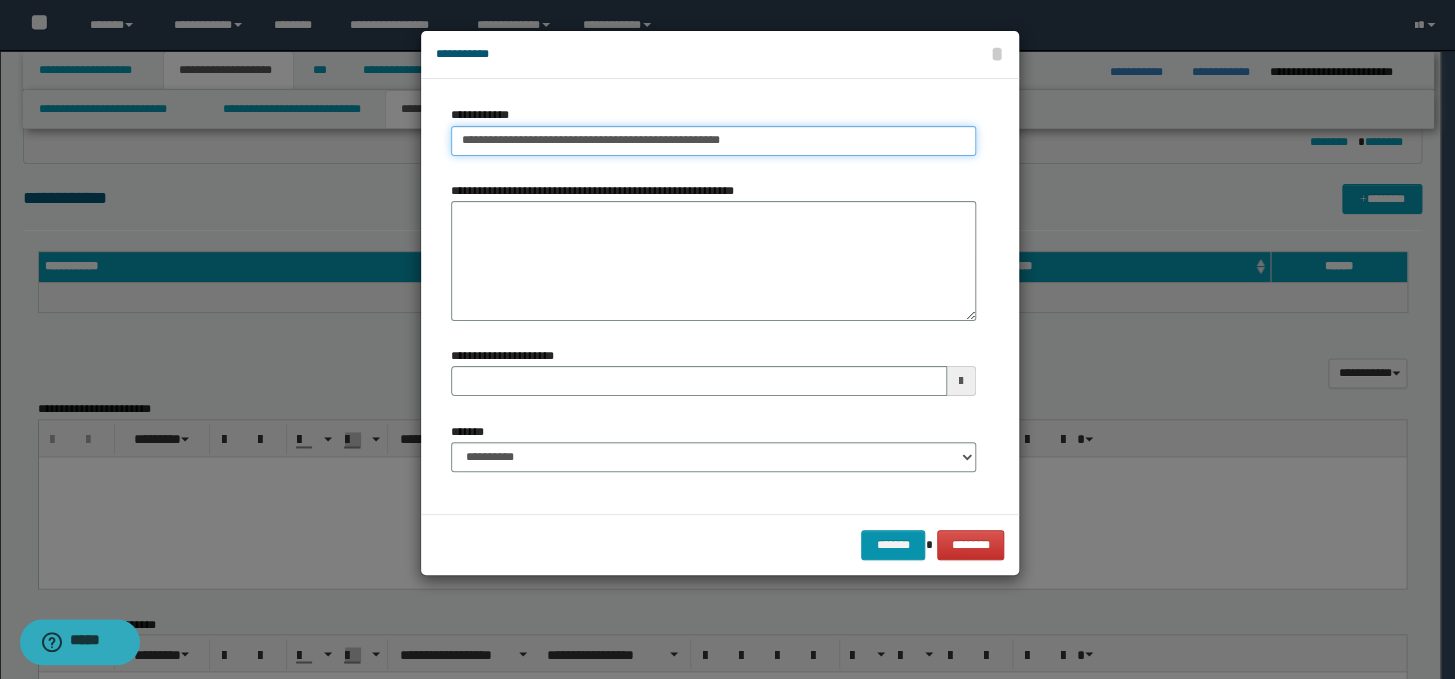 type 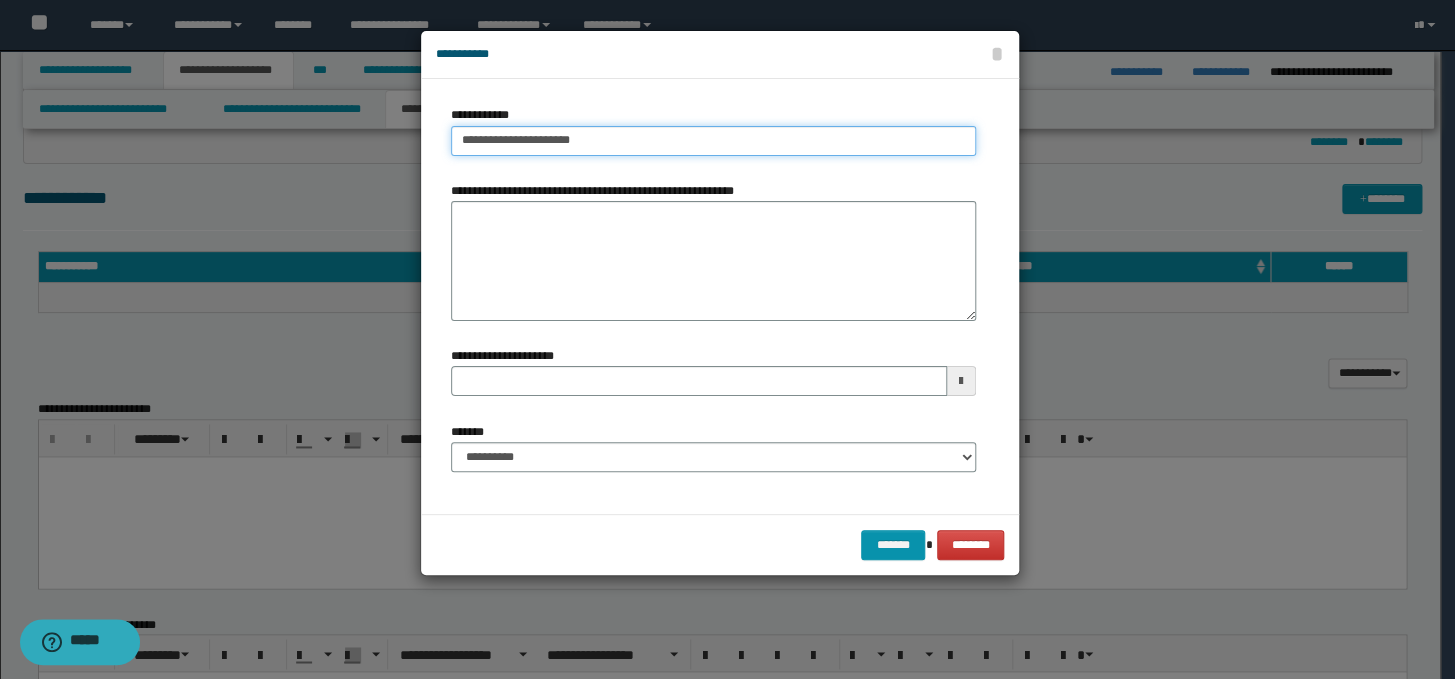 type on "**********" 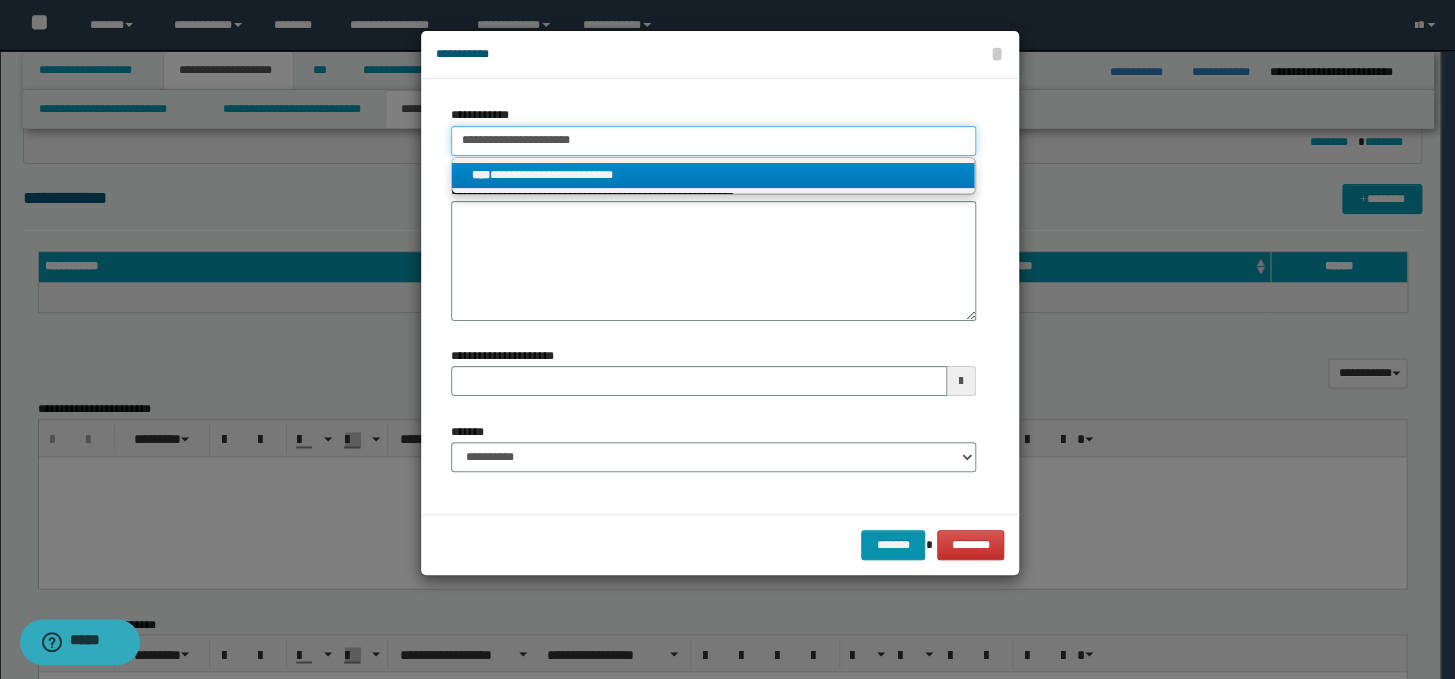 type on "**********" 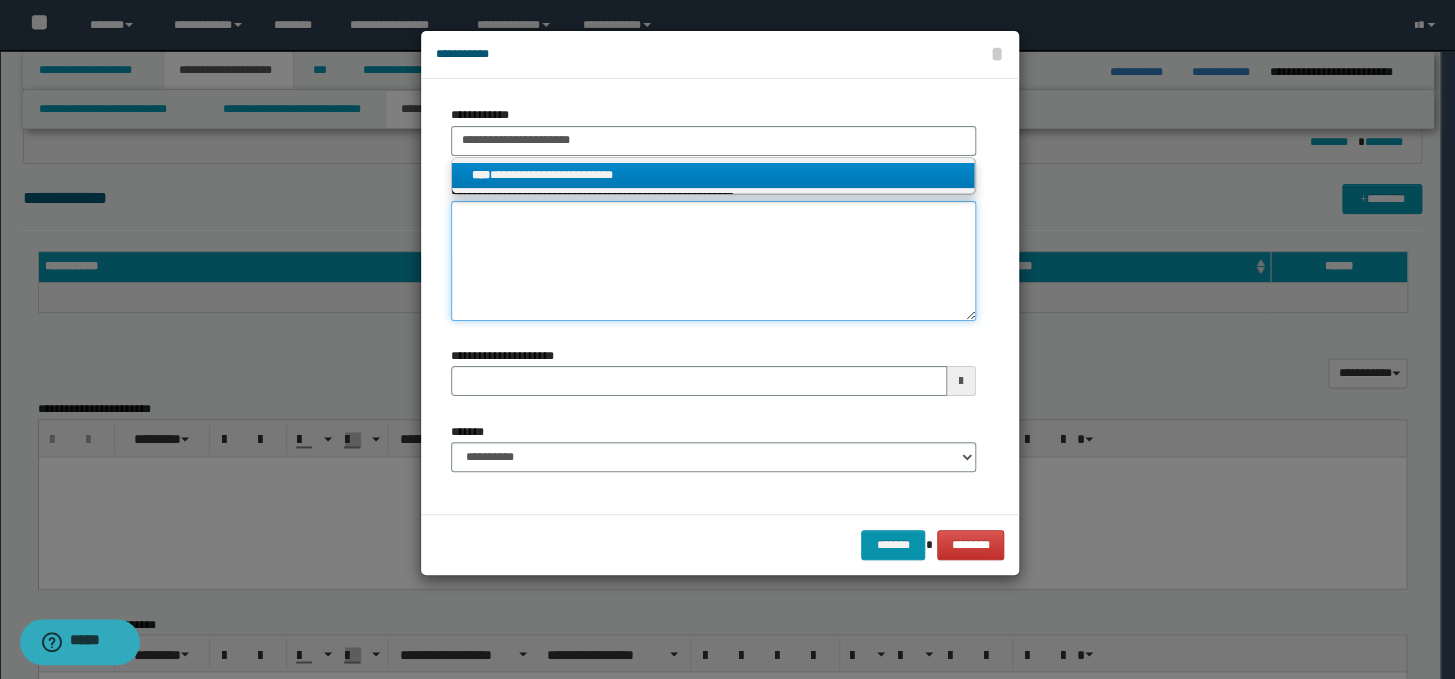 type 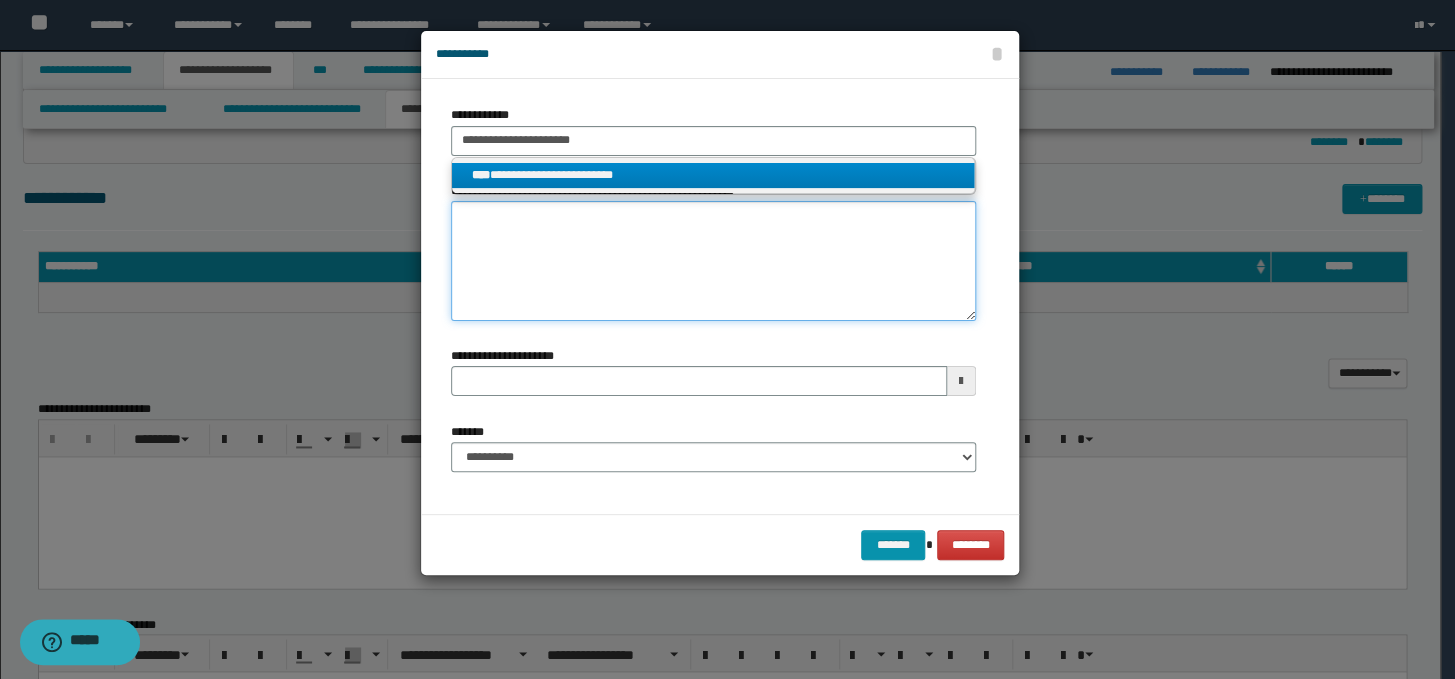 click on "**********" at bounding box center (713, 261) 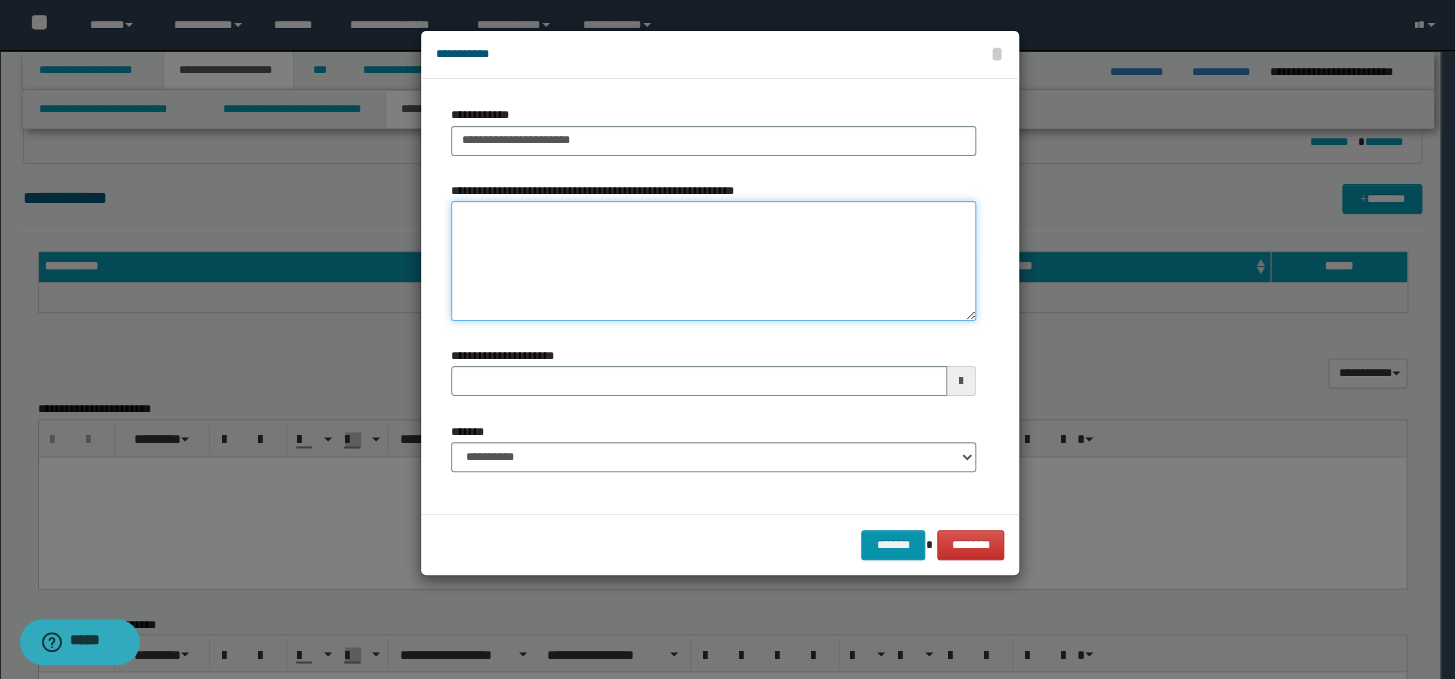 paste on "**********" 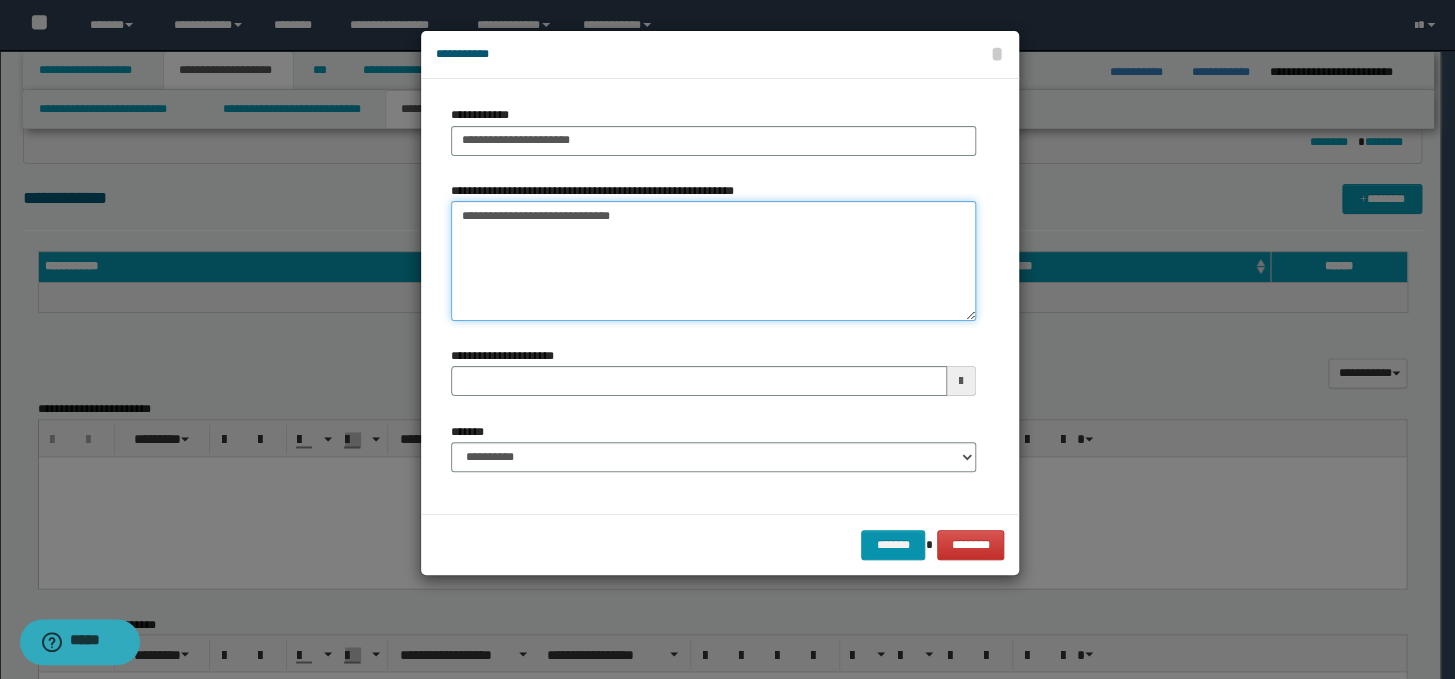 type on "**********" 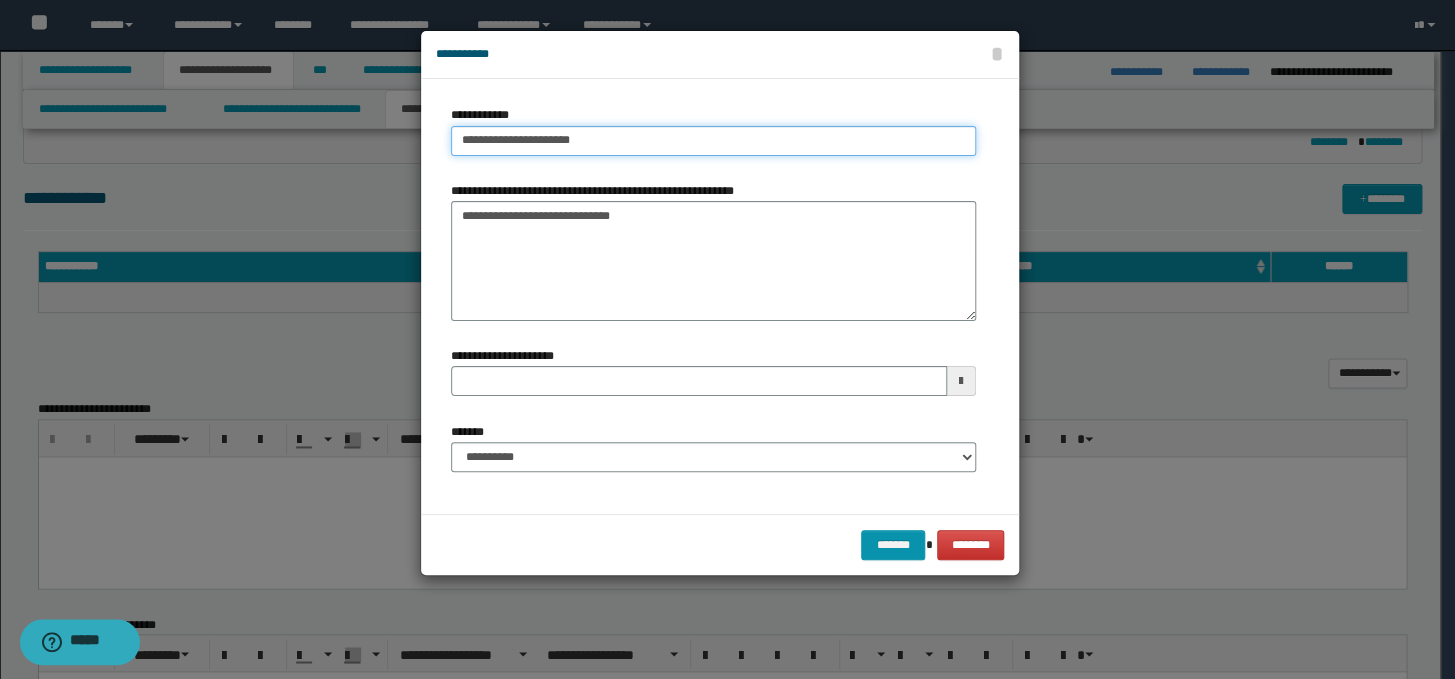 type on "**********" 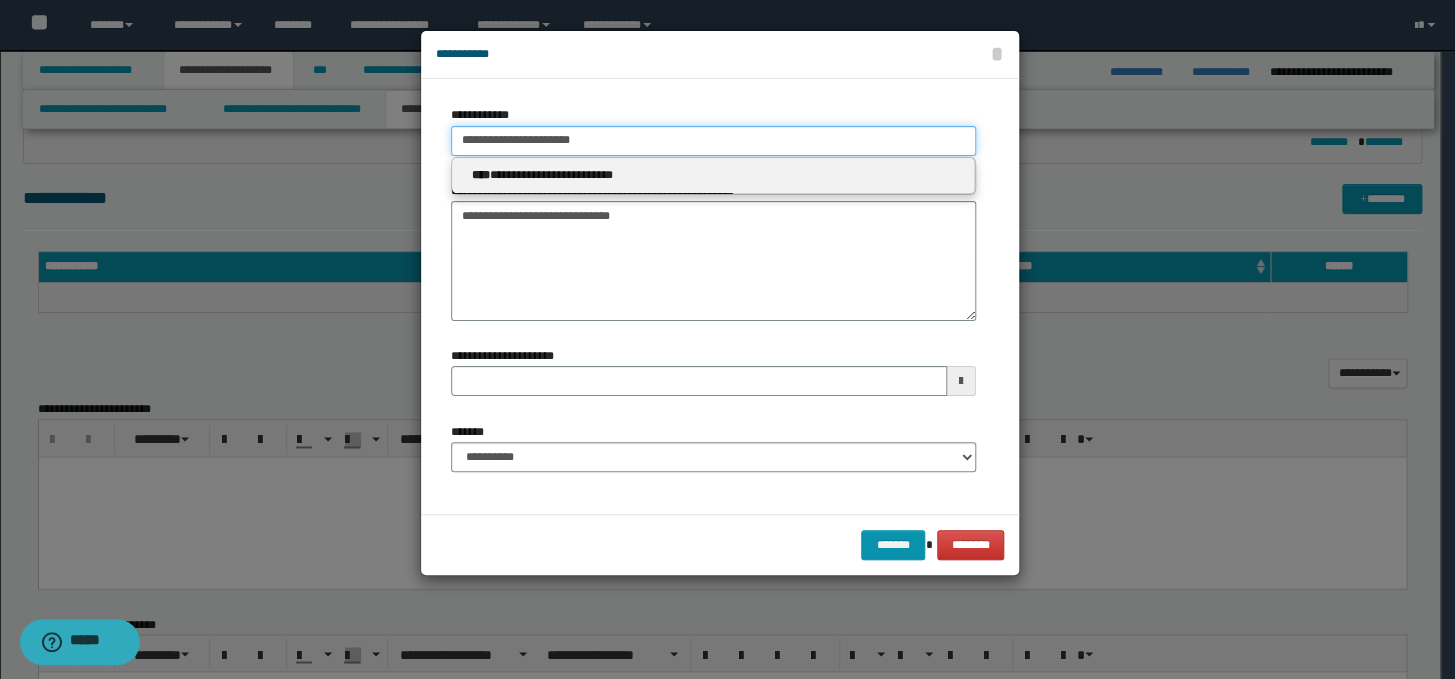 click on "**********" at bounding box center (713, 141) 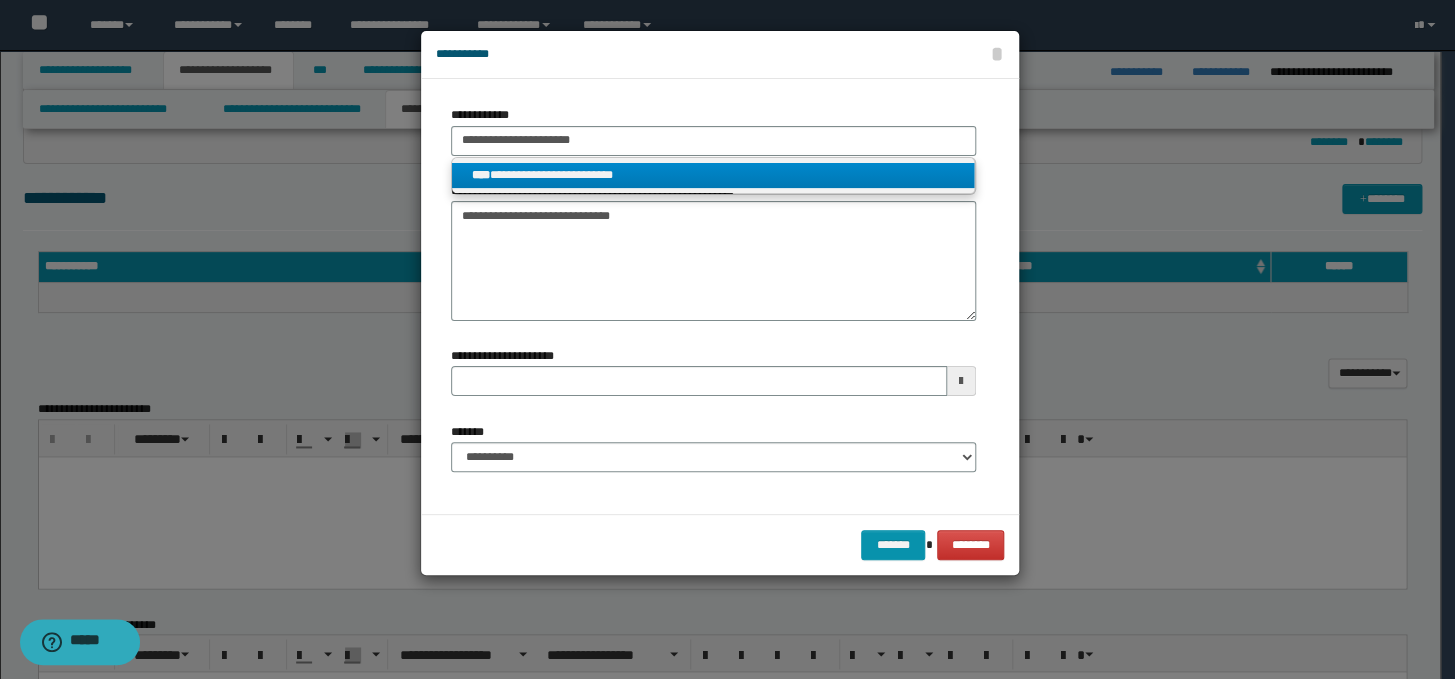 click on "**********" at bounding box center (713, 175) 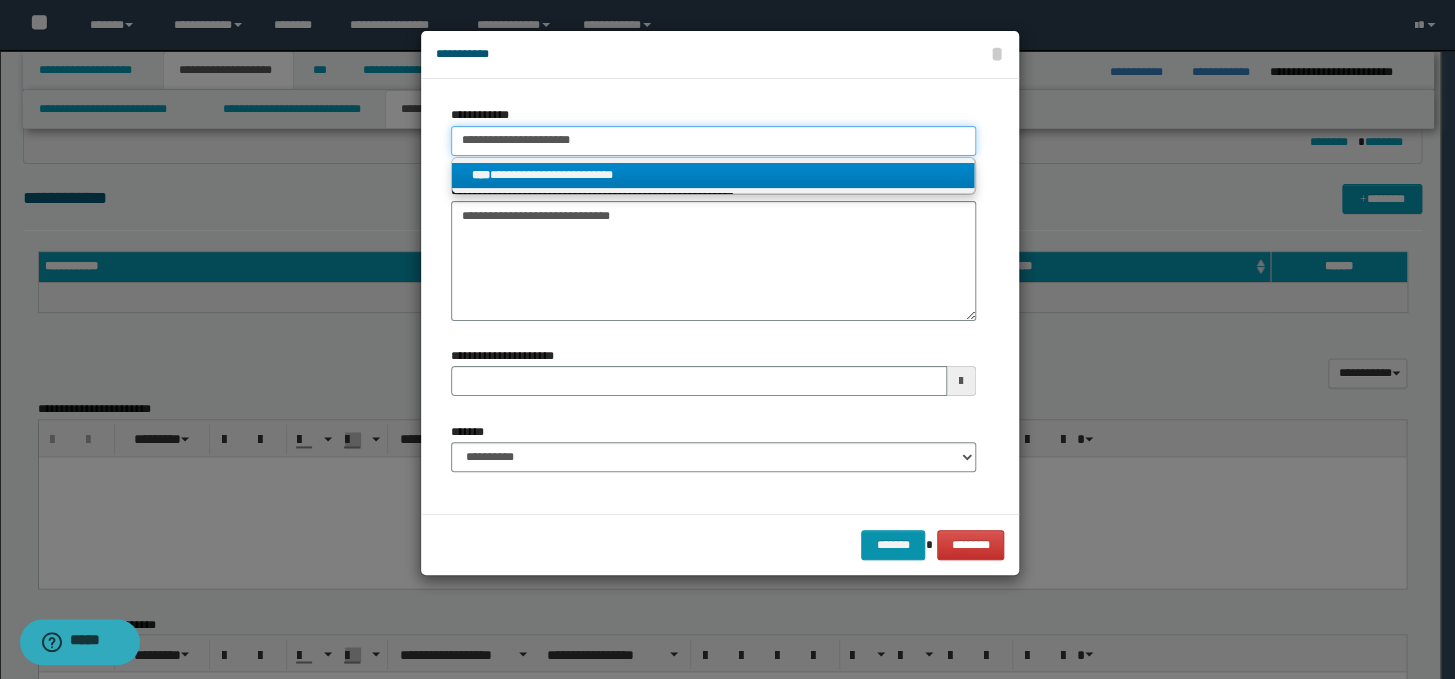 type 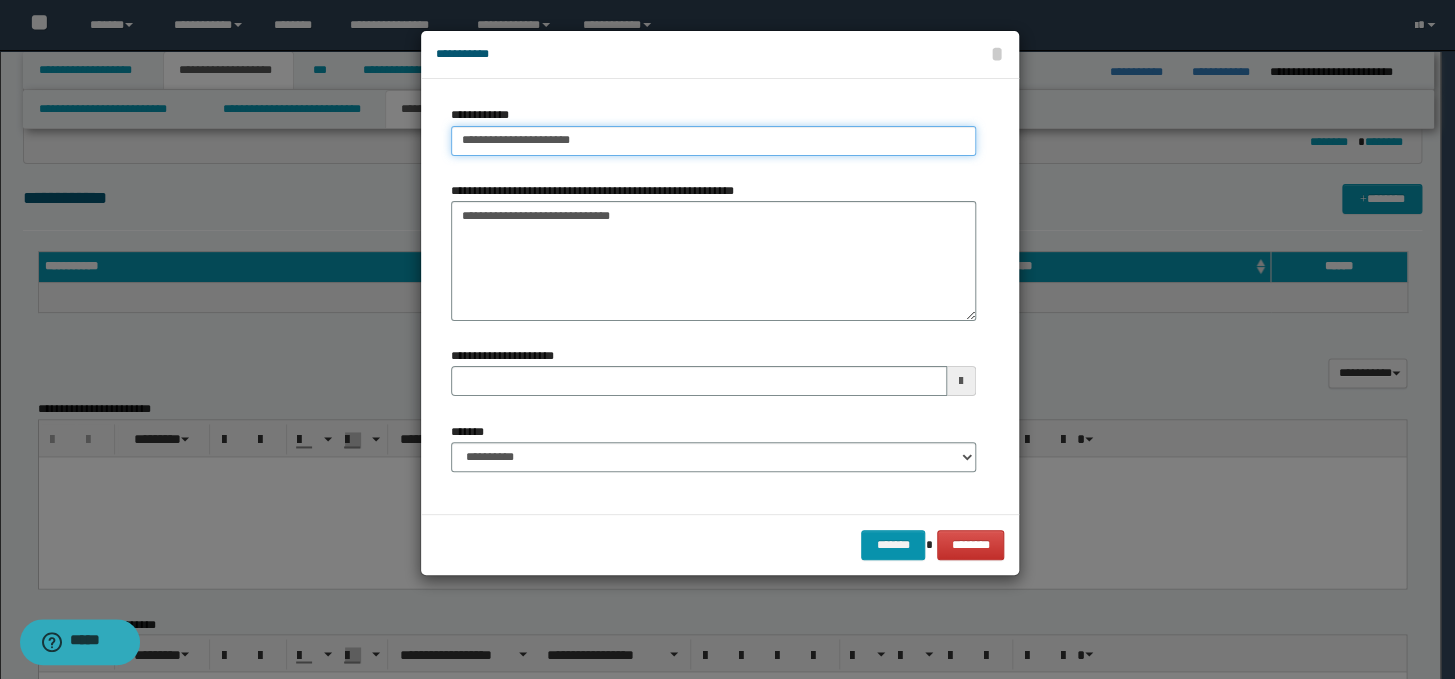 type 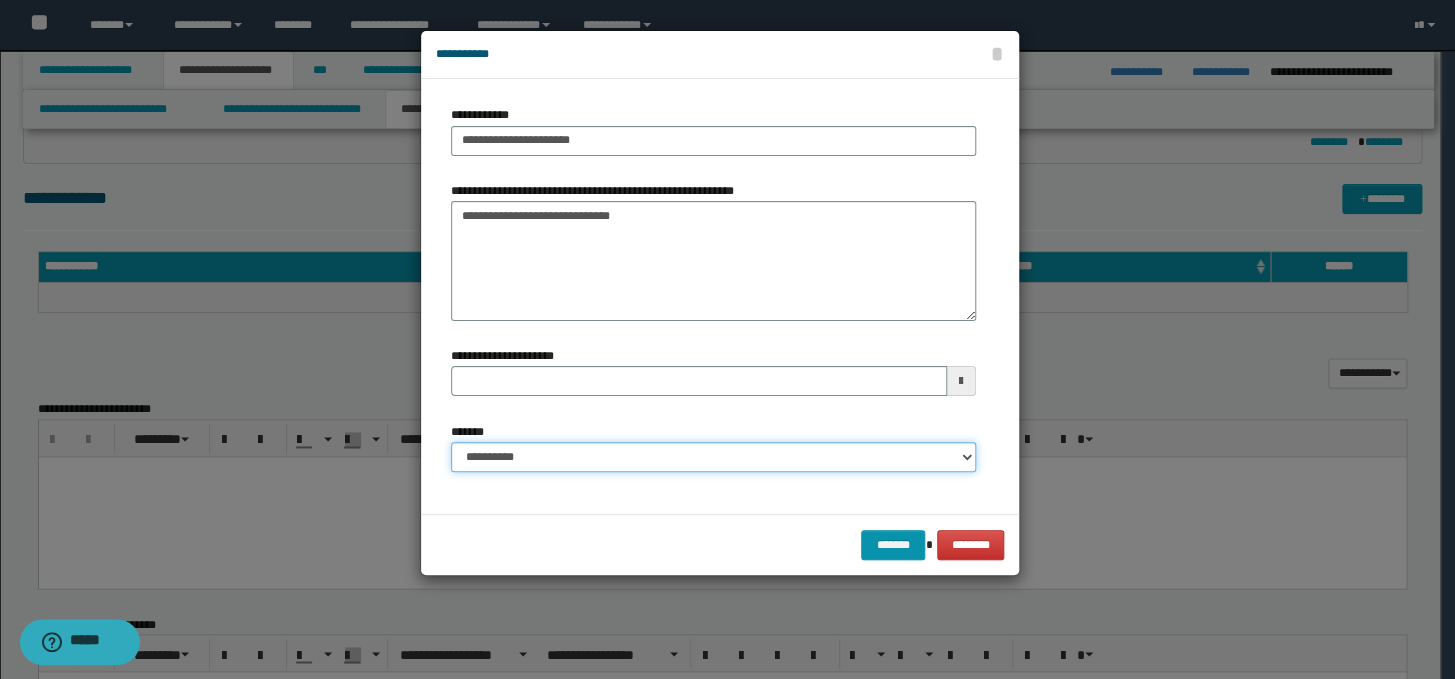 click on "**********" at bounding box center [713, 457] 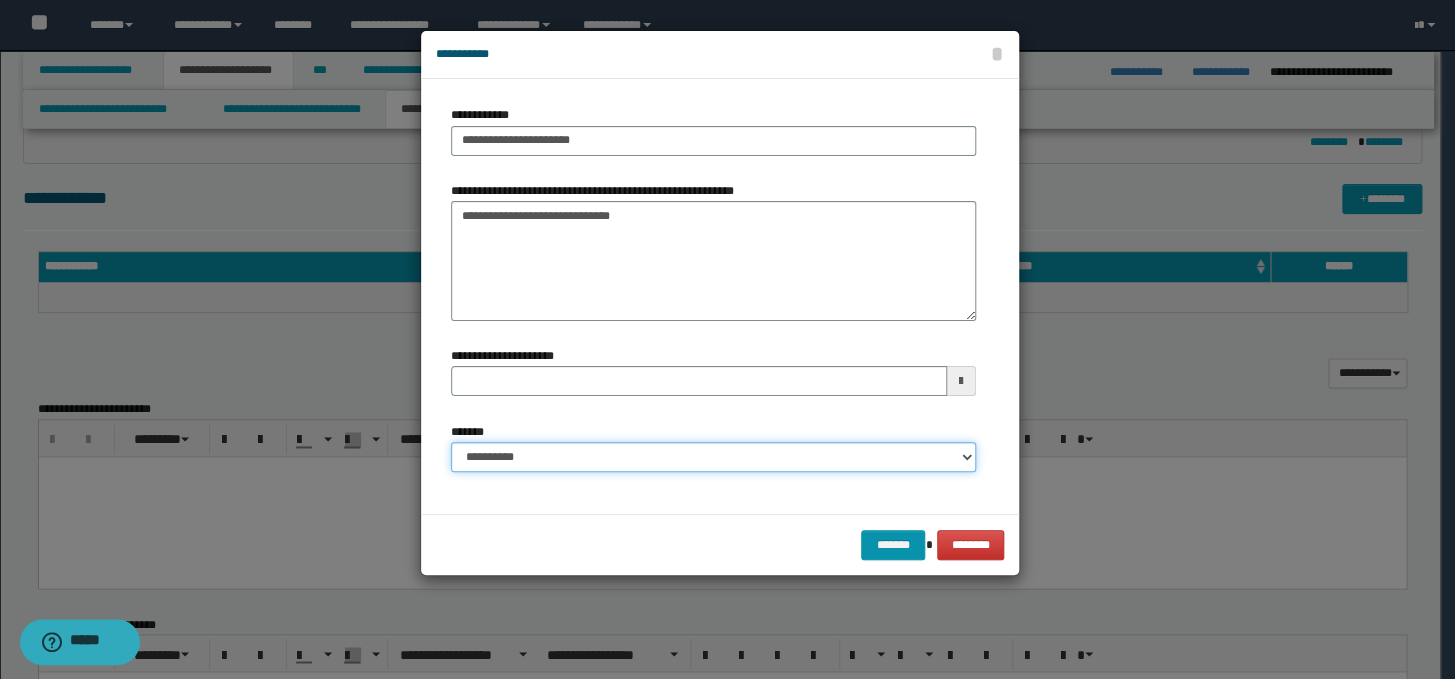 select on "*" 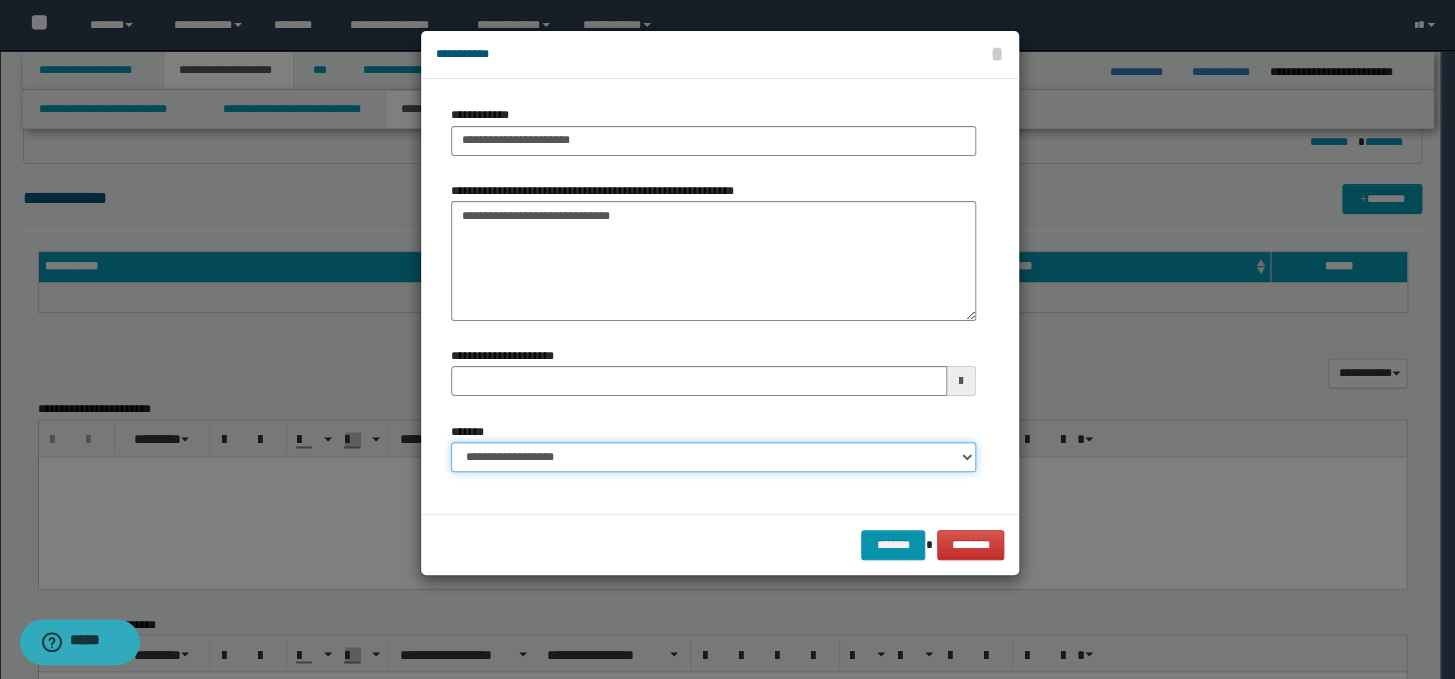 click on "**********" at bounding box center (713, 457) 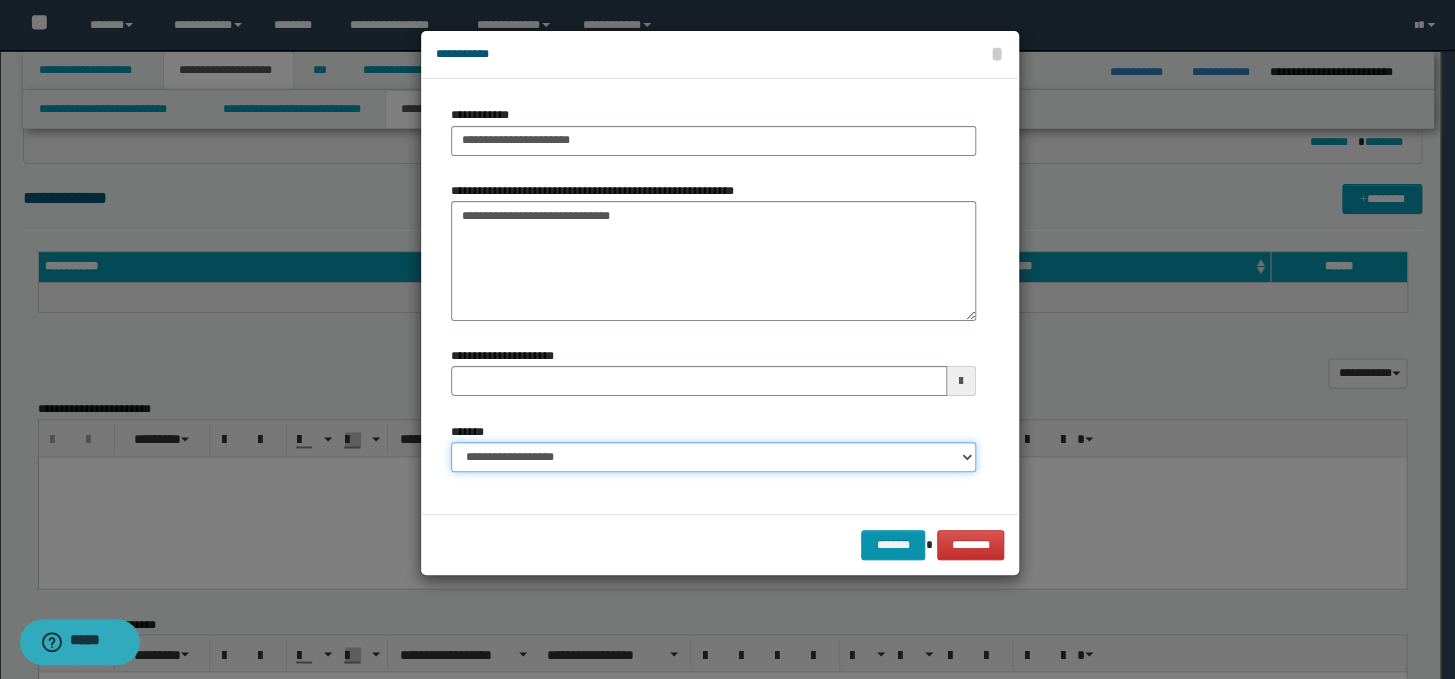 type 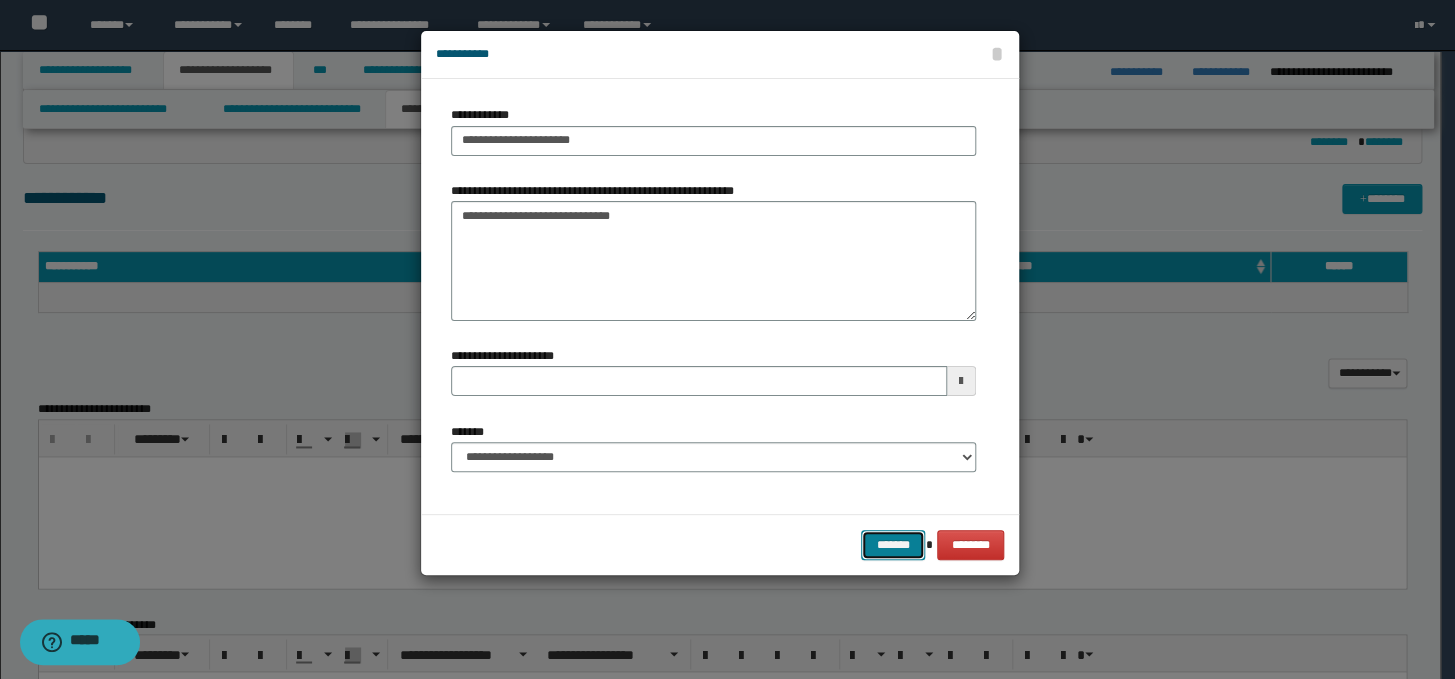 click on "*******" at bounding box center [893, 545] 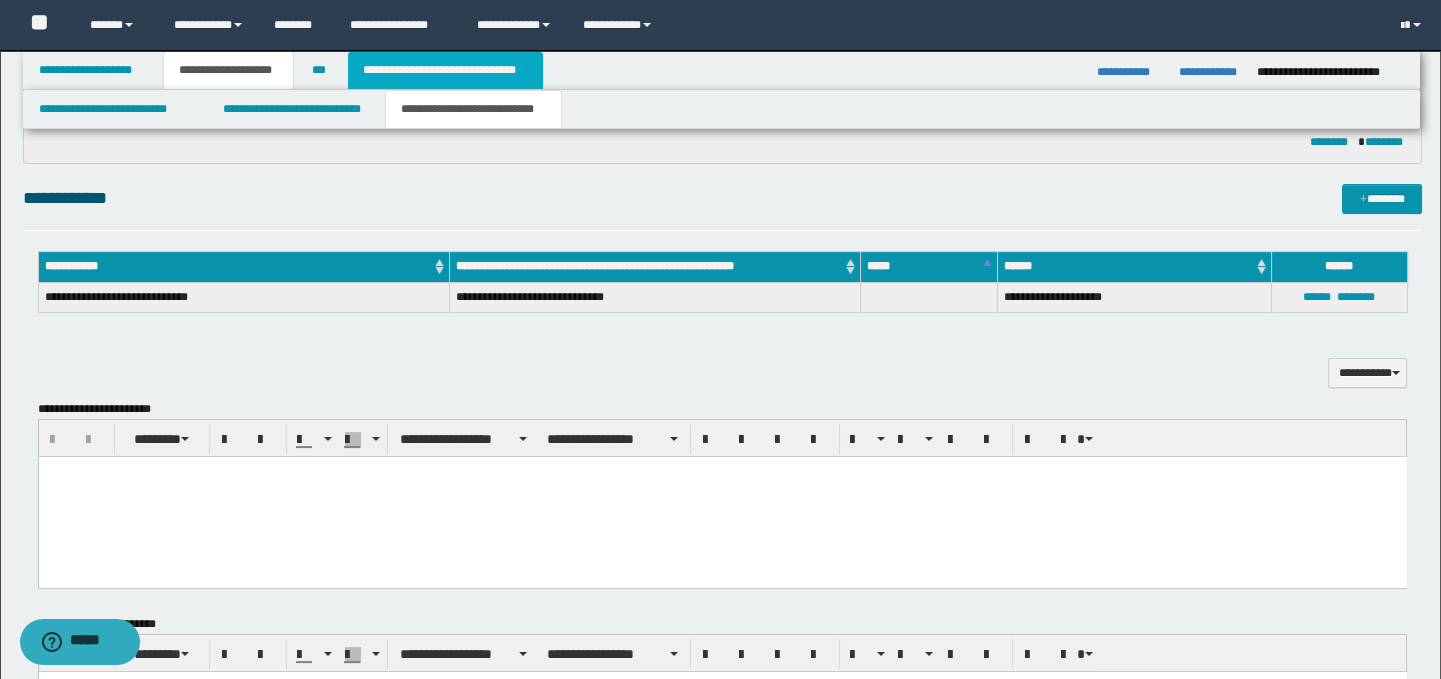 click on "**********" at bounding box center [445, 70] 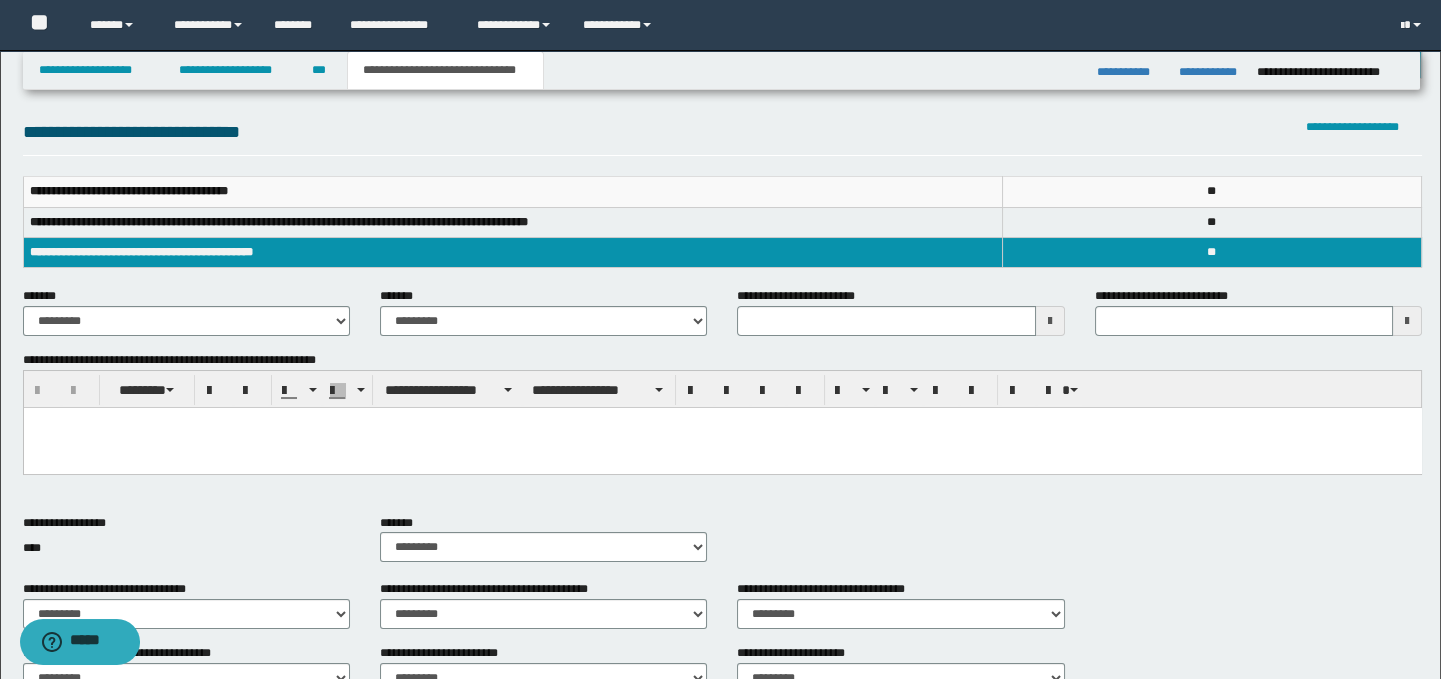 scroll, scrollTop: 190, scrollLeft: 0, axis: vertical 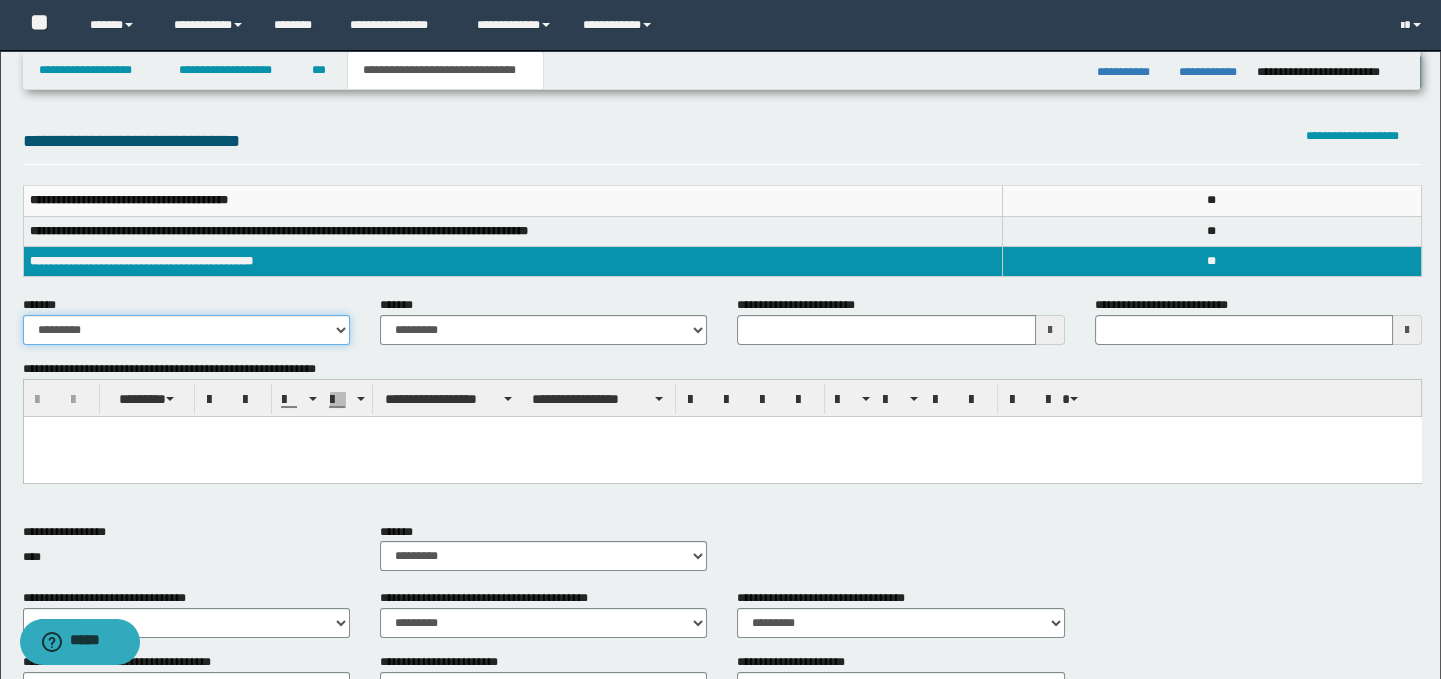 click on "**********" at bounding box center (186, 330) 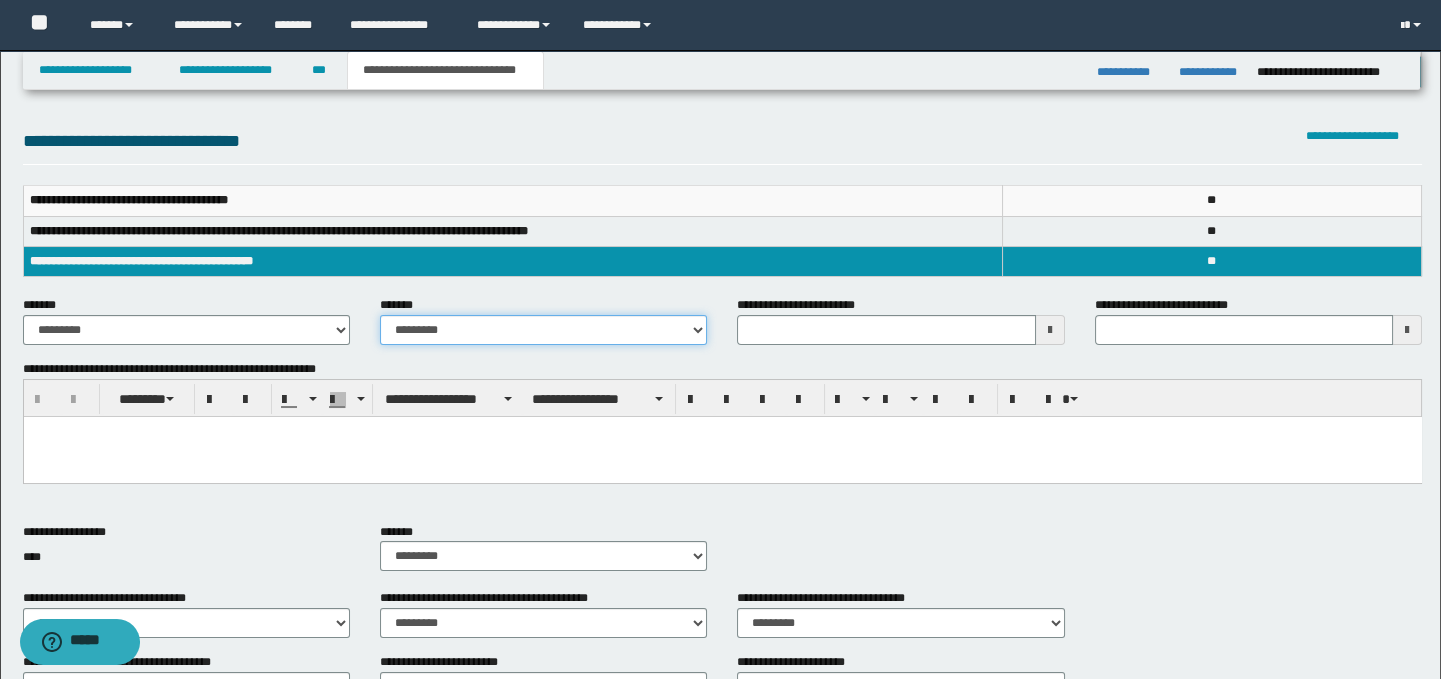 click on "**********" at bounding box center (543, 330) 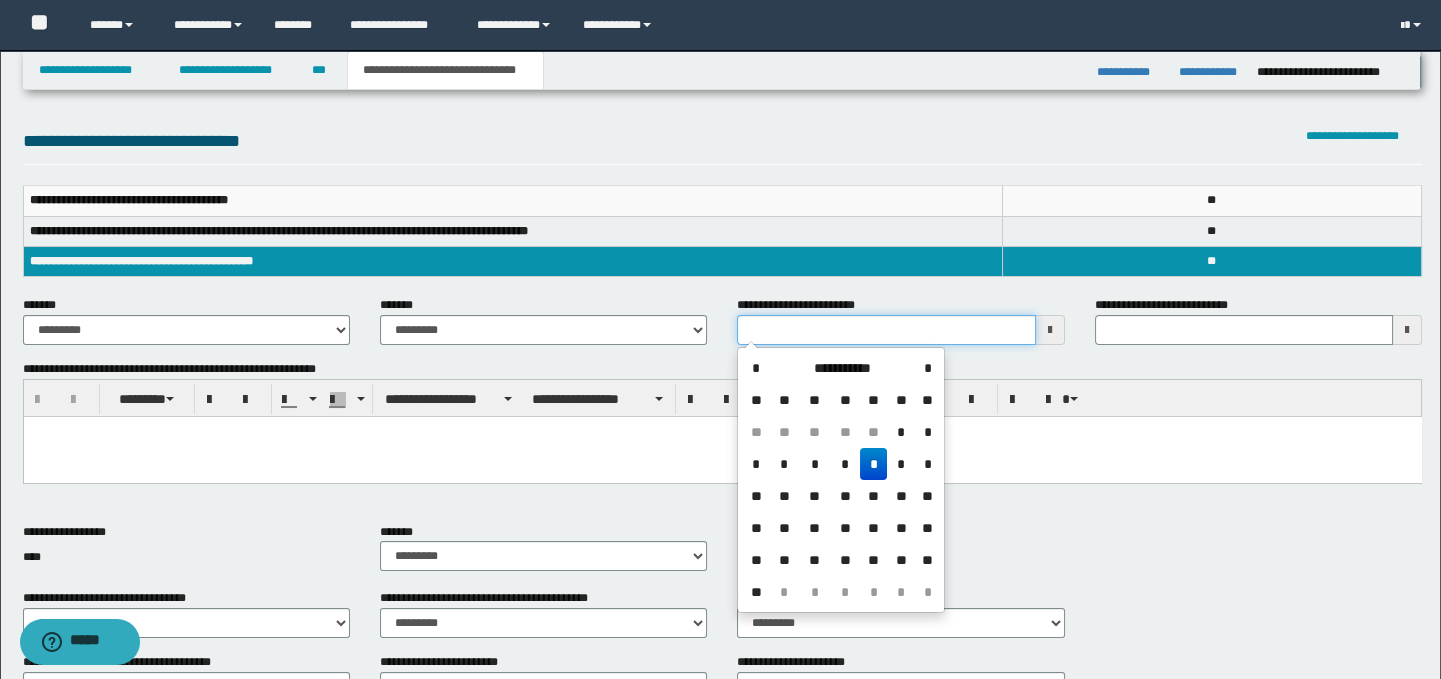click on "**********" at bounding box center [886, 330] 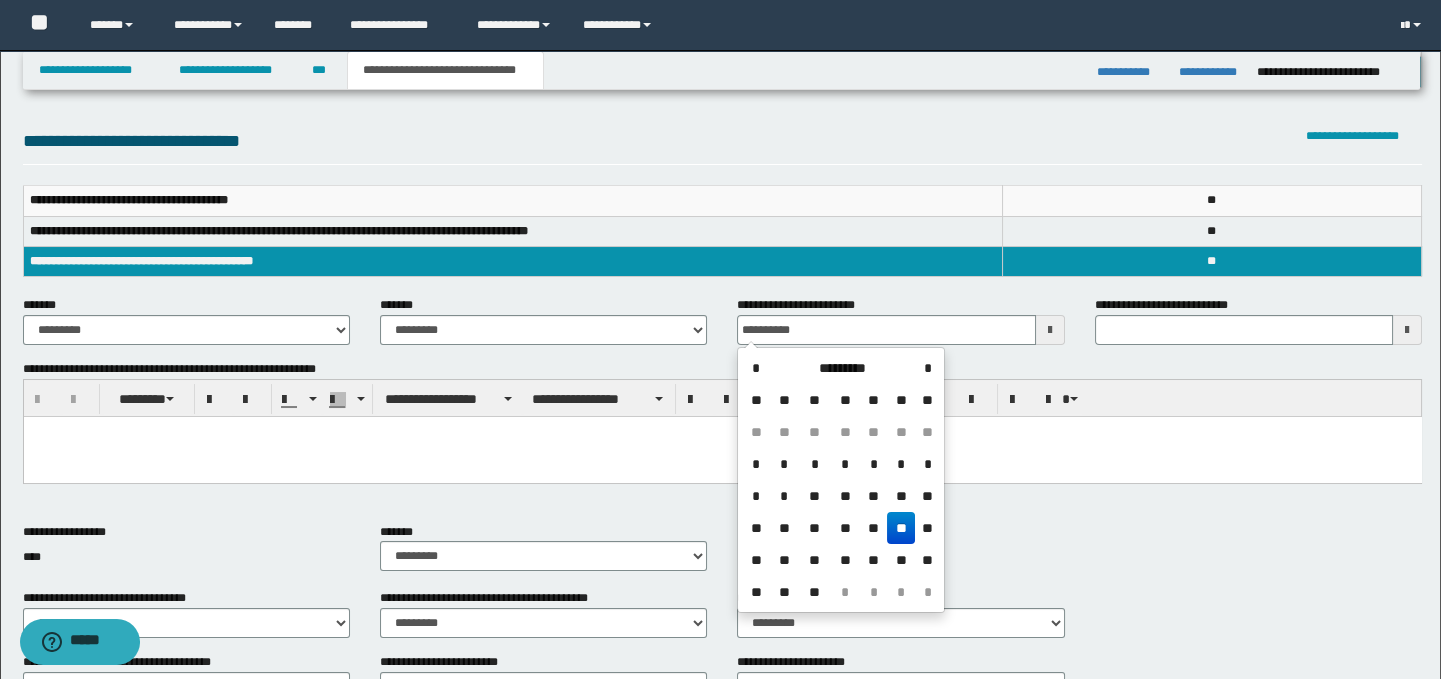 click on "**" at bounding box center [901, 528] 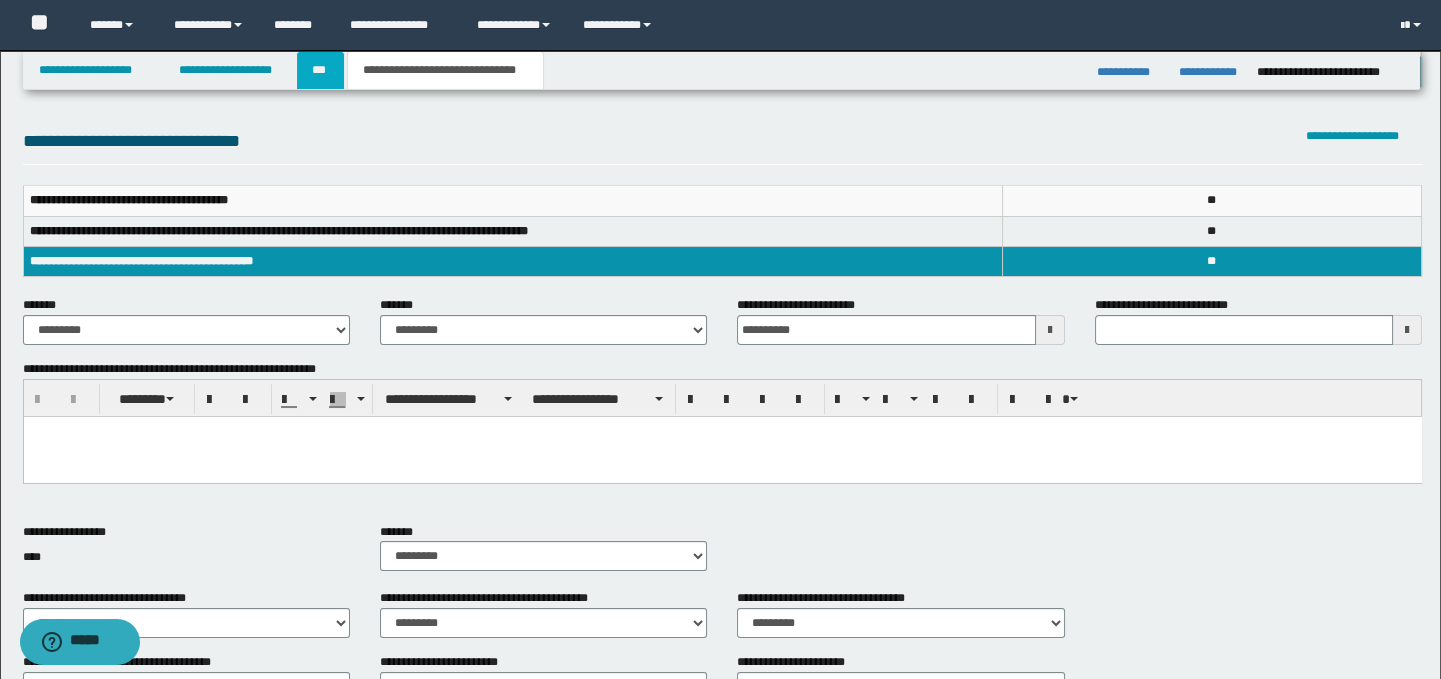 click on "***" at bounding box center (320, 70) 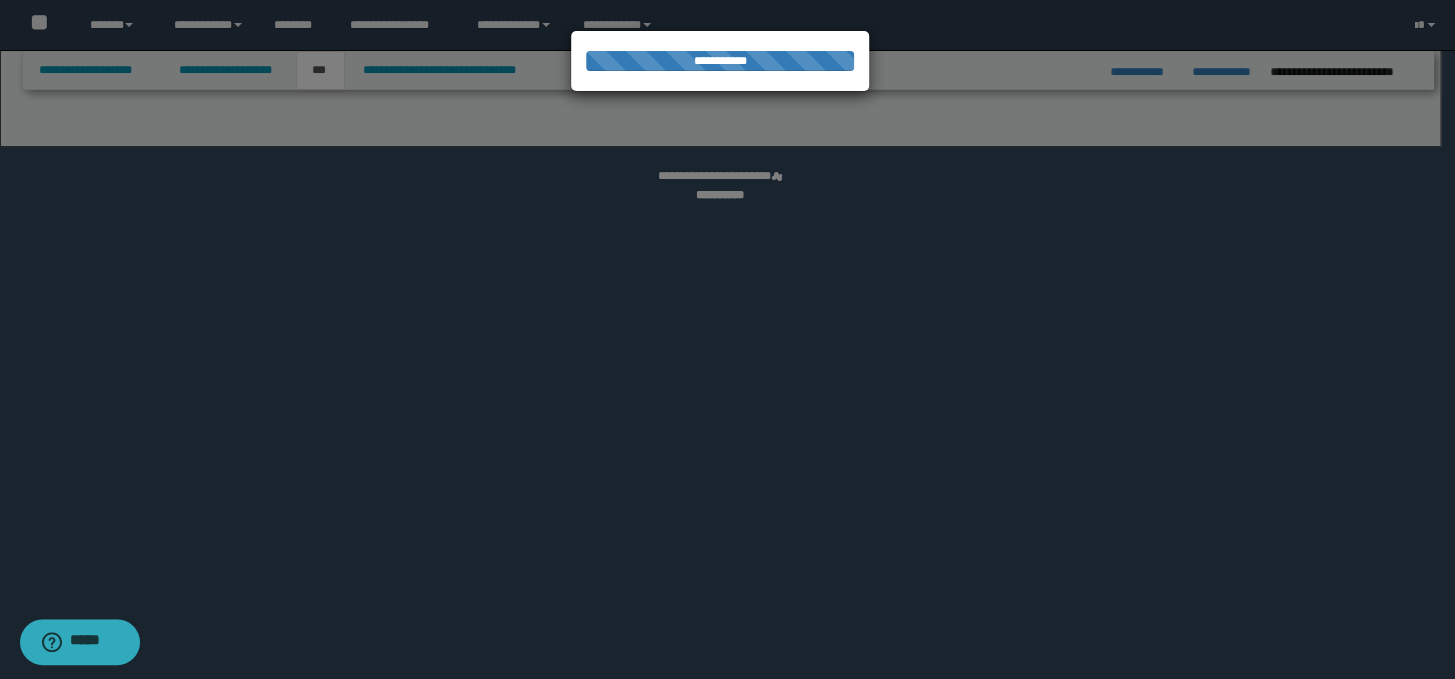 select on "*" 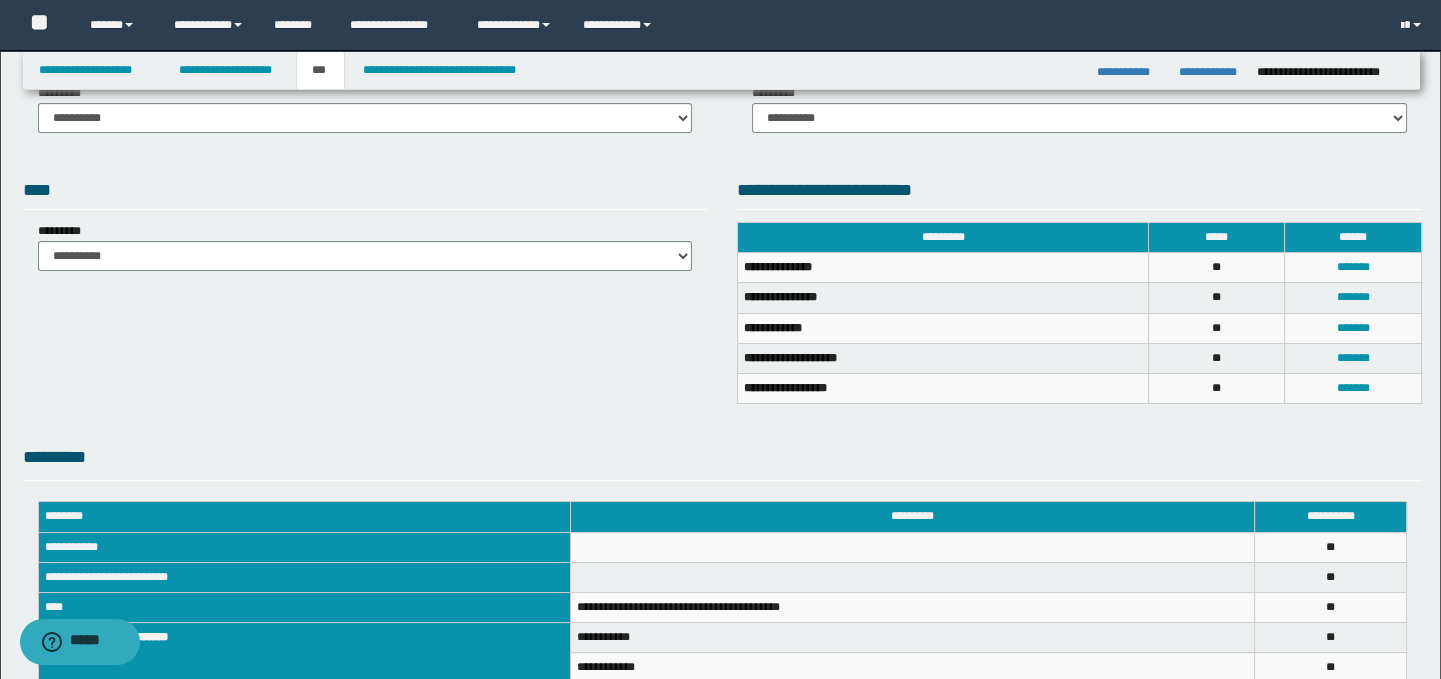 scroll, scrollTop: 102, scrollLeft: 0, axis: vertical 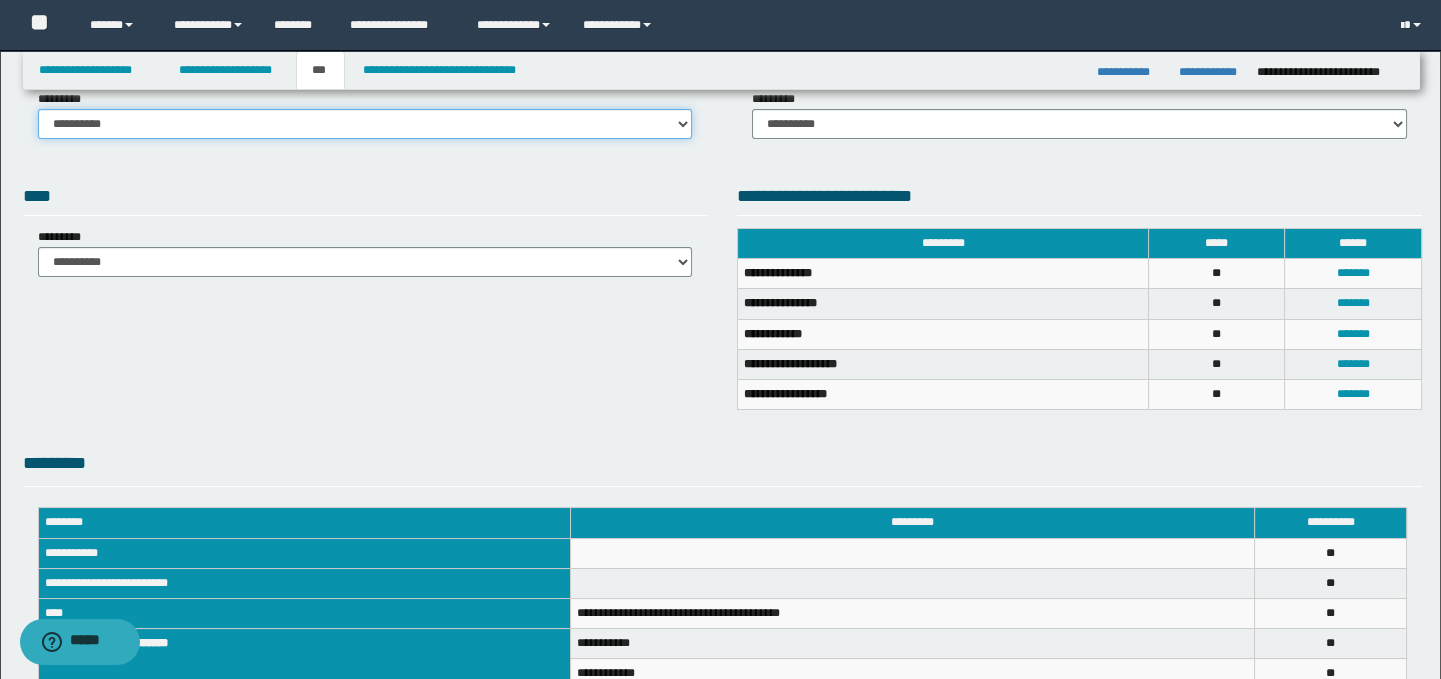 click on "**********" at bounding box center [365, 124] 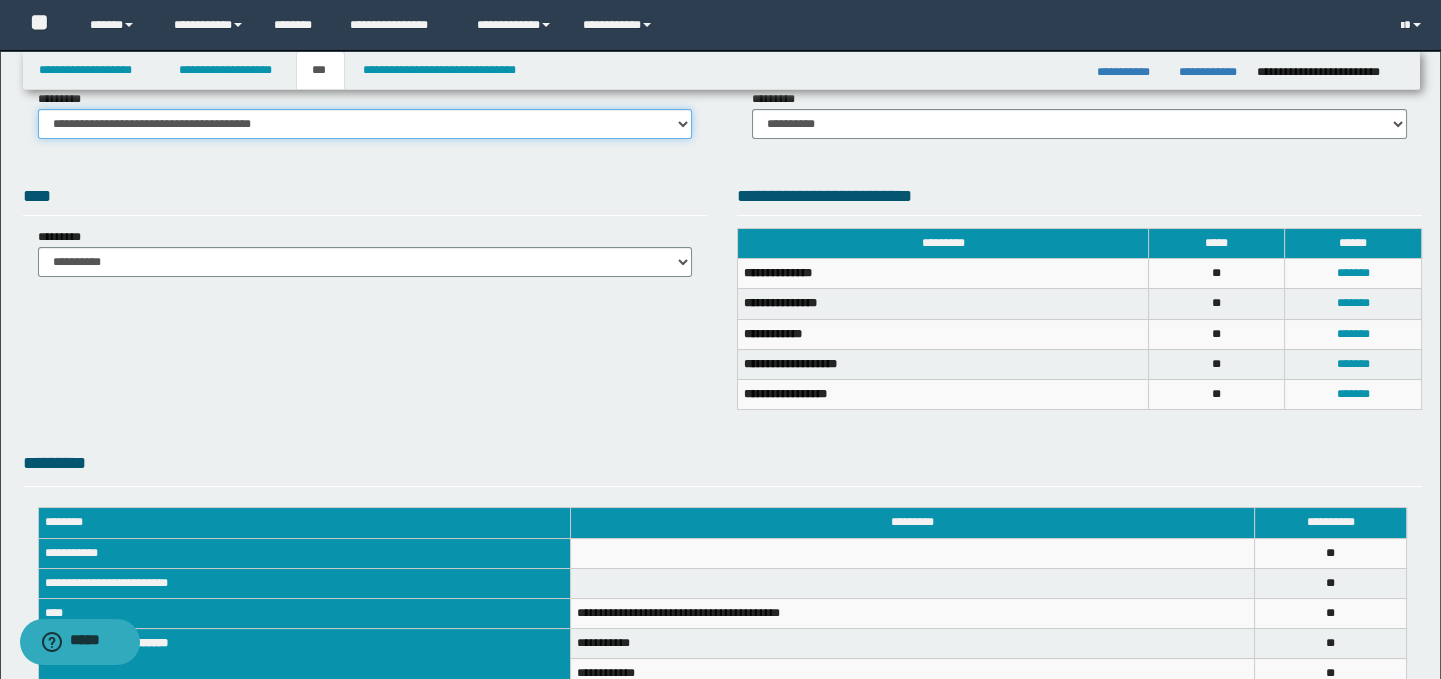 click on "**********" at bounding box center (365, 124) 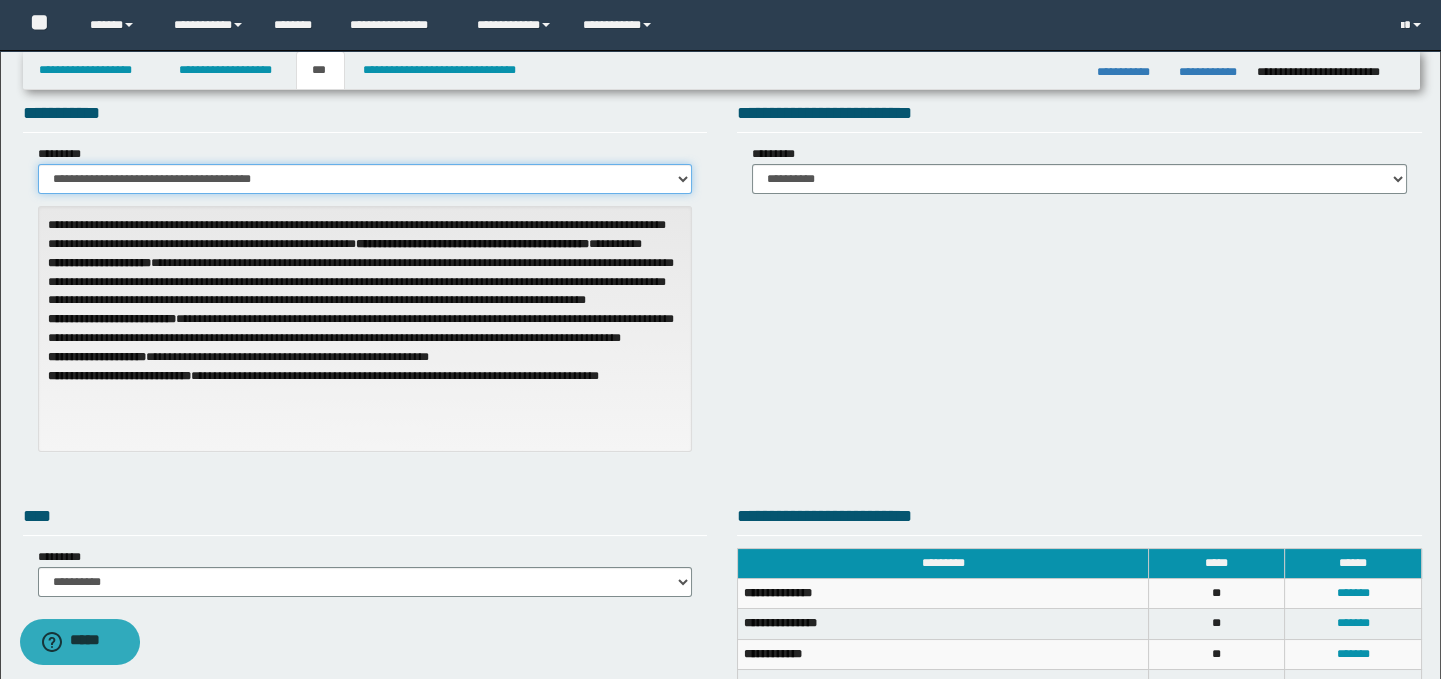 scroll, scrollTop: 0, scrollLeft: 0, axis: both 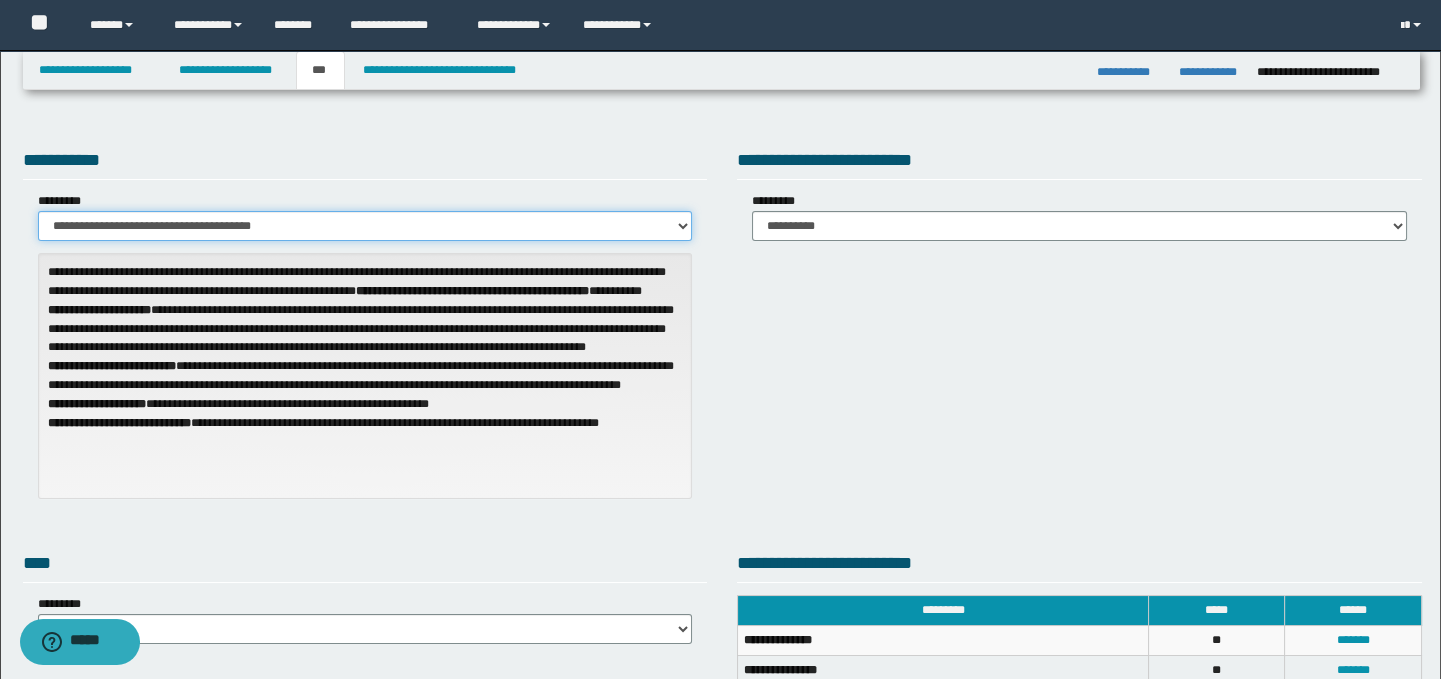 click on "**********" at bounding box center (365, 226) 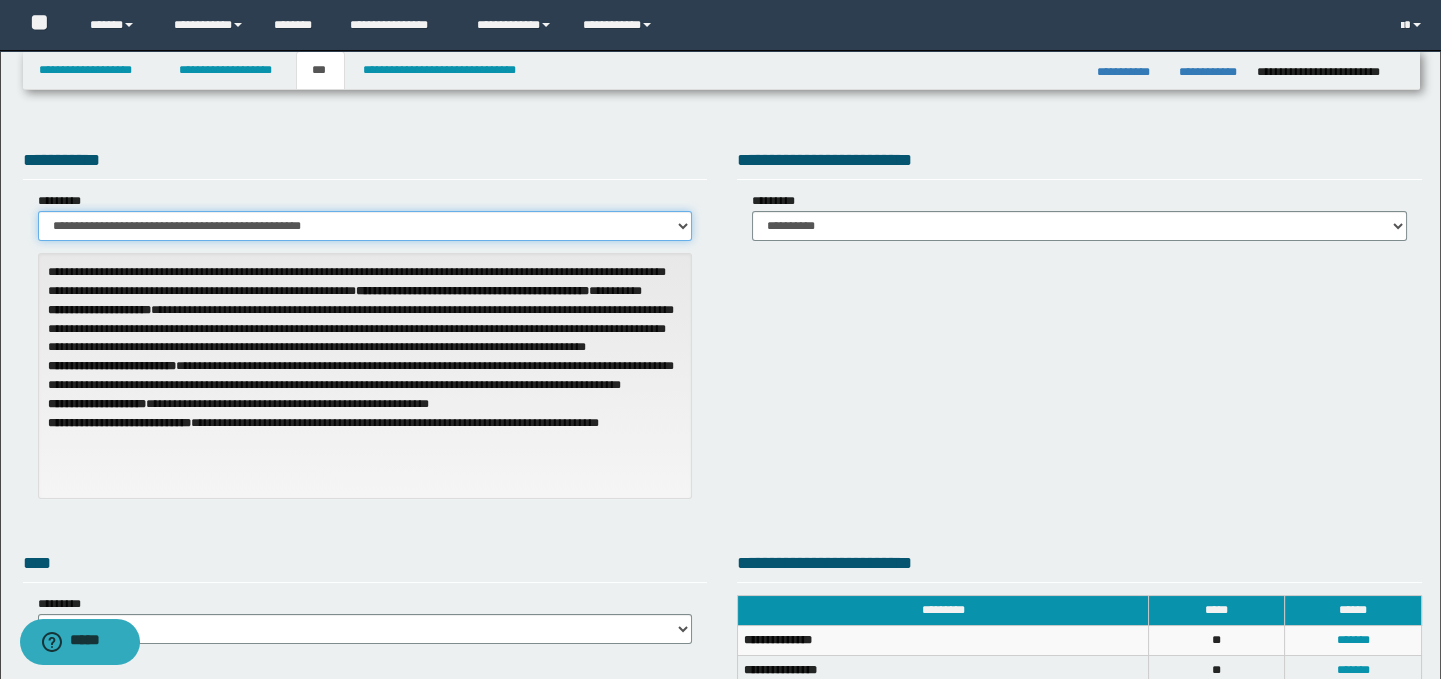 click on "**********" at bounding box center (365, 226) 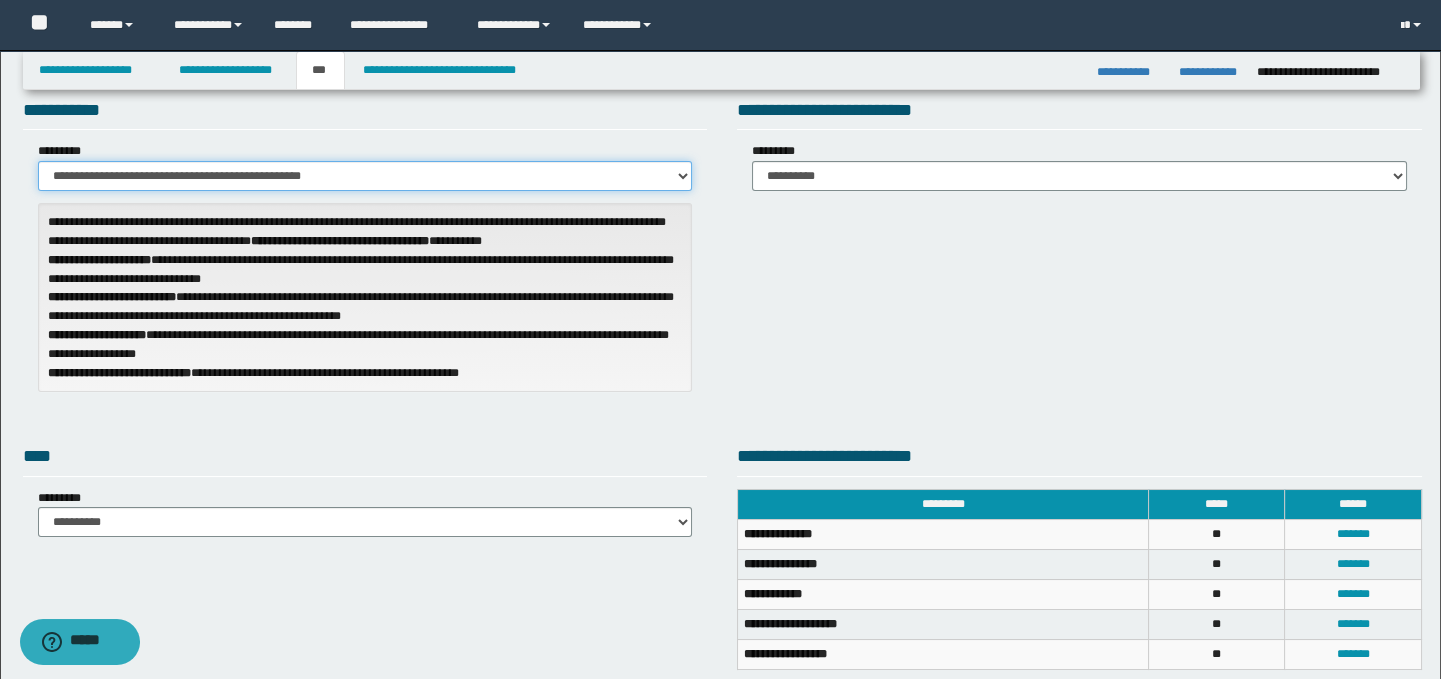 scroll, scrollTop: 0, scrollLeft: 0, axis: both 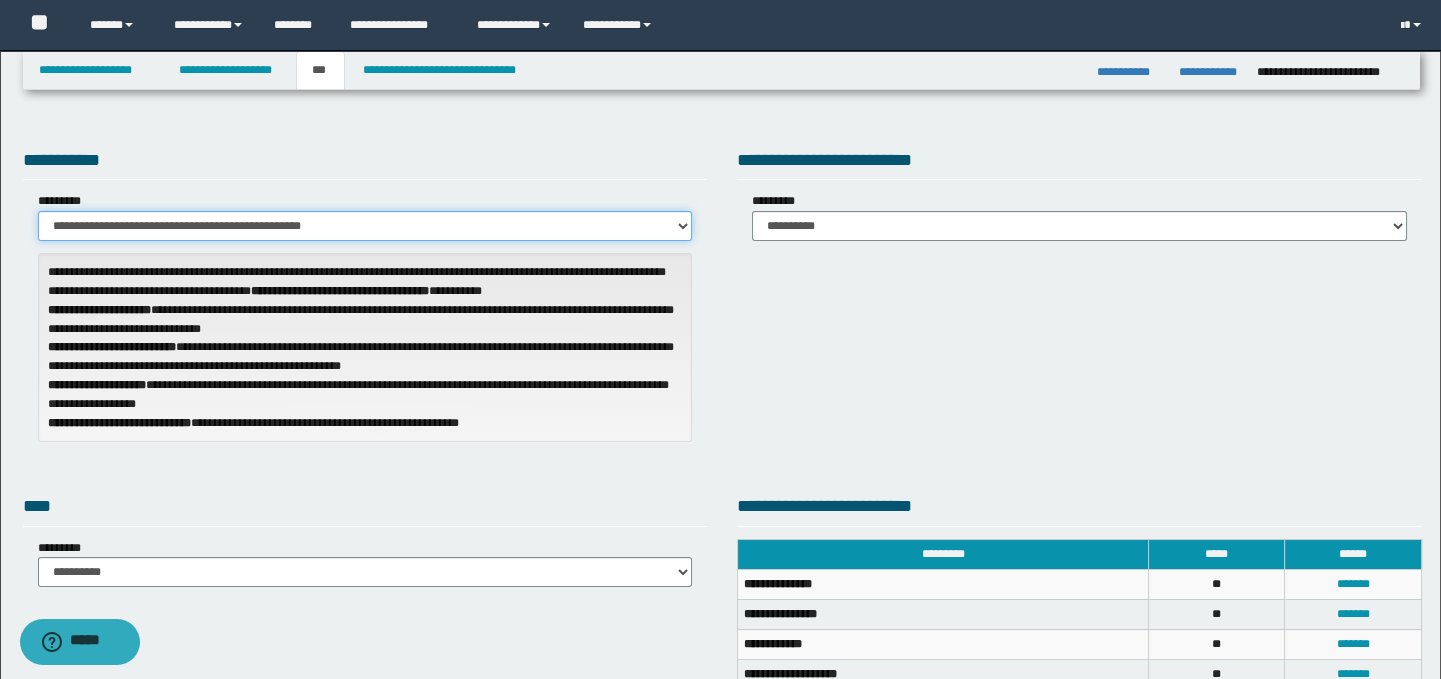 click on "**********" at bounding box center (365, 226) 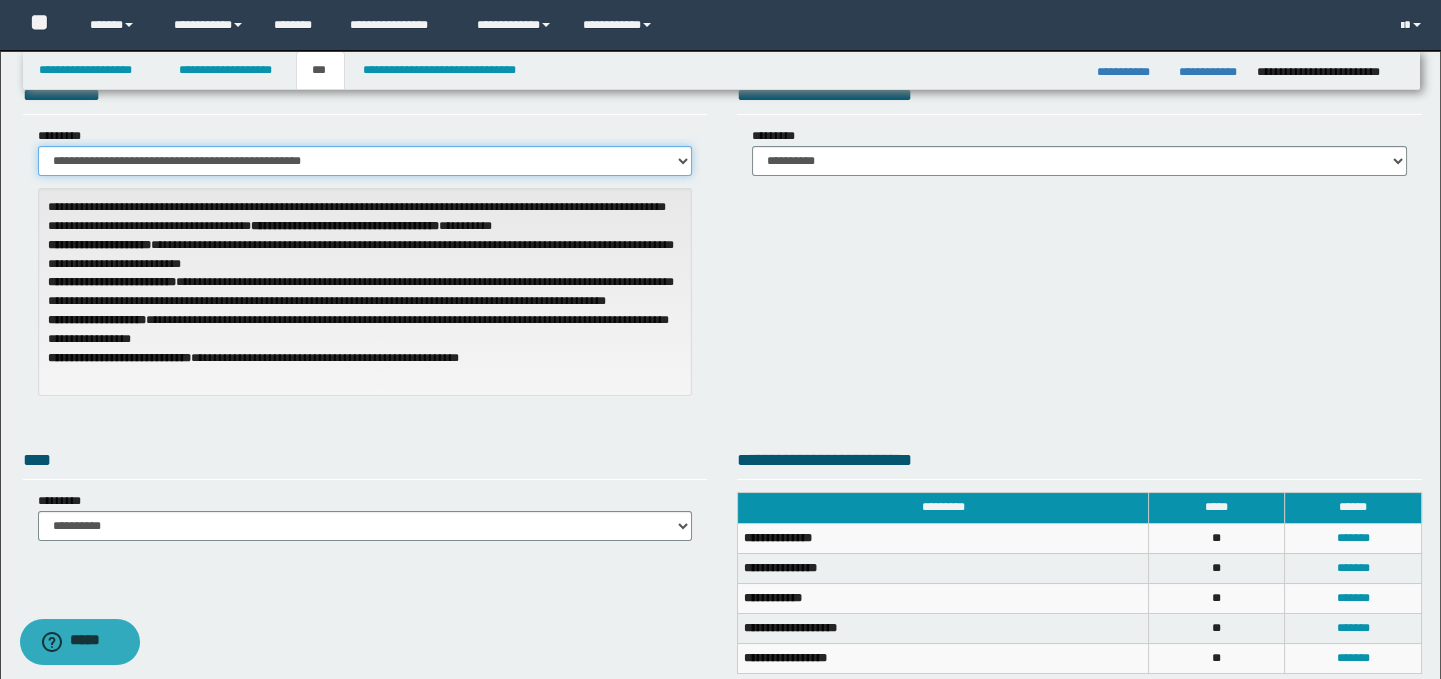 scroll, scrollTop: 55, scrollLeft: 0, axis: vertical 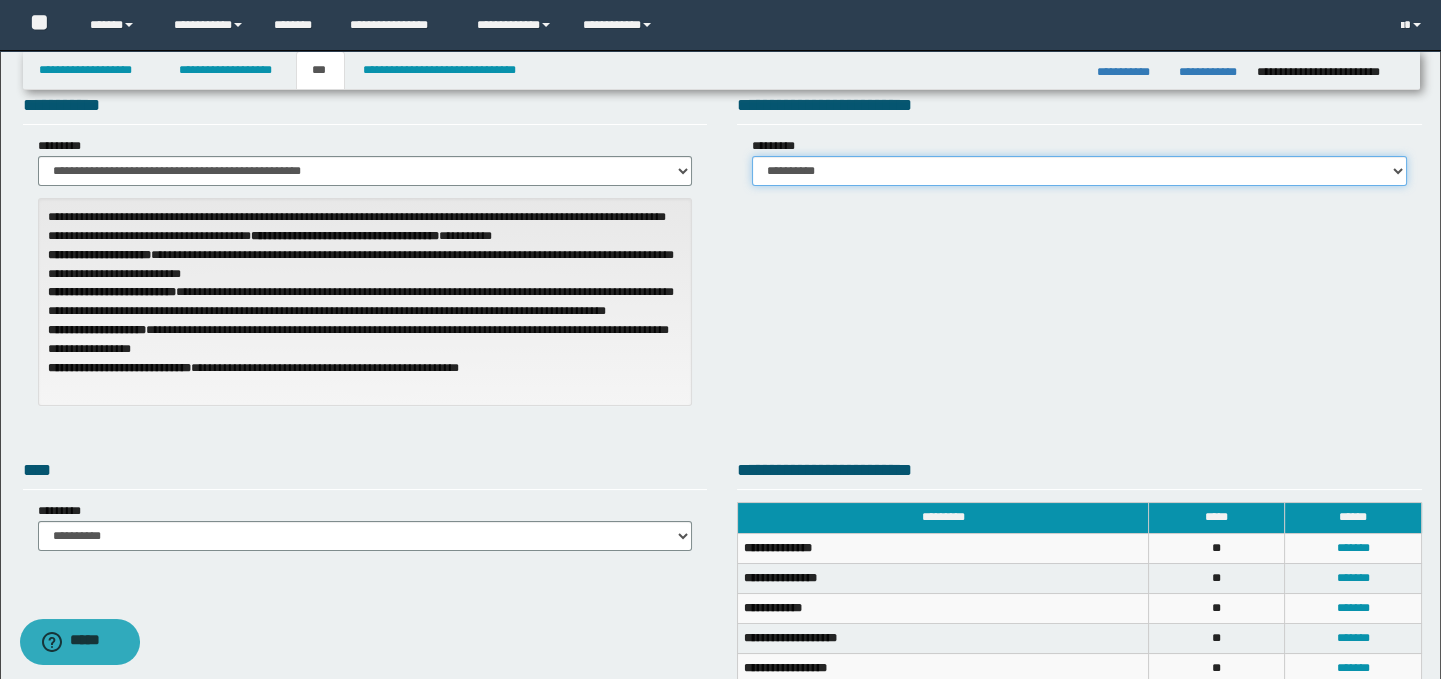 click on "**********" at bounding box center (1079, 171) 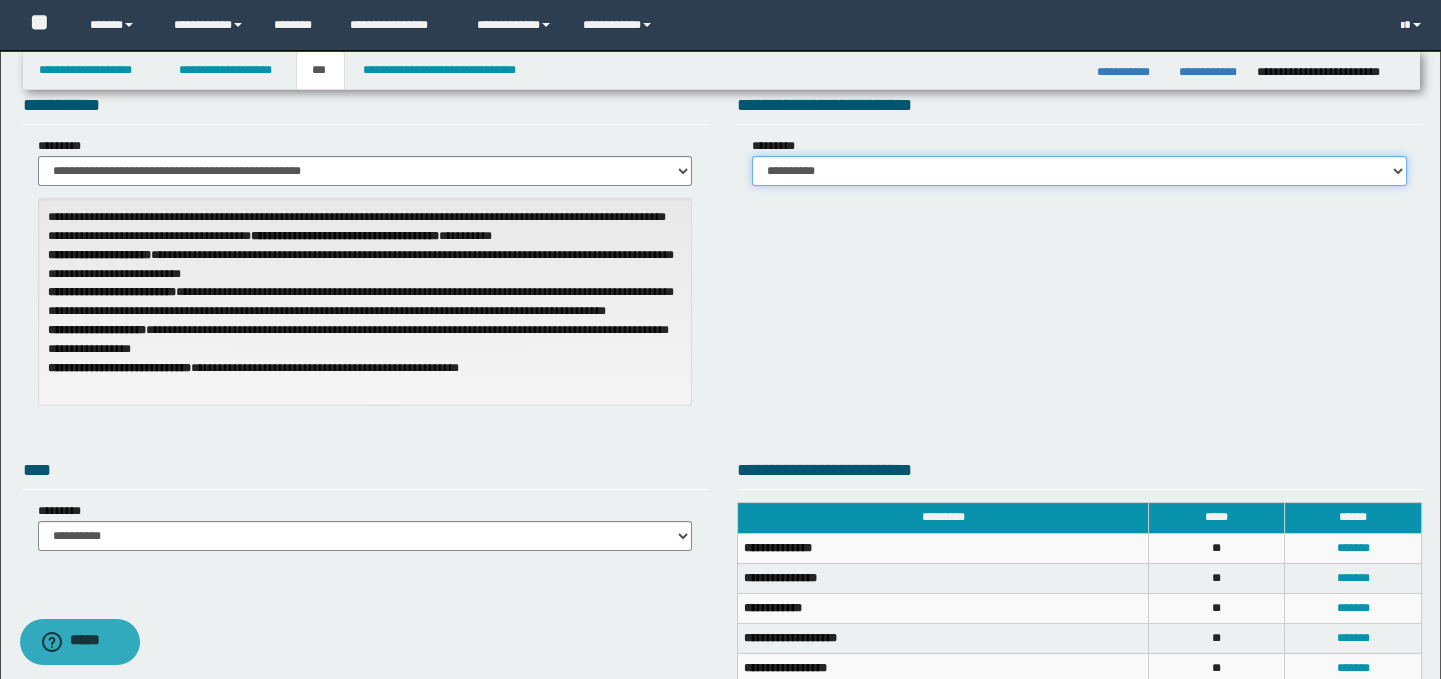 select on "*" 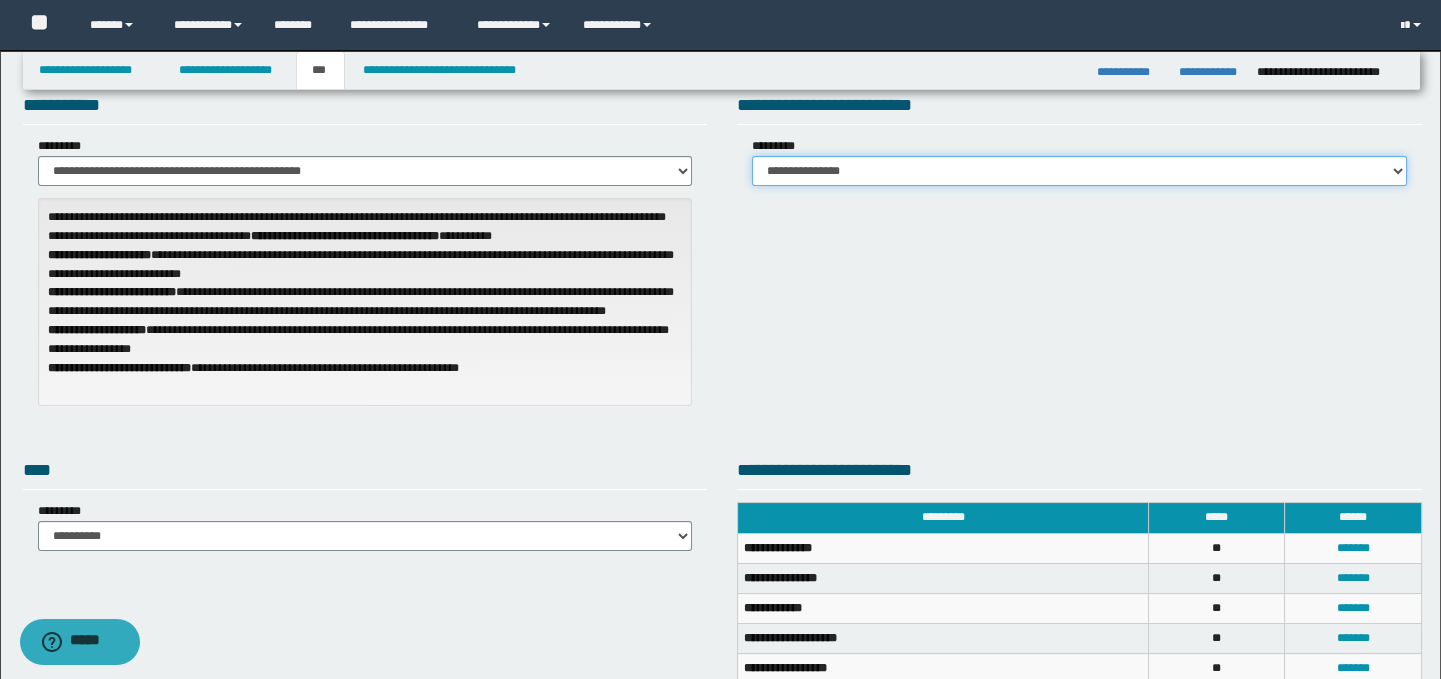 click on "**********" at bounding box center [1079, 171] 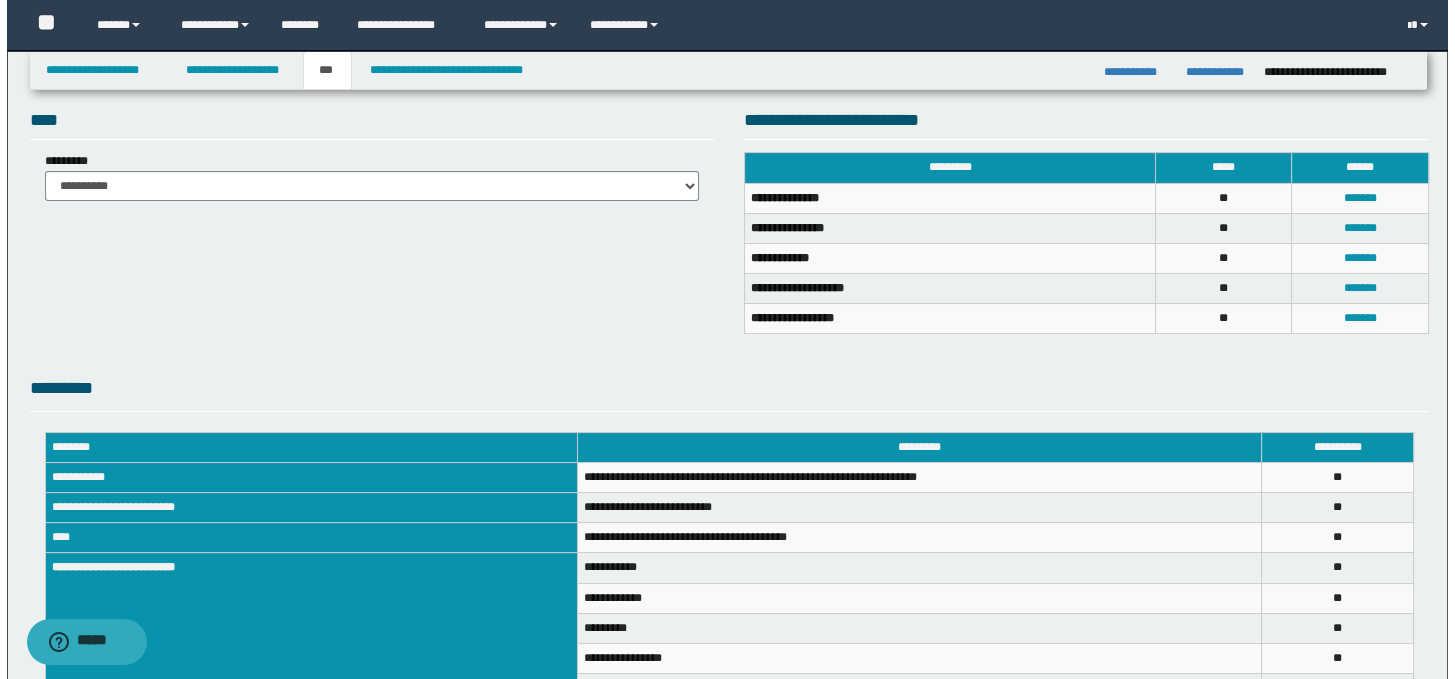scroll, scrollTop: 407, scrollLeft: 0, axis: vertical 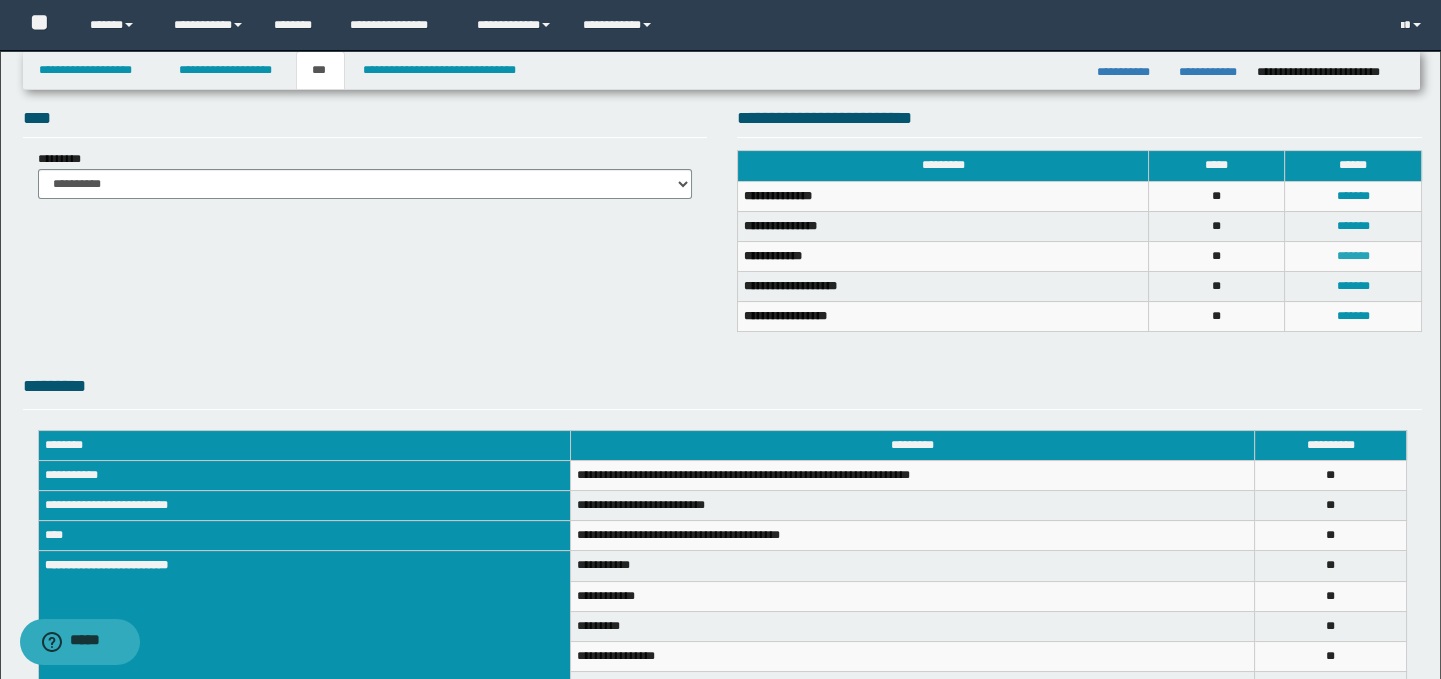 click on "*******" at bounding box center (1353, 256) 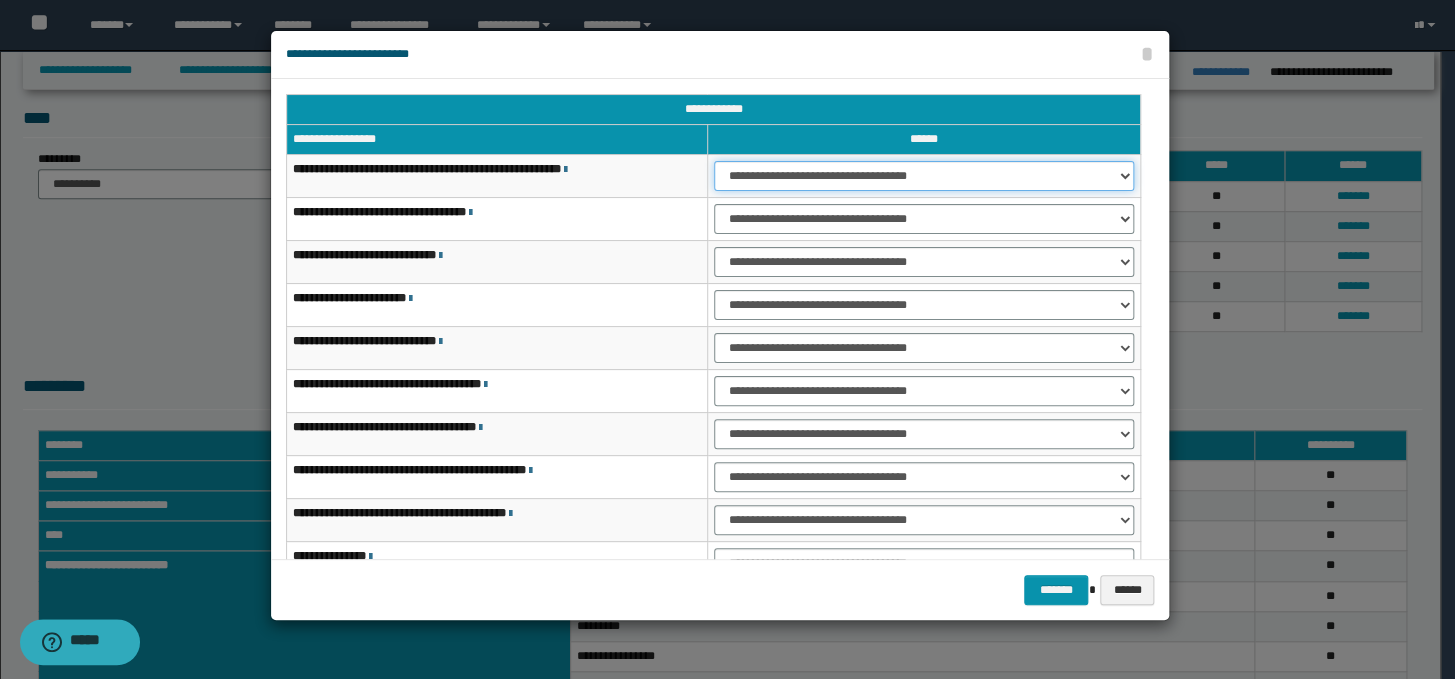 click on "**********" at bounding box center (924, 176) 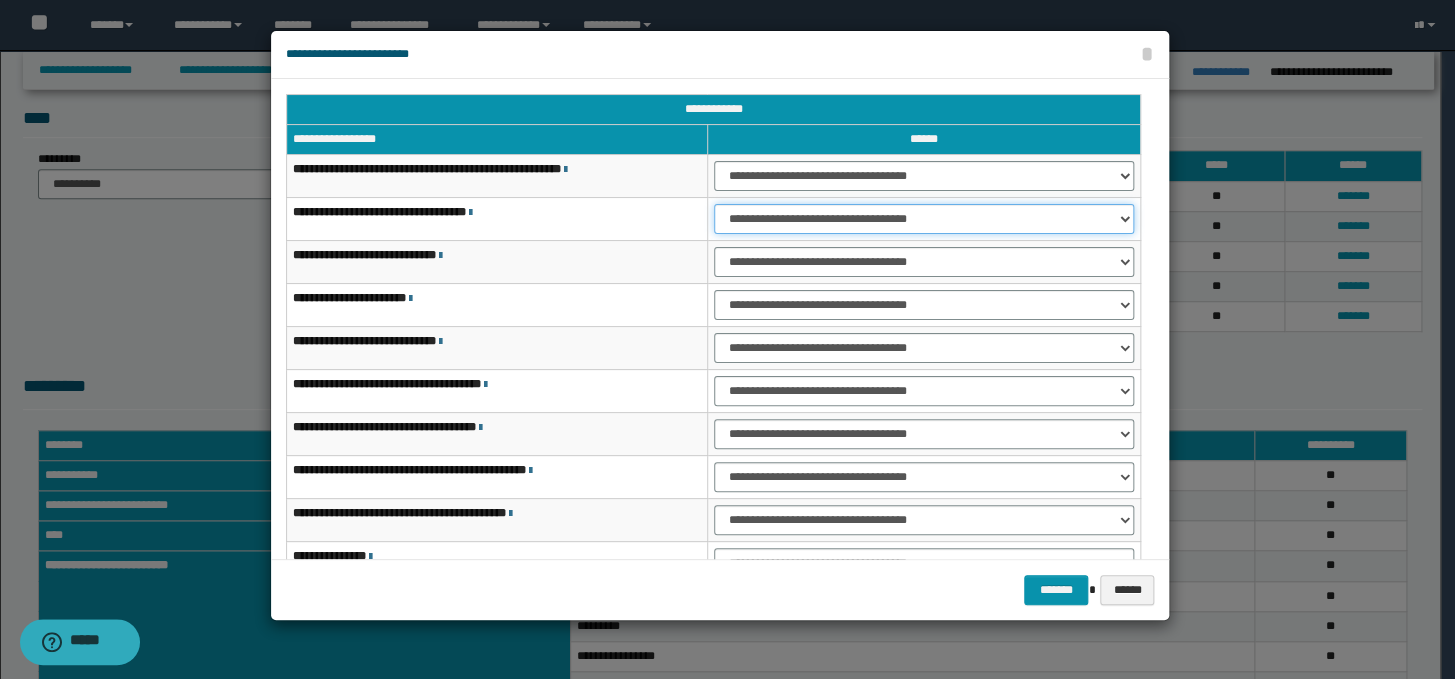 drag, startPoint x: 751, startPoint y: 223, endPoint x: 796, endPoint y: 270, distance: 65.06919 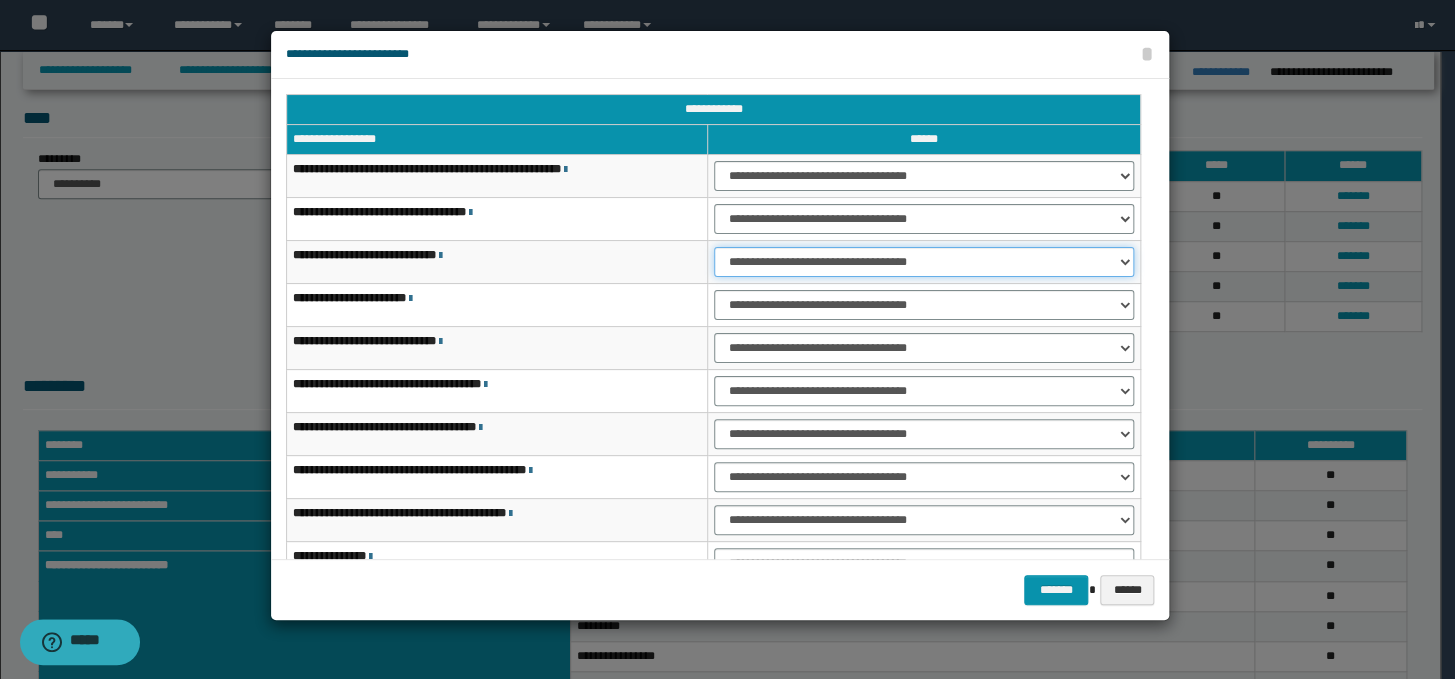 click on "**********" at bounding box center [924, 262] 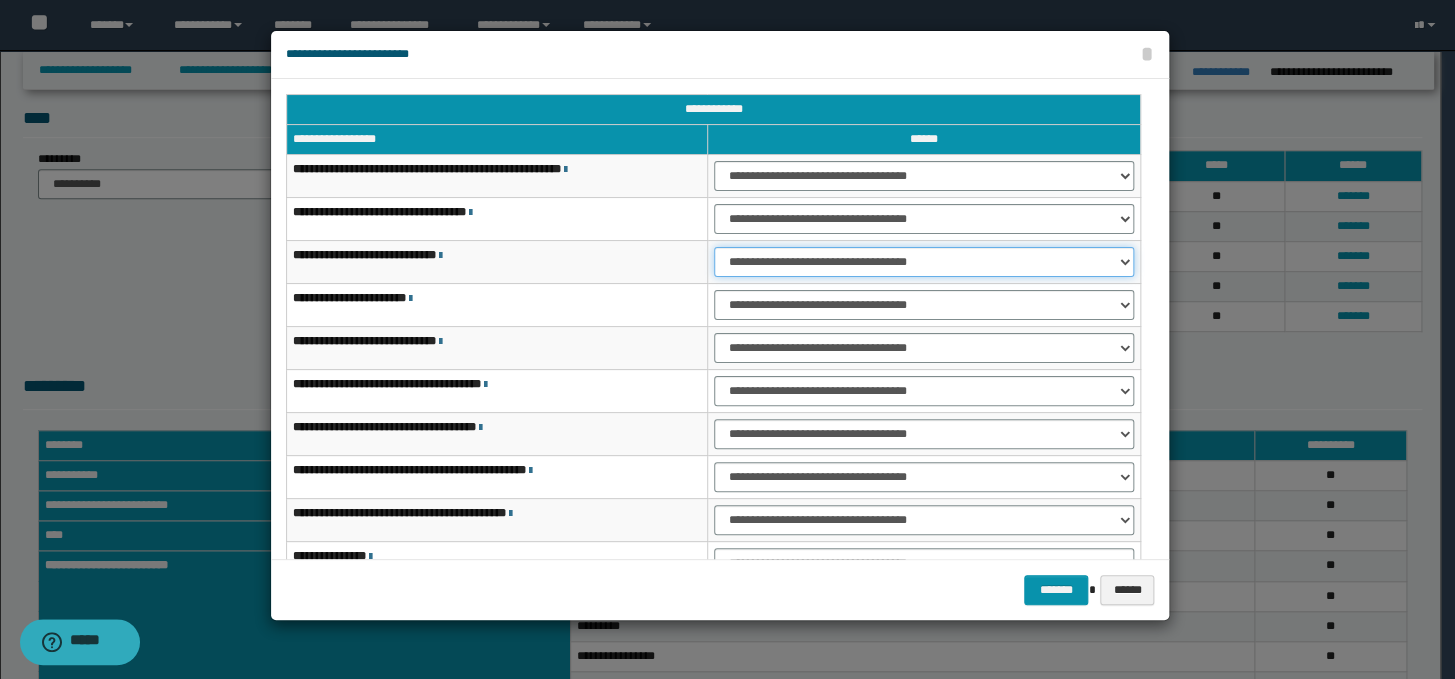 select on "***" 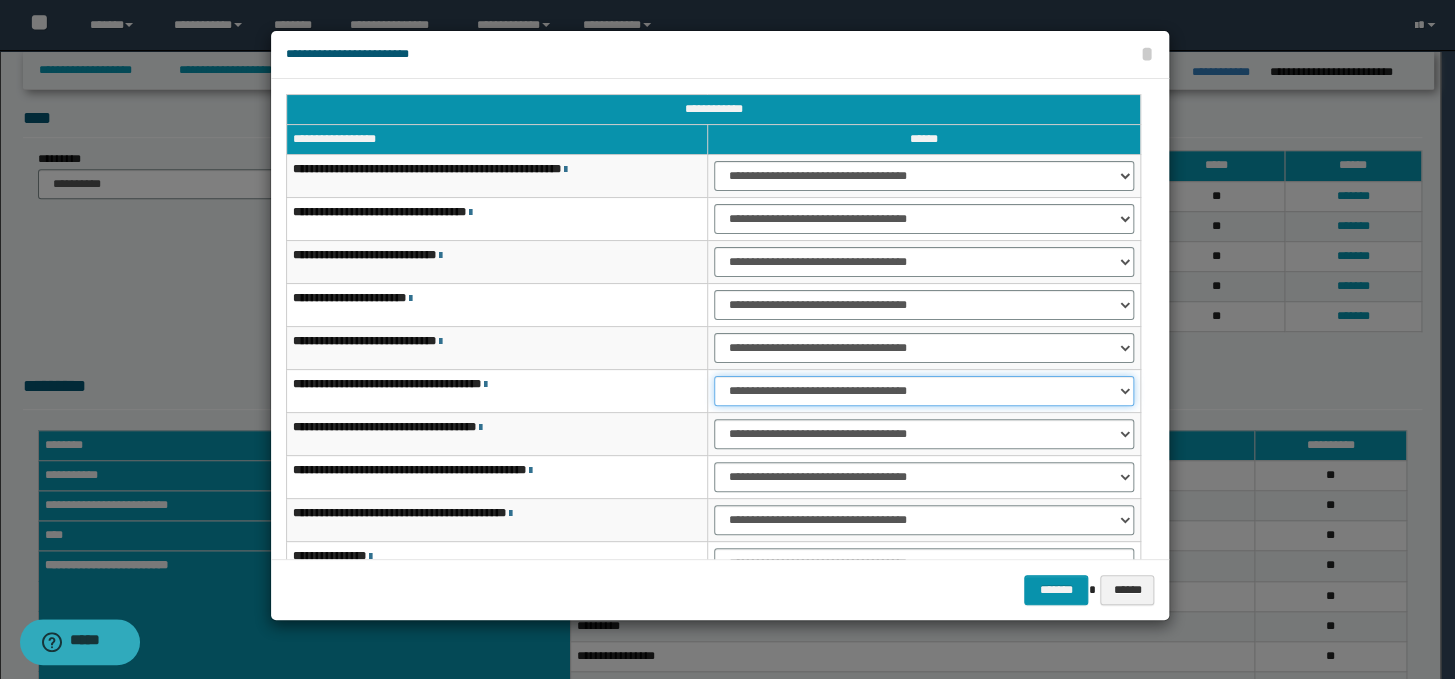 click on "**********" at bounding box center [924, 391] 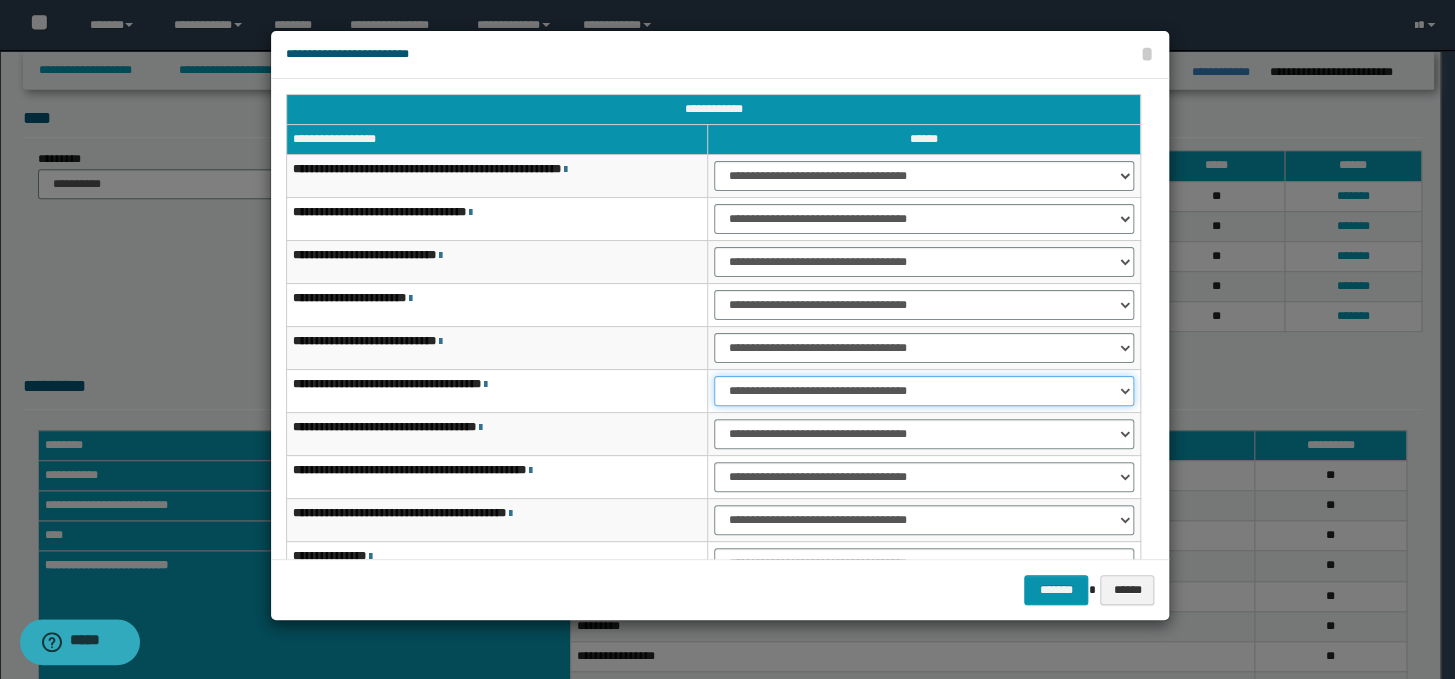 click on "**********" at bounding box center (924, 391) 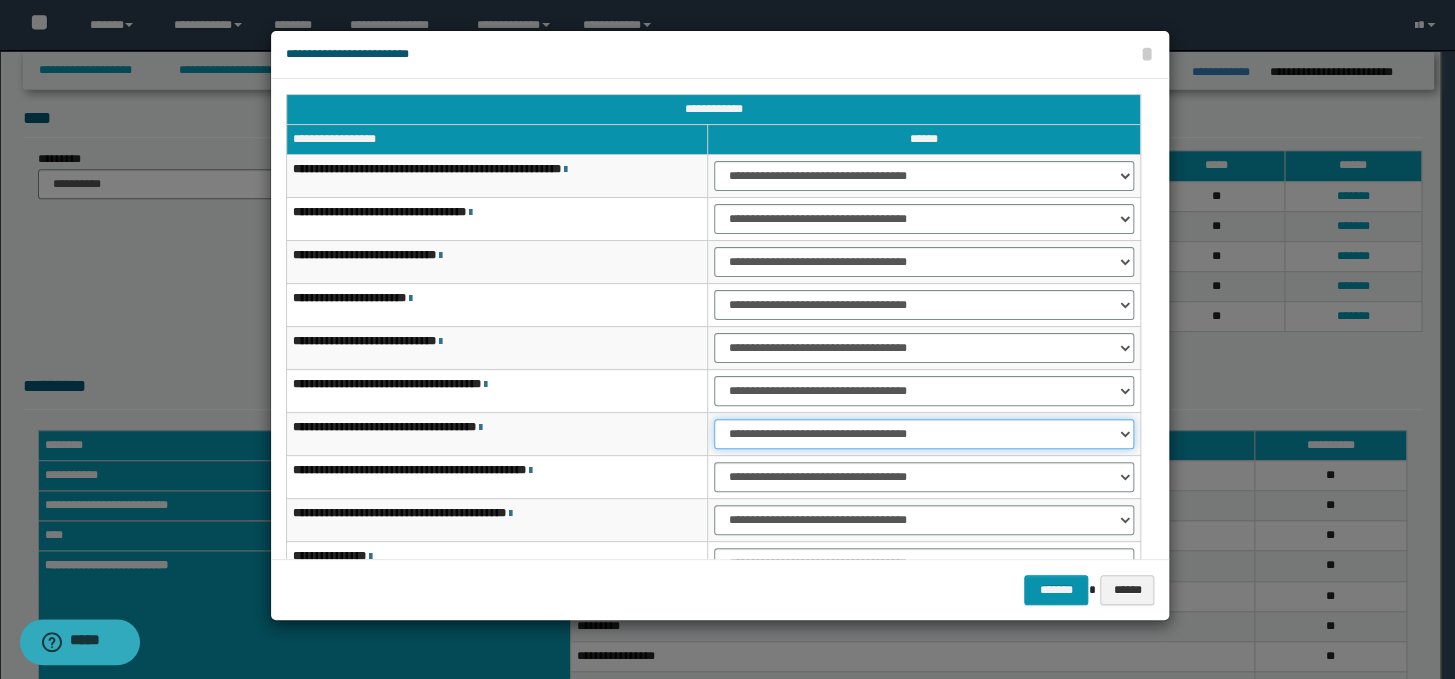 click on "**********" at bounding box center (924, 434) 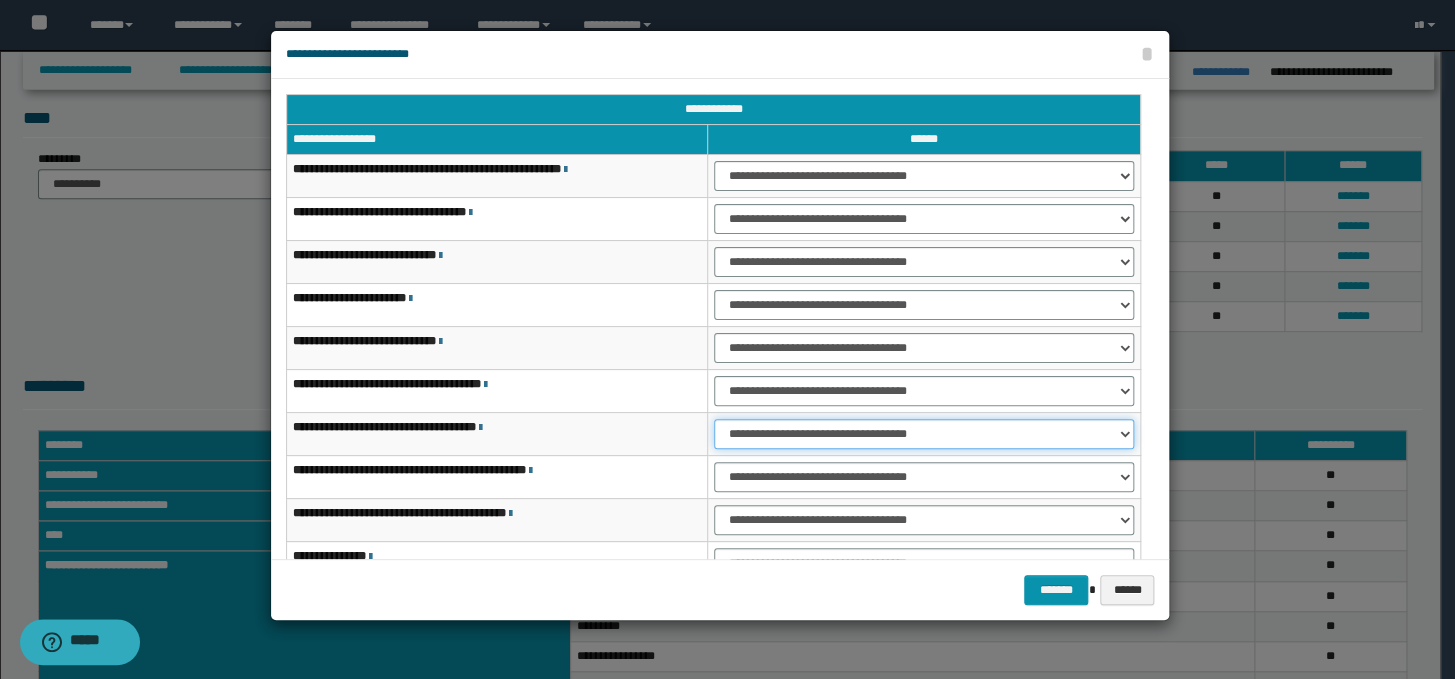 select on "***" 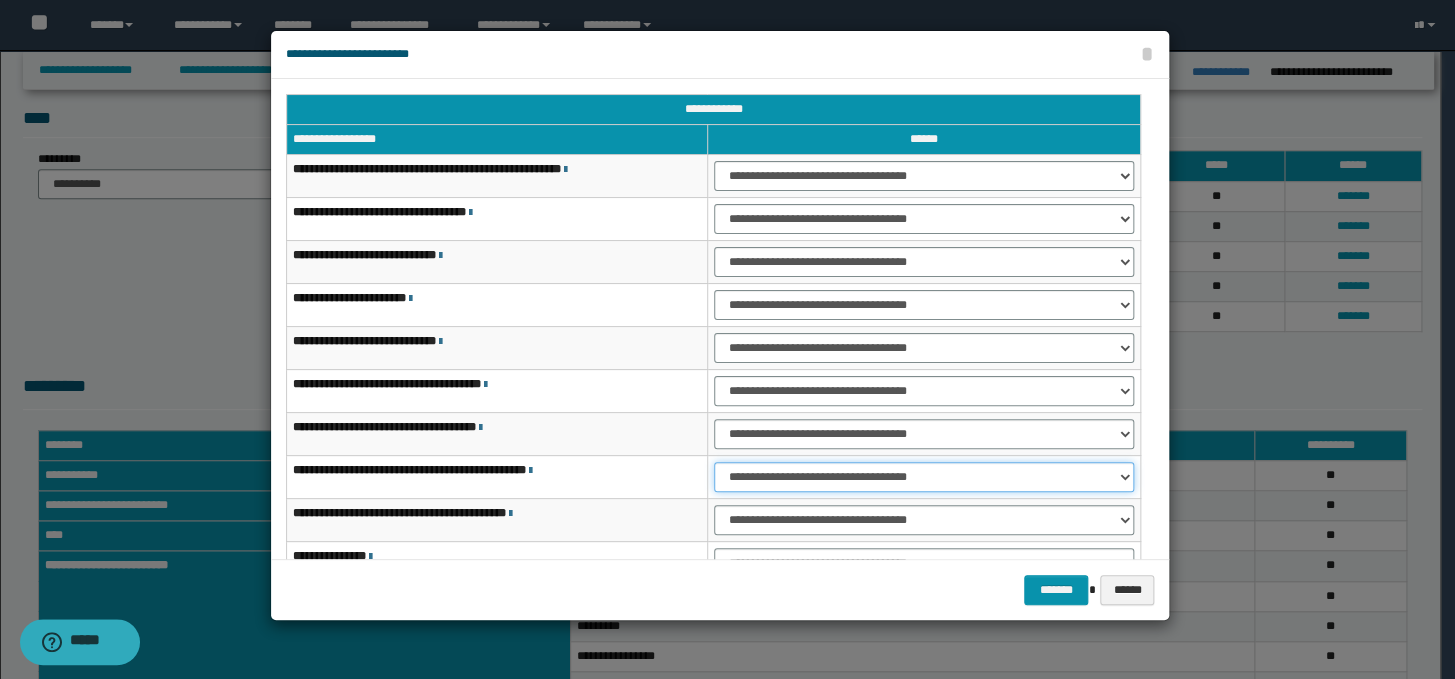 click on "**********" at bounding box center [924, 477] 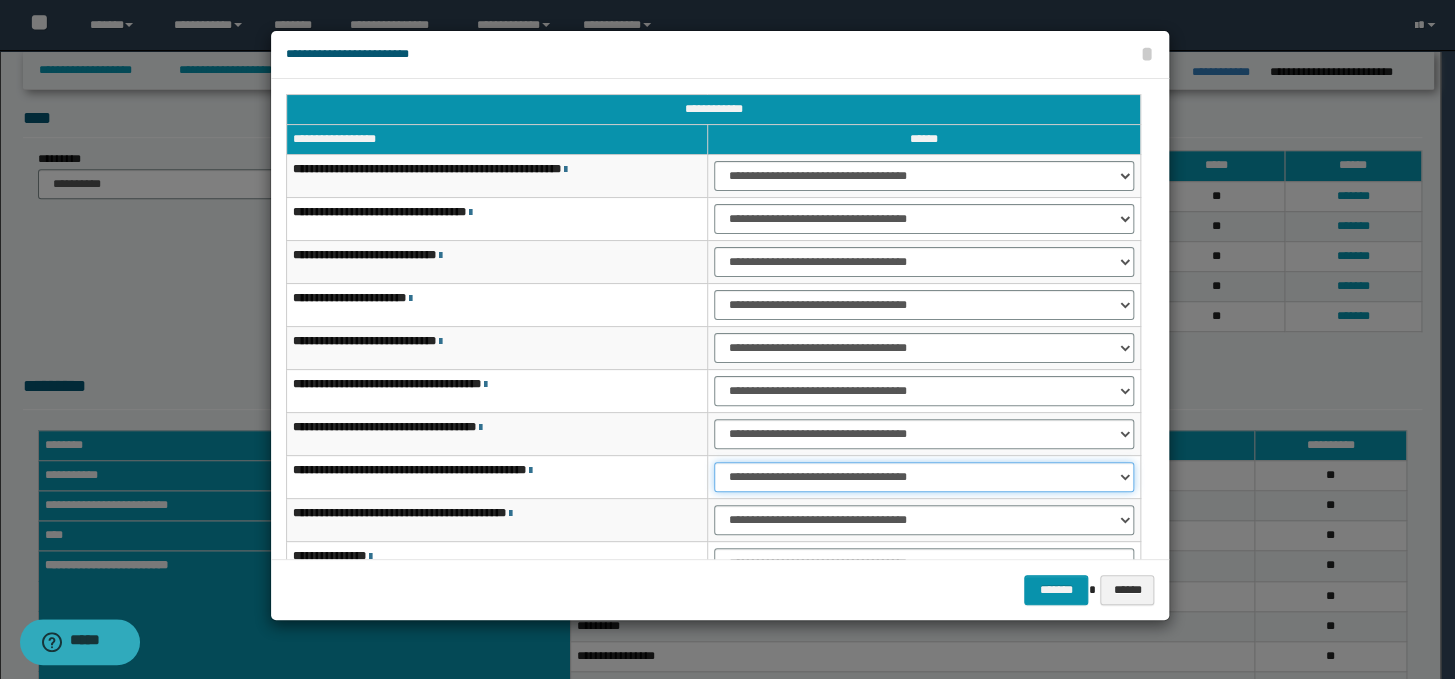 select on "***" 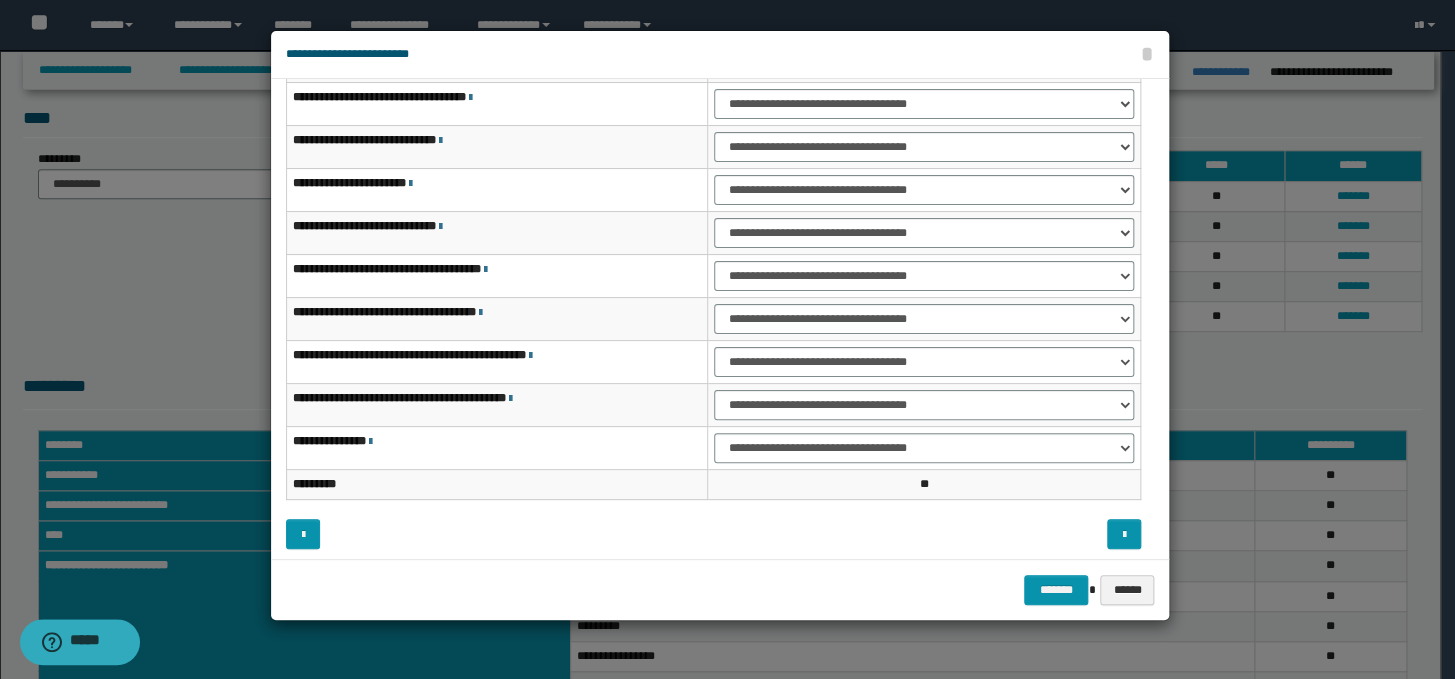 scroll, scrollTop: 120, scrollLeft: 0, axis: vertical 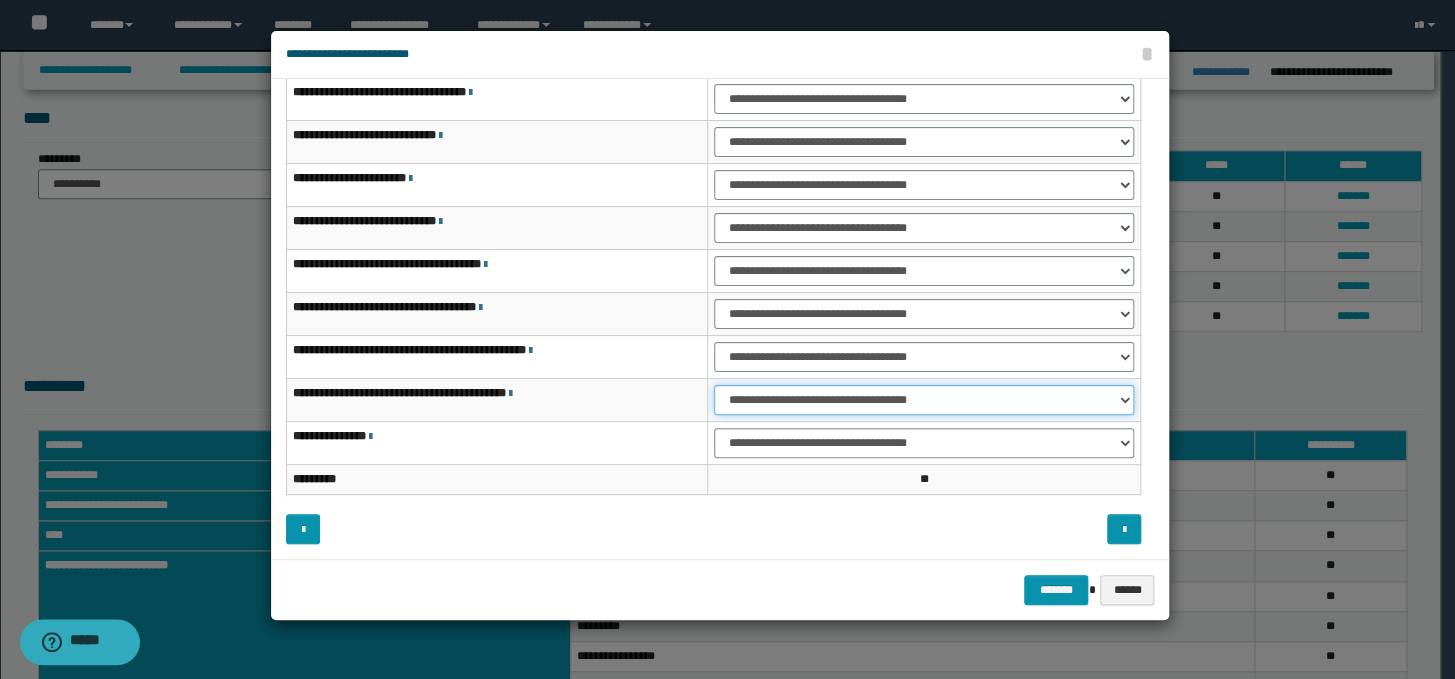 click on "**********" at bounding box center [924, 400] 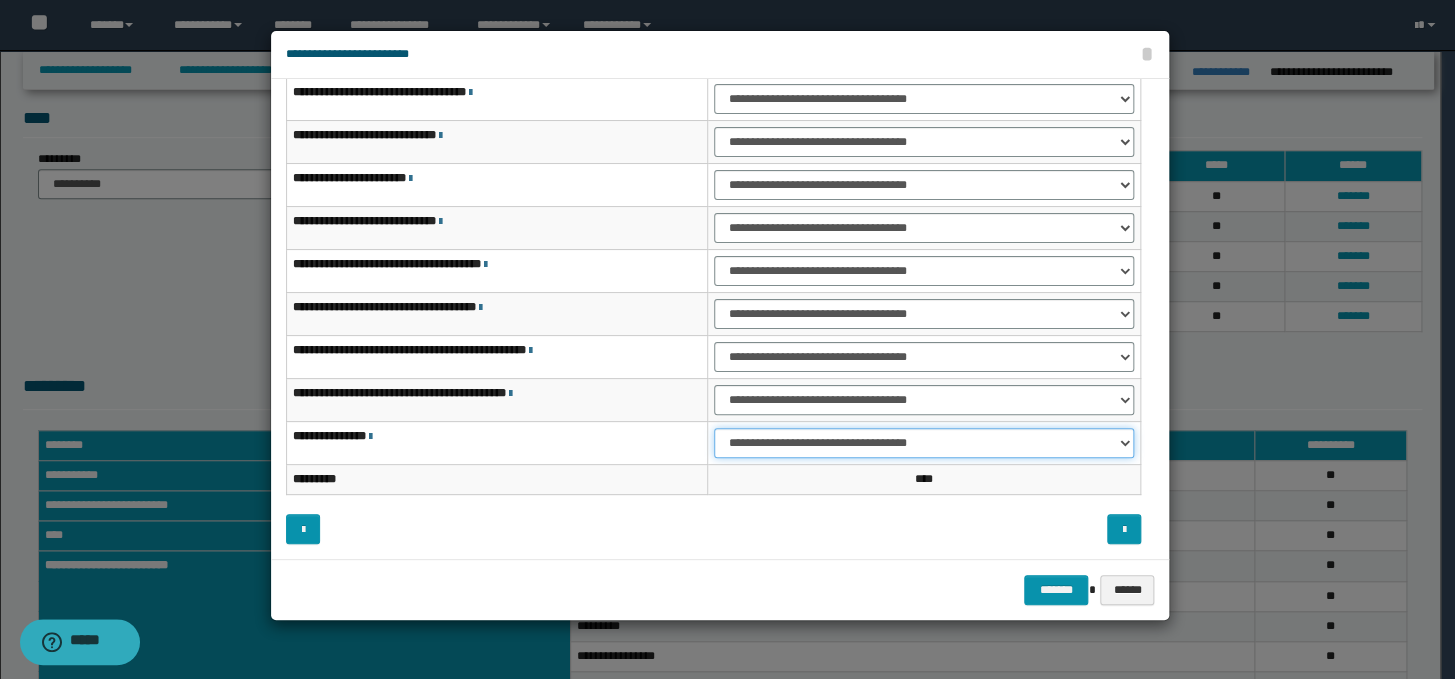 click on "**********" at bounding box center (924, 443) 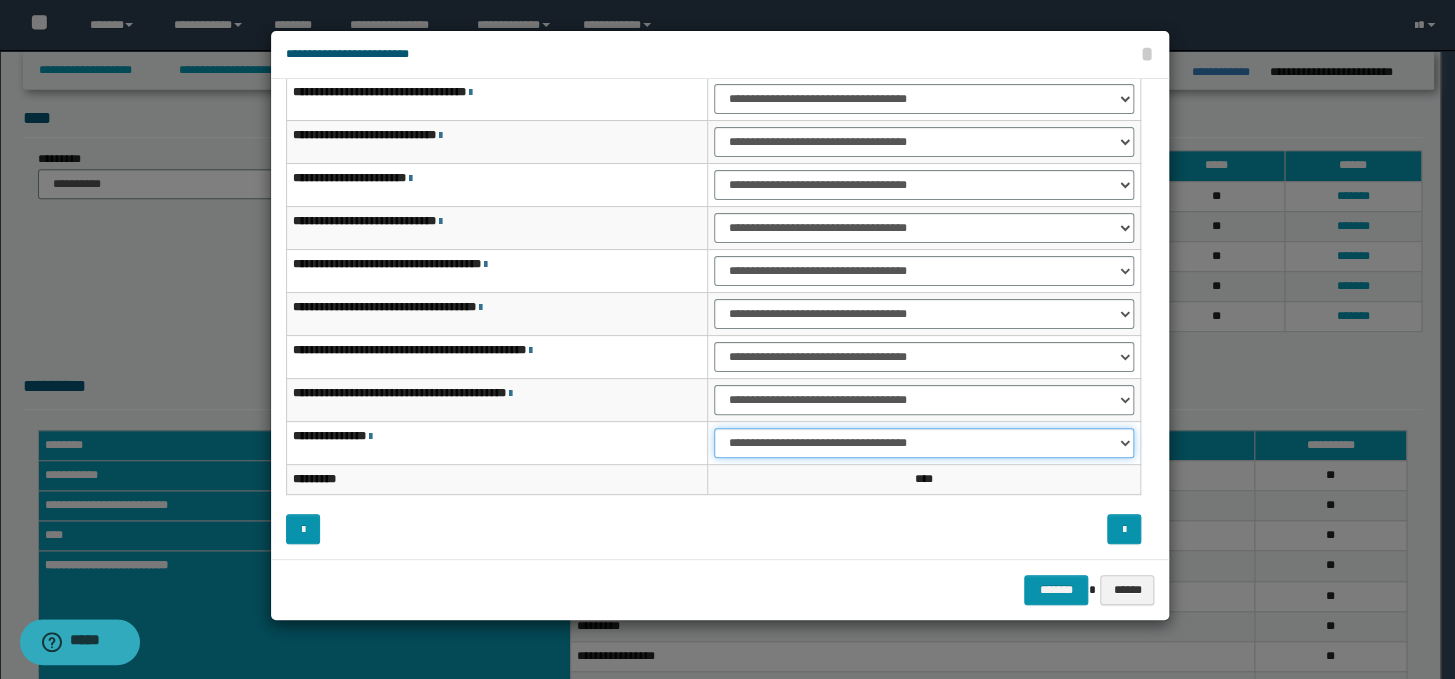 select on "***" 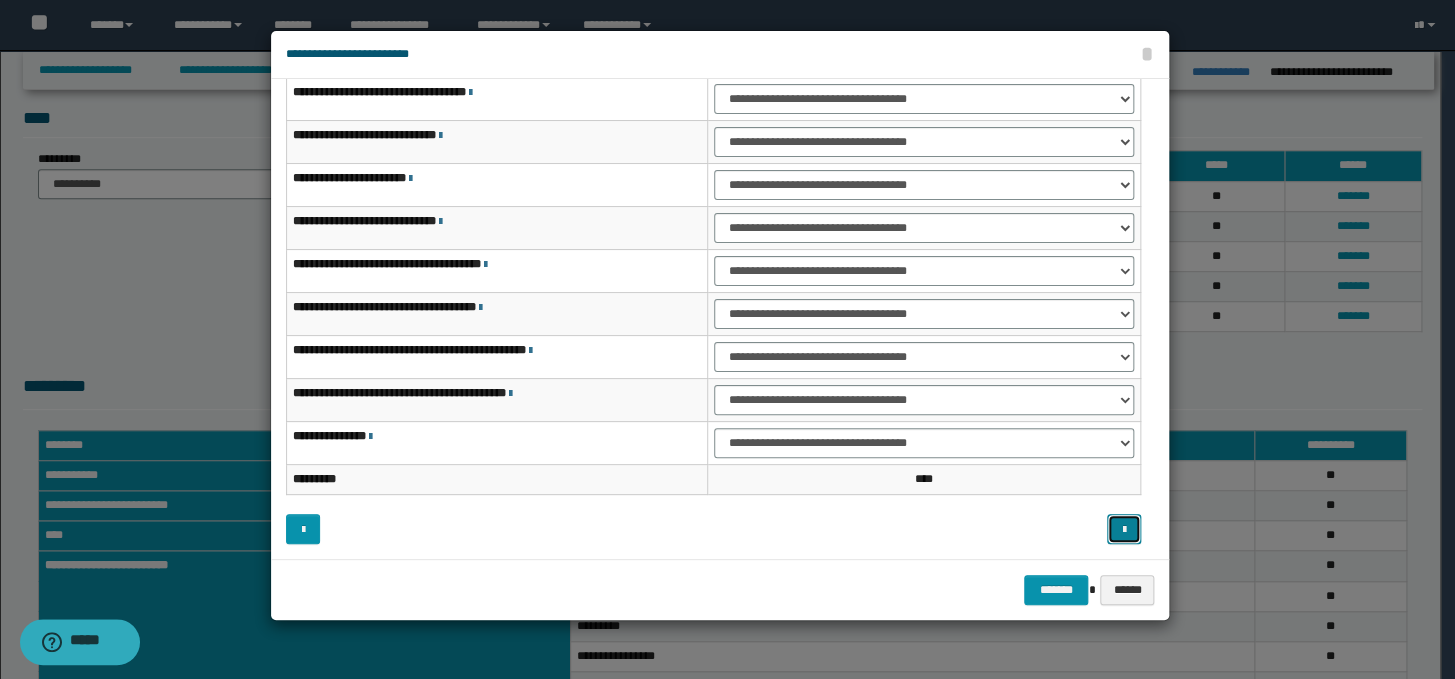 click at bounding box center [1123, 530] 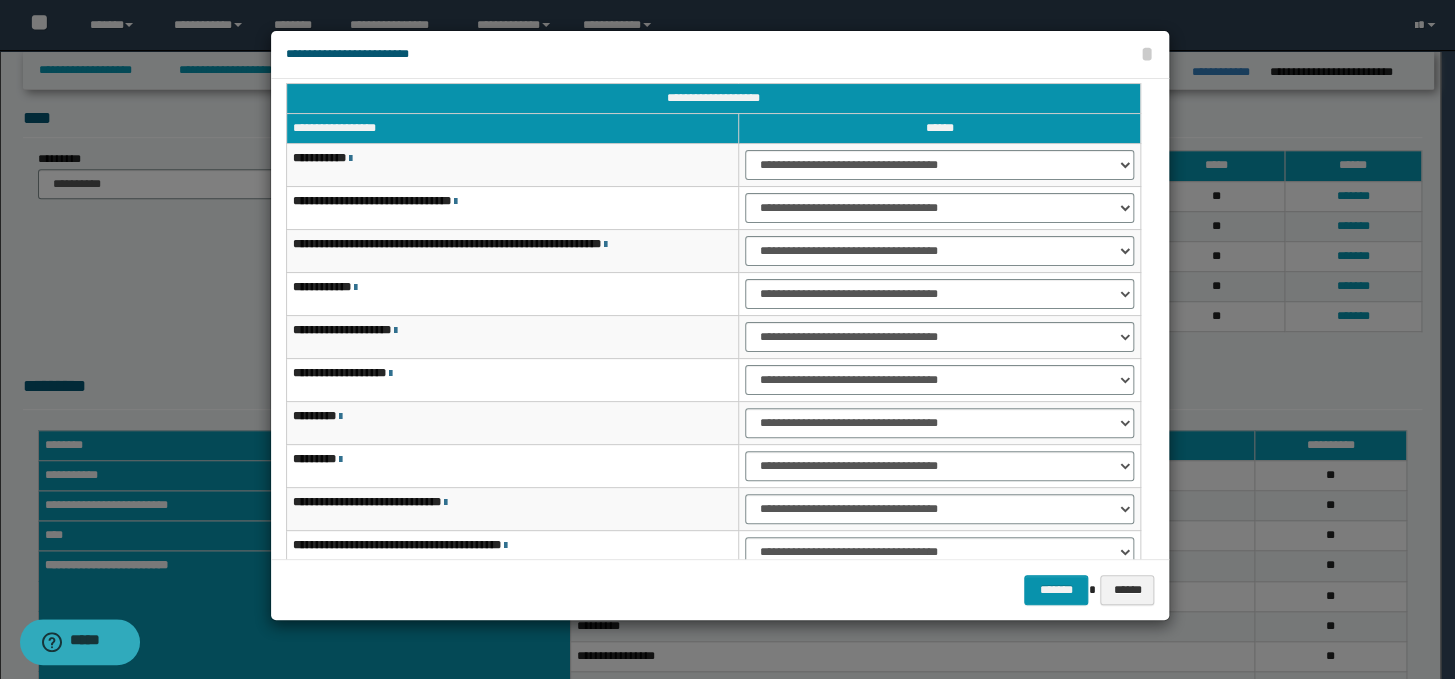 scroll, scrollTop: 10, scrollLeft: 0, axis: vertical 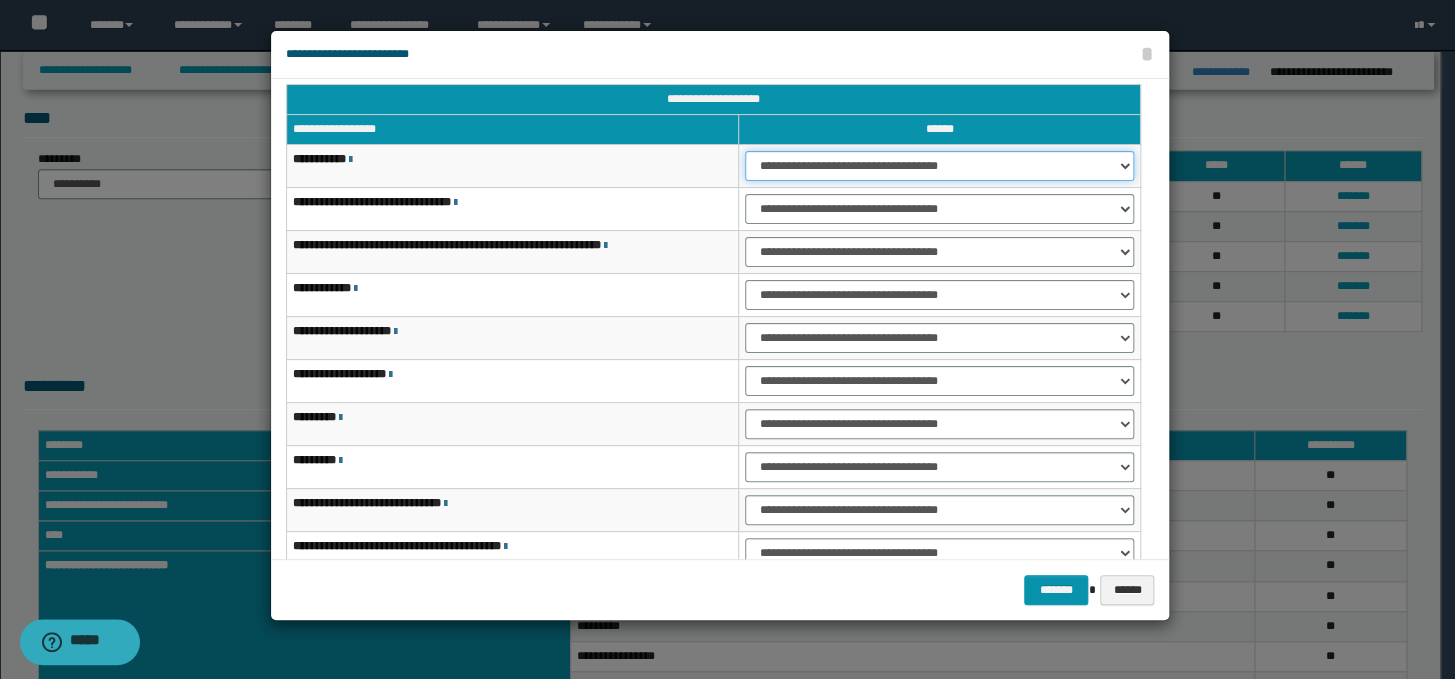 click on "**********" at bounding box center [939, 166] 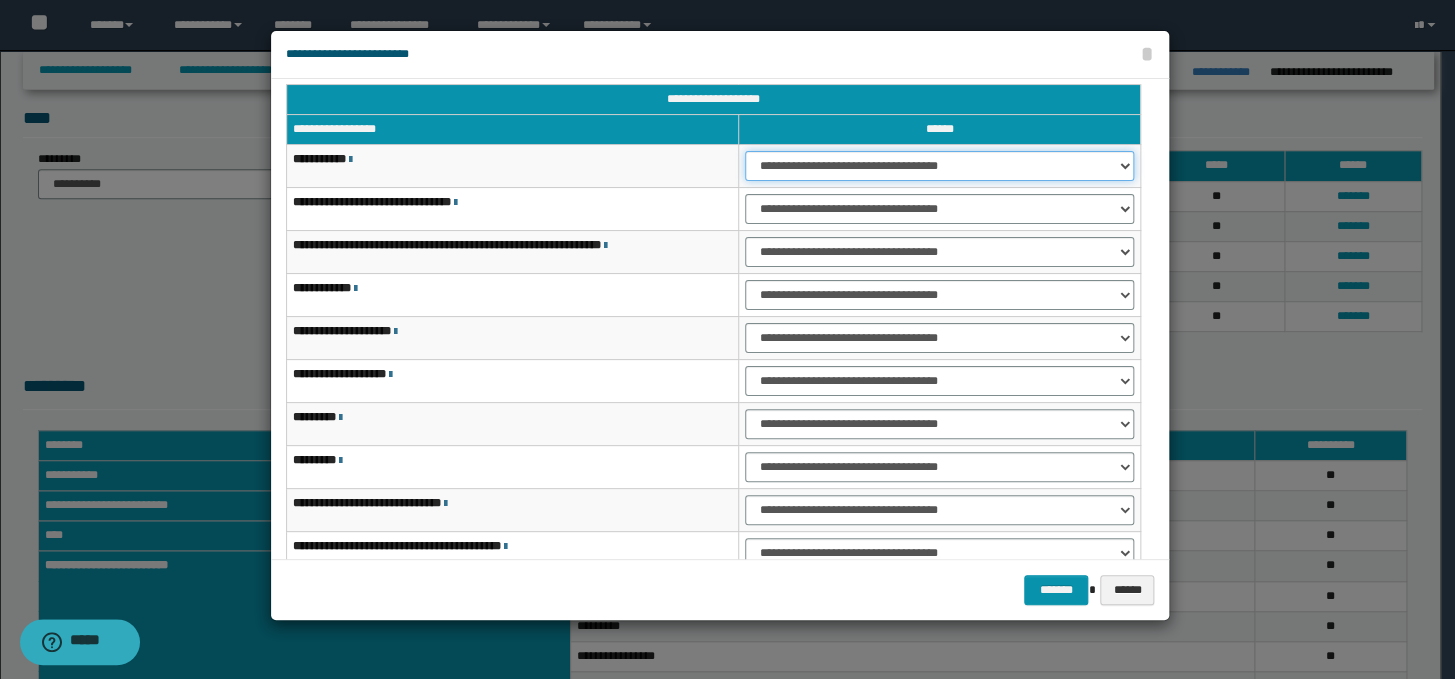 select on "***" 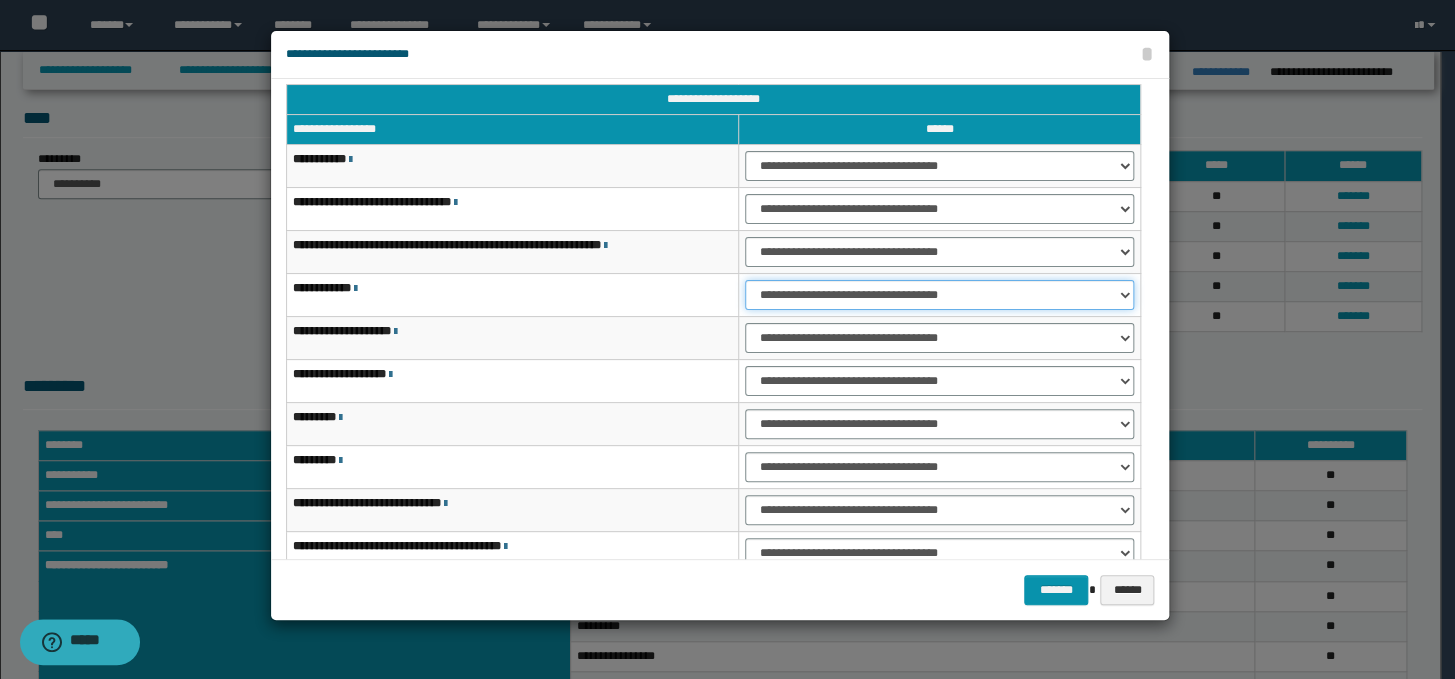 click on "**********" at bounding box center (939, 295) 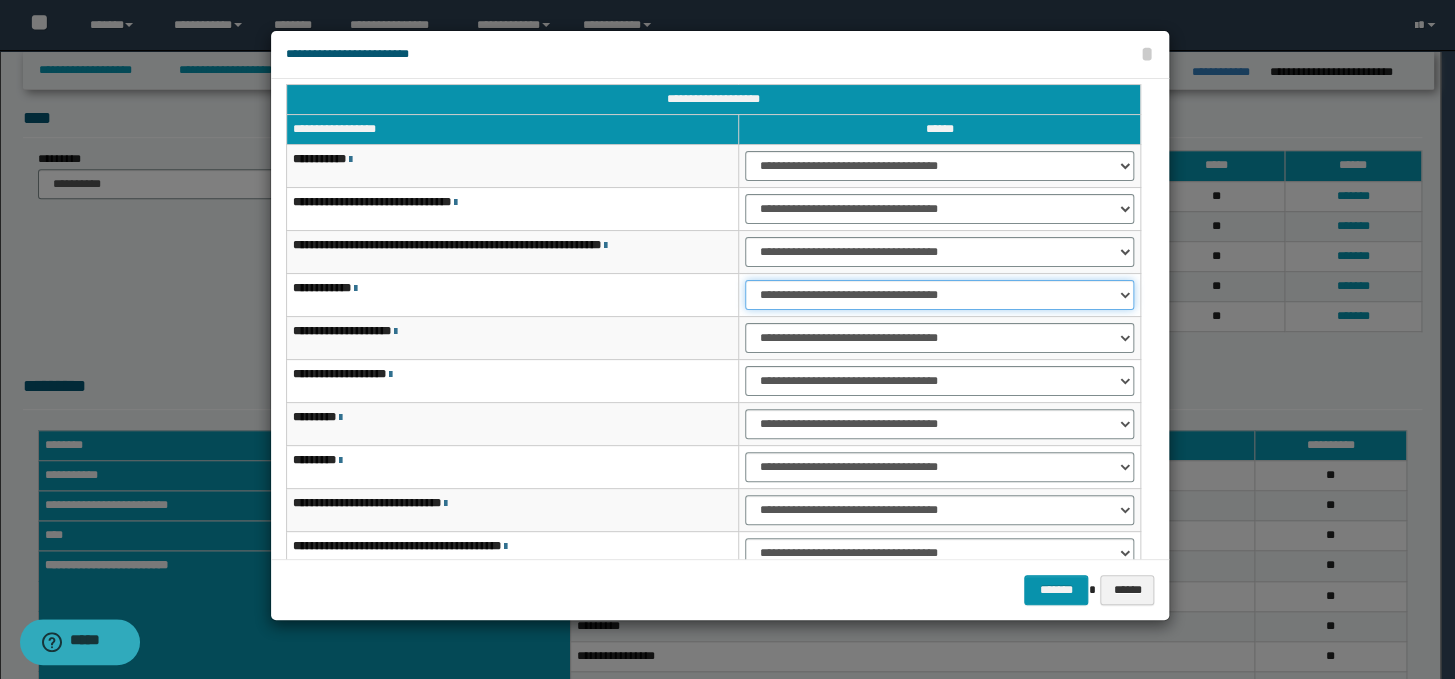 select on "***" 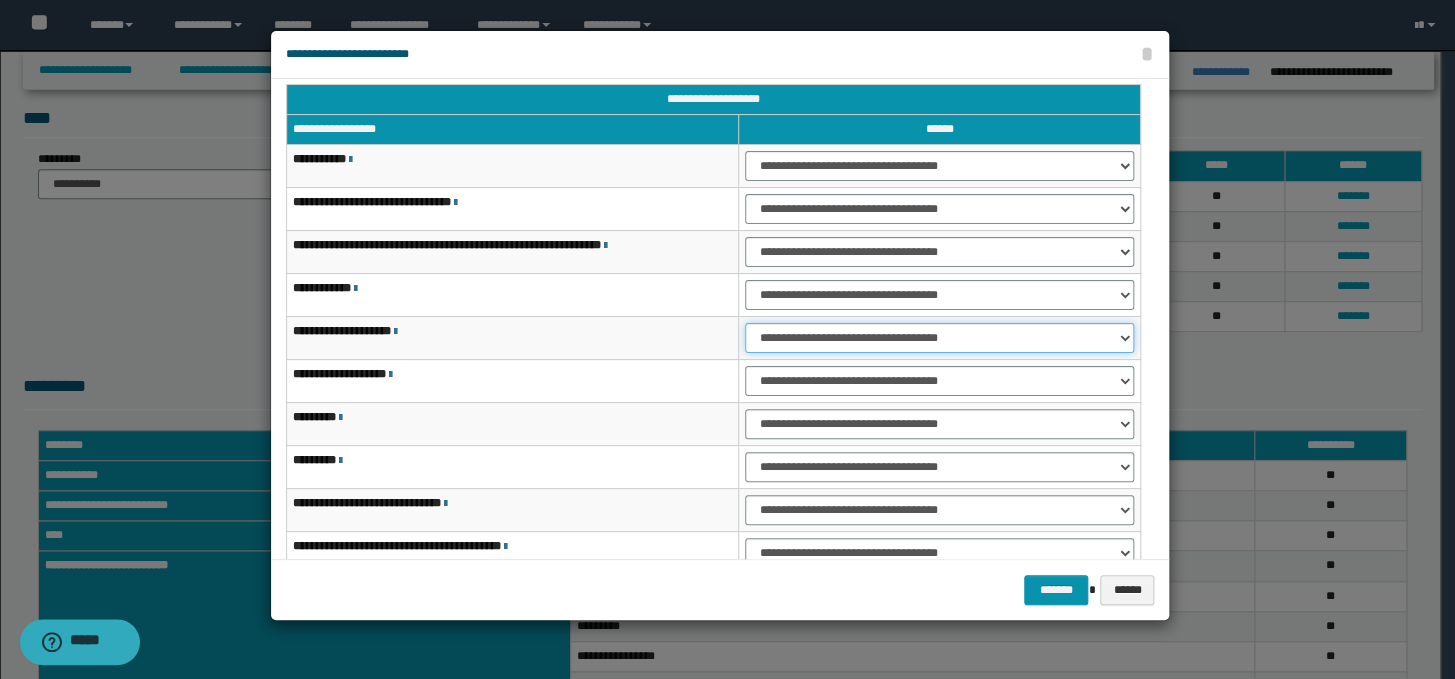 drag, startPoint x: 801, startPoint y: 330, endPoint x: 830, endPoint y: 382, distance: 59.5399 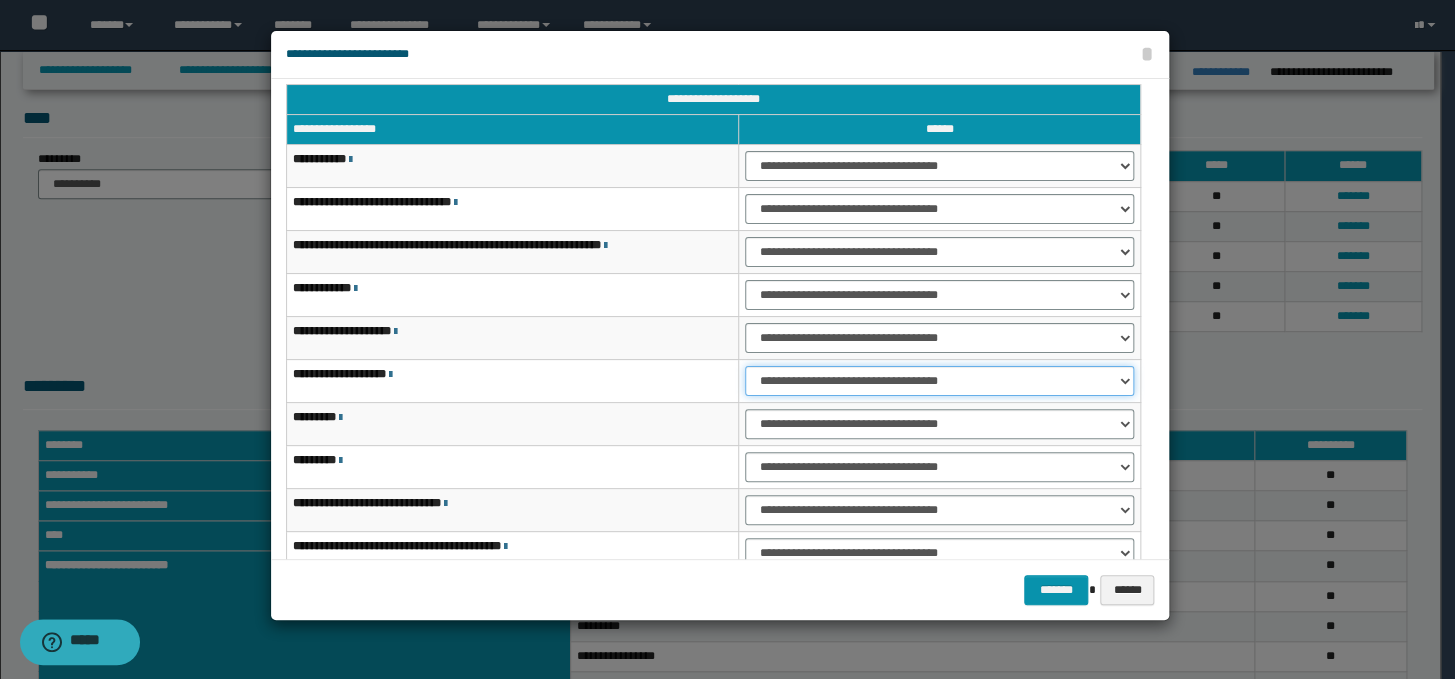 click on "**********" at bounding box center [939, 381] 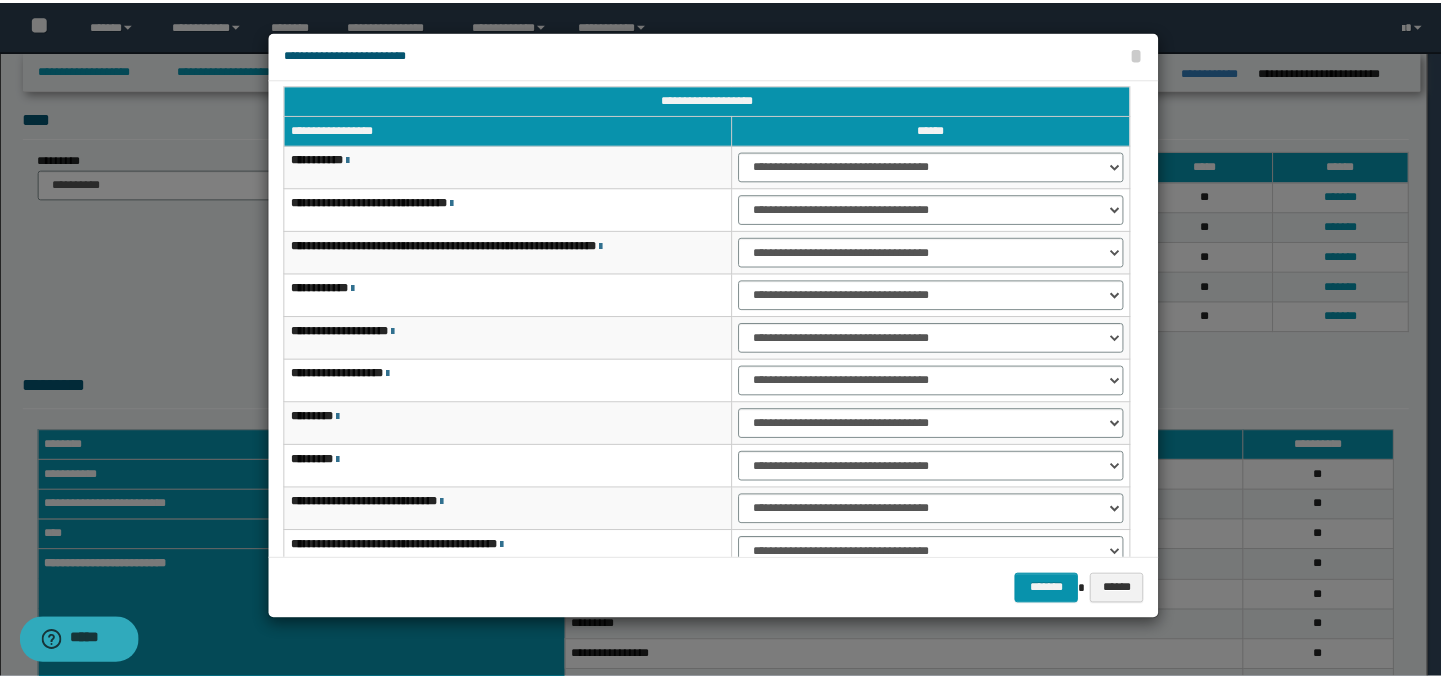 scroll, scrollTop: 120, scrollLeft: 0, axis: vertical 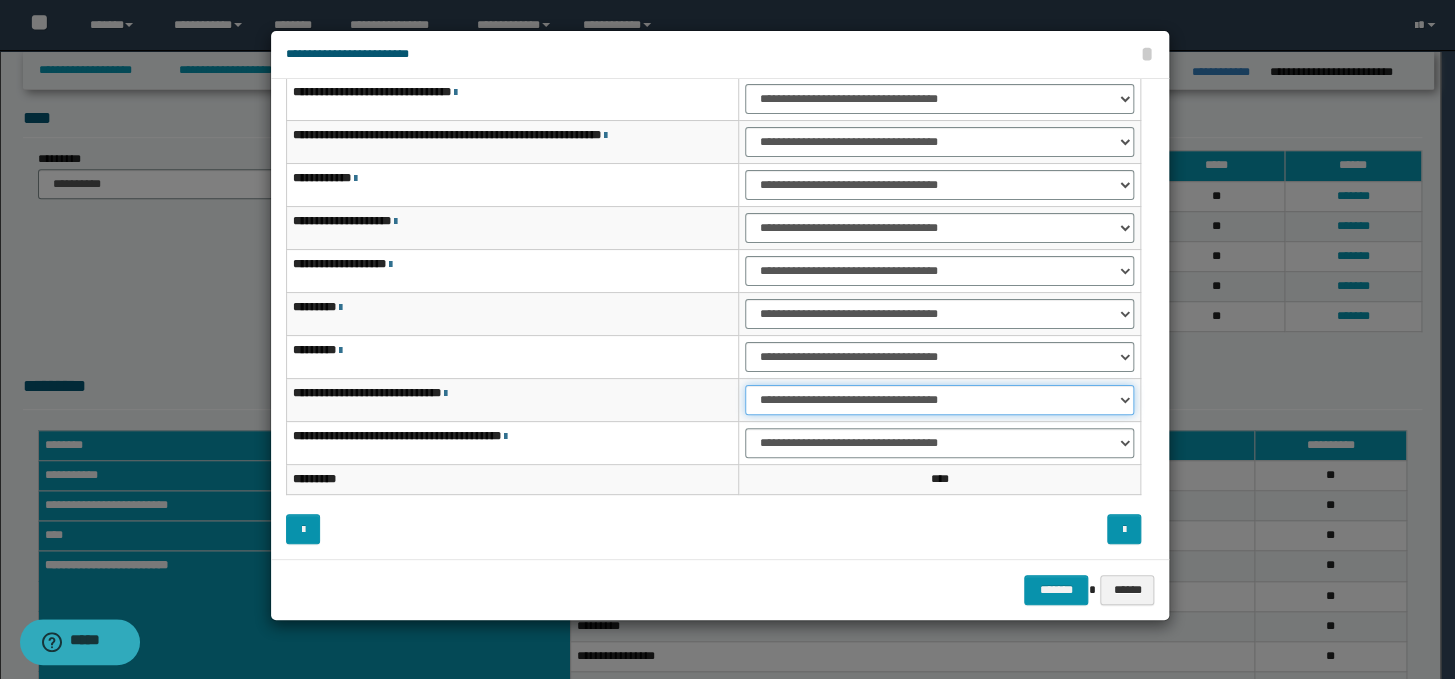click on "**********" at bounding box center [939, 400] 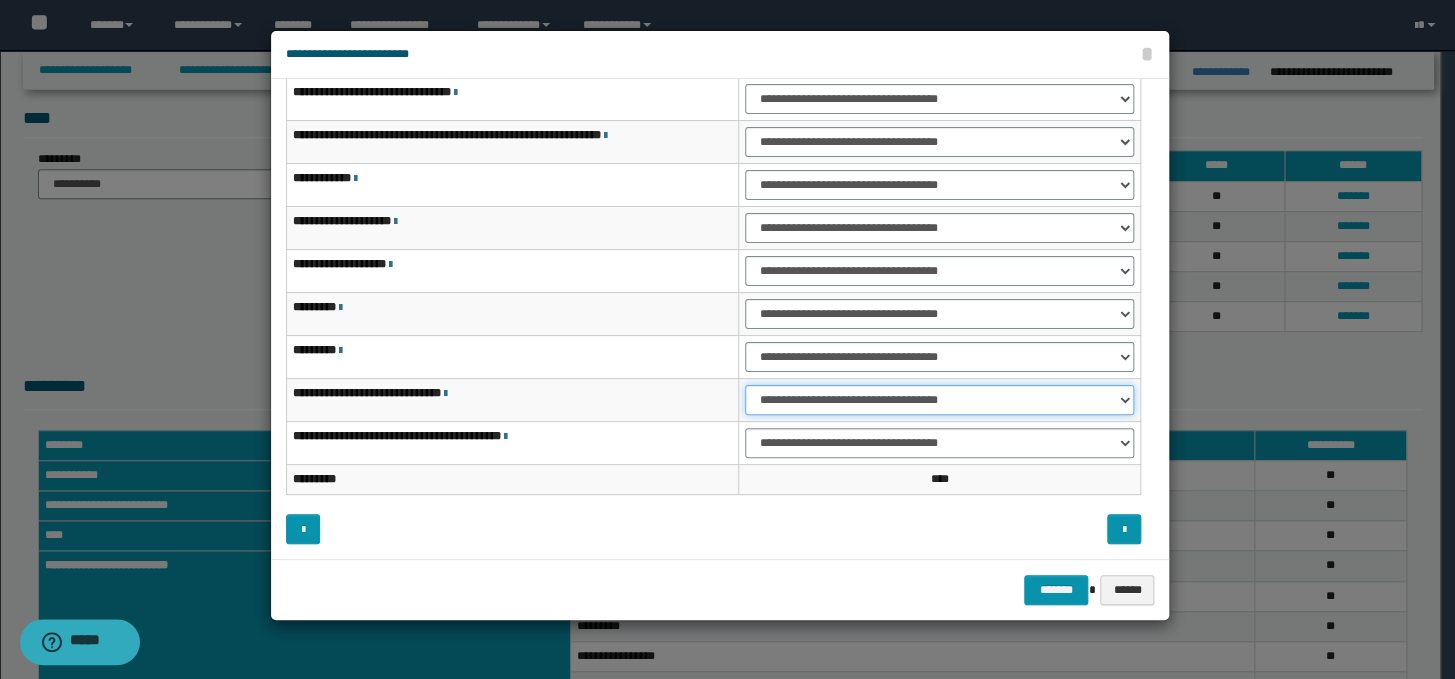 select on "***" 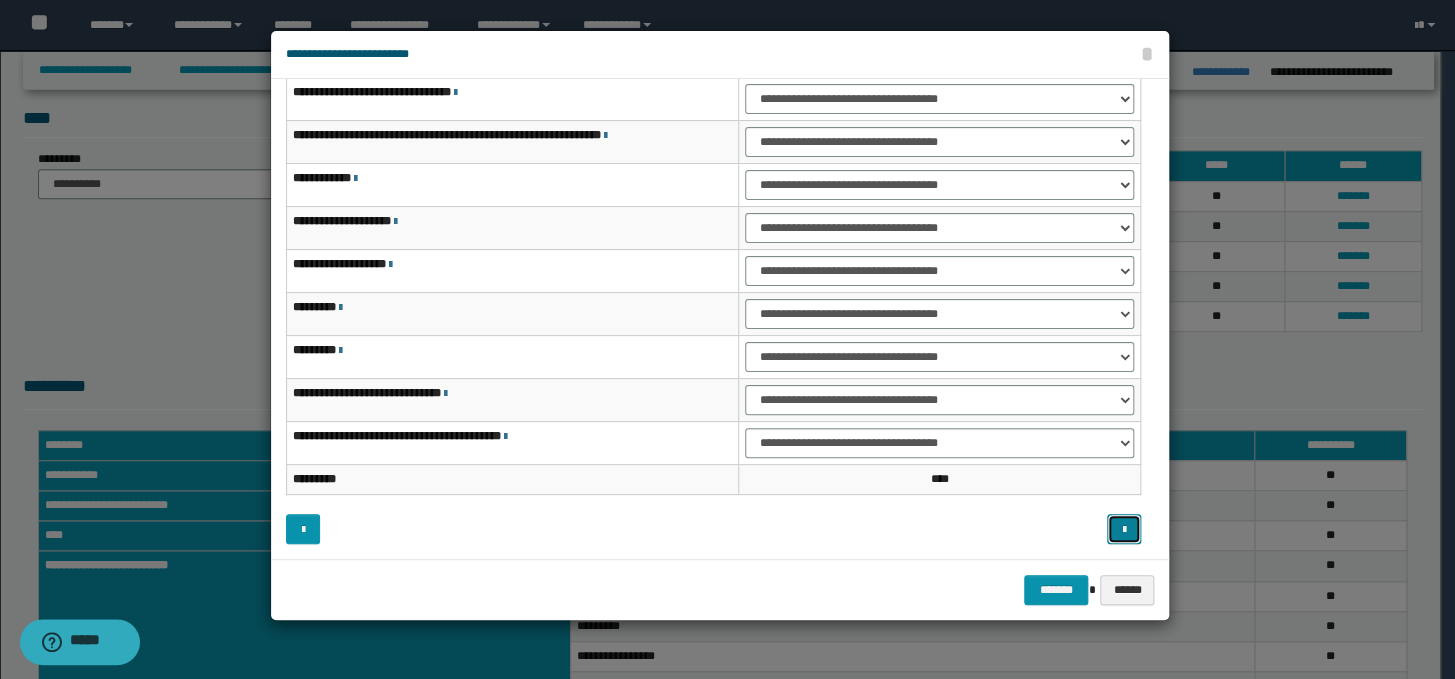 click at bounding box center (1124, 529) 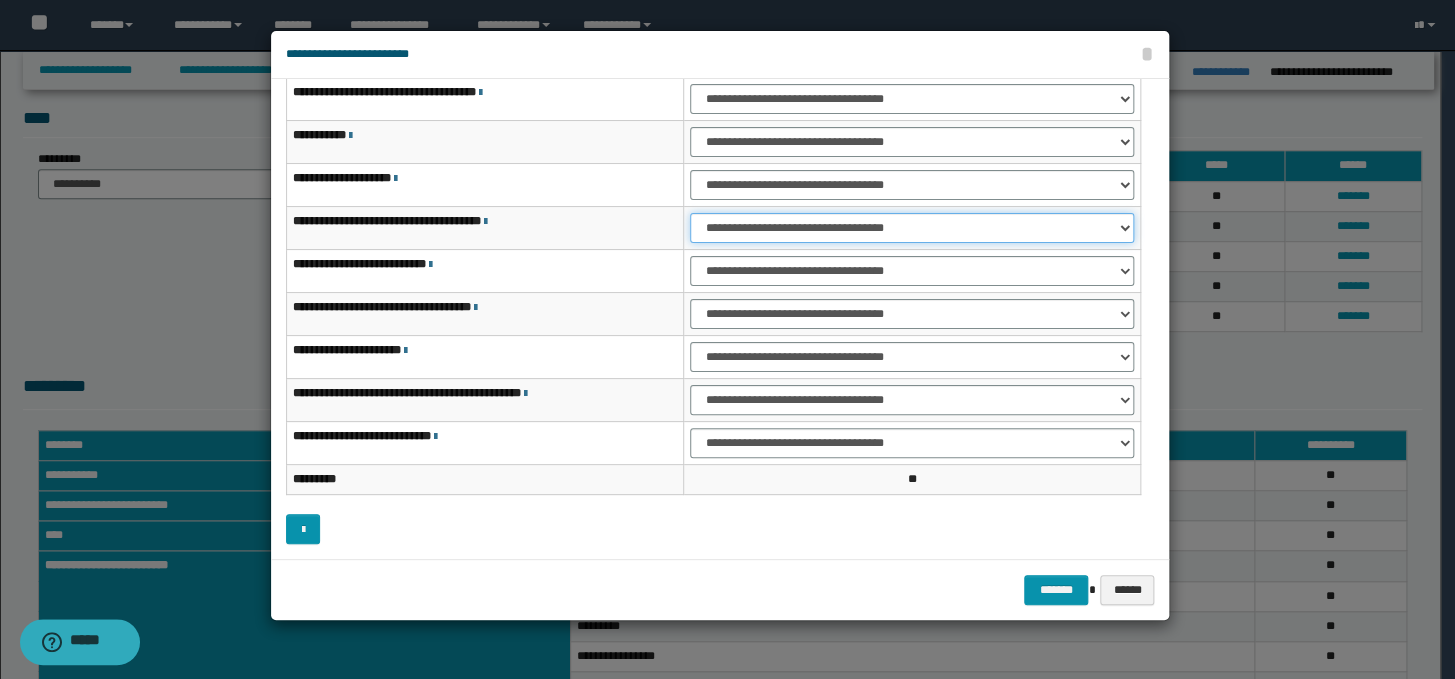 click on "**********" at bounding box center (912, 228) 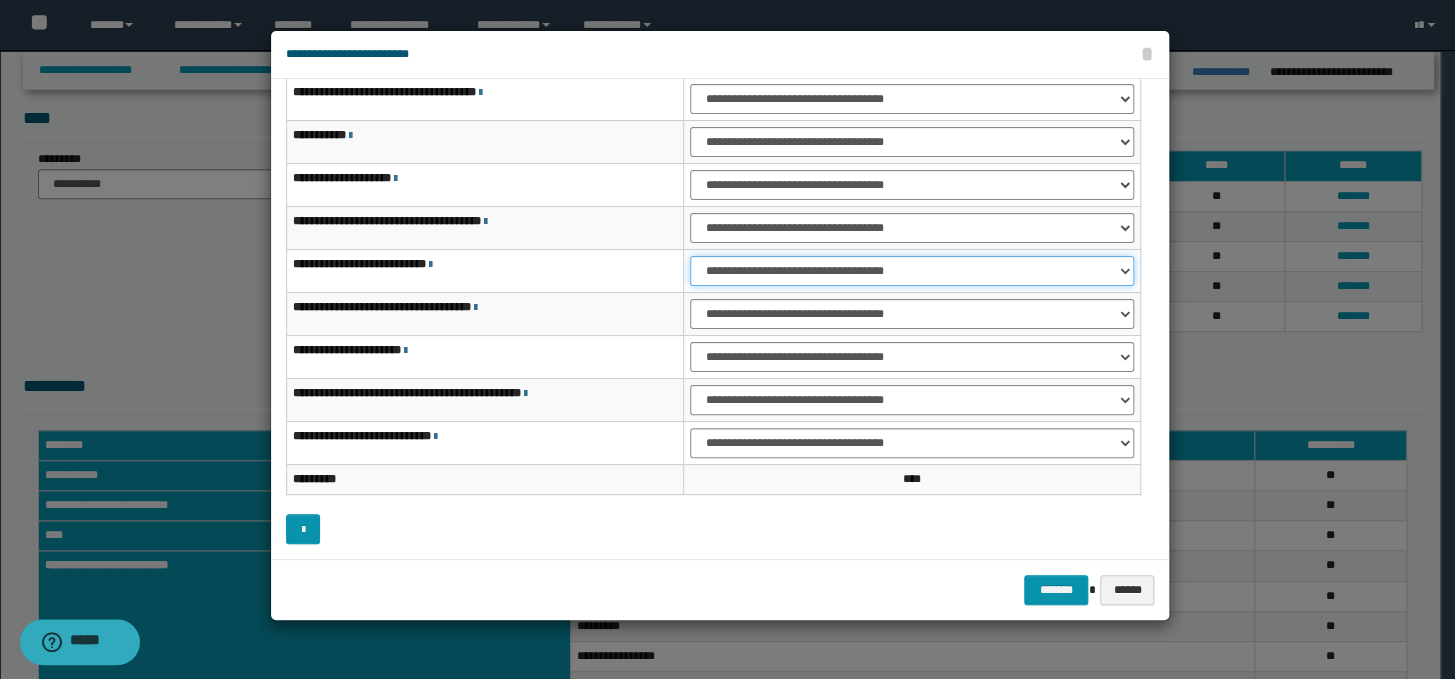 click on "**********" at bounding box center (912, 271) 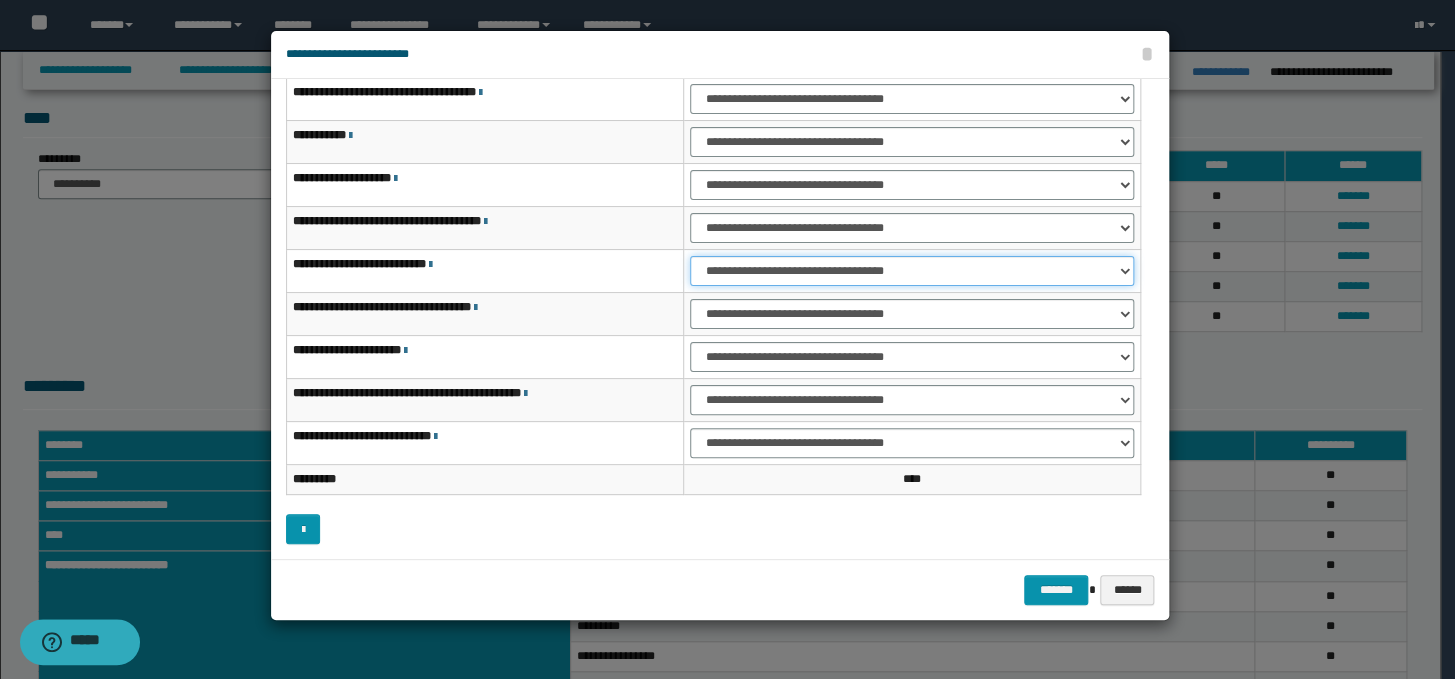 select on "***" 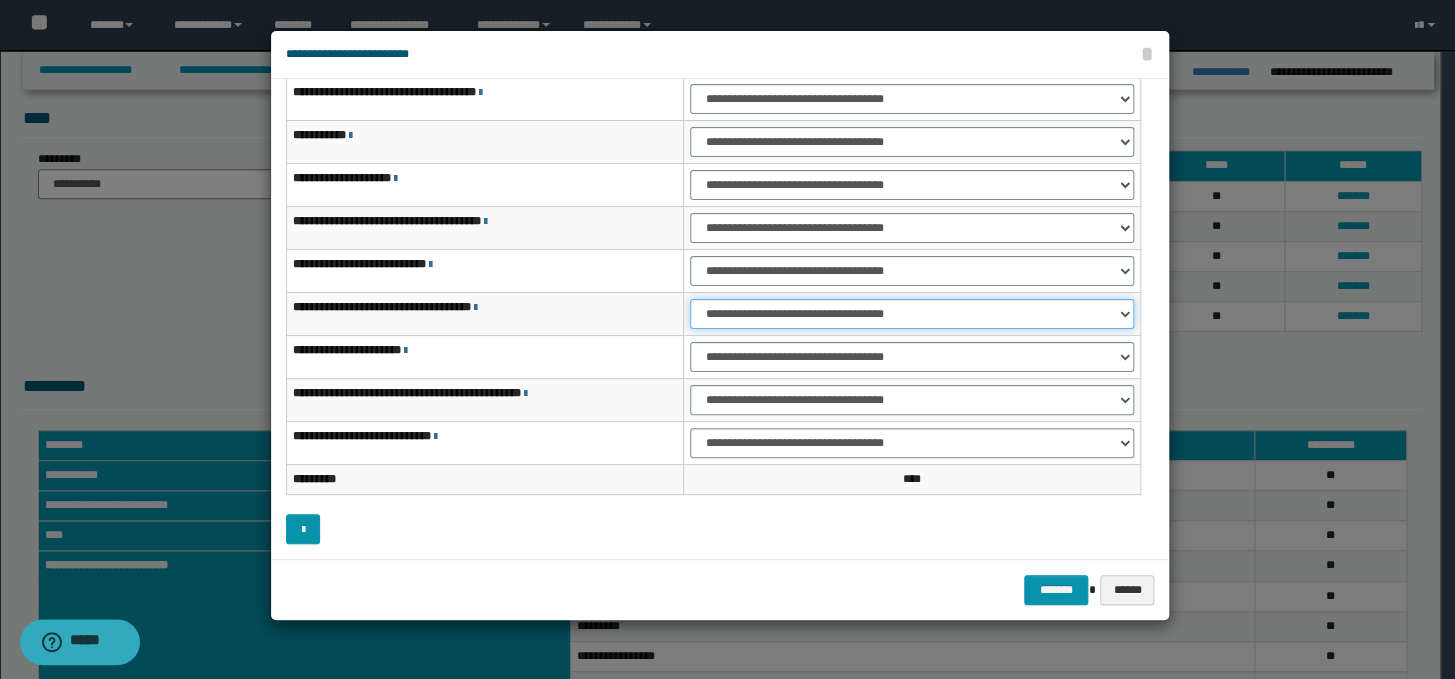 click on "**********" at bounding box center (912, 314) 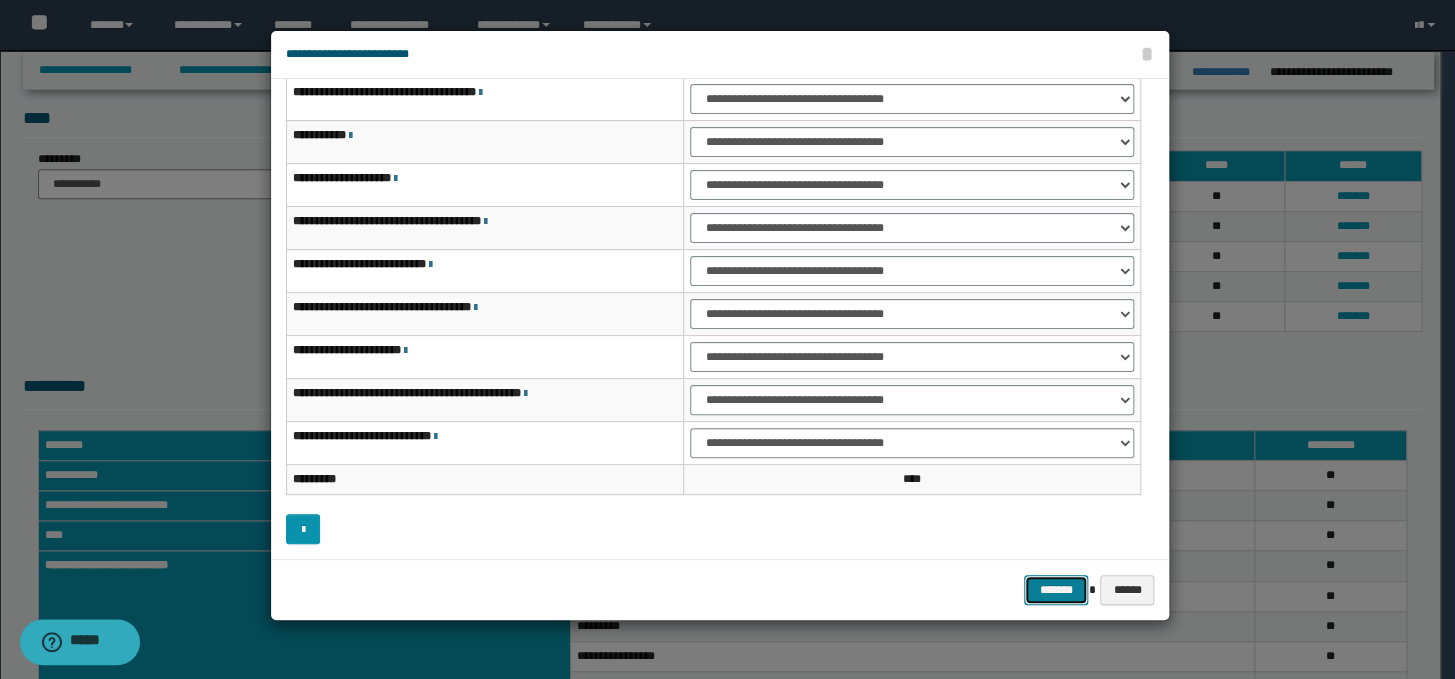 click on "*******" at bounding box center (1056, 590) 